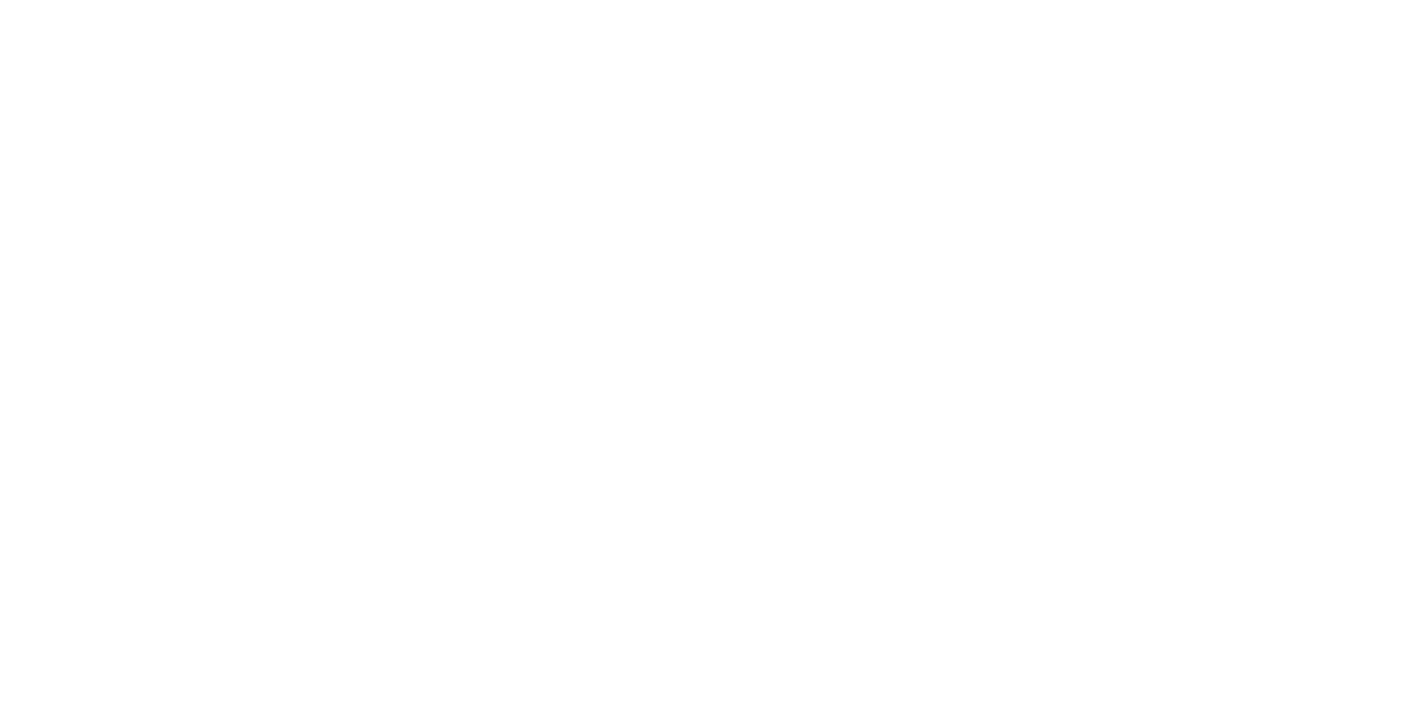 scroll, scrollTop: 0, scrollLeft: 0, axis: both 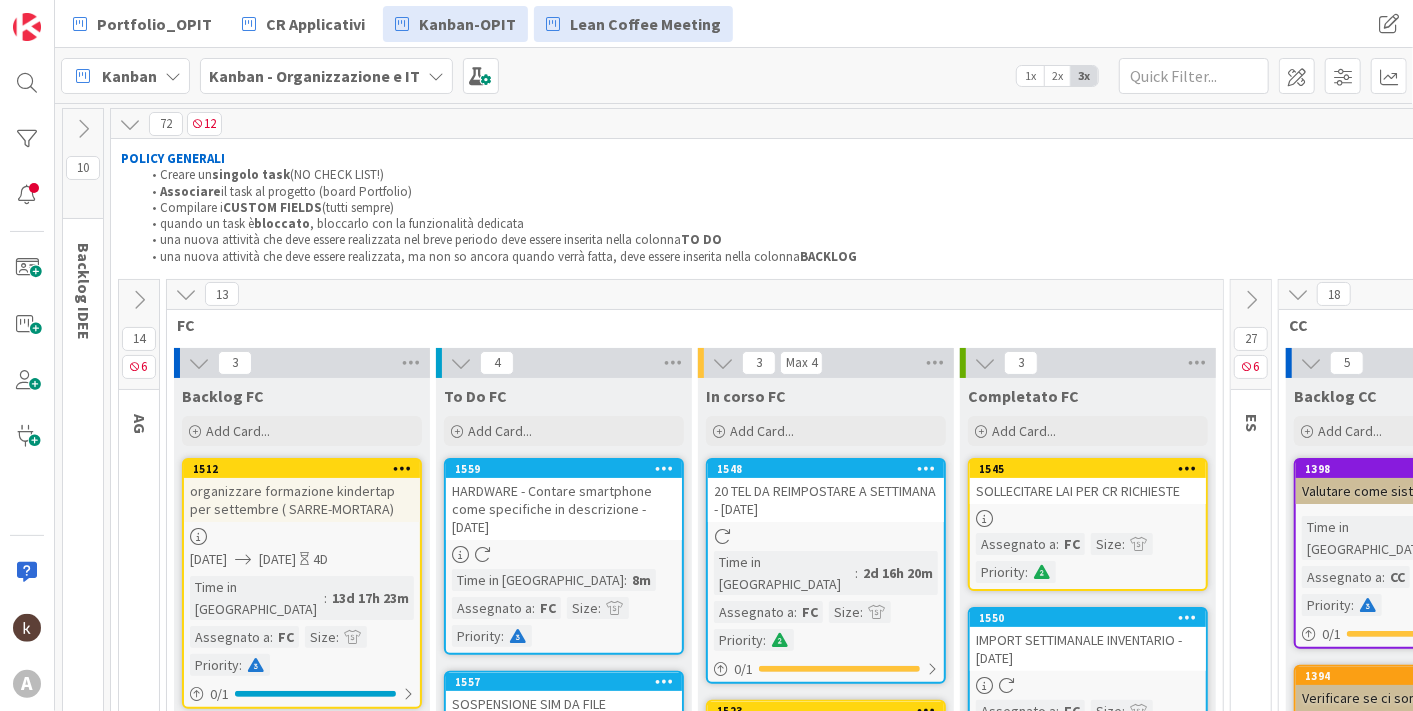 click on "Lean Coffee Meeting" at bounding box center [645, 24] 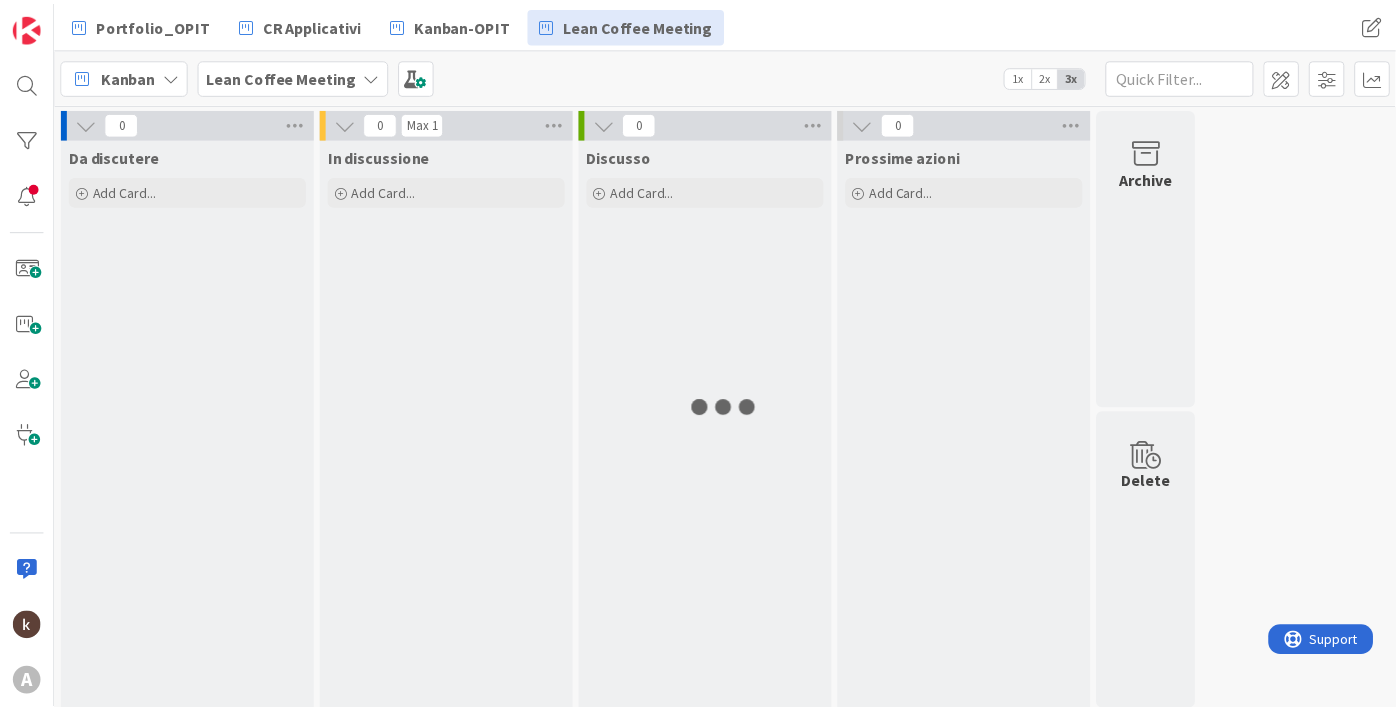 scroll, scrollTop: 0, scrollLeft: 0, axis: both 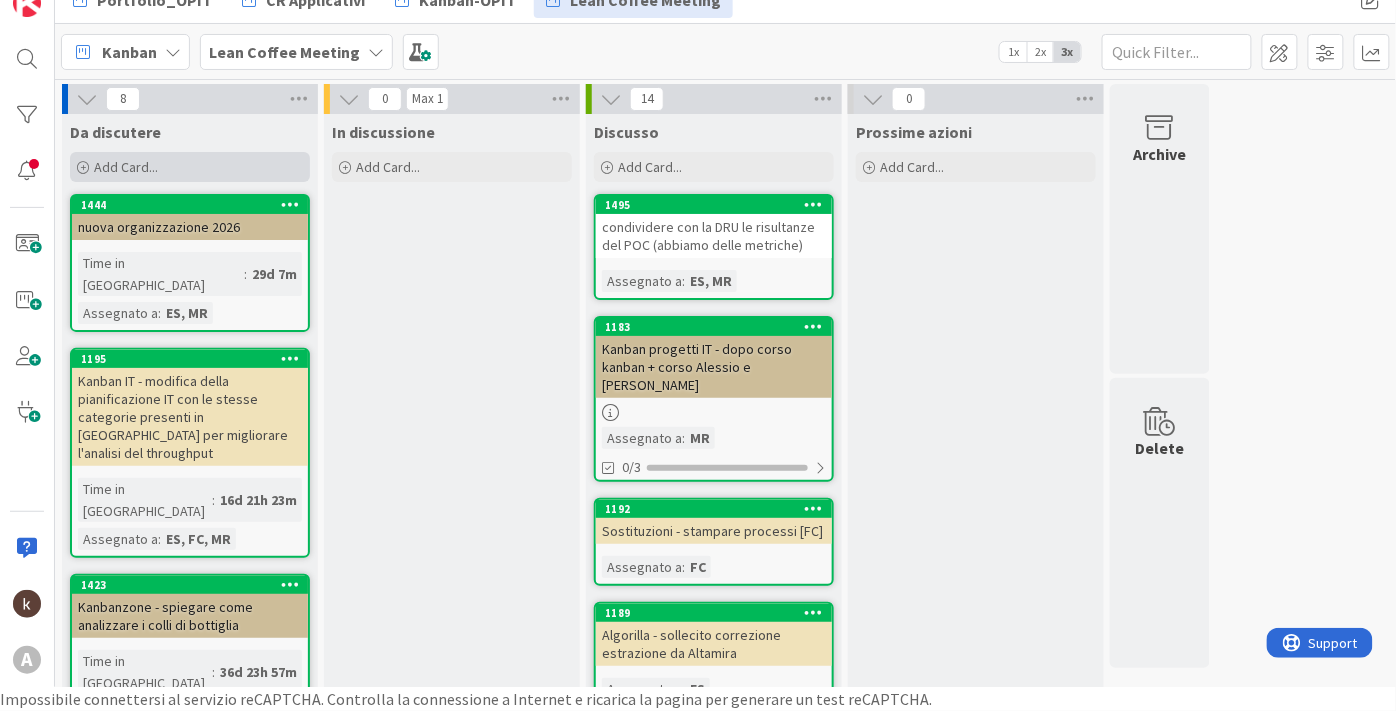 click on "Add Card..." at bounding box center (126, 167) 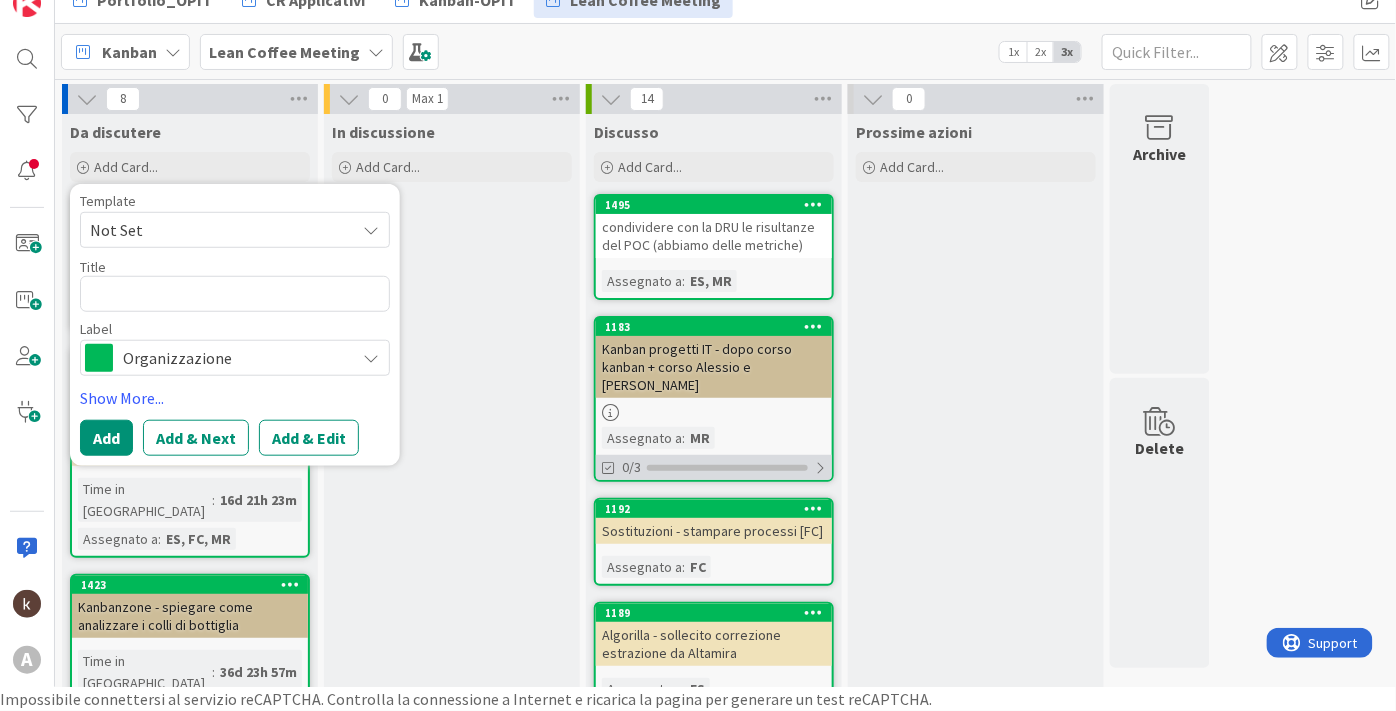 type on "x" 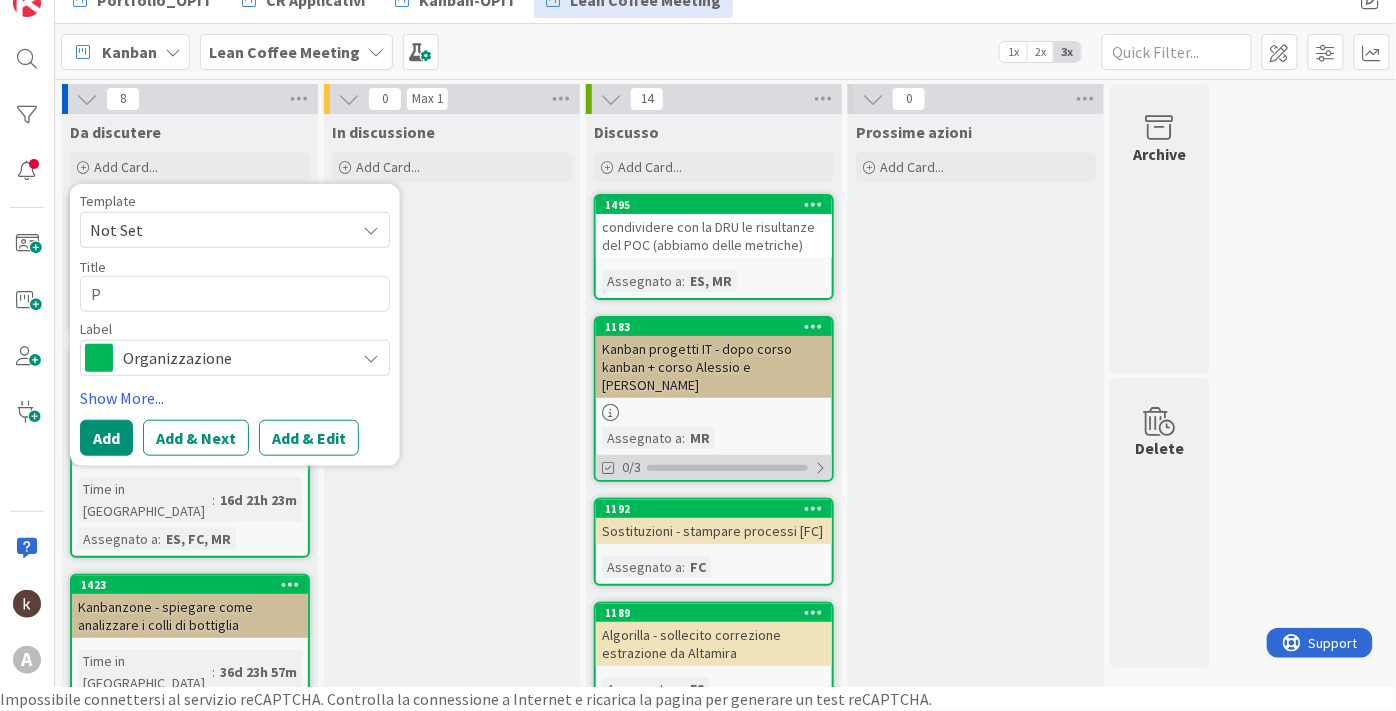 type on "x" 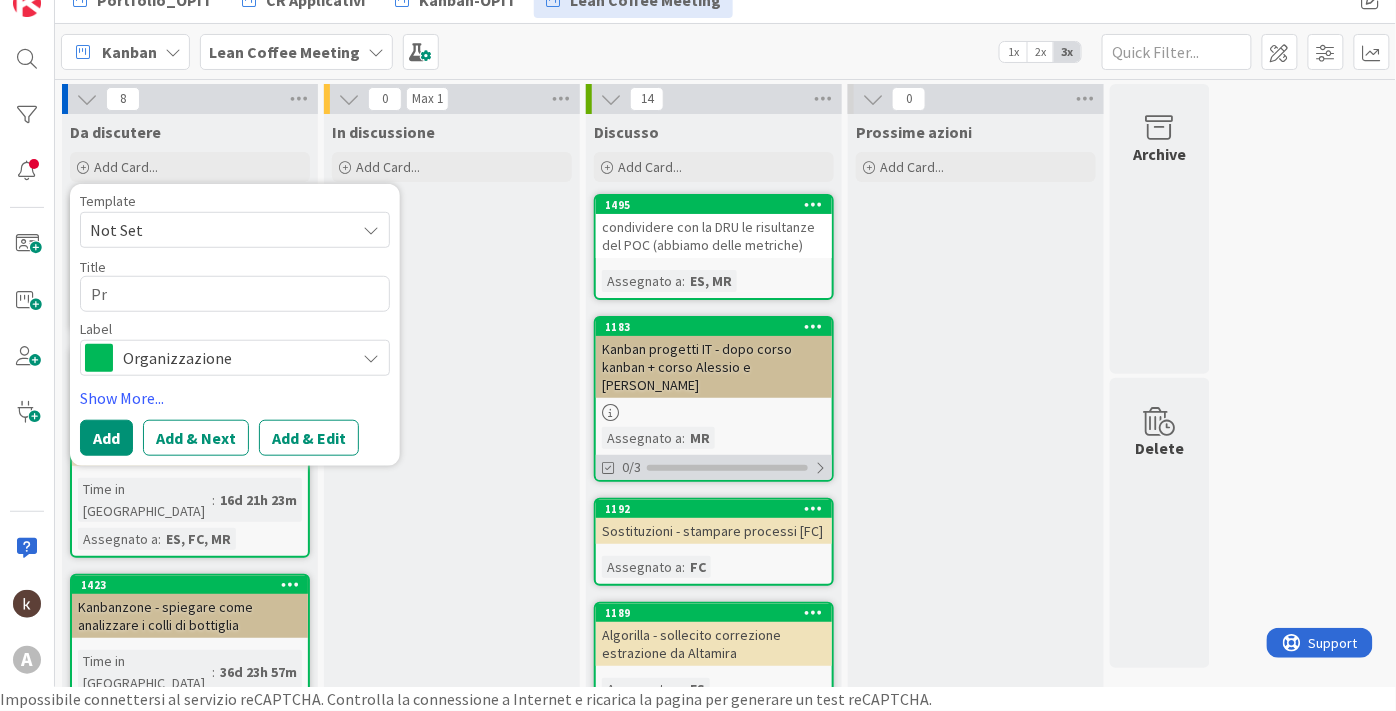 type on "Pro" 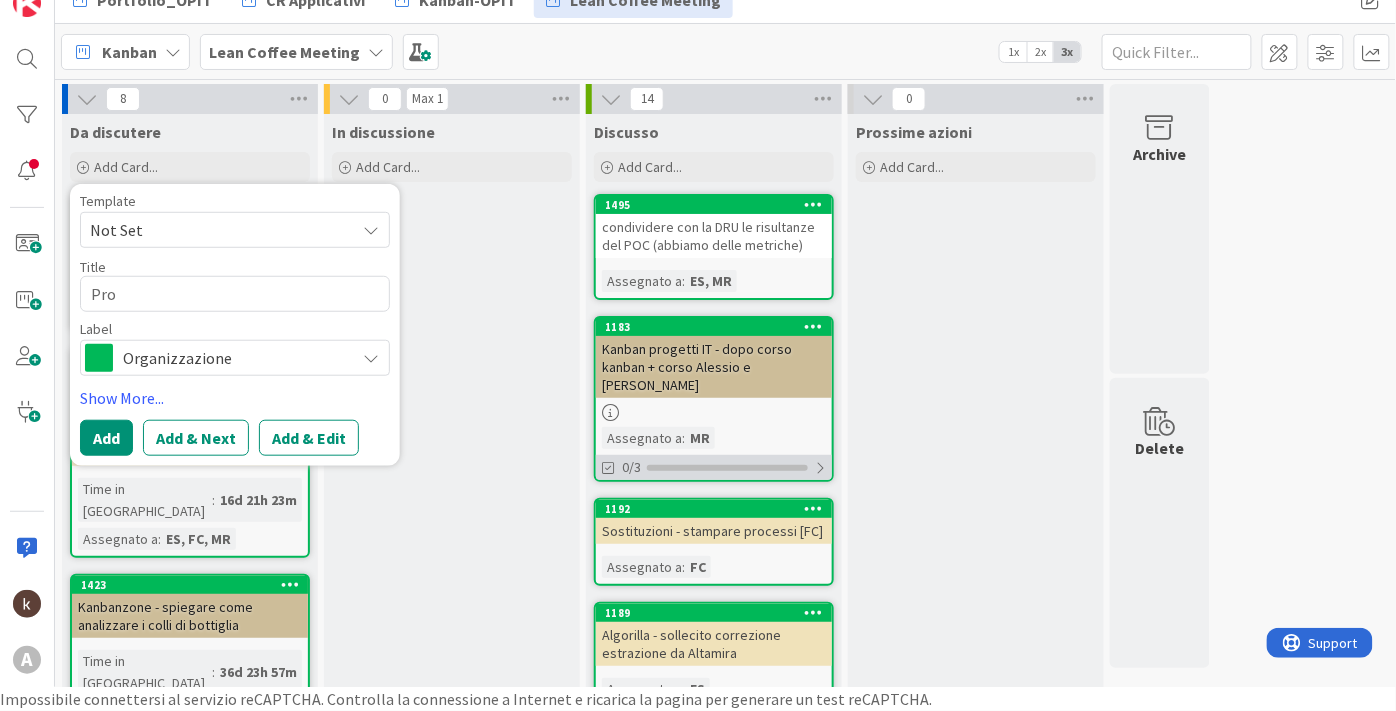type on "x" 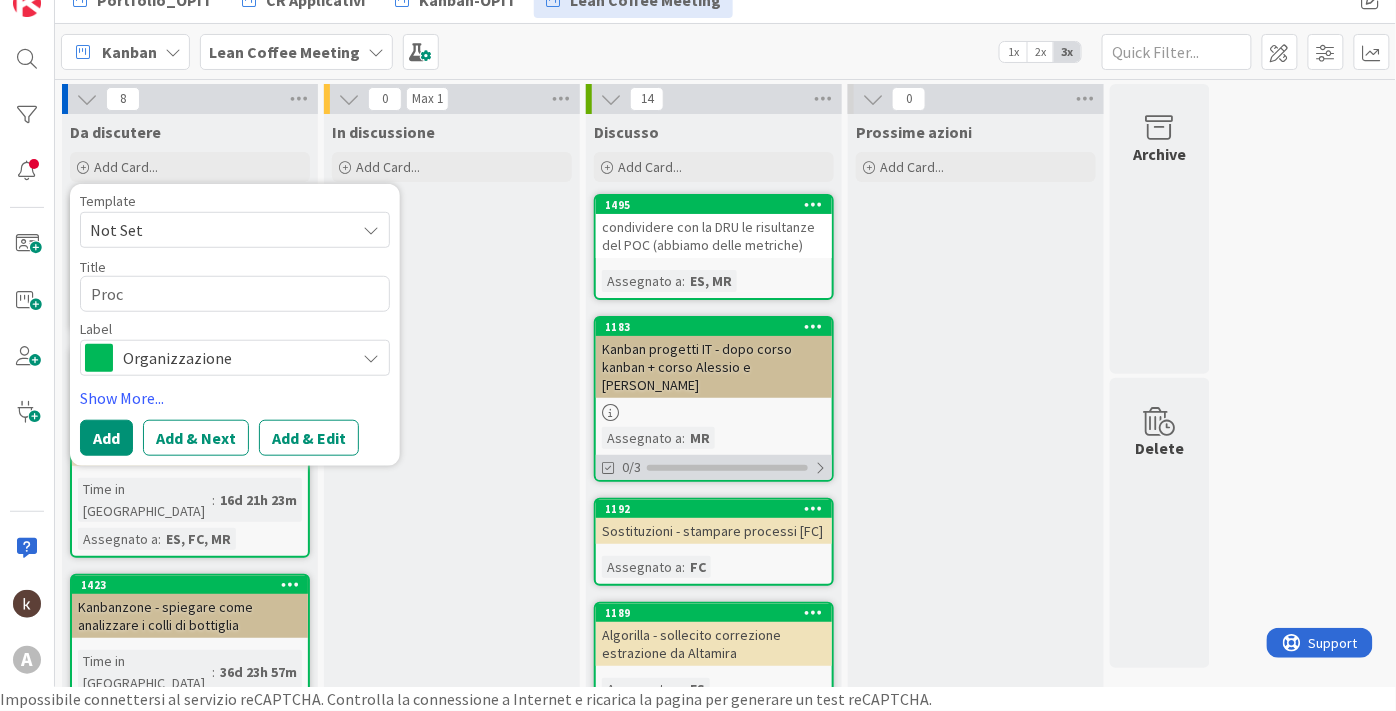 type on "x" 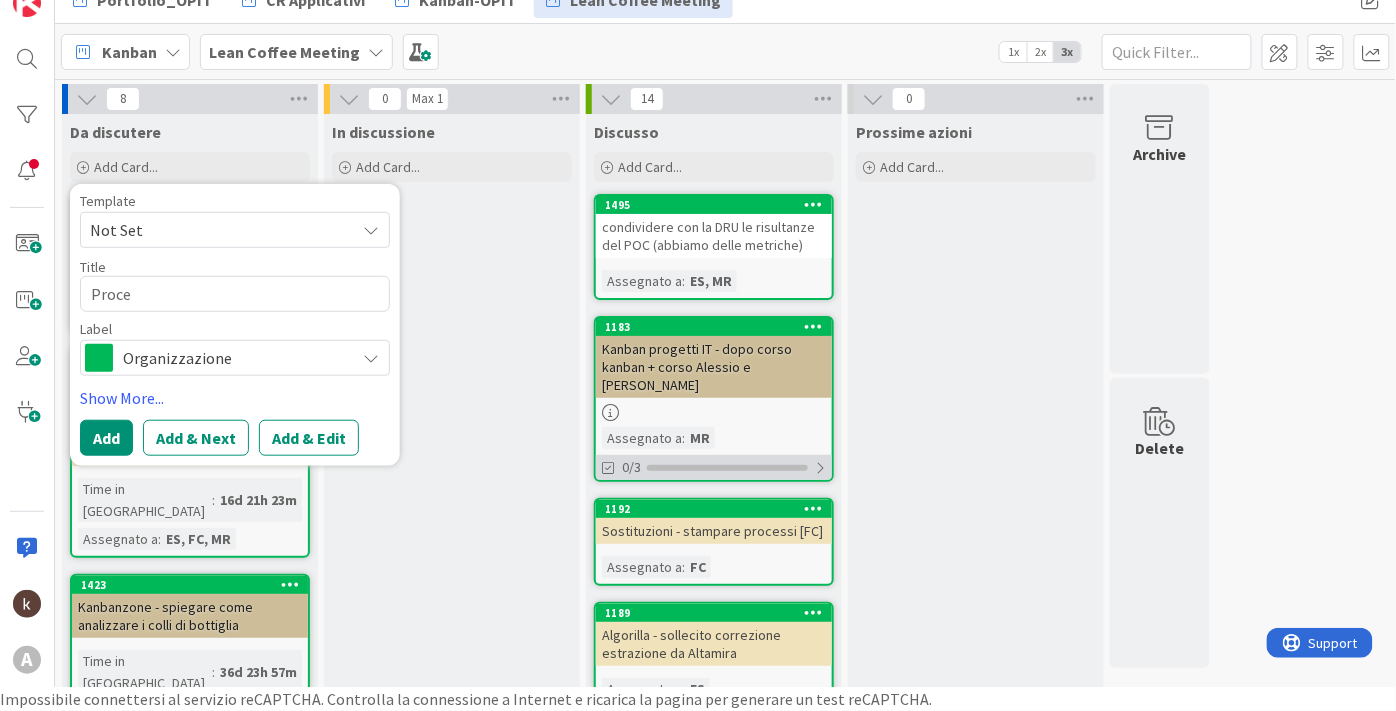 type on "x" 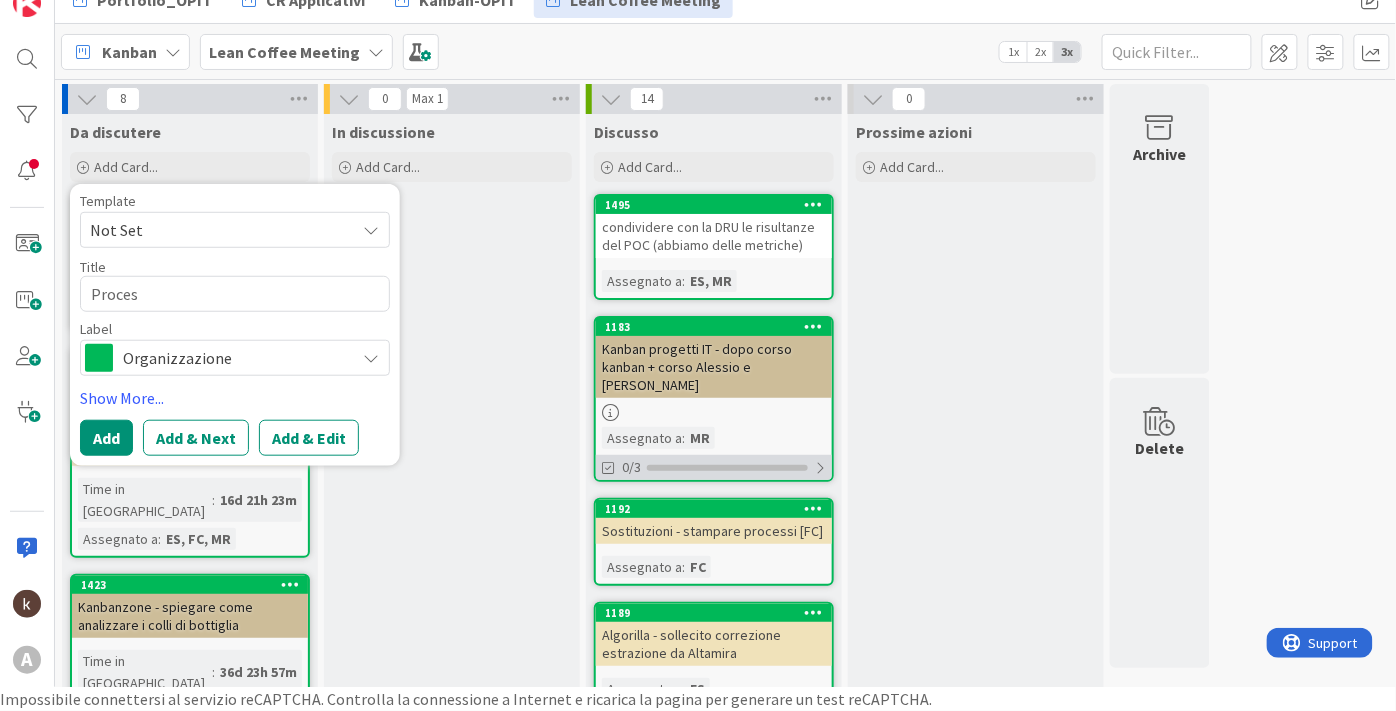 type on "x" 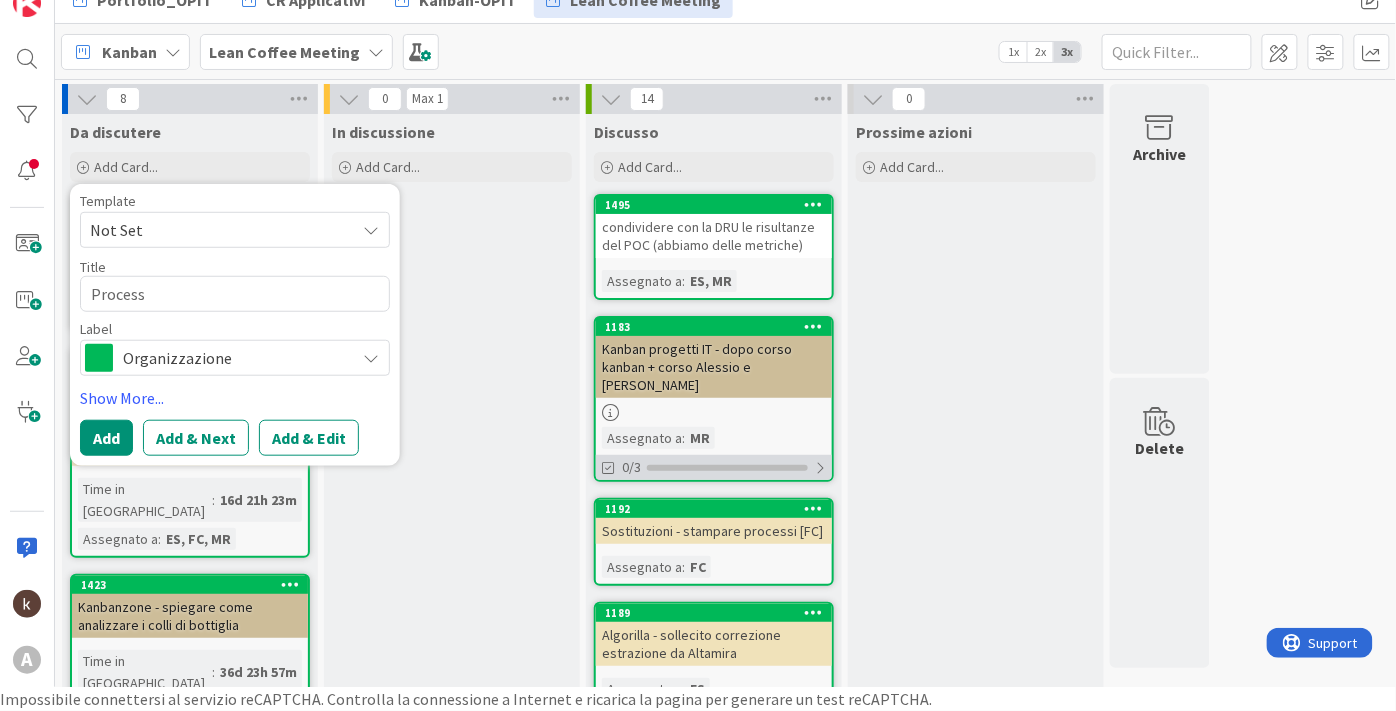 type on "Processo" 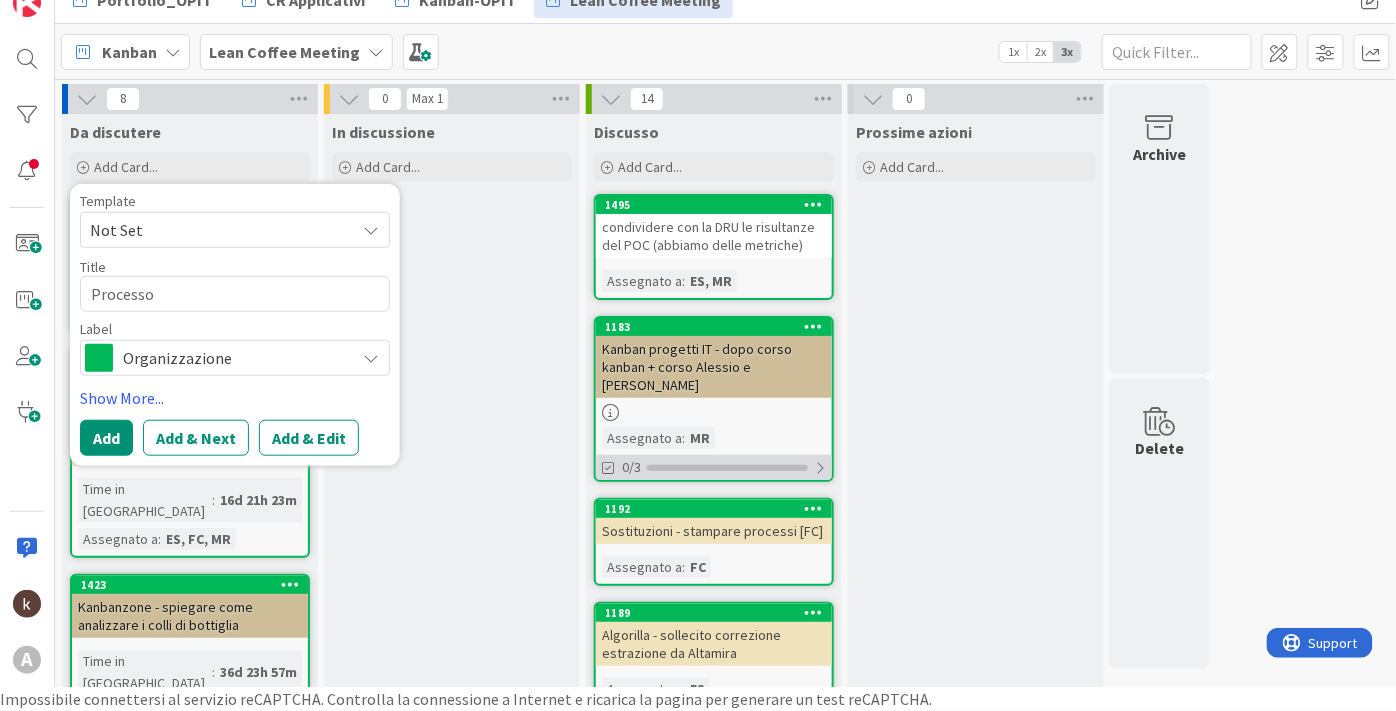 type on "x" 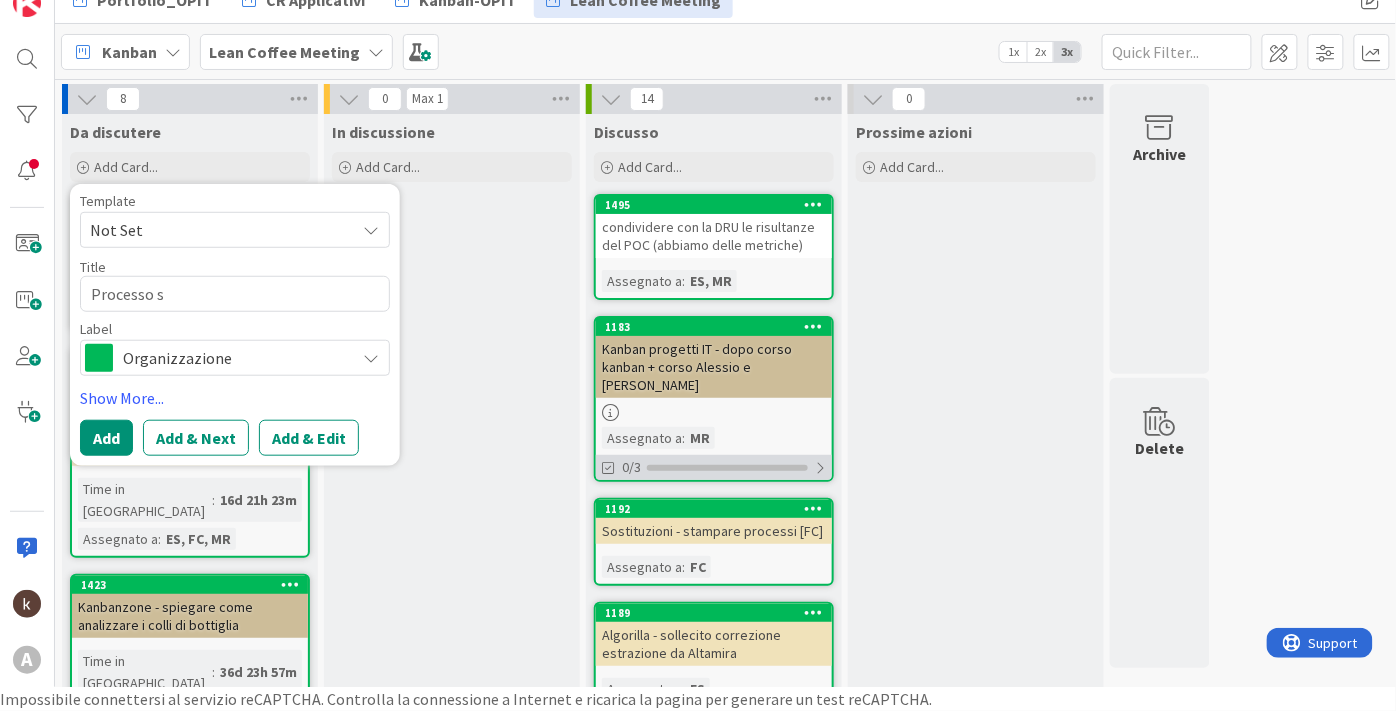 type on "Processo so" 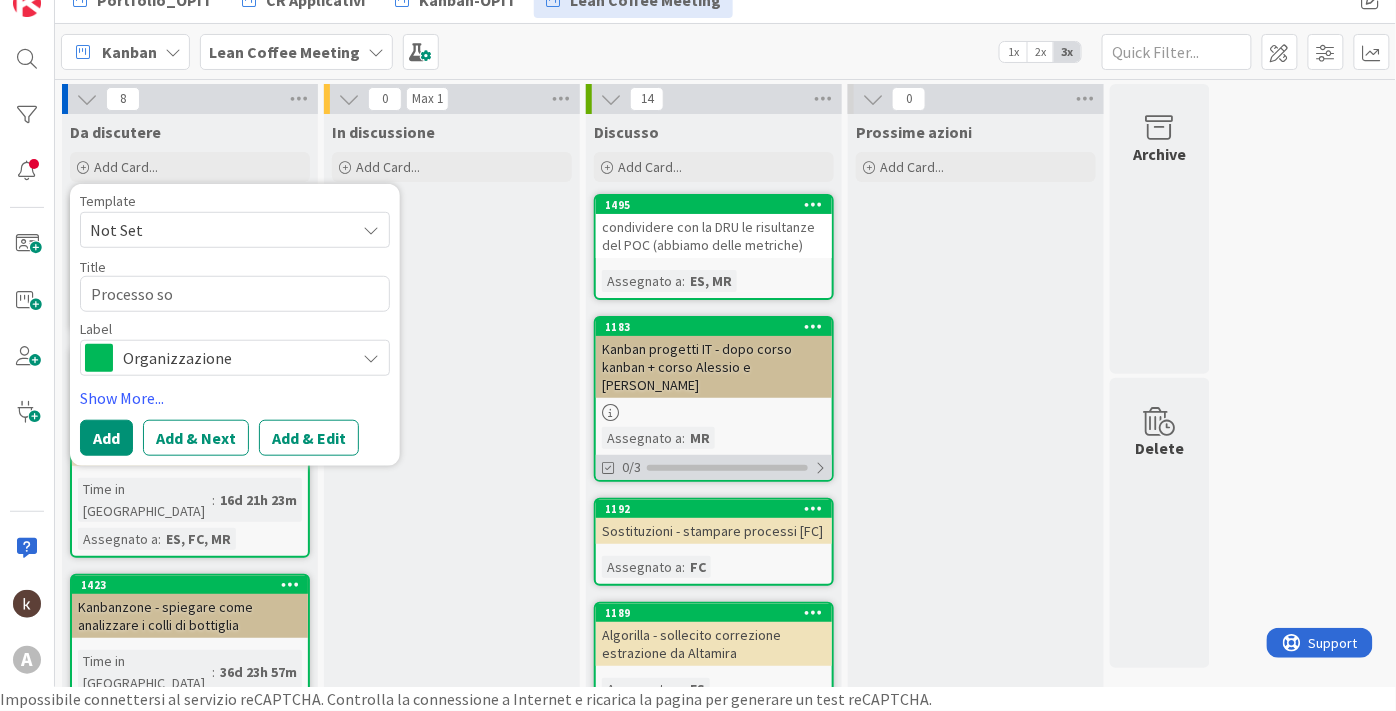 type on "x" 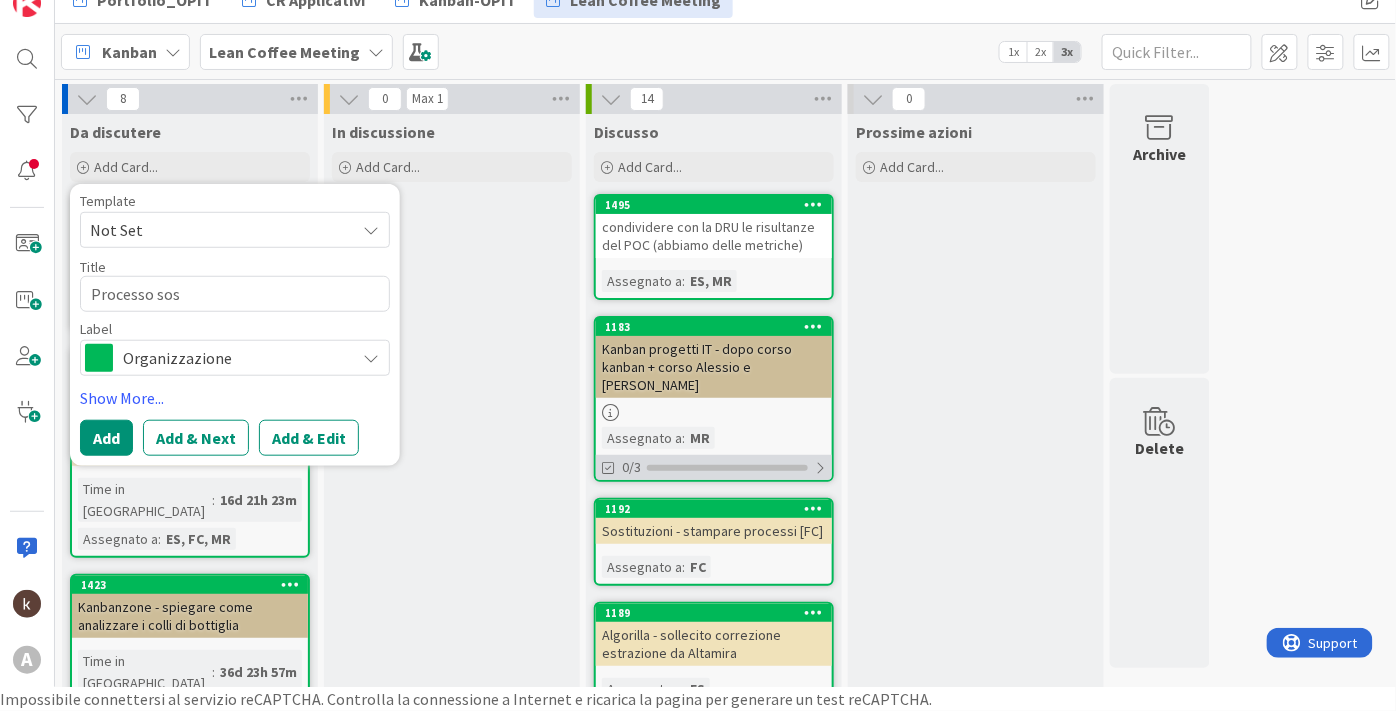 type on "x" 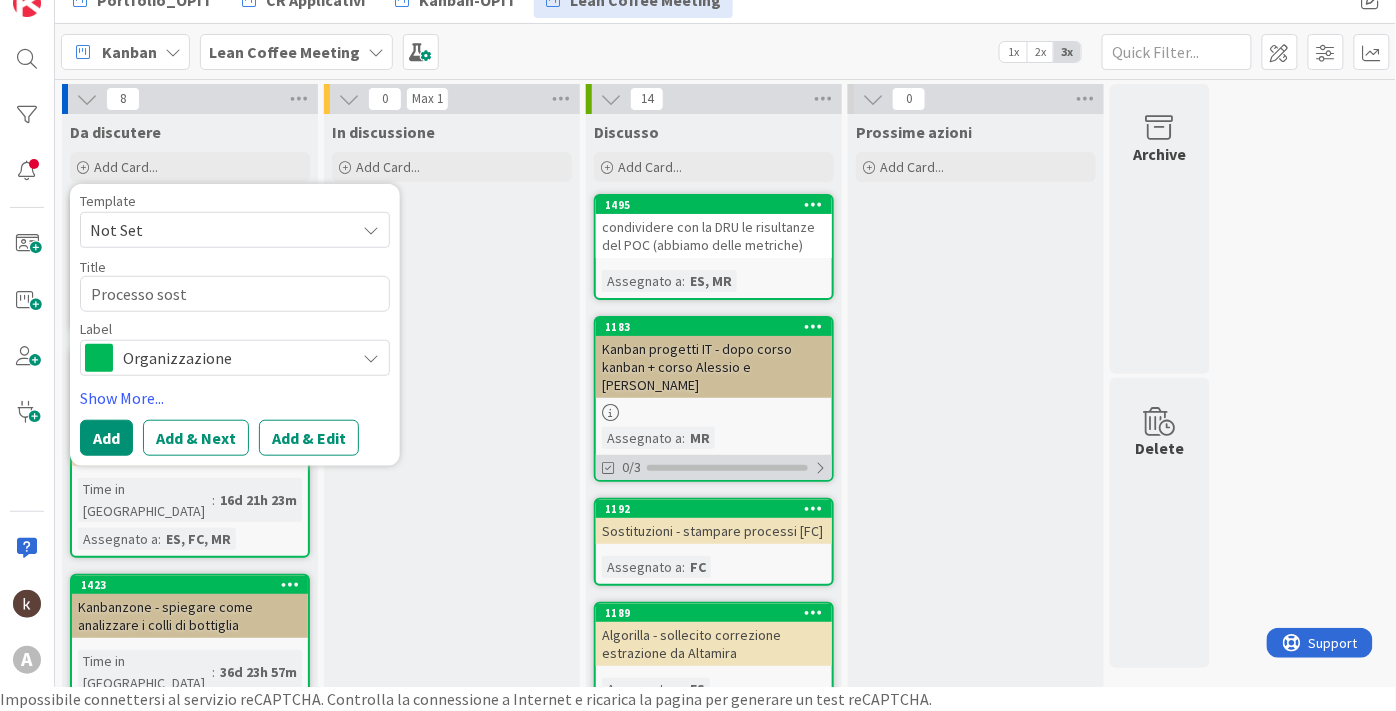 type on "Processo sosti" 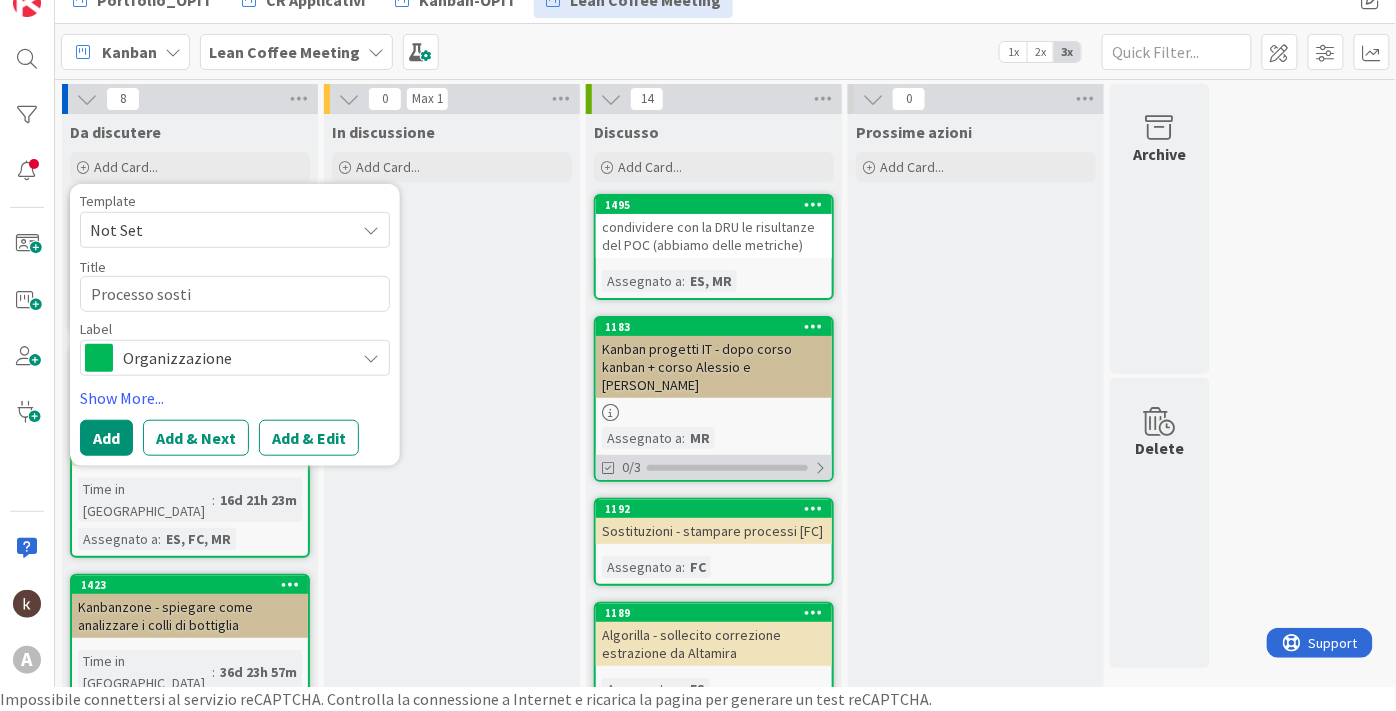 type on "x" 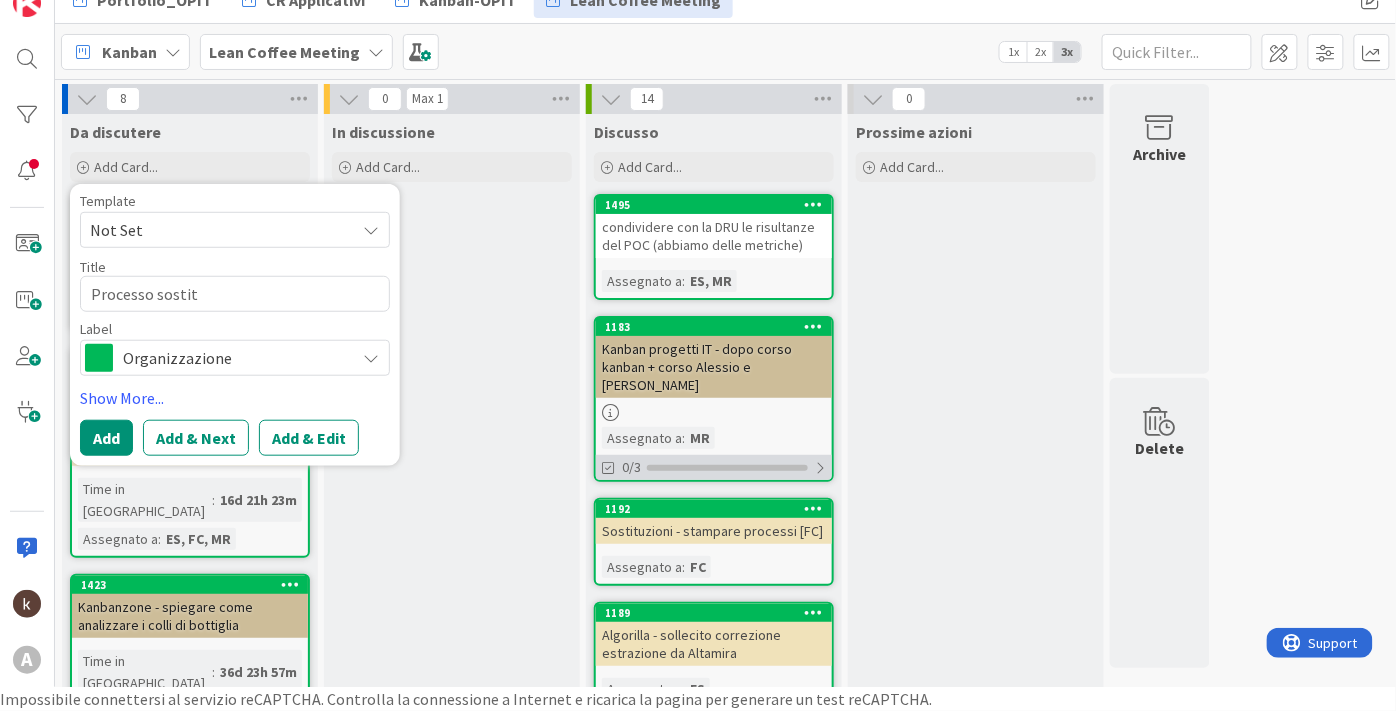 type on "Processo sostitu" 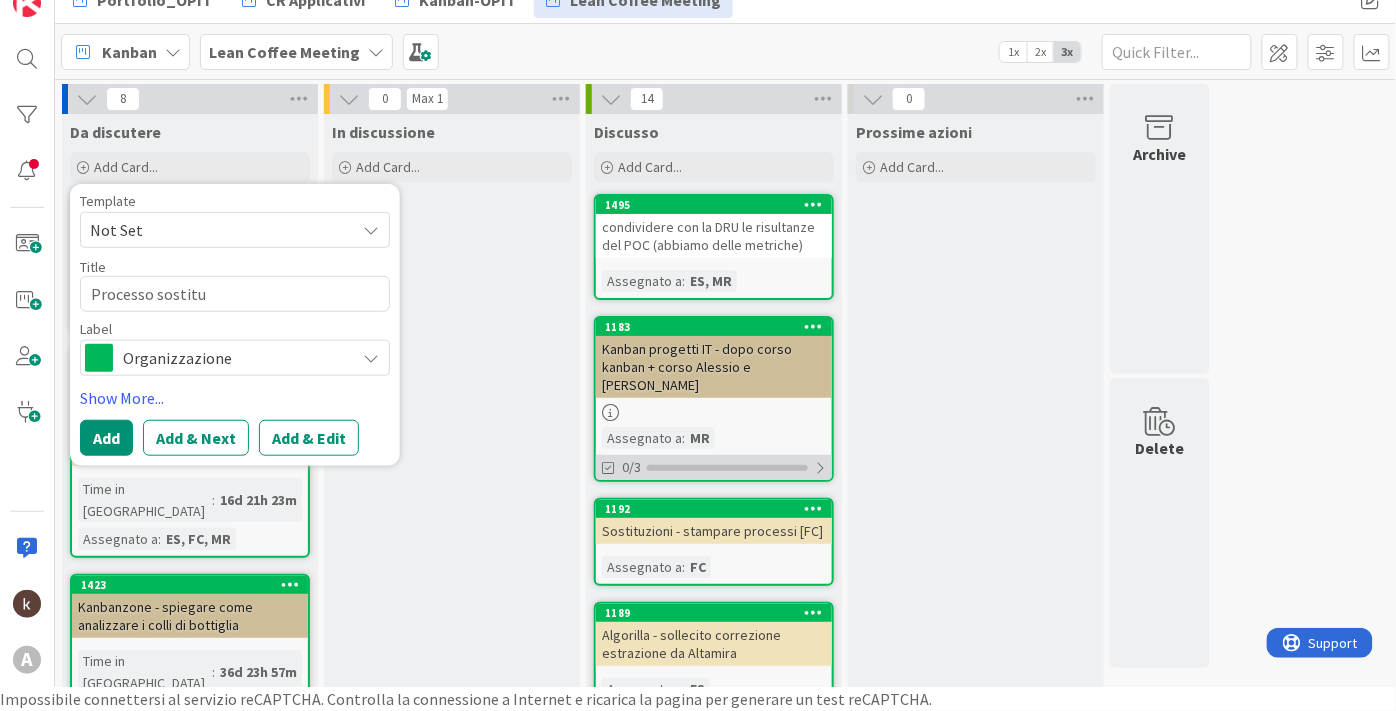 type on "x" 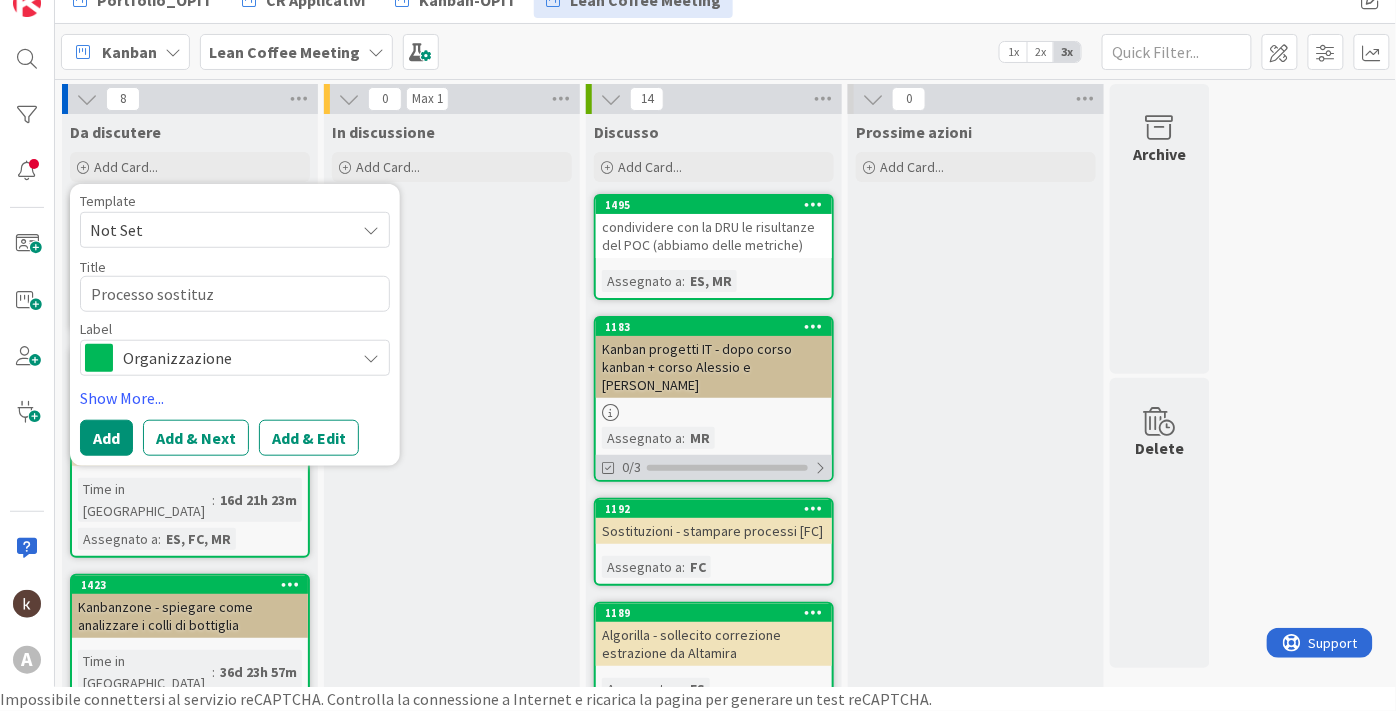 type on "Processo sostituzi" 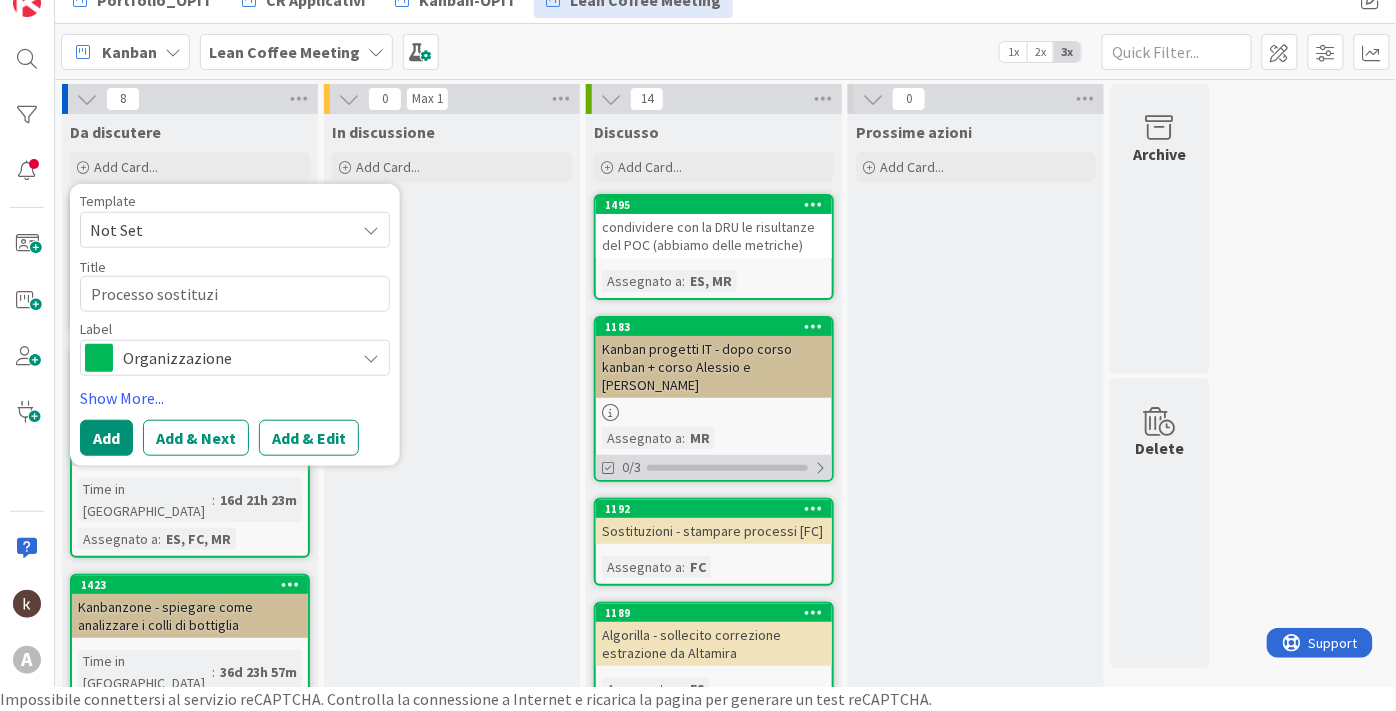 type on "x" 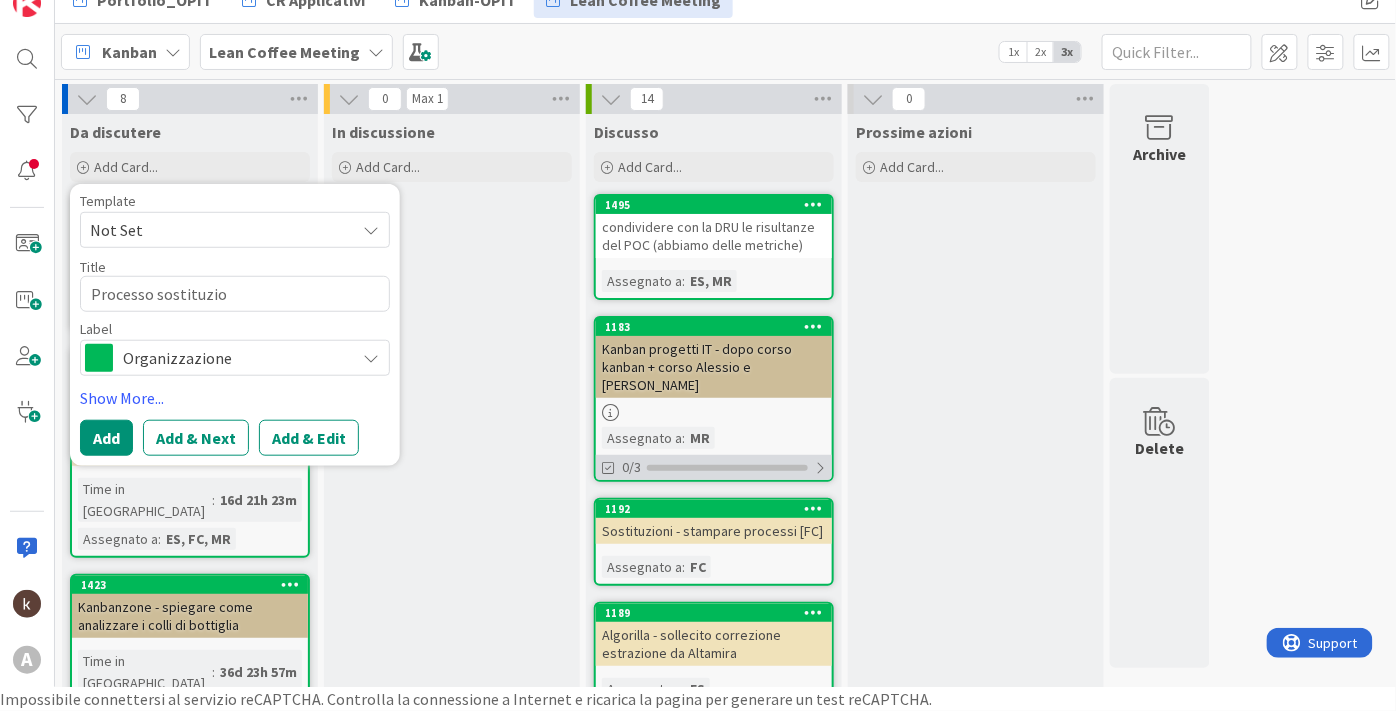 type on "x" 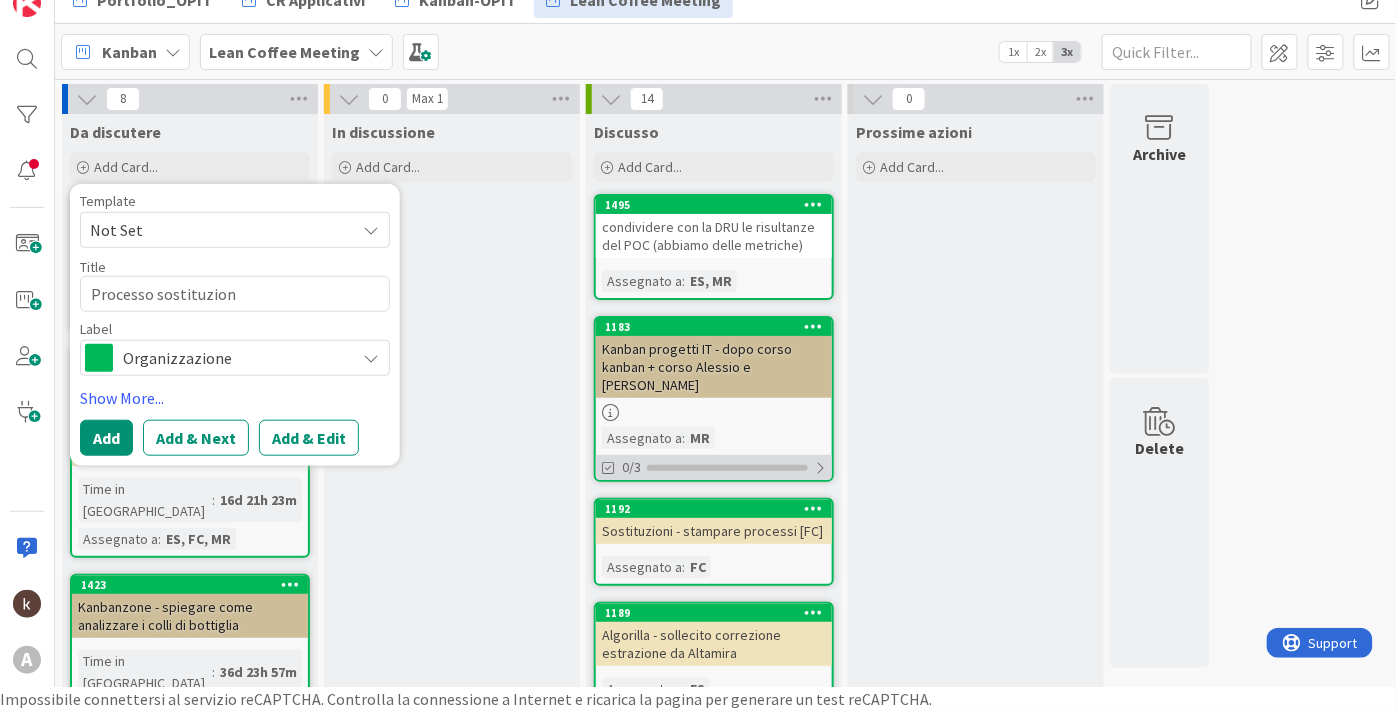 type on "x" 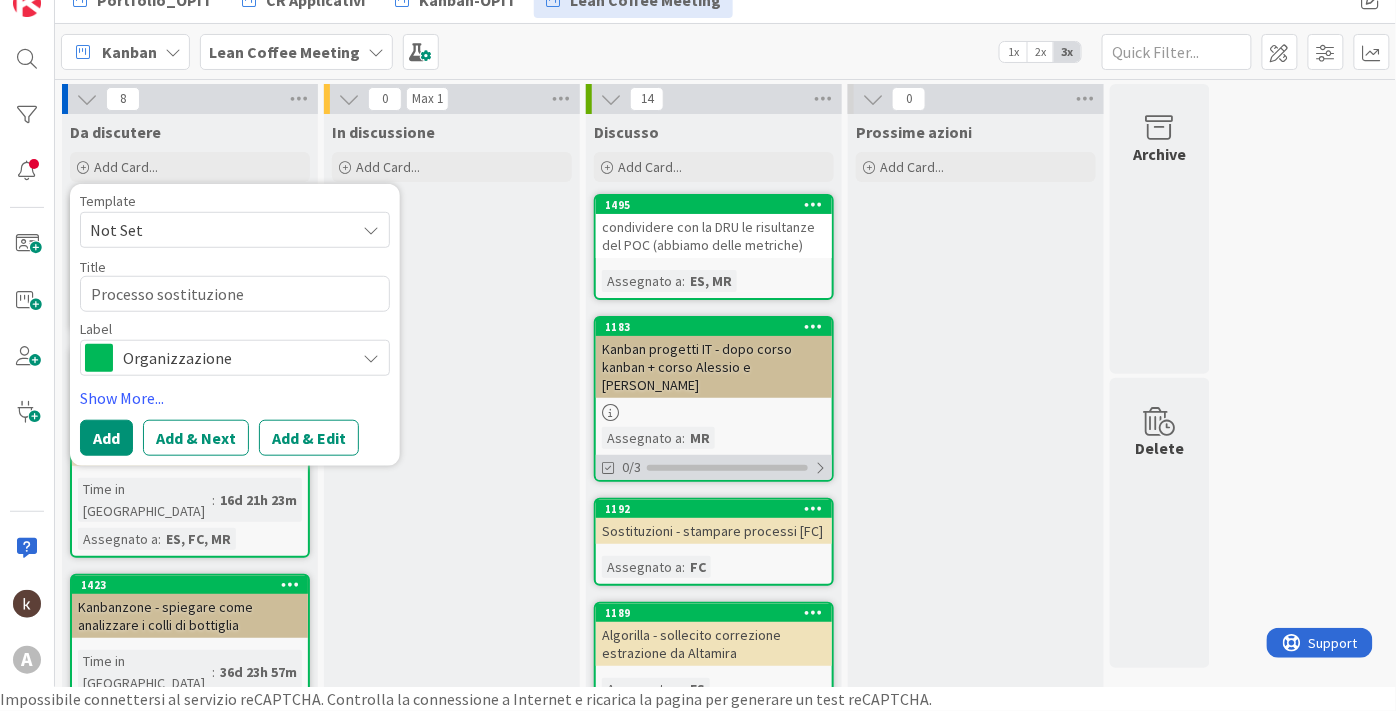 type on "x" 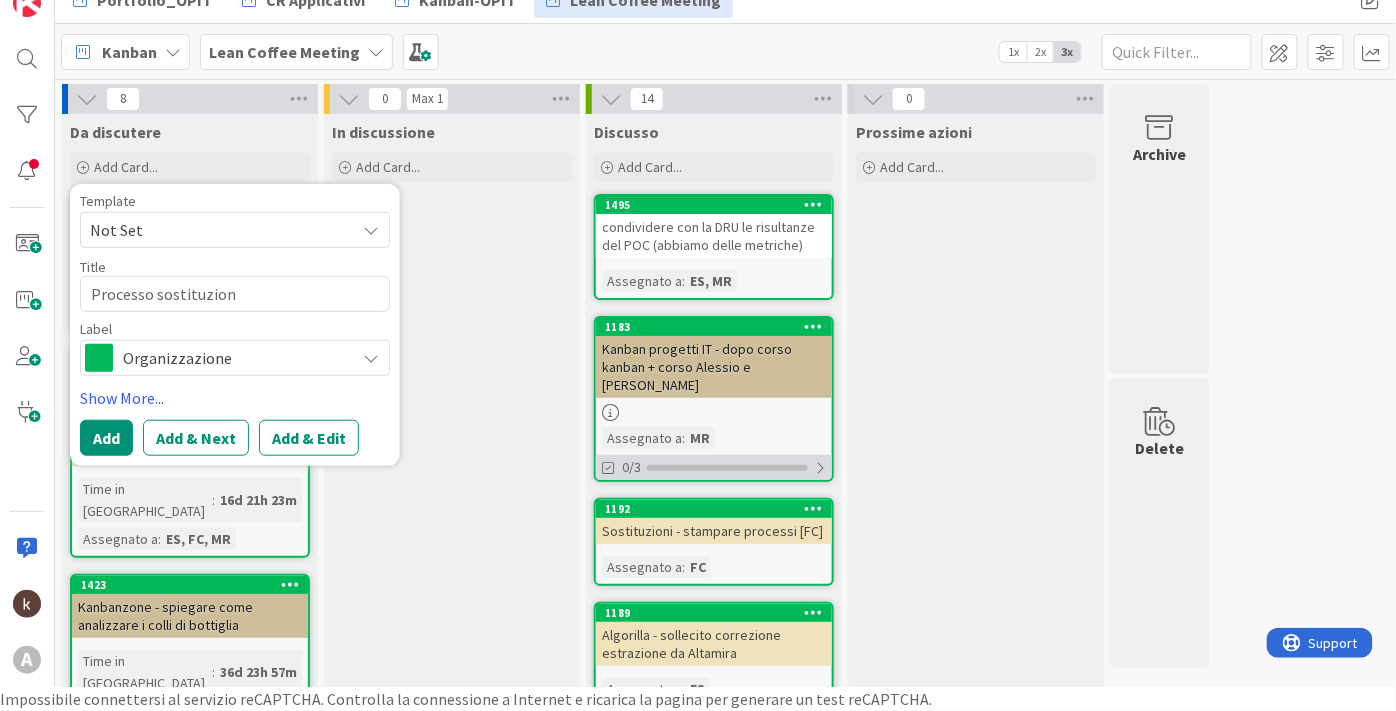 type on "x" 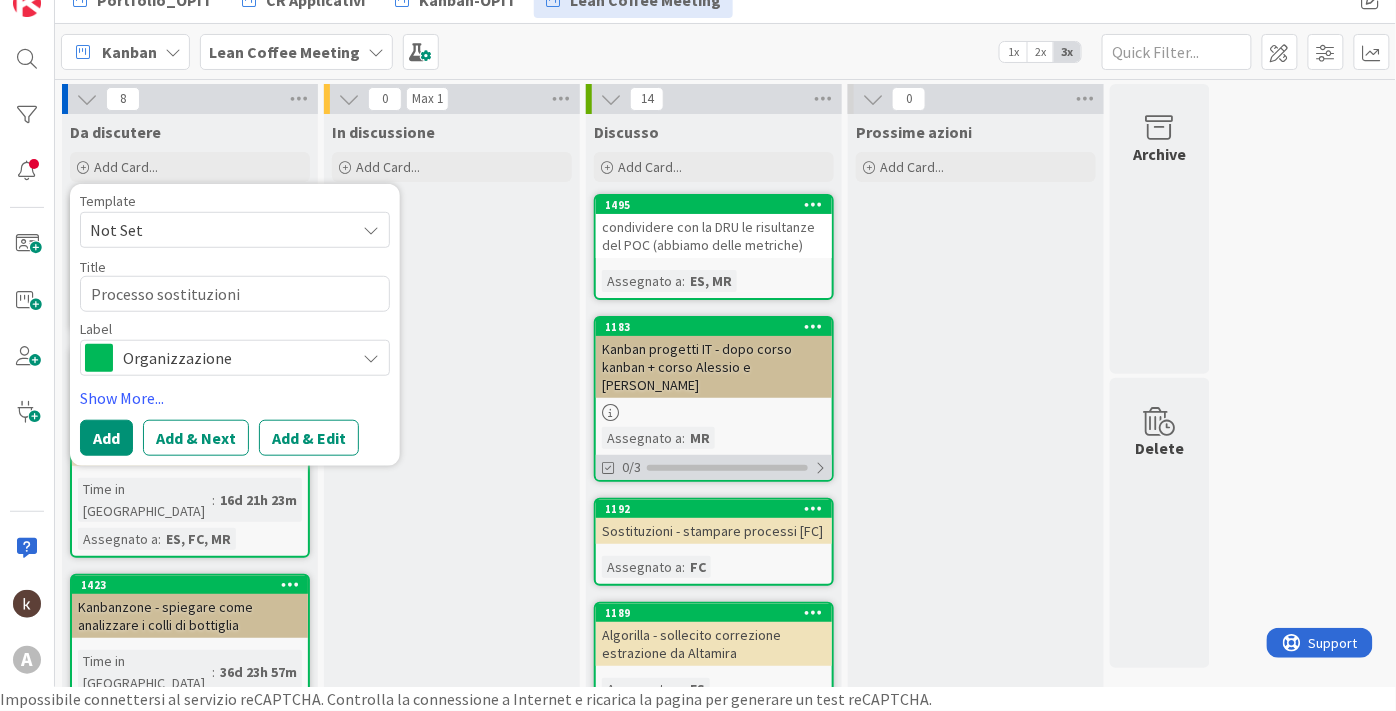 type on "Processo sostituzioni" 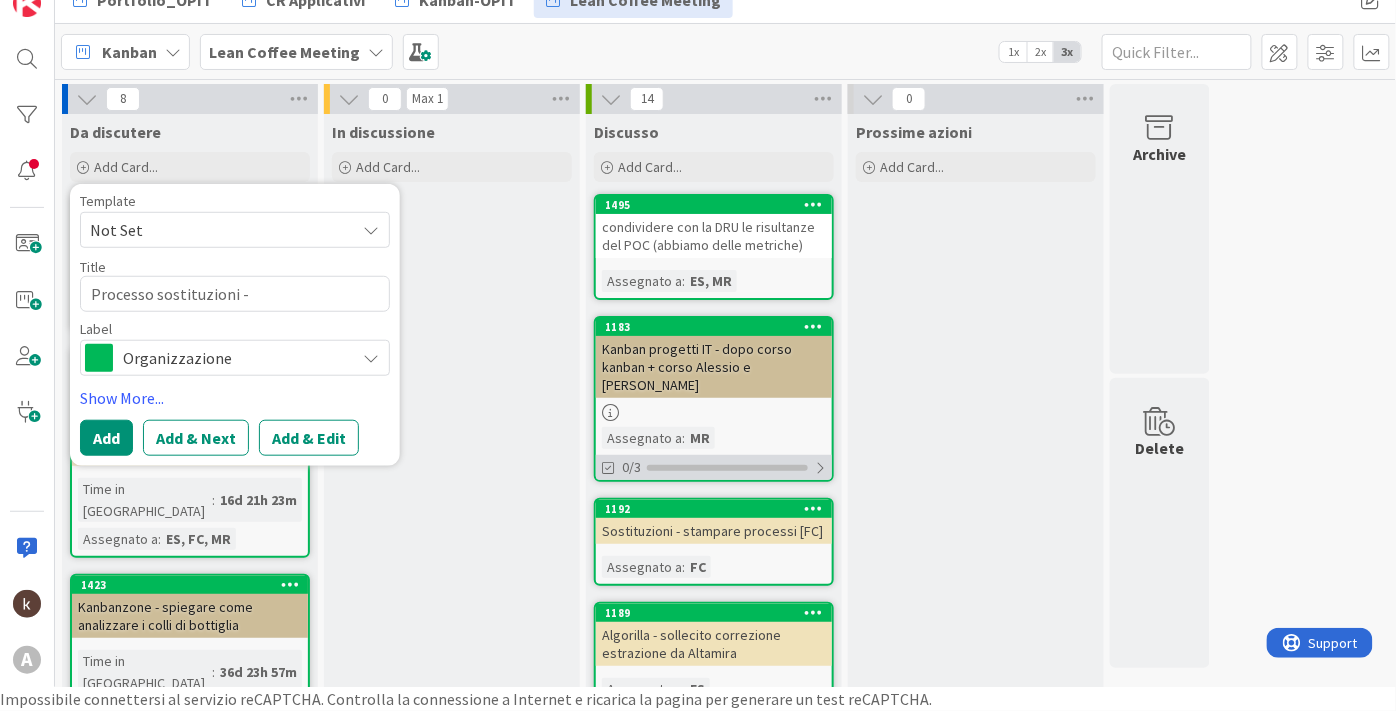 type on "x" 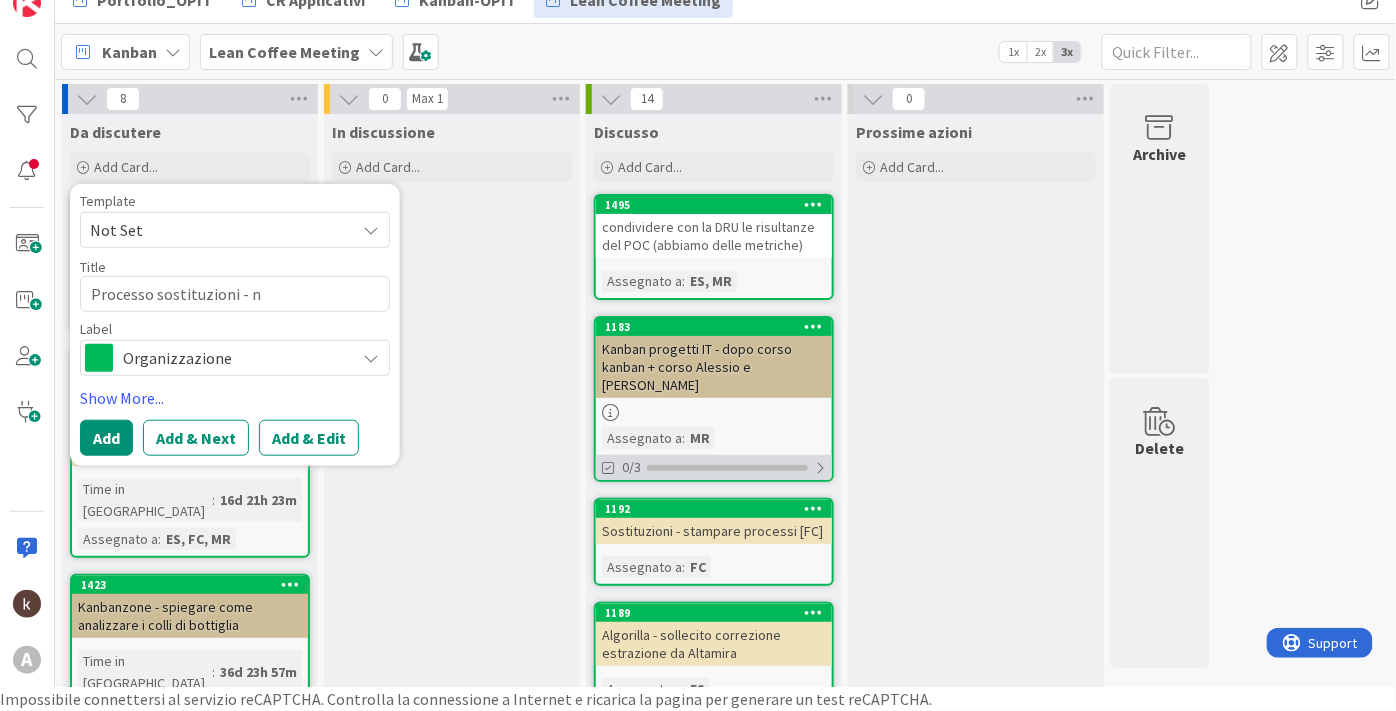 type on "x" 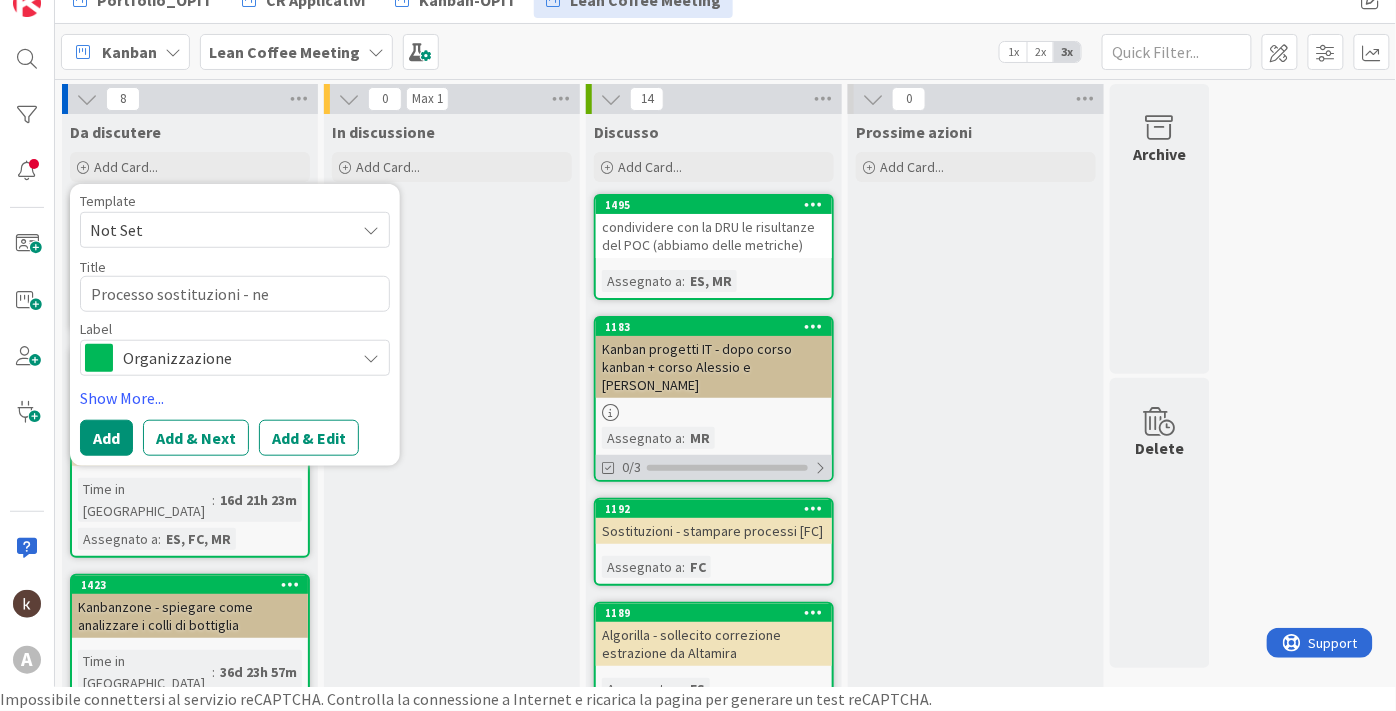 type on "x" 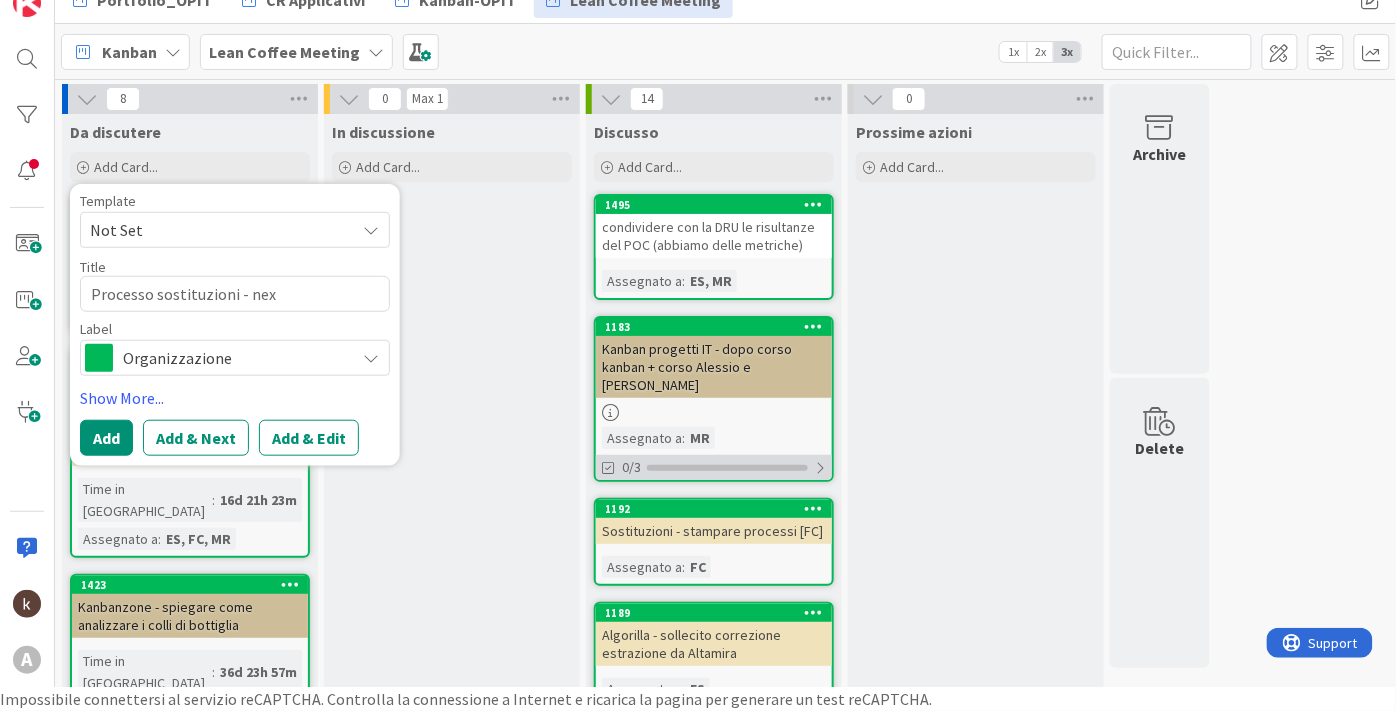 type on "x" 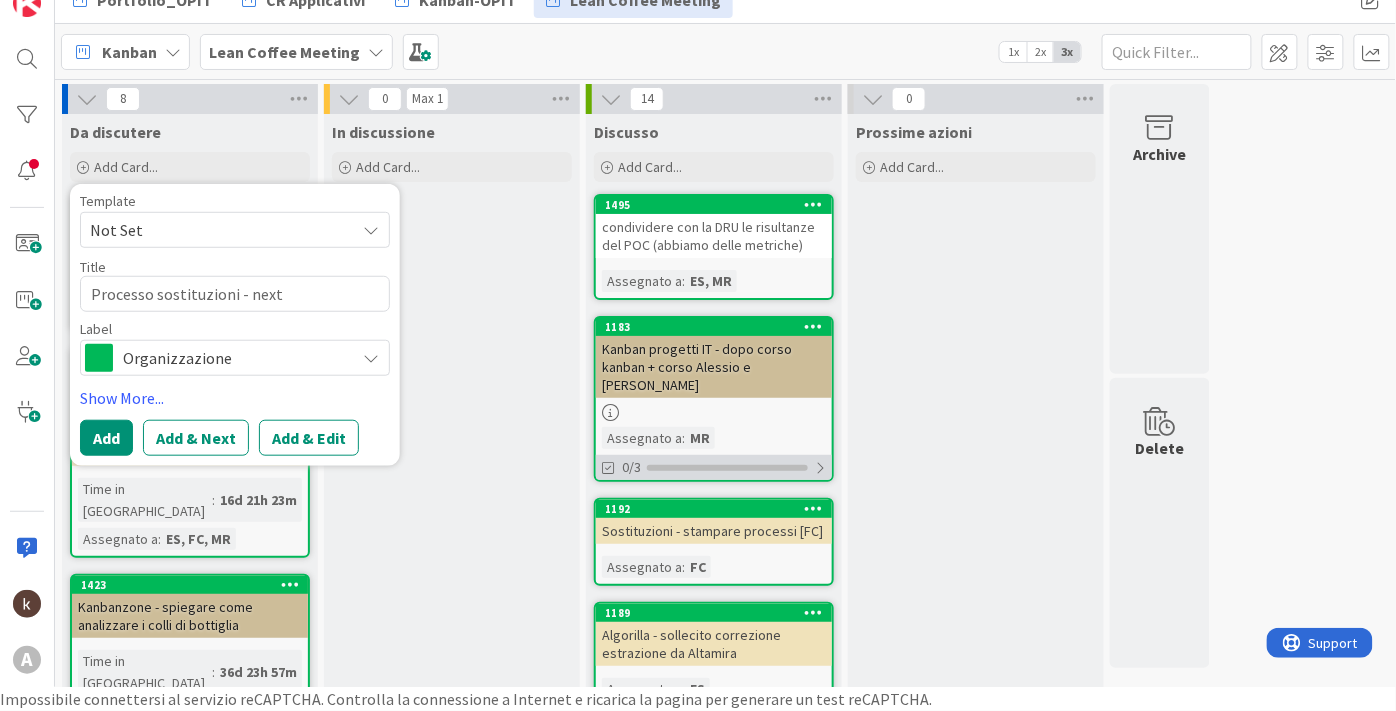 type on "x" 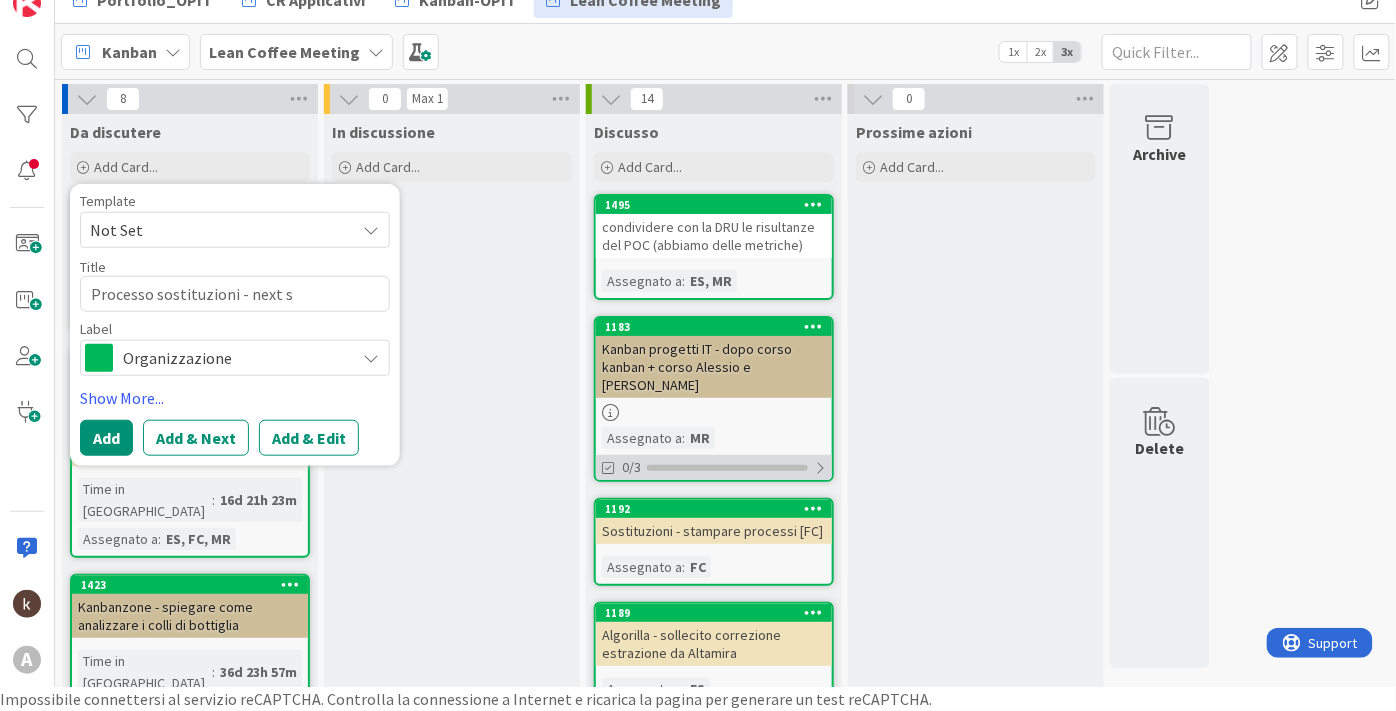 type on "x" 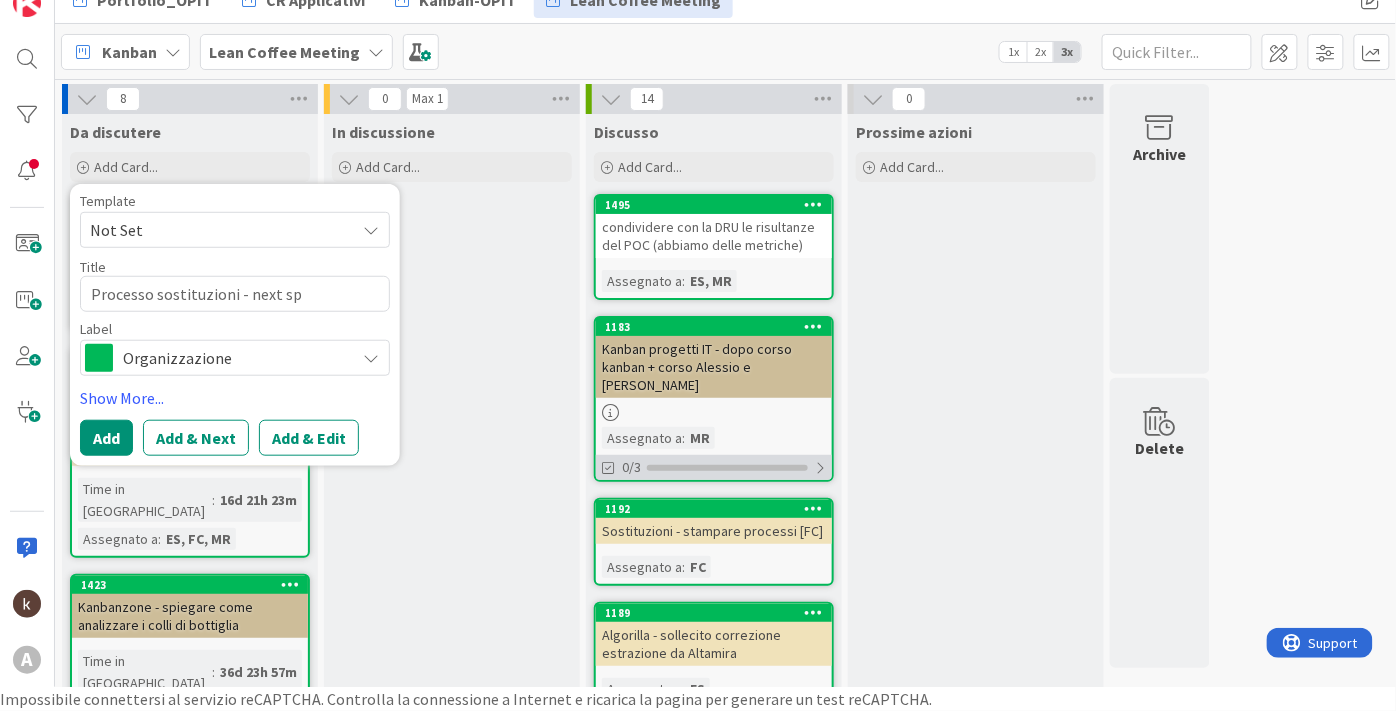 type on "x" 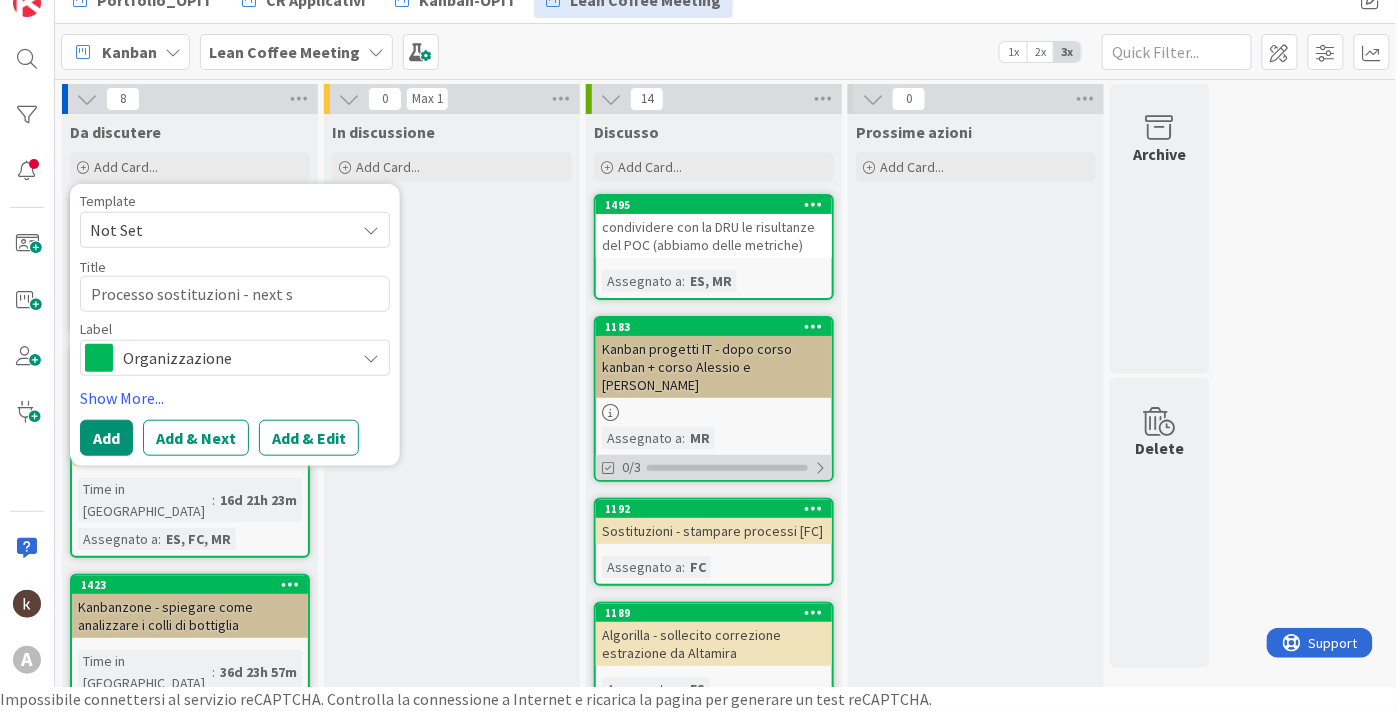 type on "x" 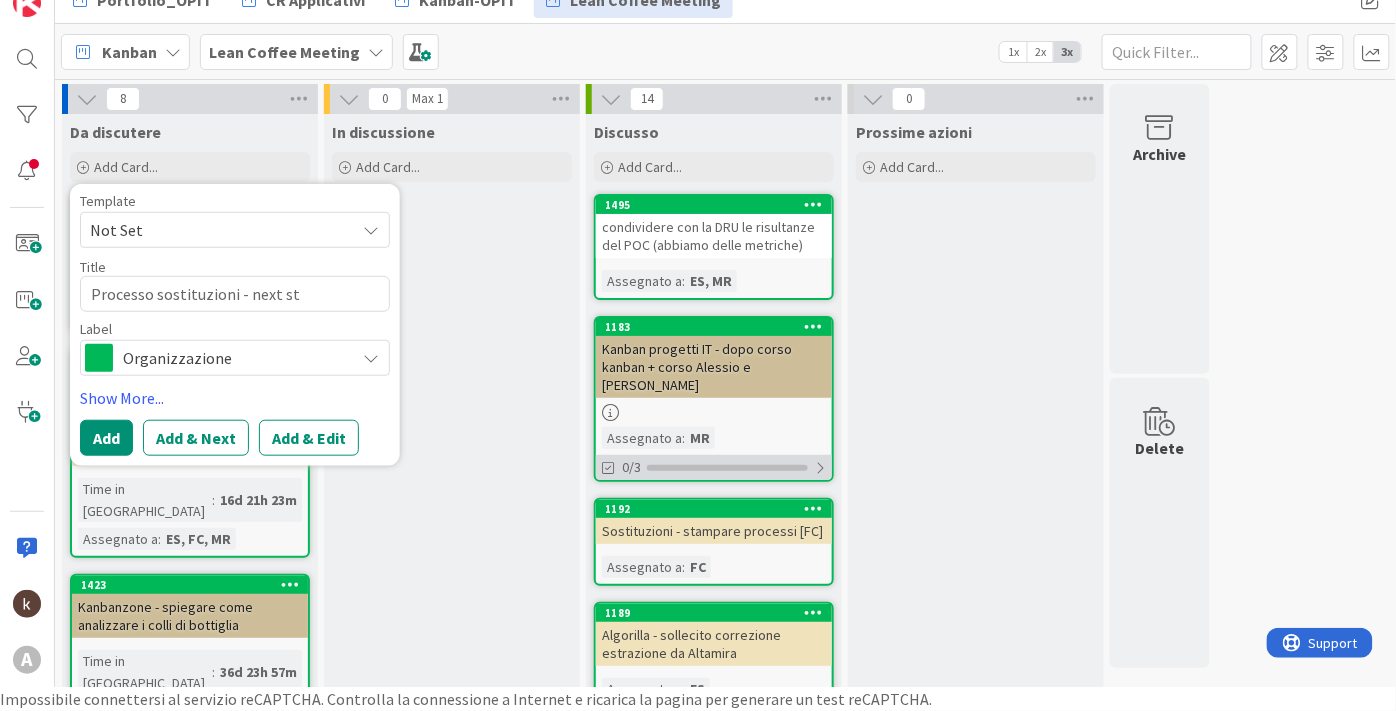 type on "x" 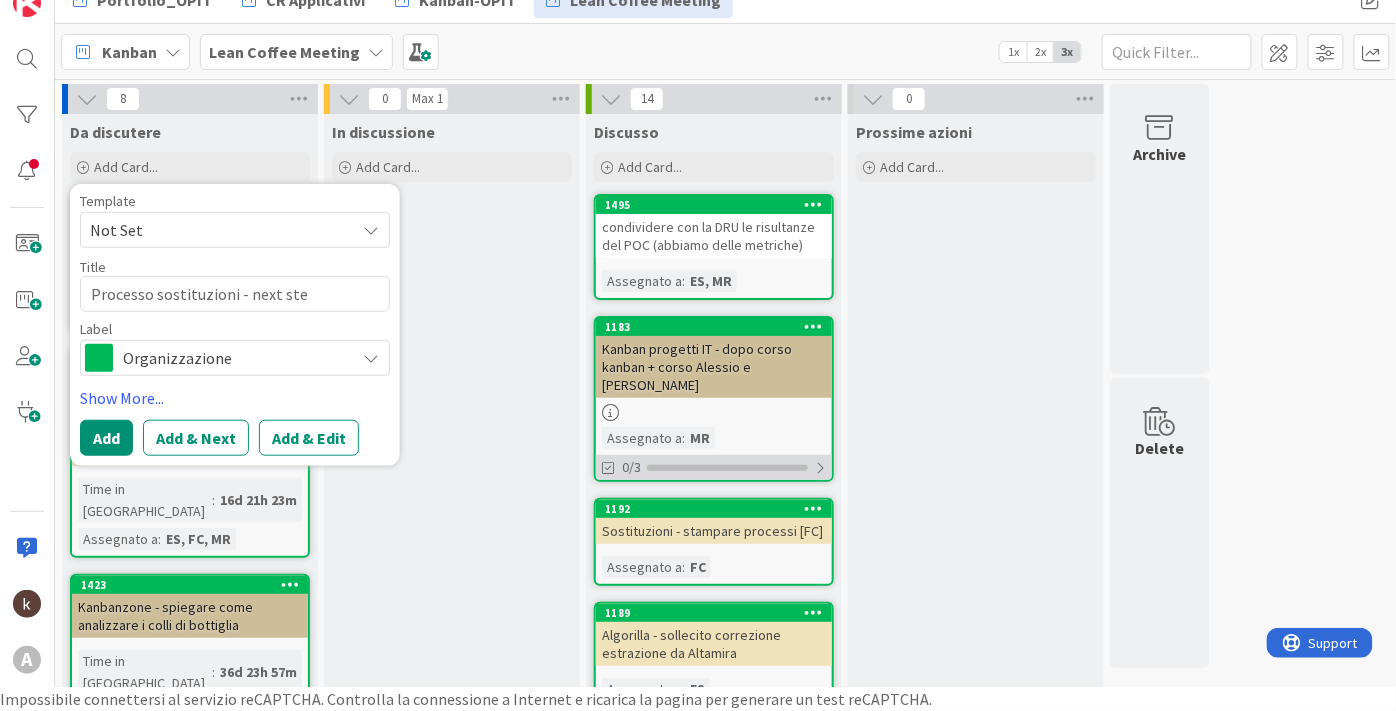 type on "Processo sostituzioni - next step" 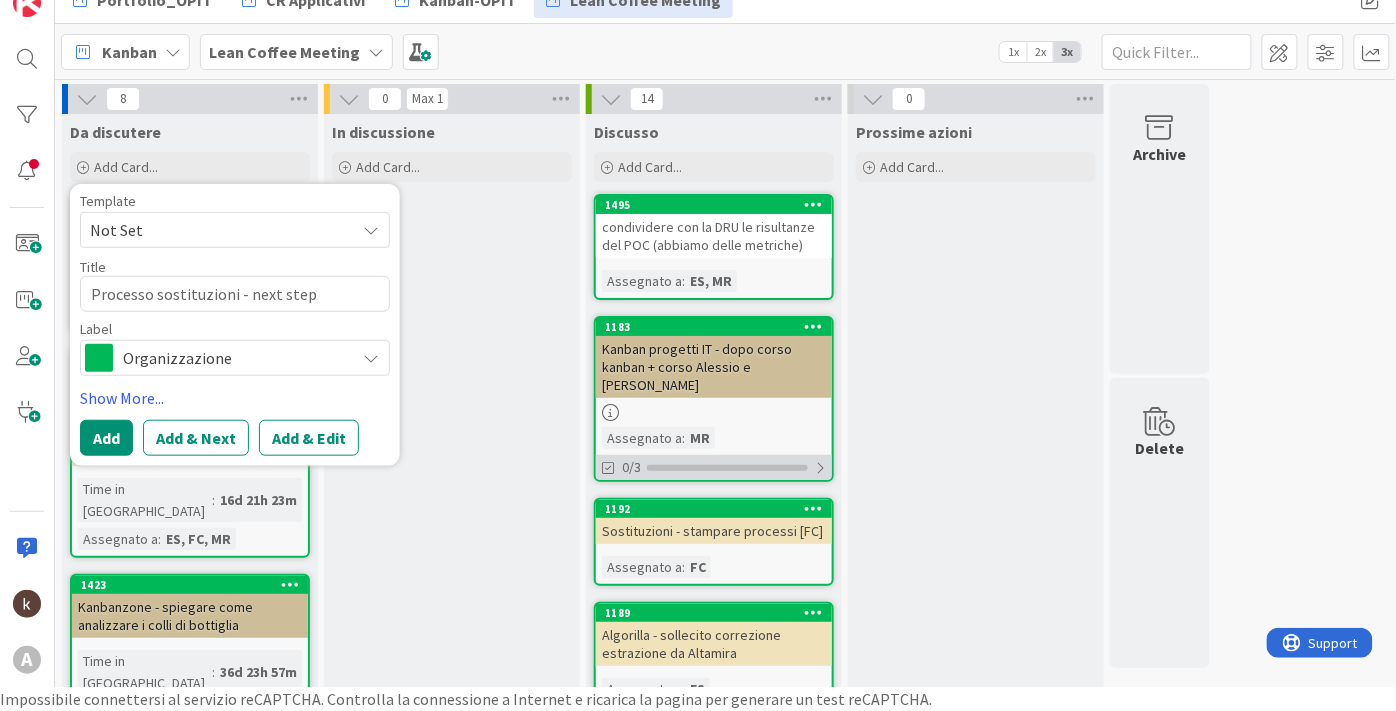 type on "x" 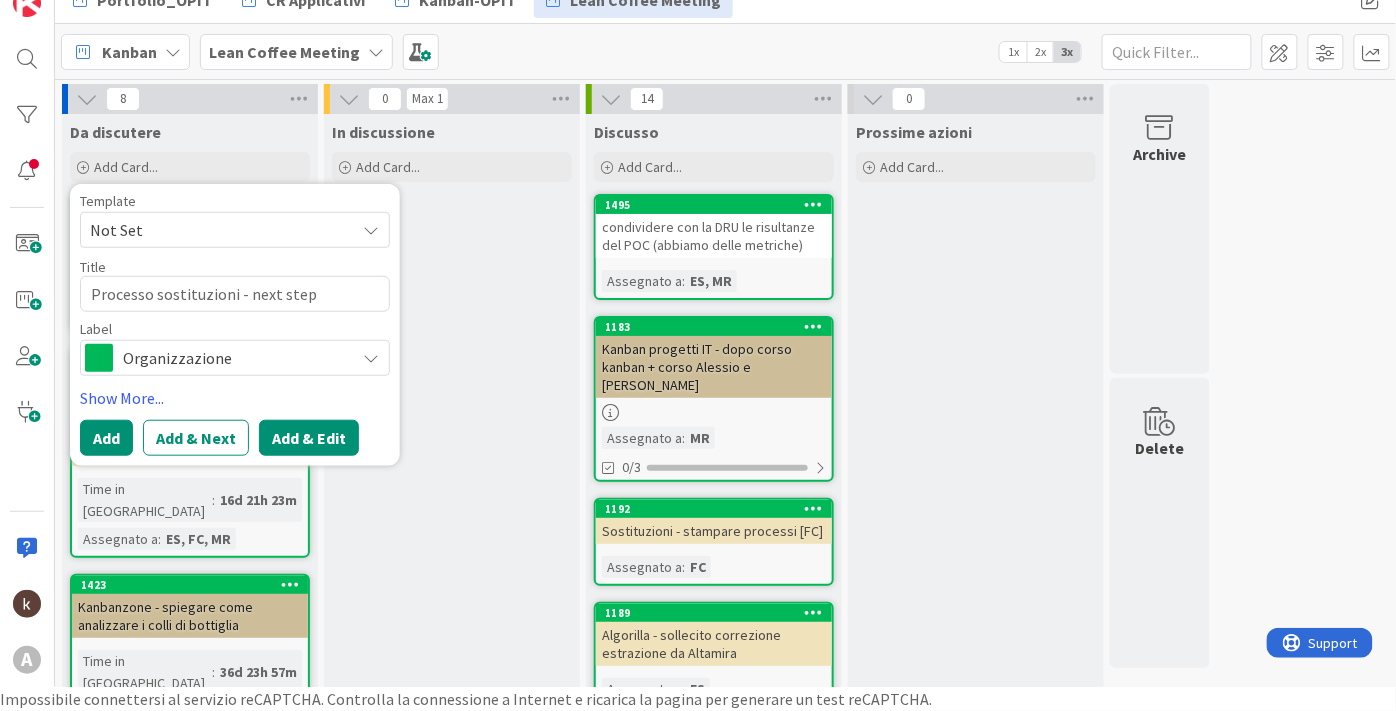 type on "Processo sostituzioni - next step" 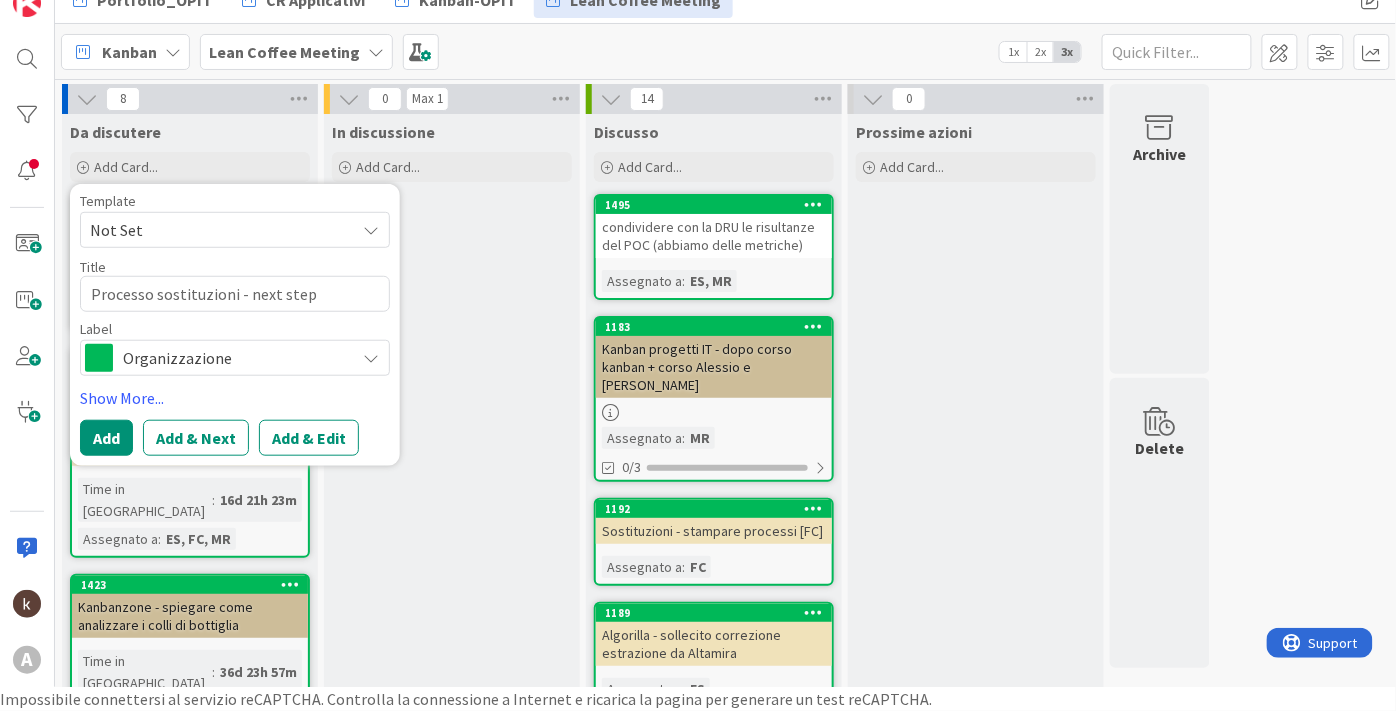 drag, startPoint x: 274, startPoint y: 426, endPoint x: 435, endPoint y: 506, distance: 179.78043 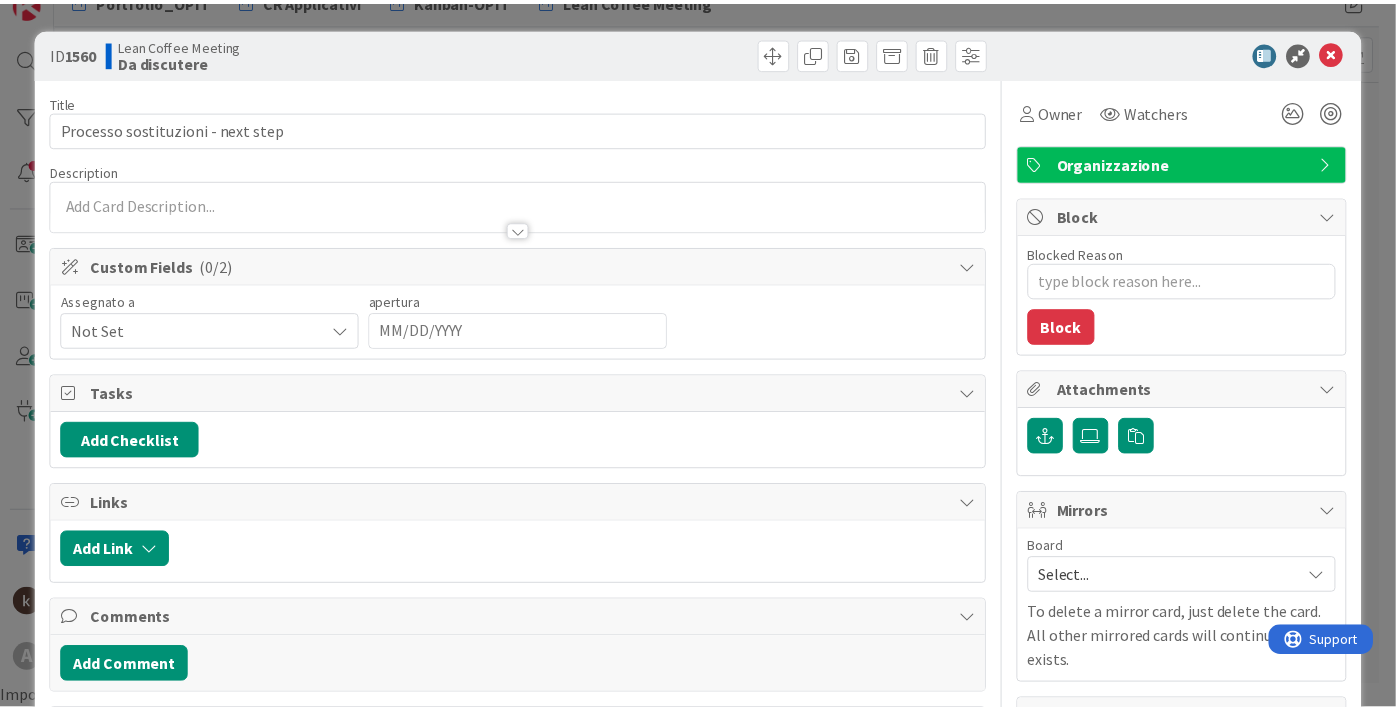 scroll, scrollTop: 0, scrollLeft: 0, axis: both 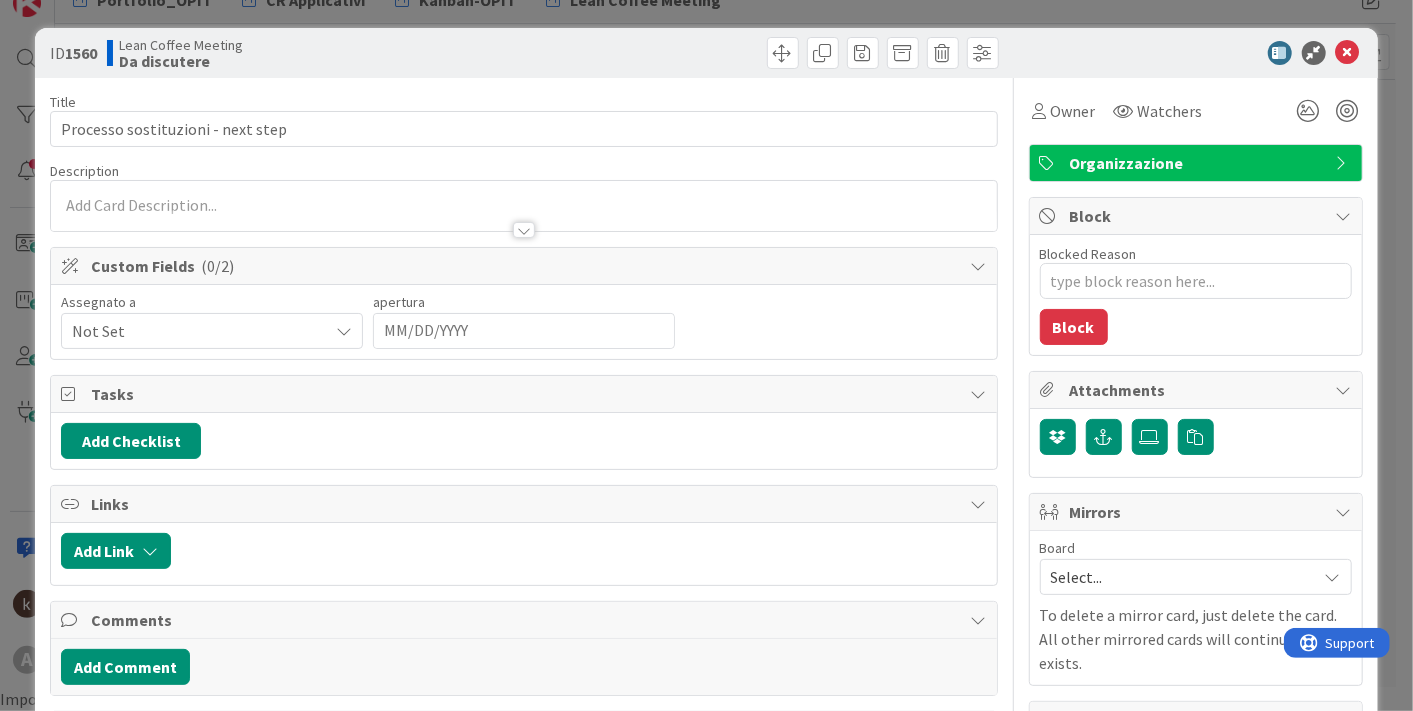 click on "Assegnato a" at bounding box center [212, 302] 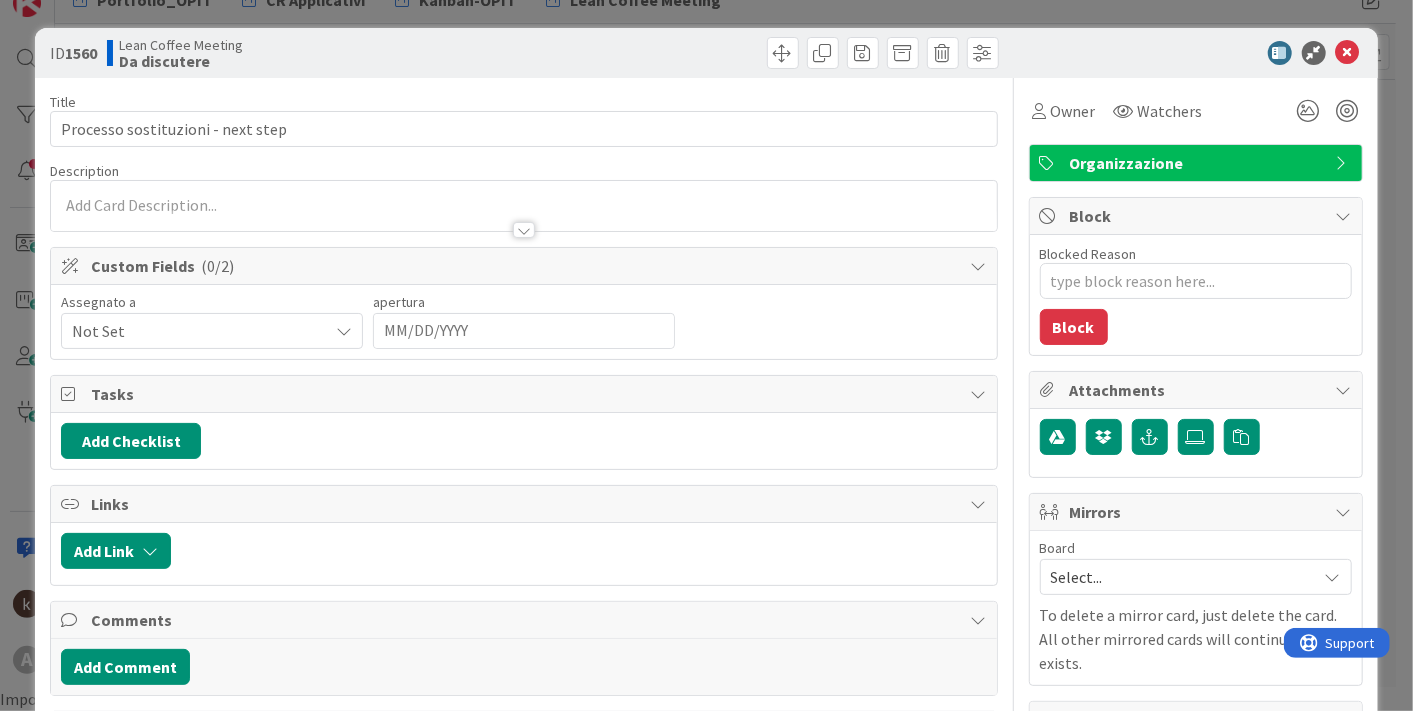 click on "Not Set" at bounding box center (200, 331) 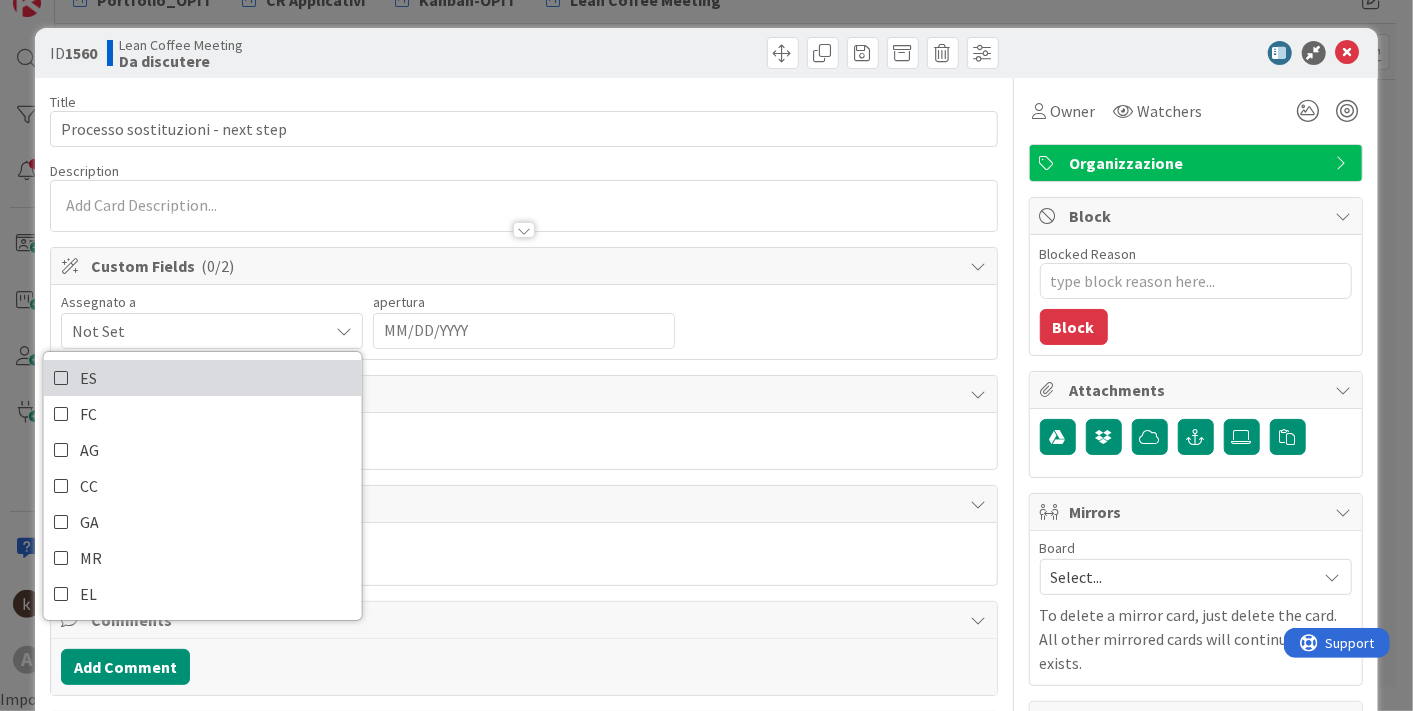 click on "ES" at bounding box center (203, 378) 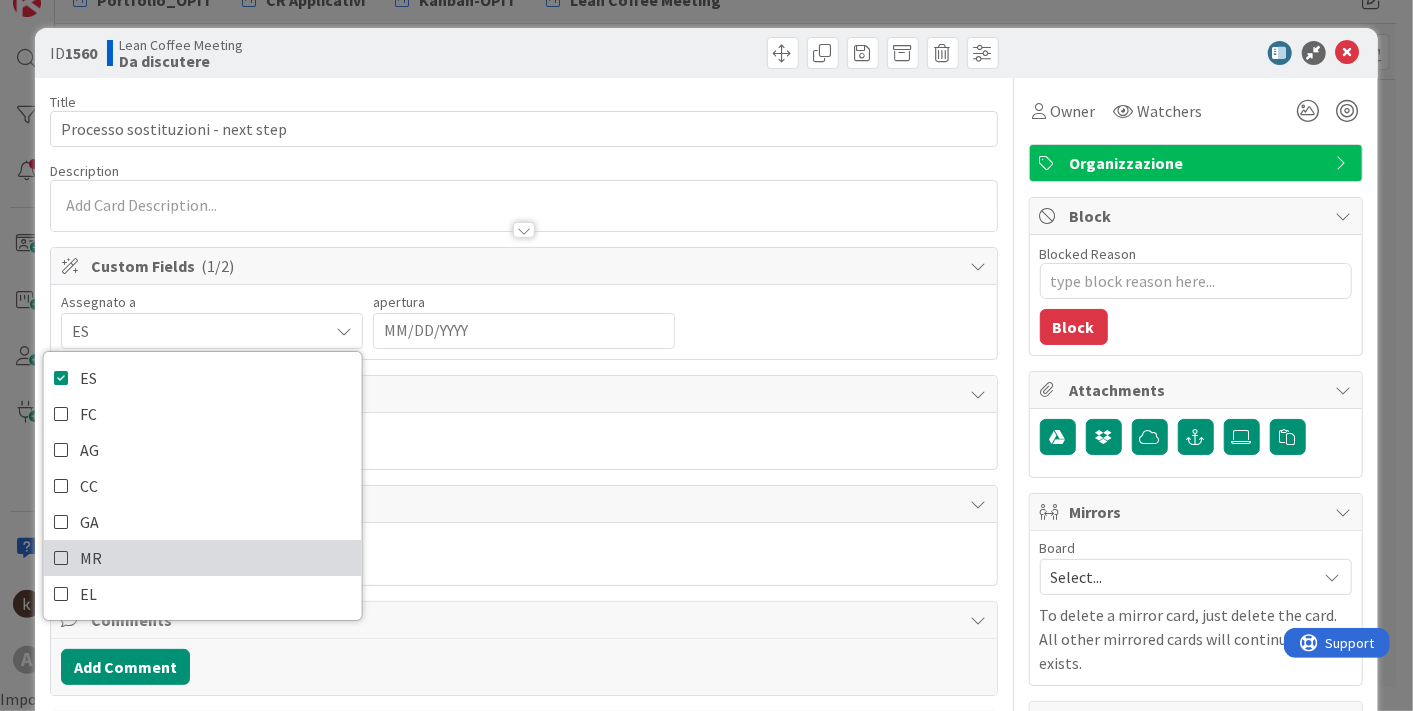 click at bounding box center (62, 558) 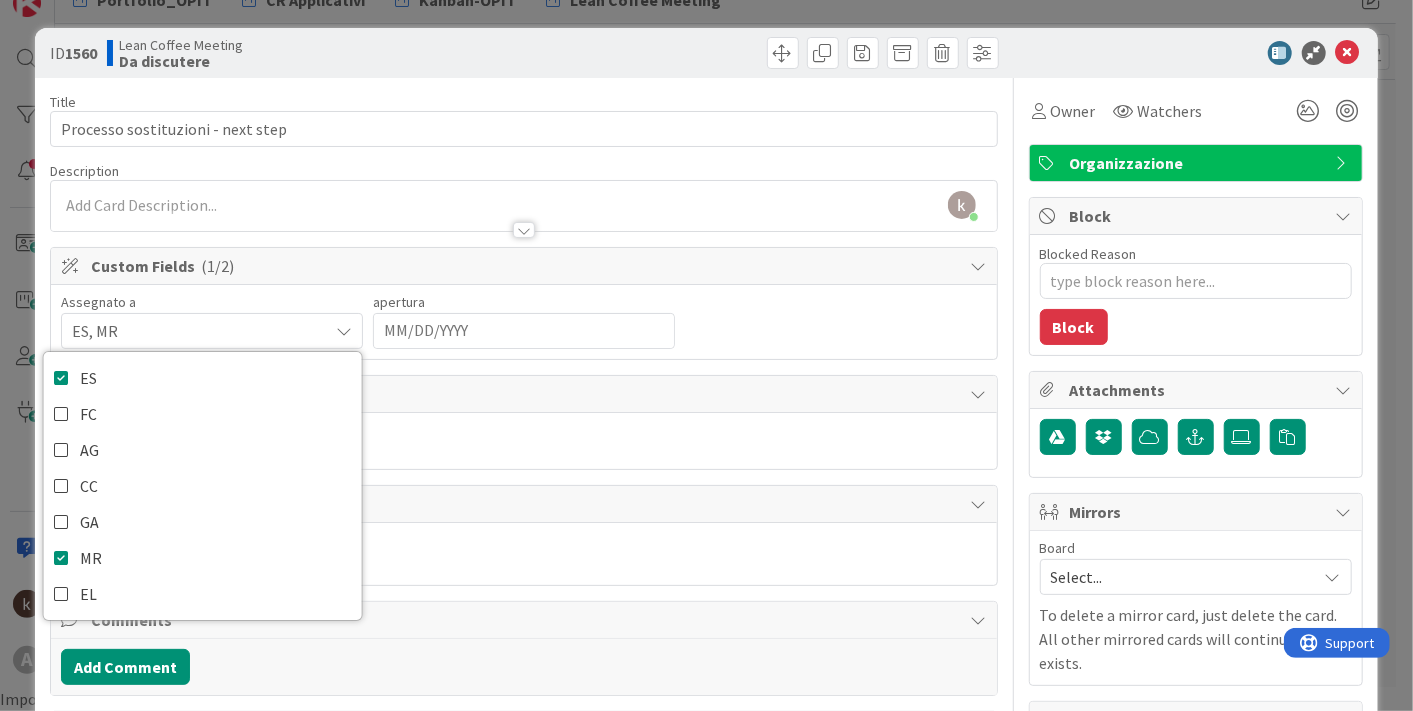 click on "Assegnato a ES, MR ES FC AG CC GA MR EL apertura Navigate forward to interact with the calendar and select a date. Press the question mark key to get the keyboard shortcuts for changing dates." at bounding box center (523, 322) 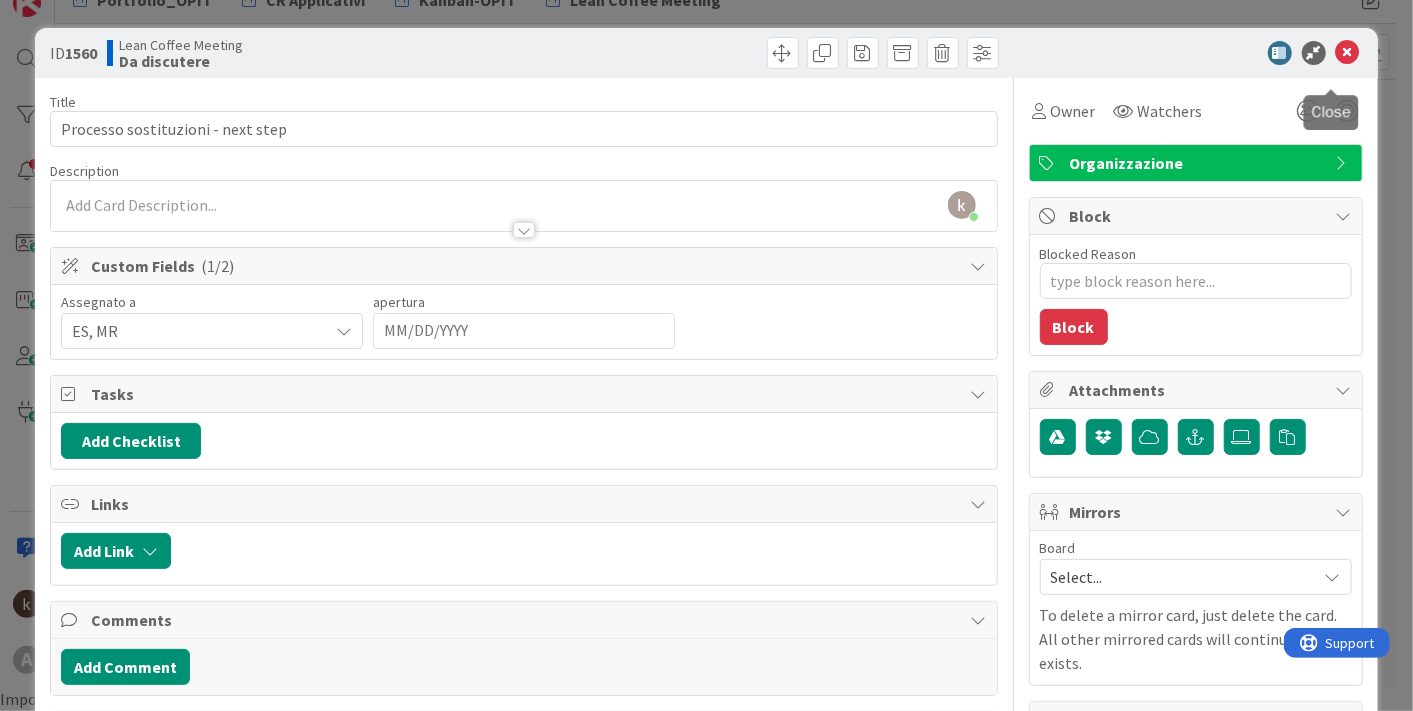 click at bounding box center [1348, 53] 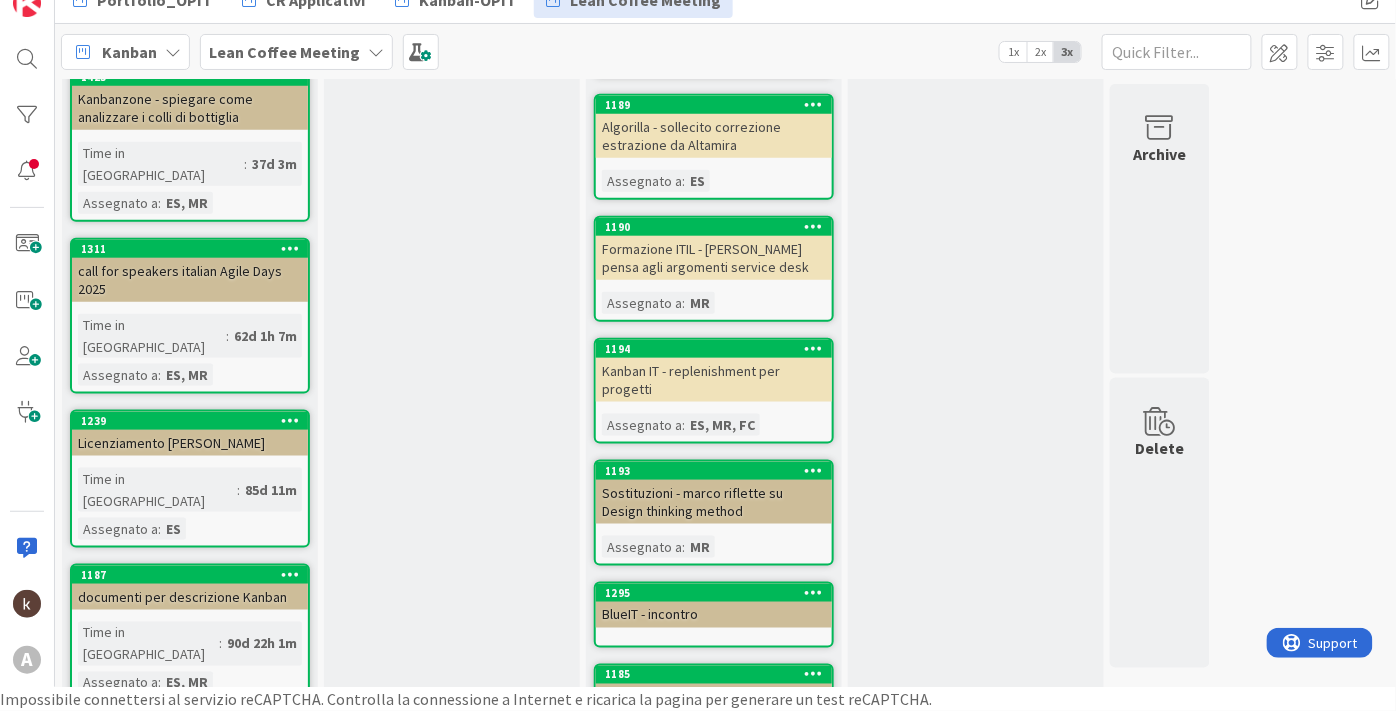 scroll, scrollTop: 0, scrollLeft: 0, axis: both 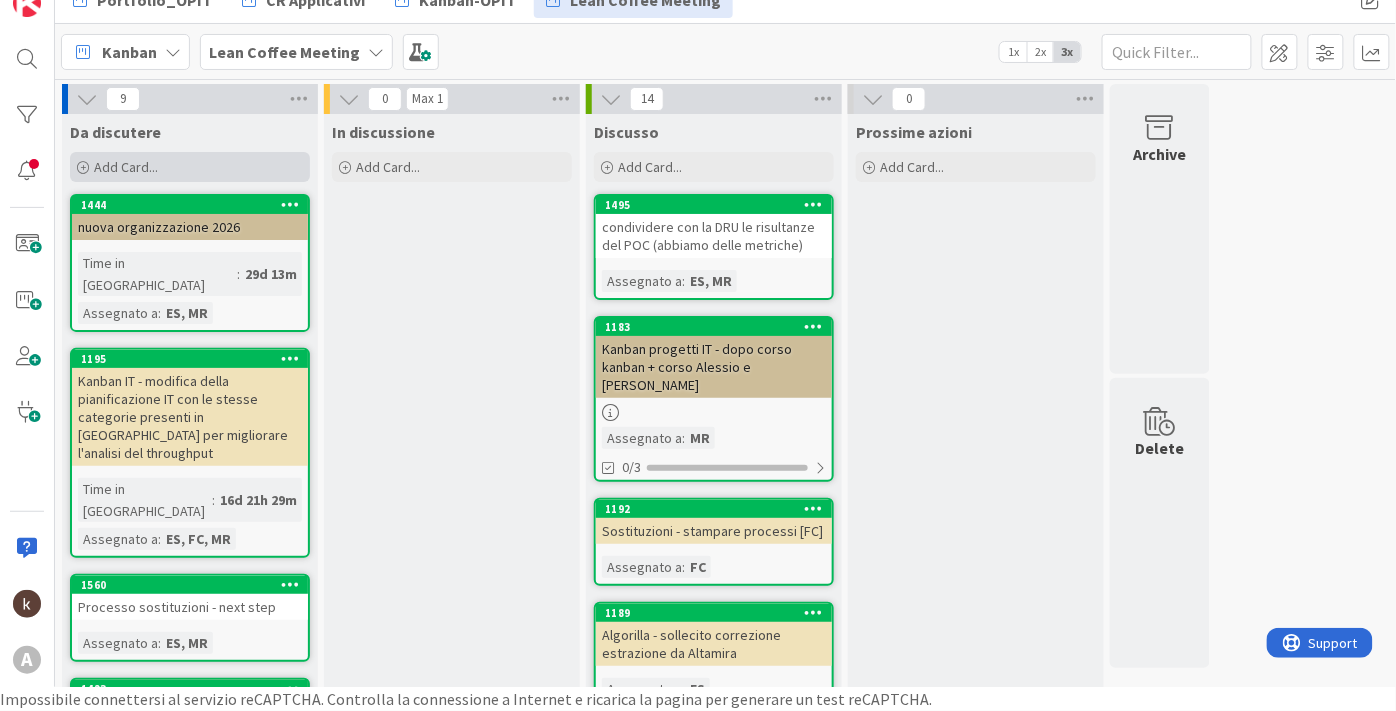 click on "Add Card..." at bounding box center [190, 167] 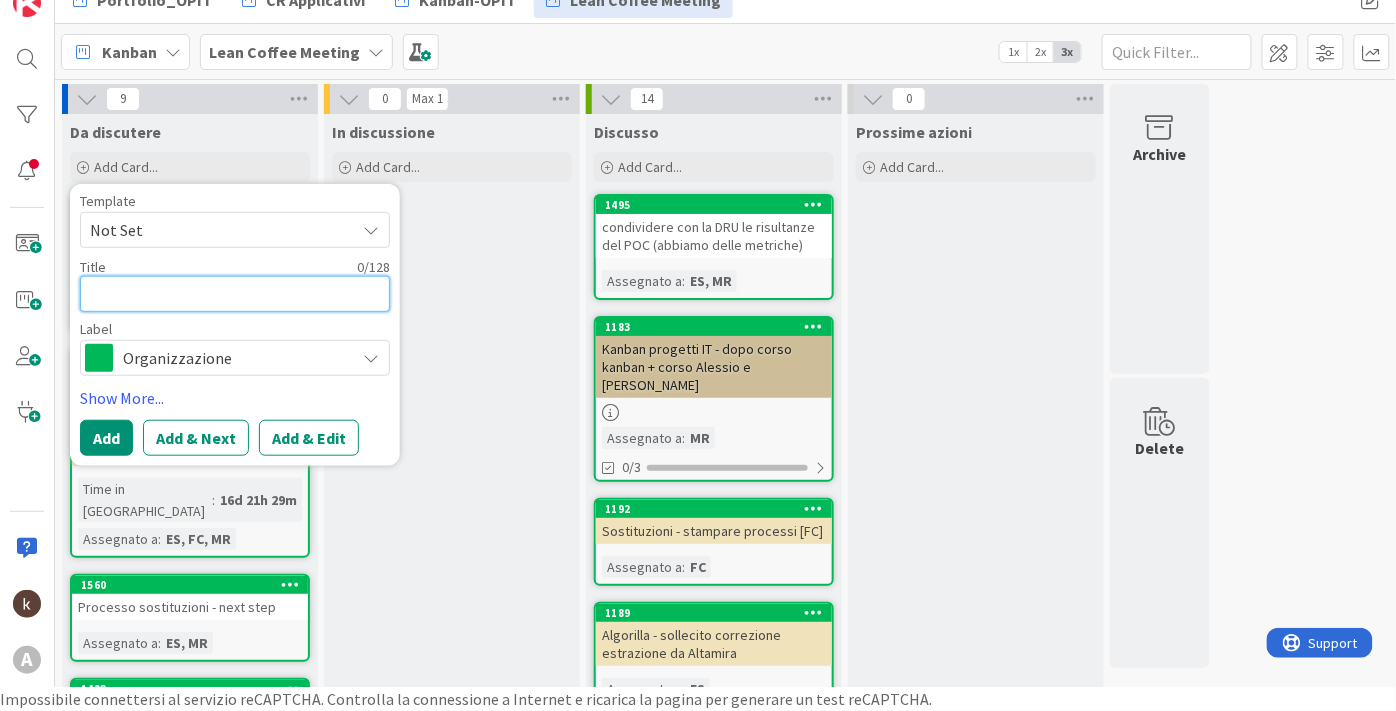 type on "x" 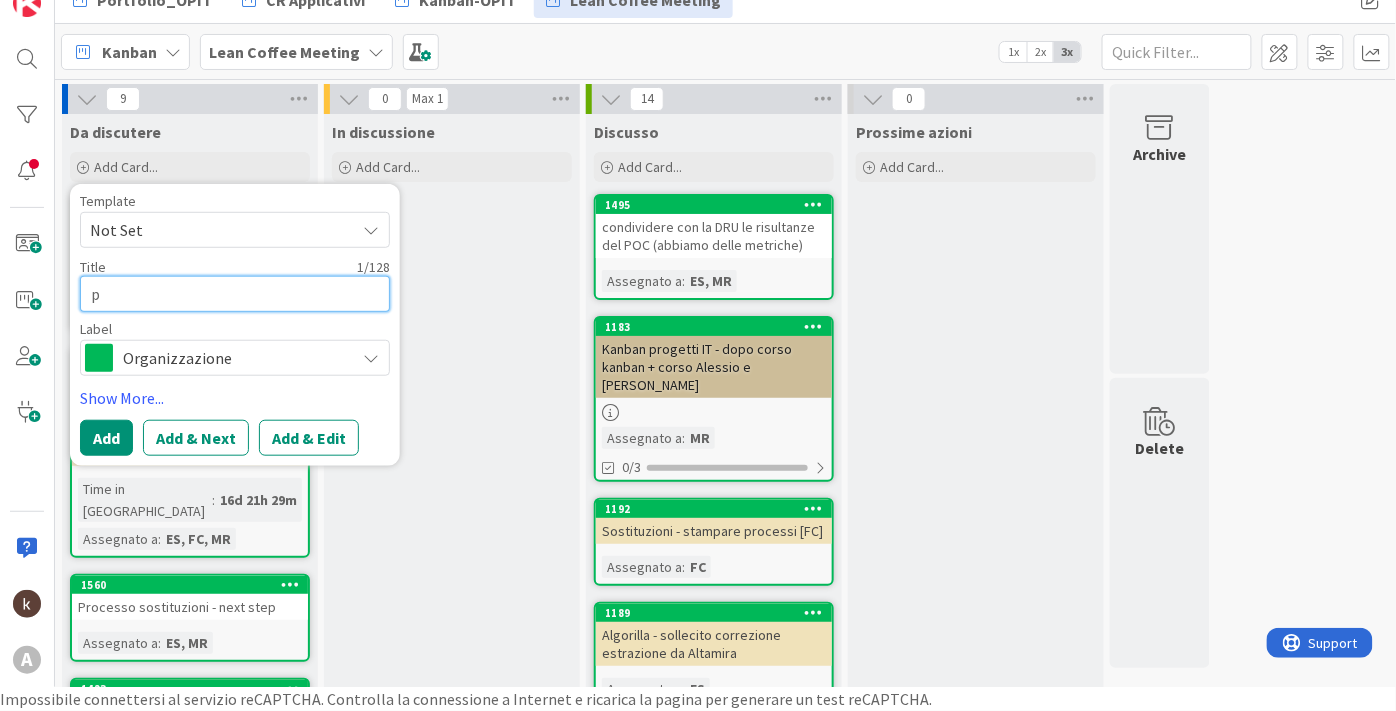 type on "x" 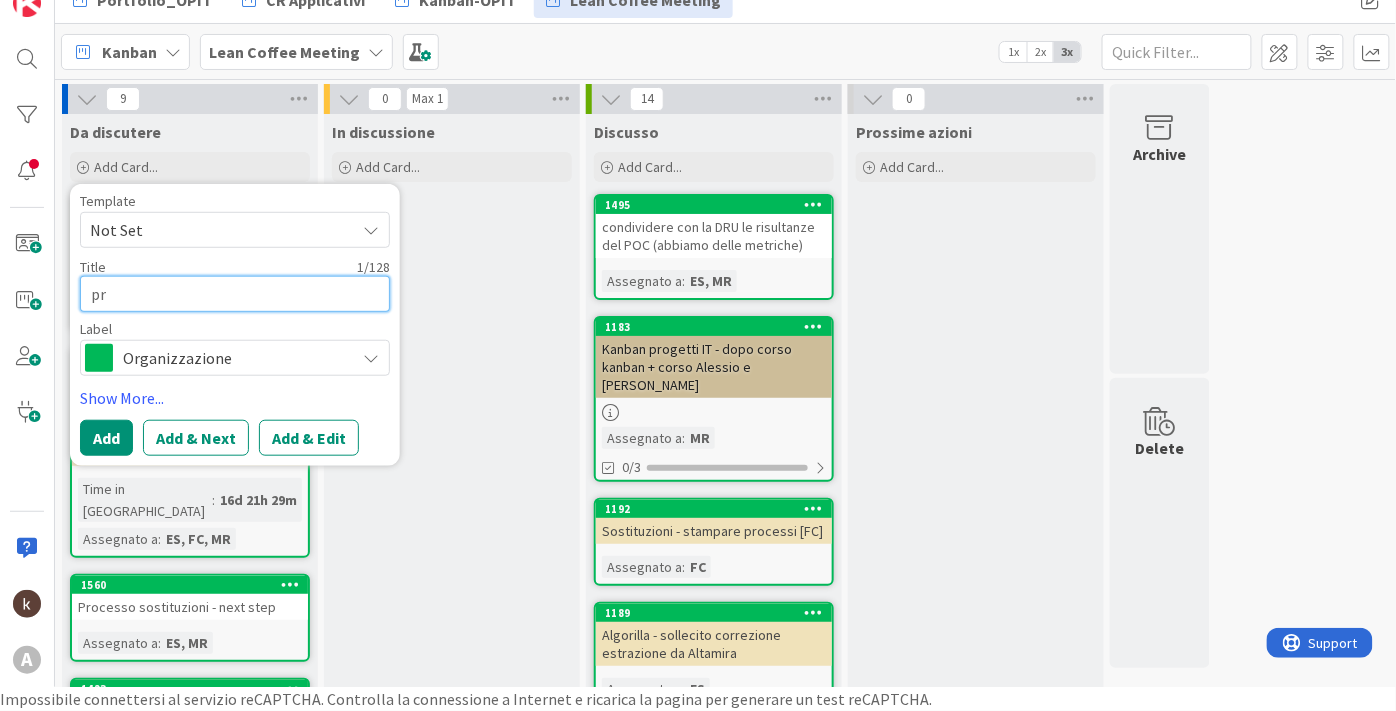 type on "x" 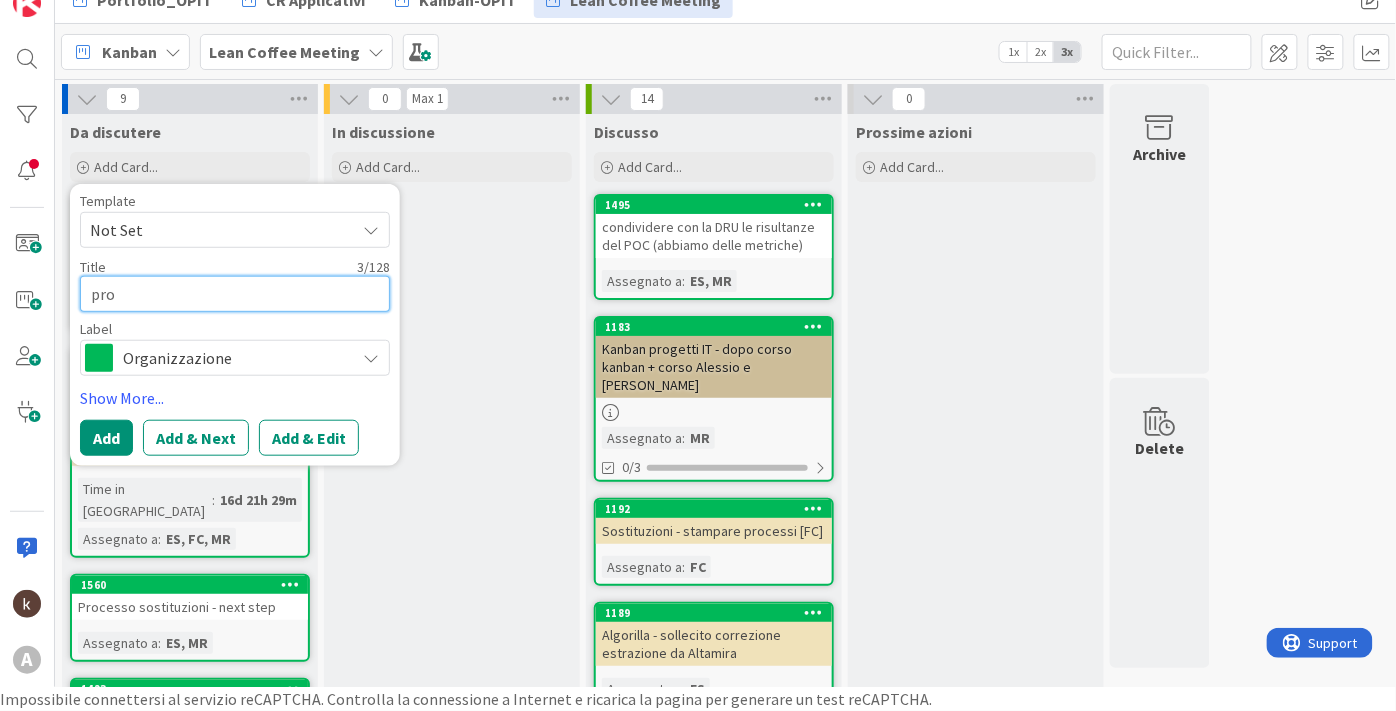 type on "x" 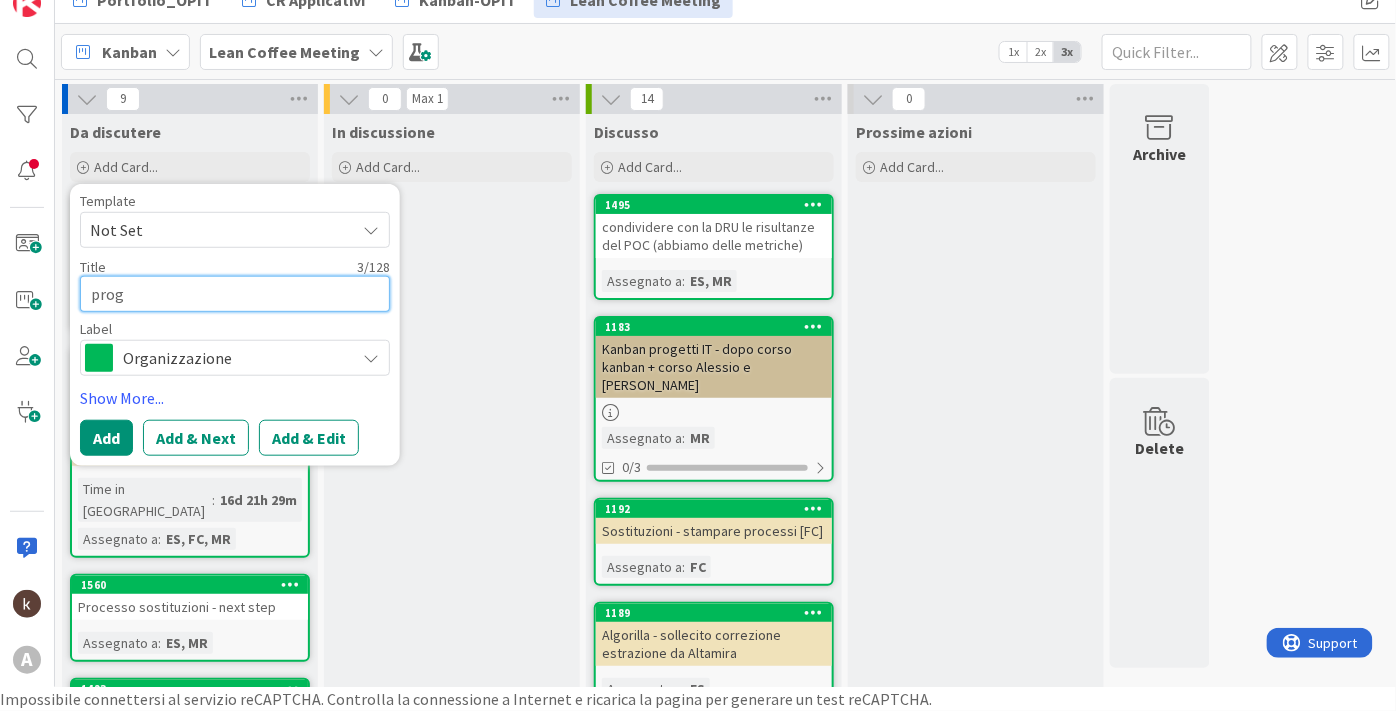 type on "x" 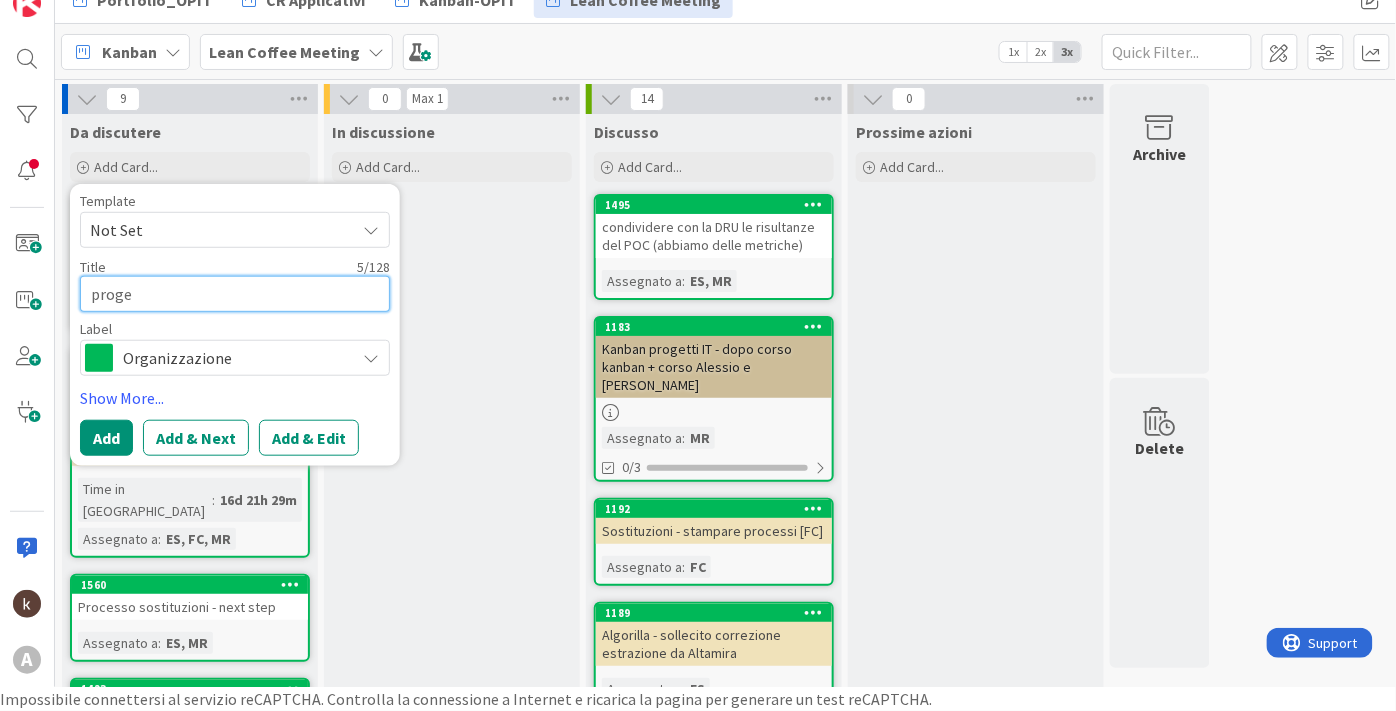 type on "x" 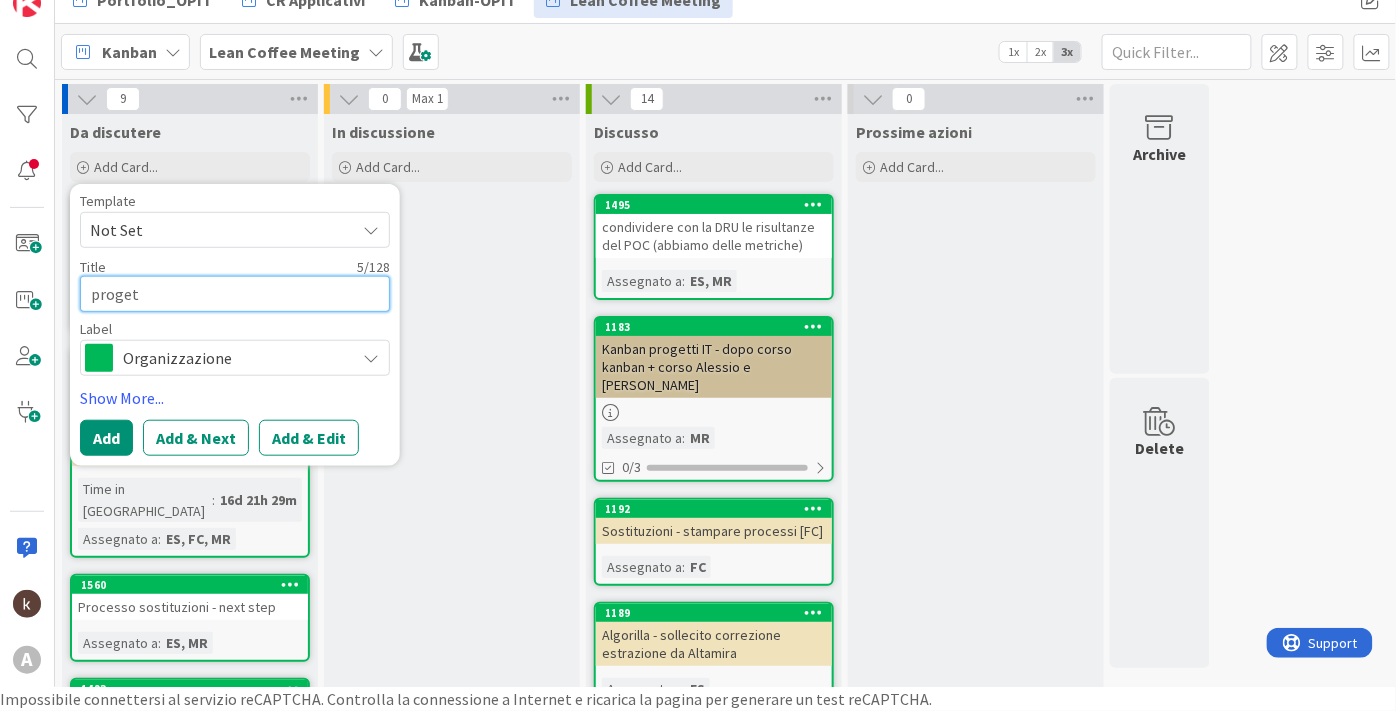 type on "x" 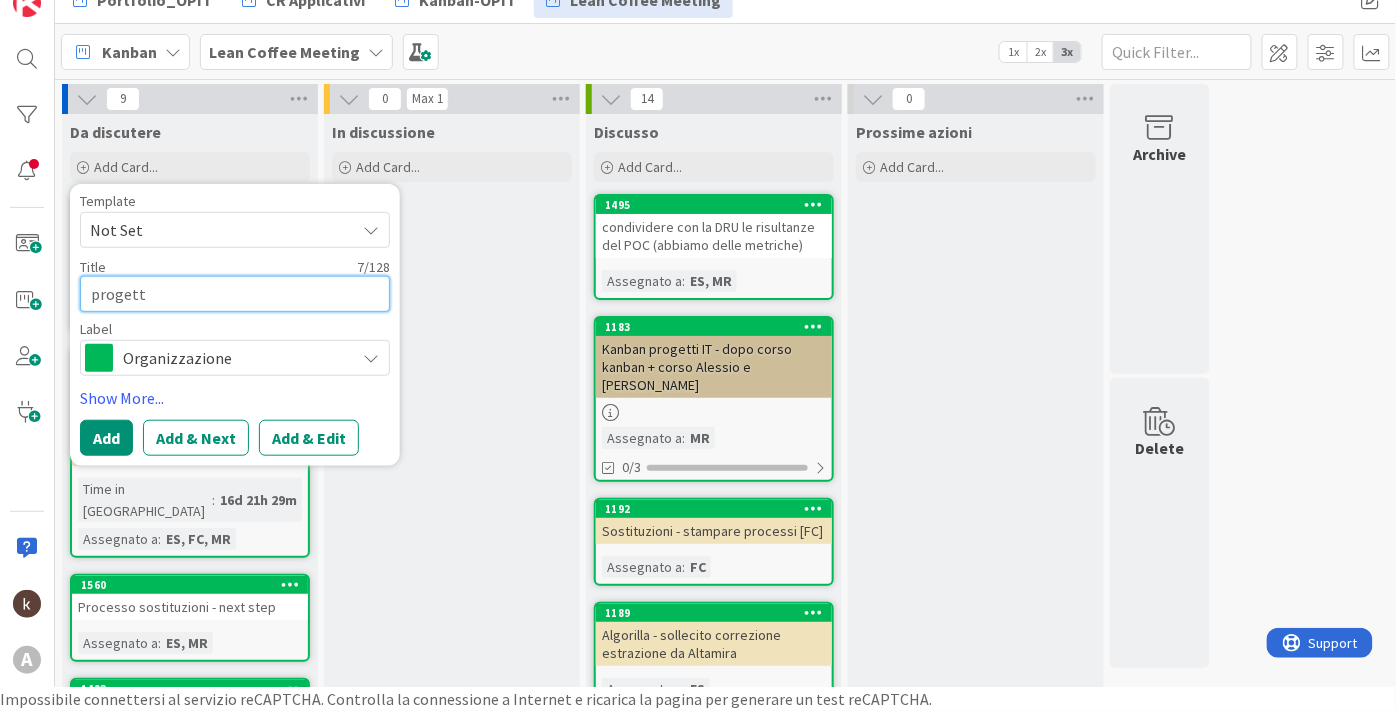 type on "x" 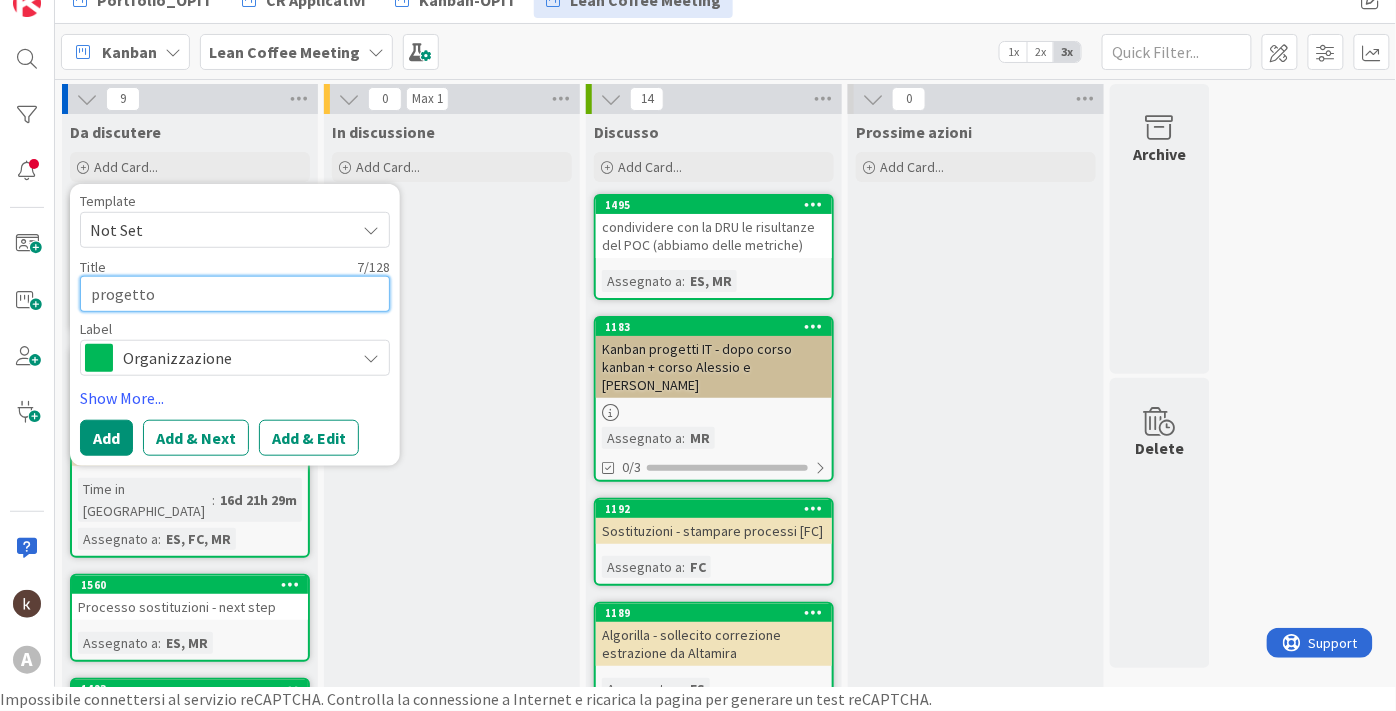 type on "x" 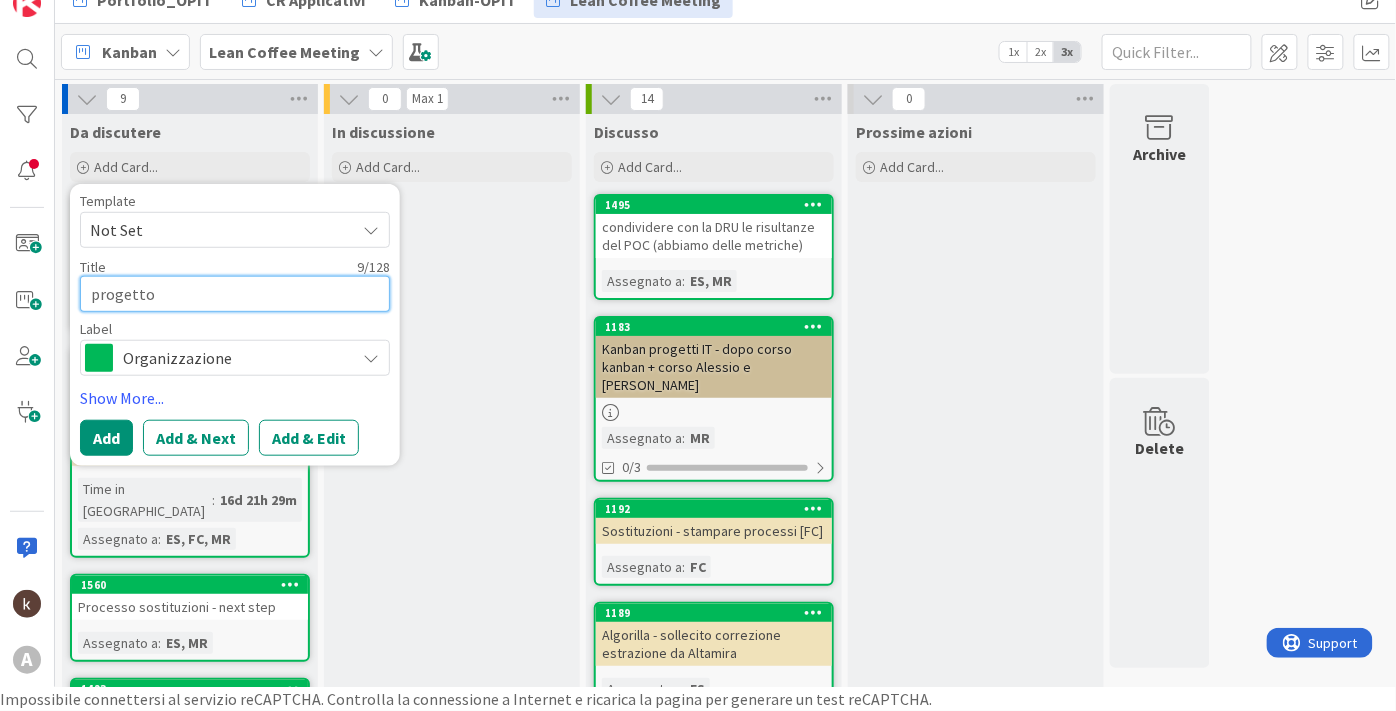type on "x" 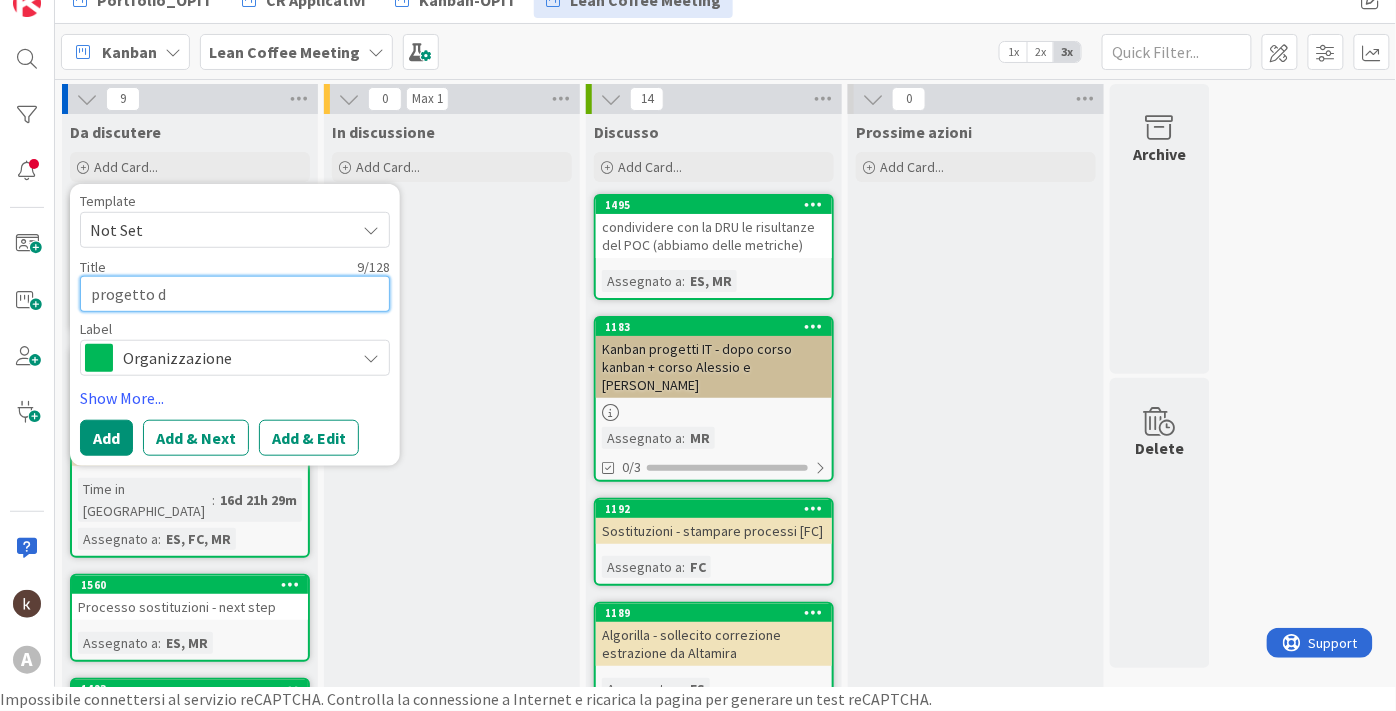 type on "x" 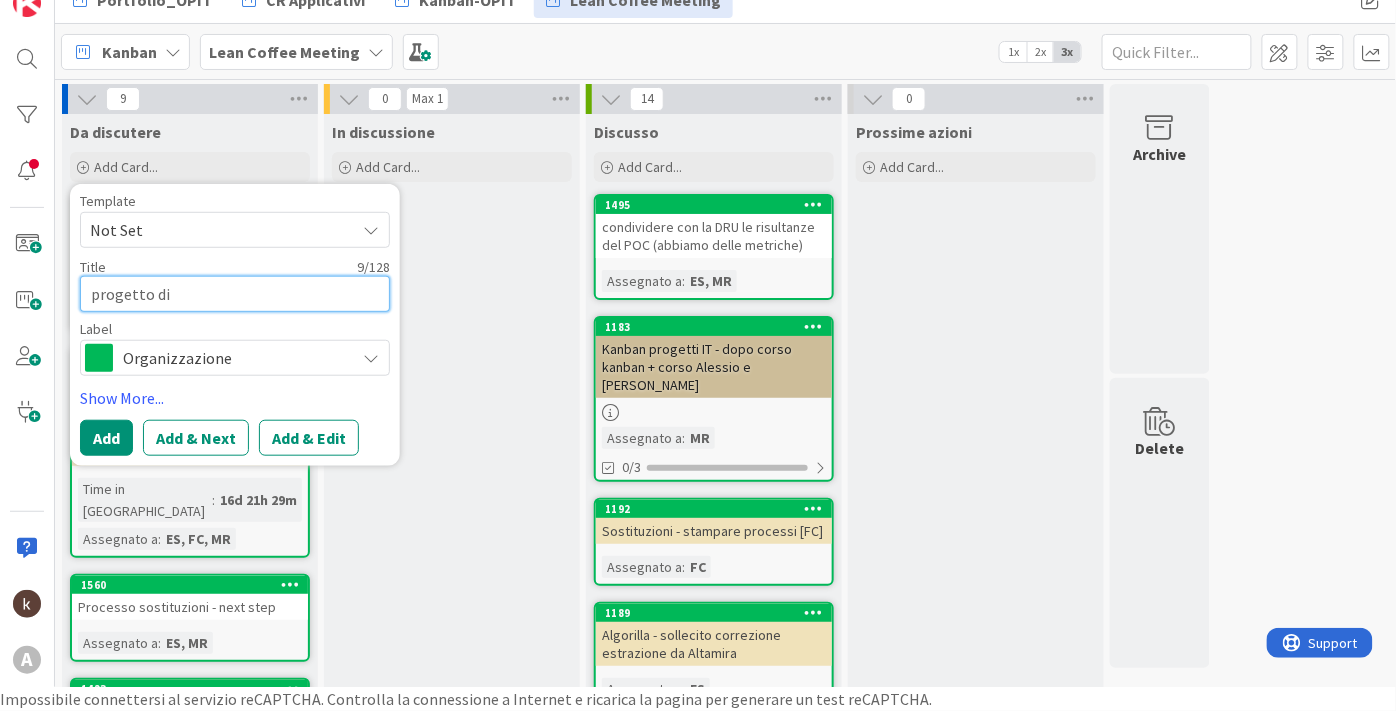 type on "x" 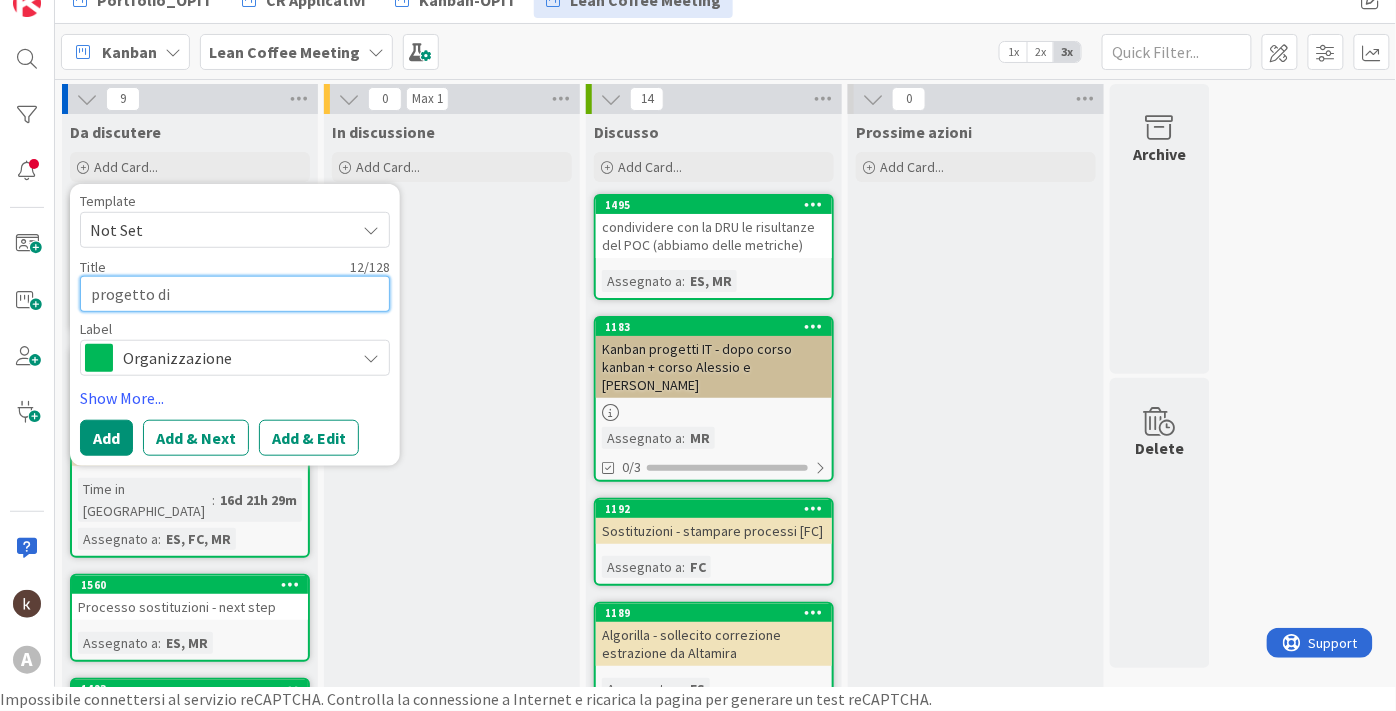 type on "x" 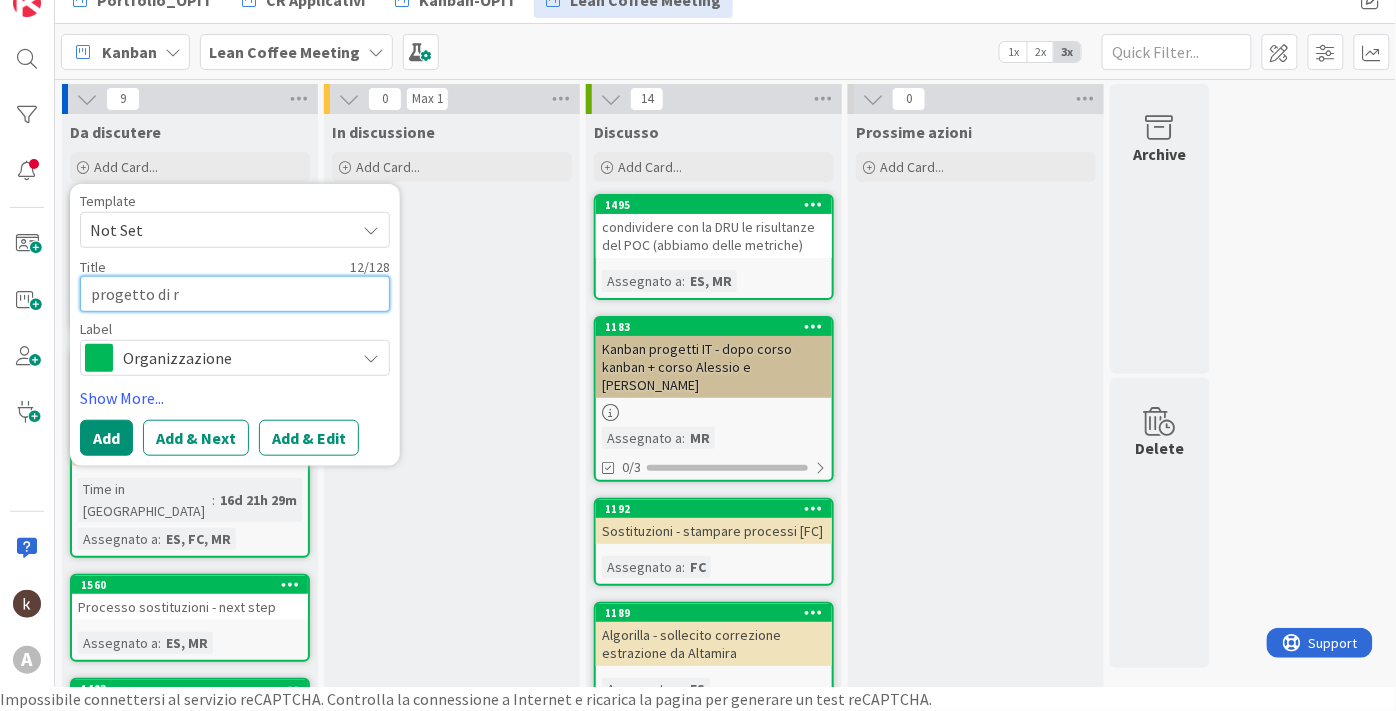 type on "x" 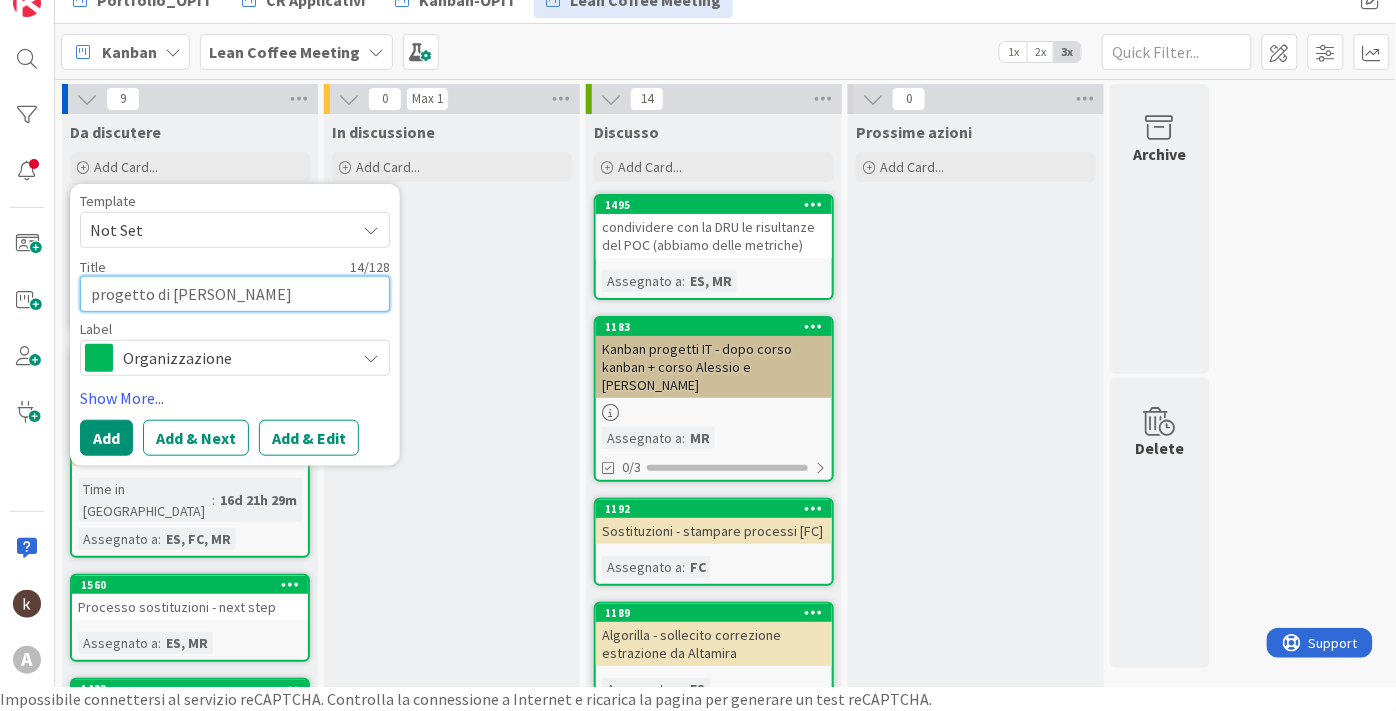 type on "x" 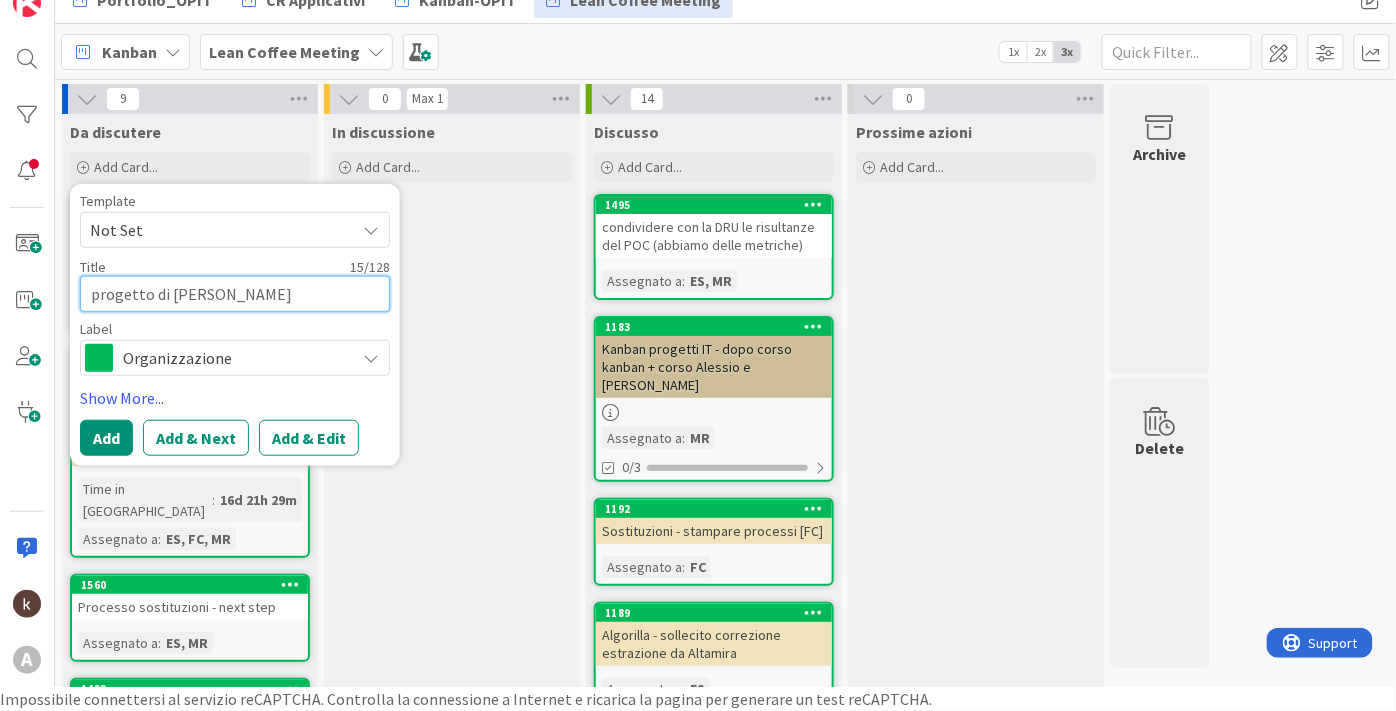 type on "x" 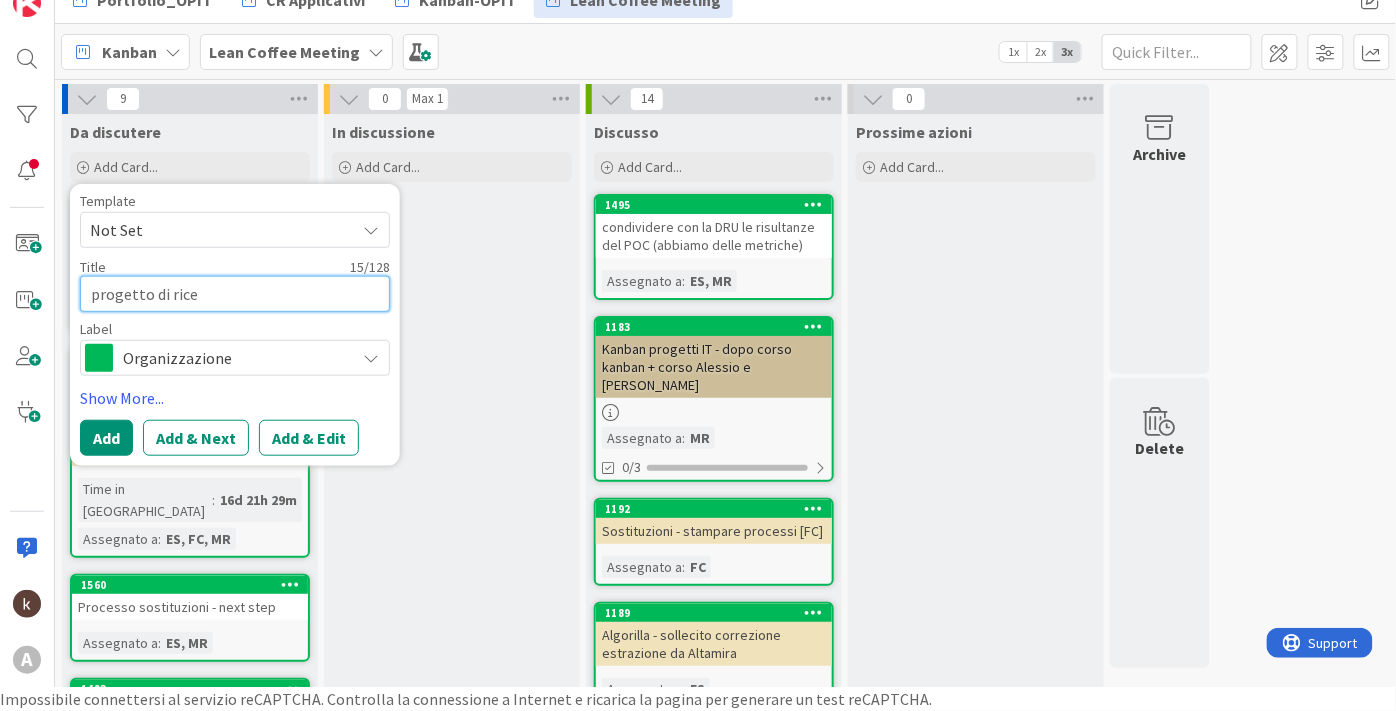 type on "x" 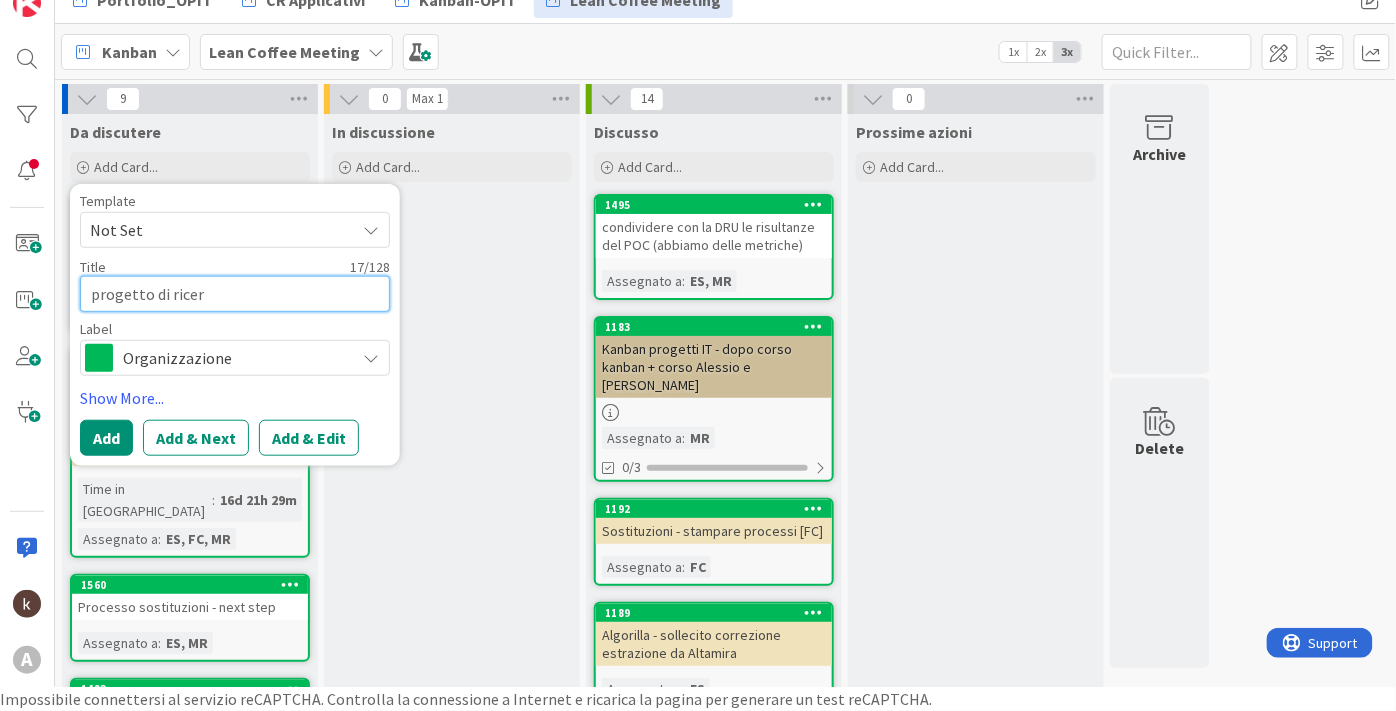 type on "x" 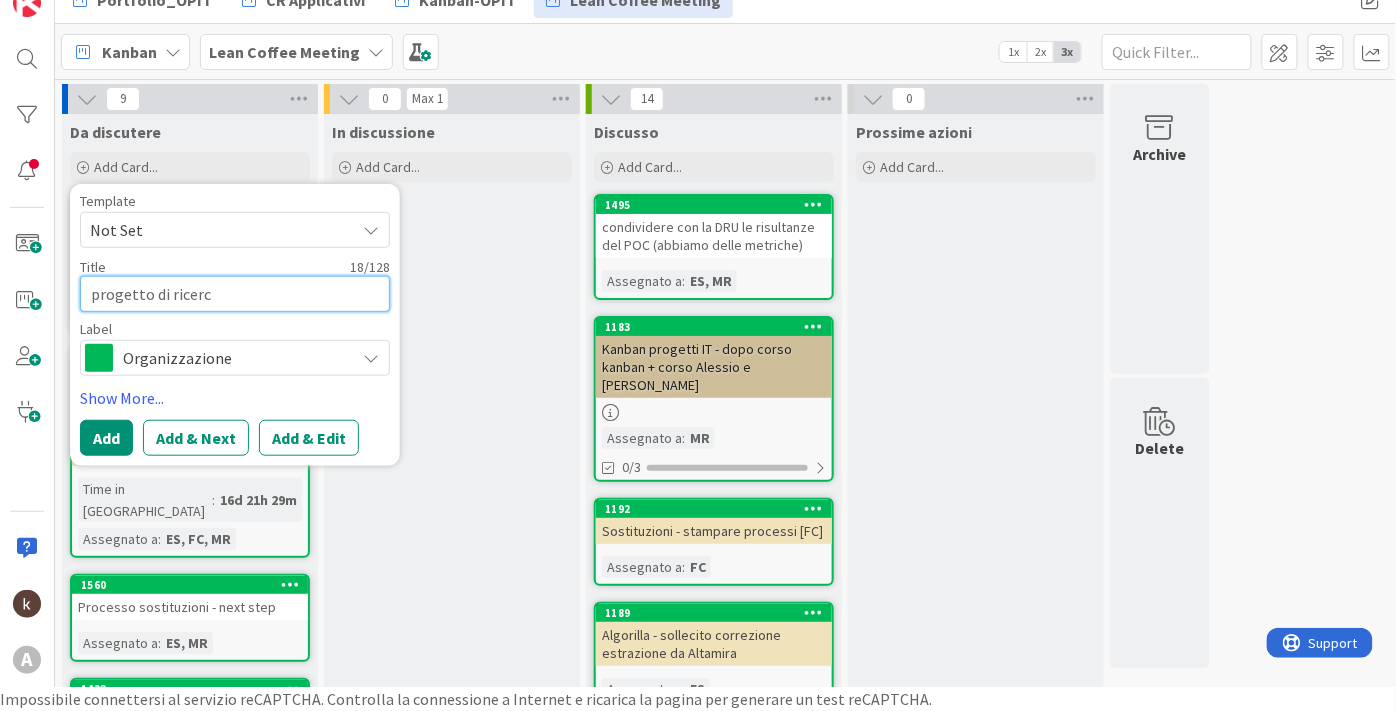 type on "x" 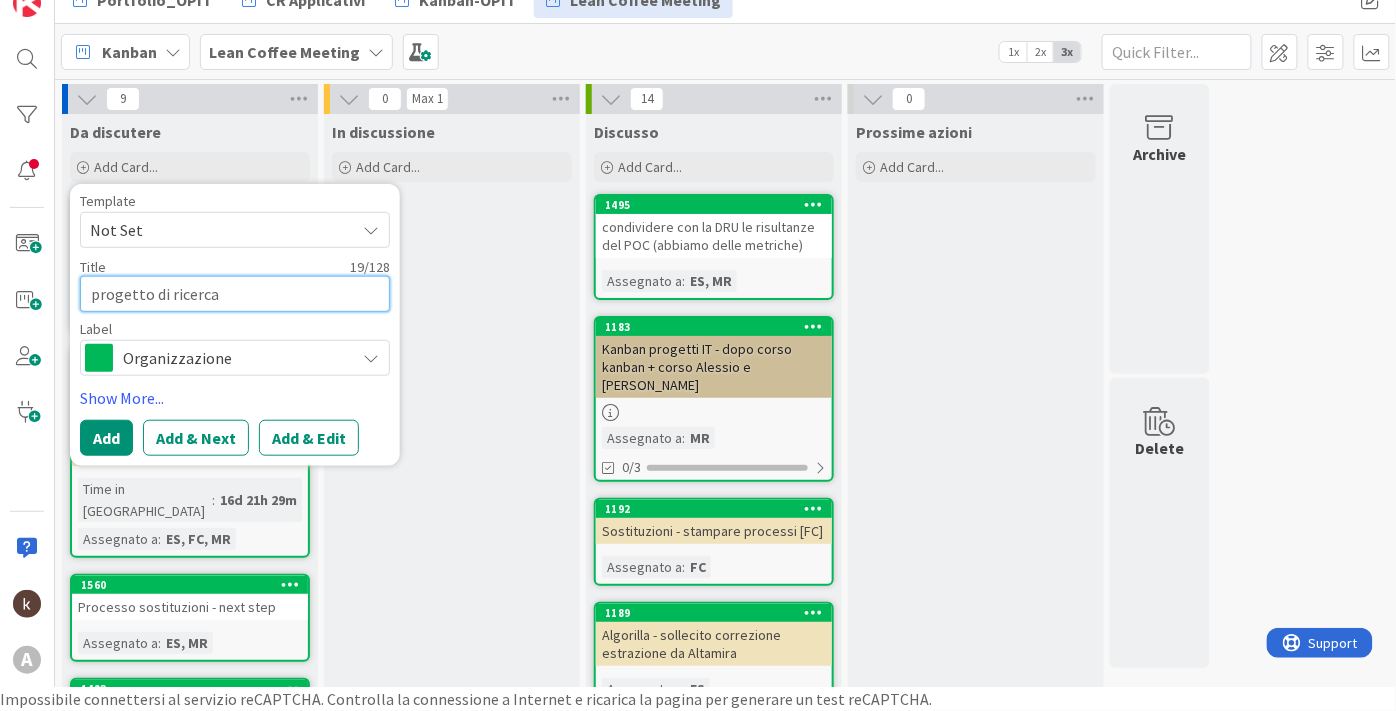 type on "x" 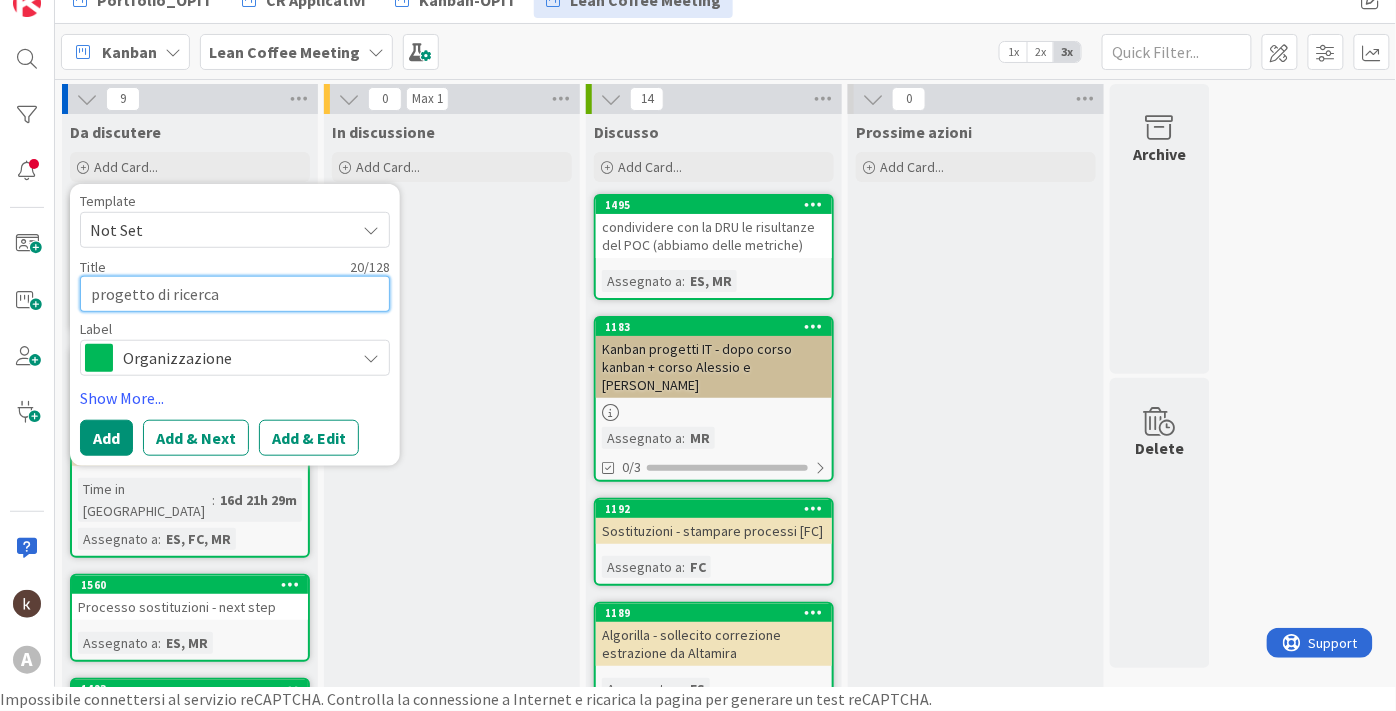 type on "x" 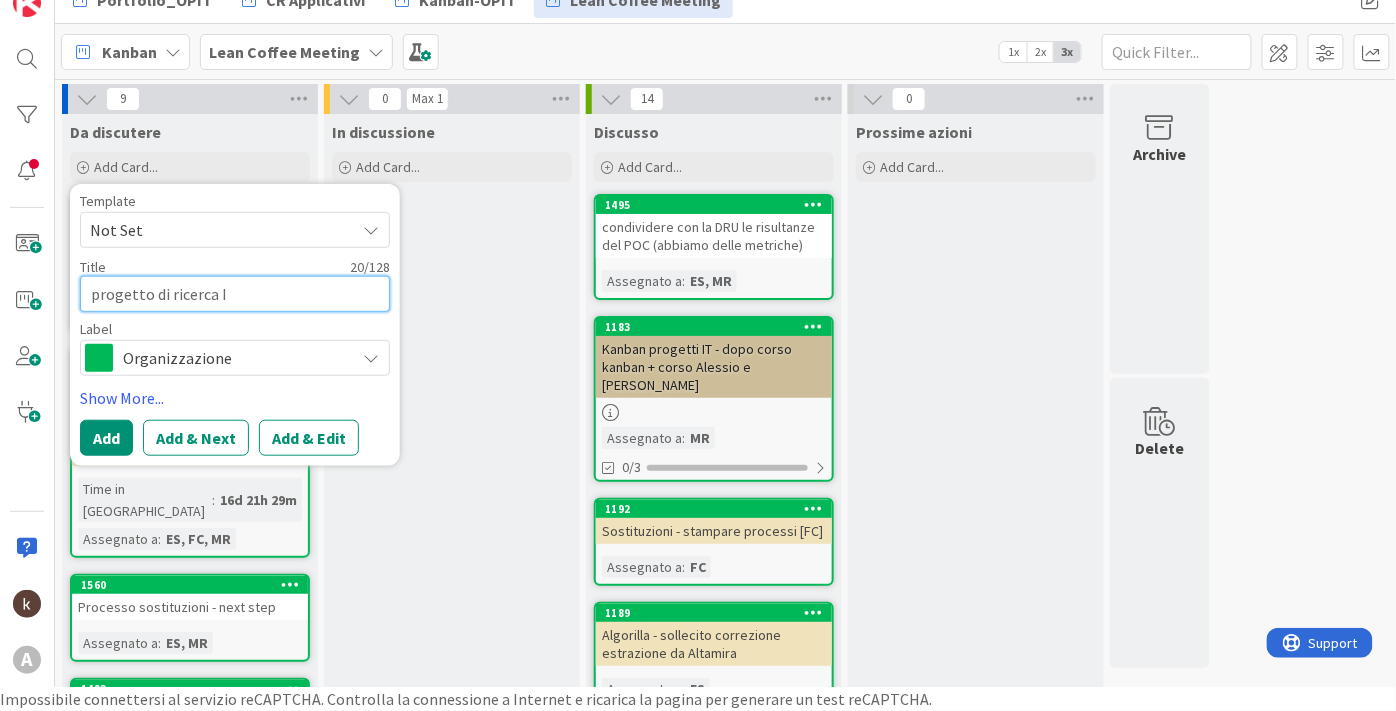 type on "x" 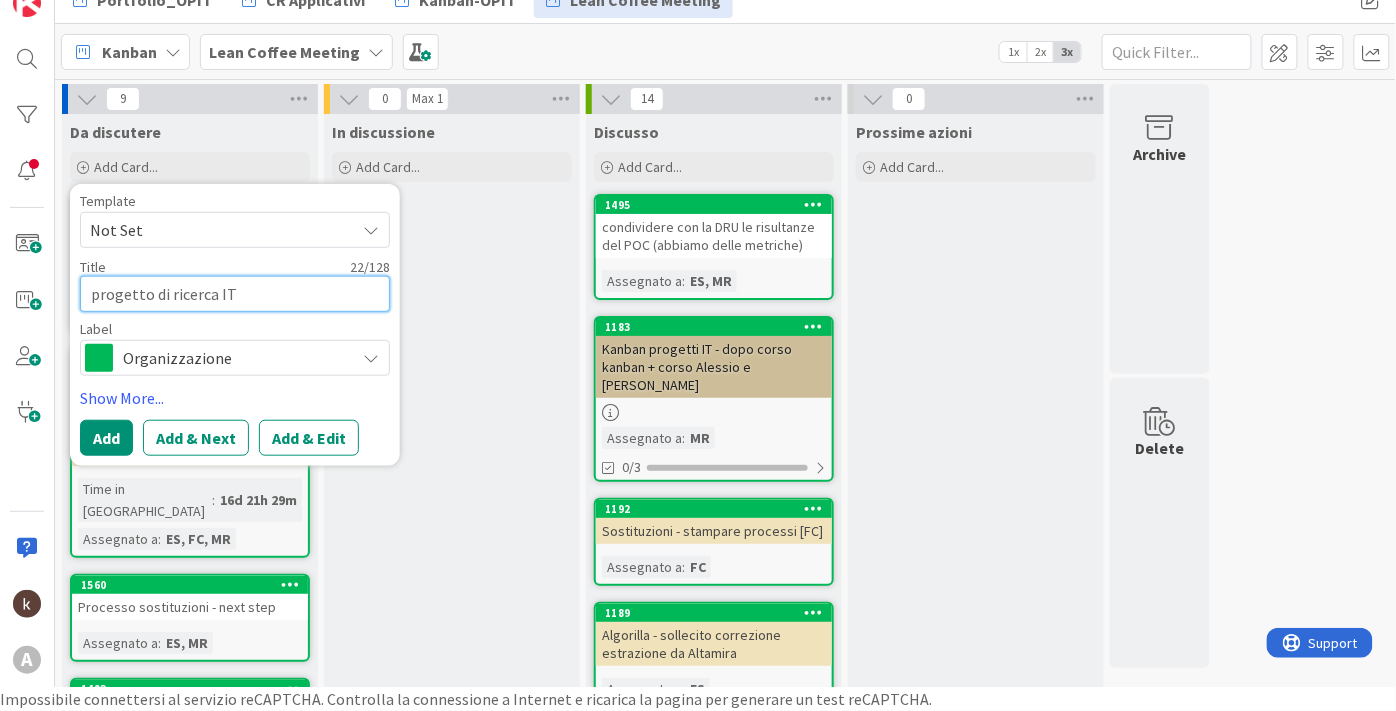 type on "x" 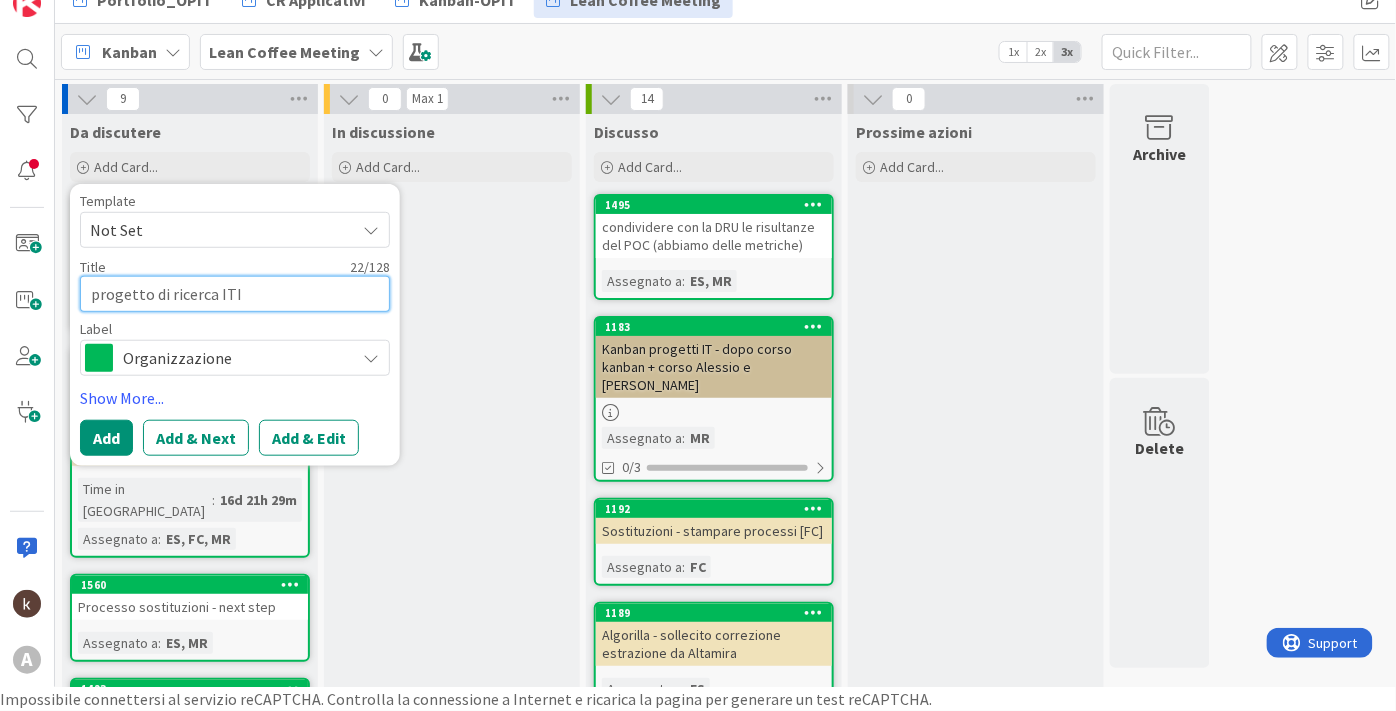 type on "x" 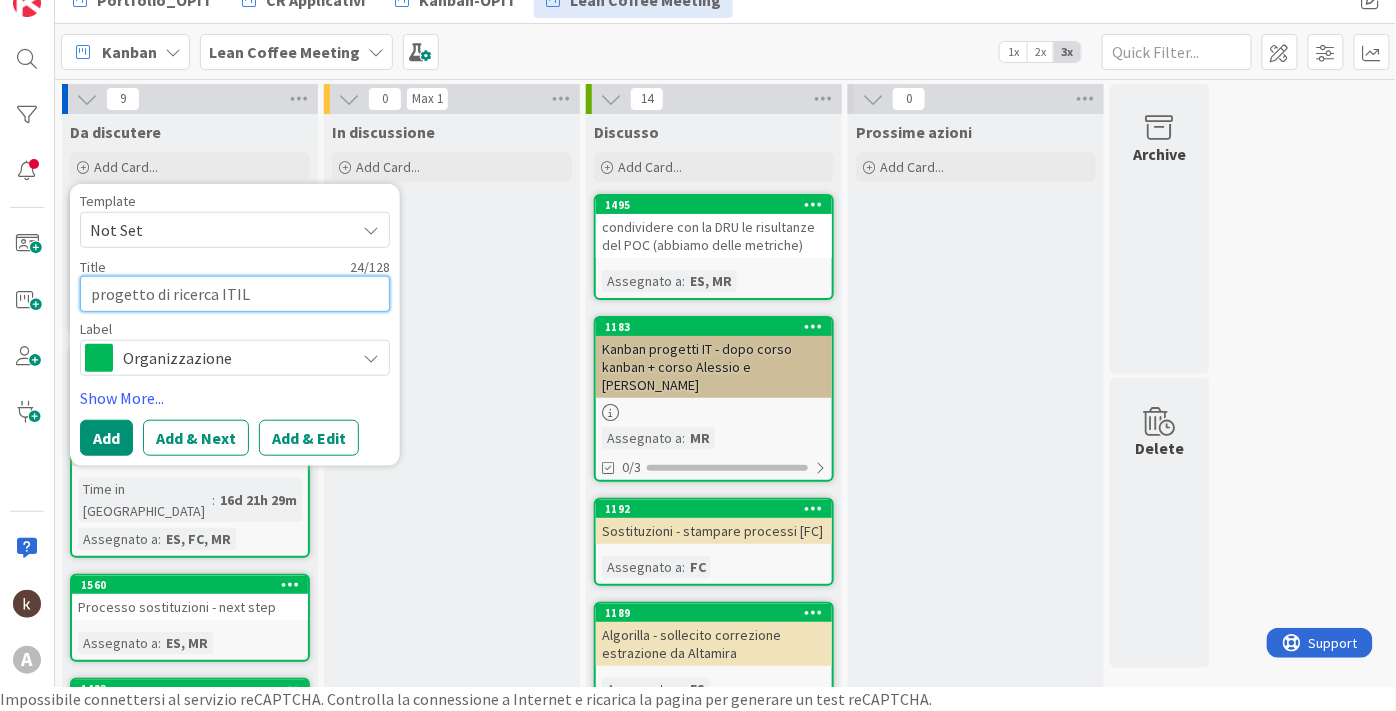 type on "x" 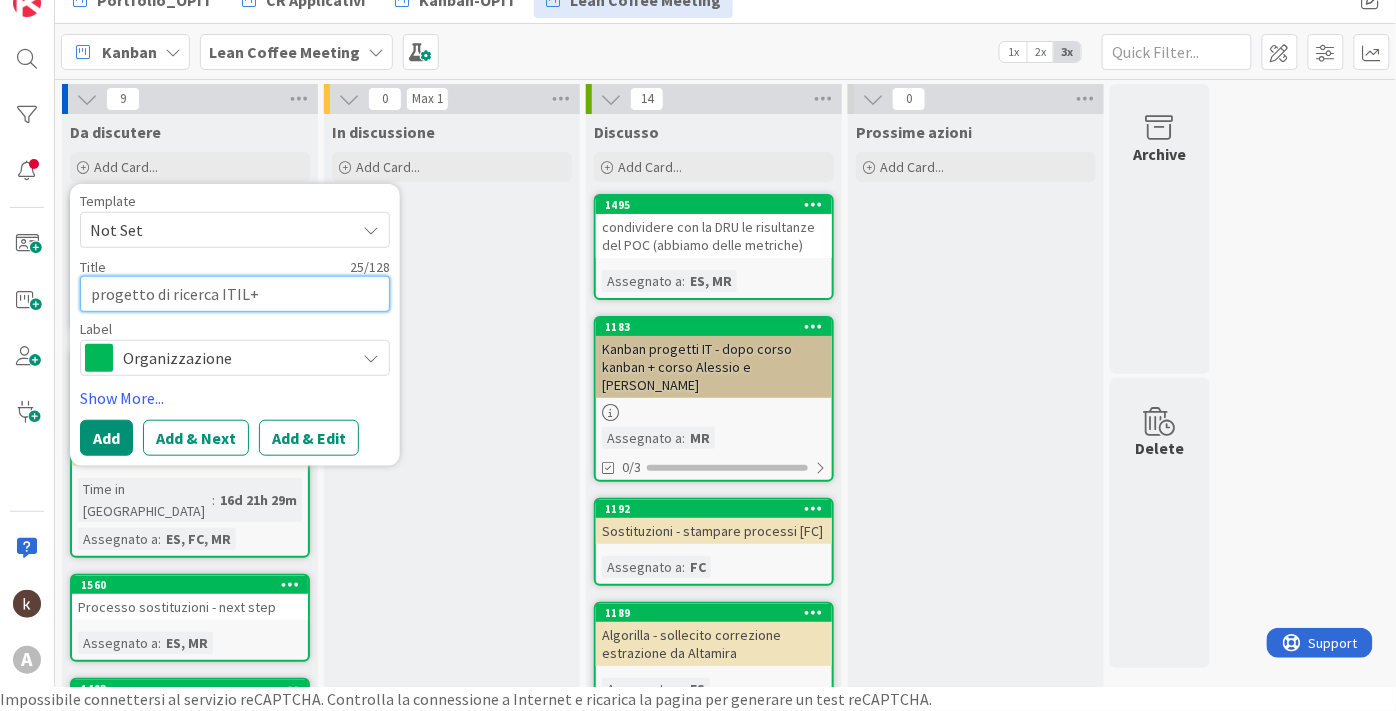 type on "x" 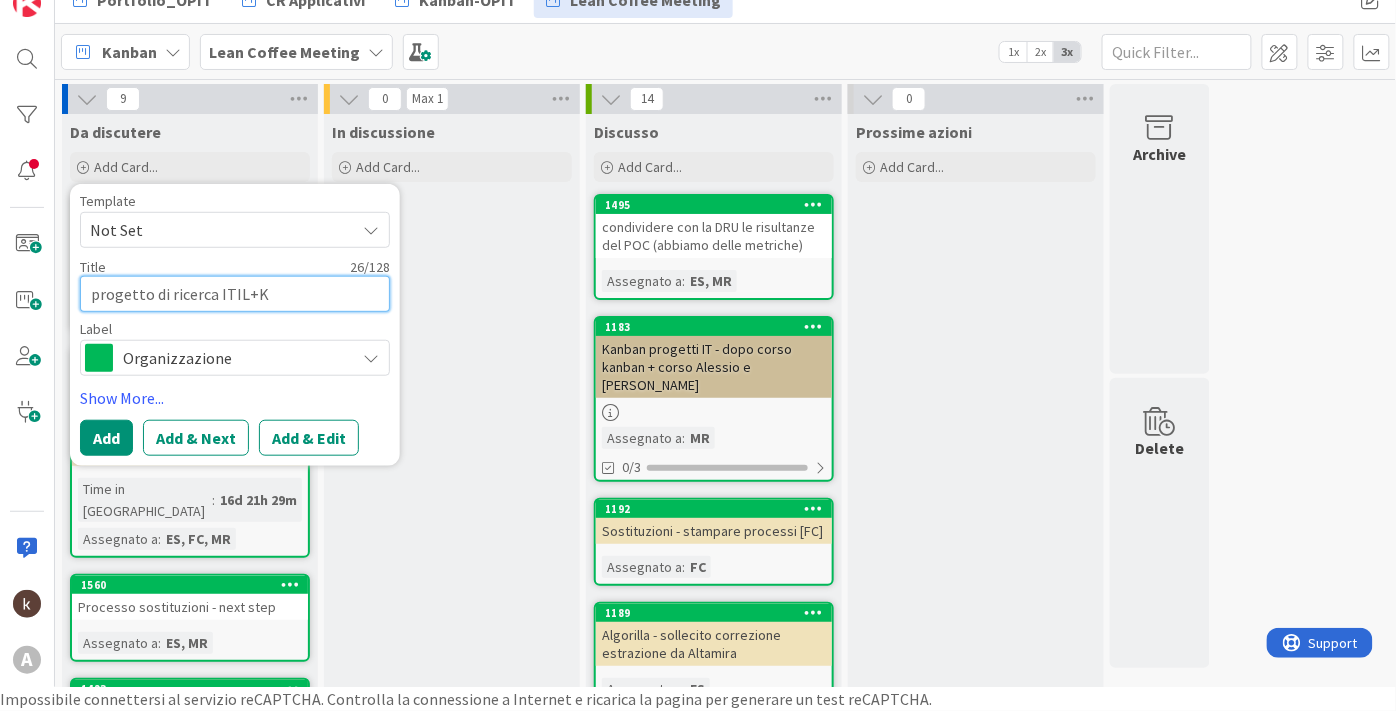 type on "x" 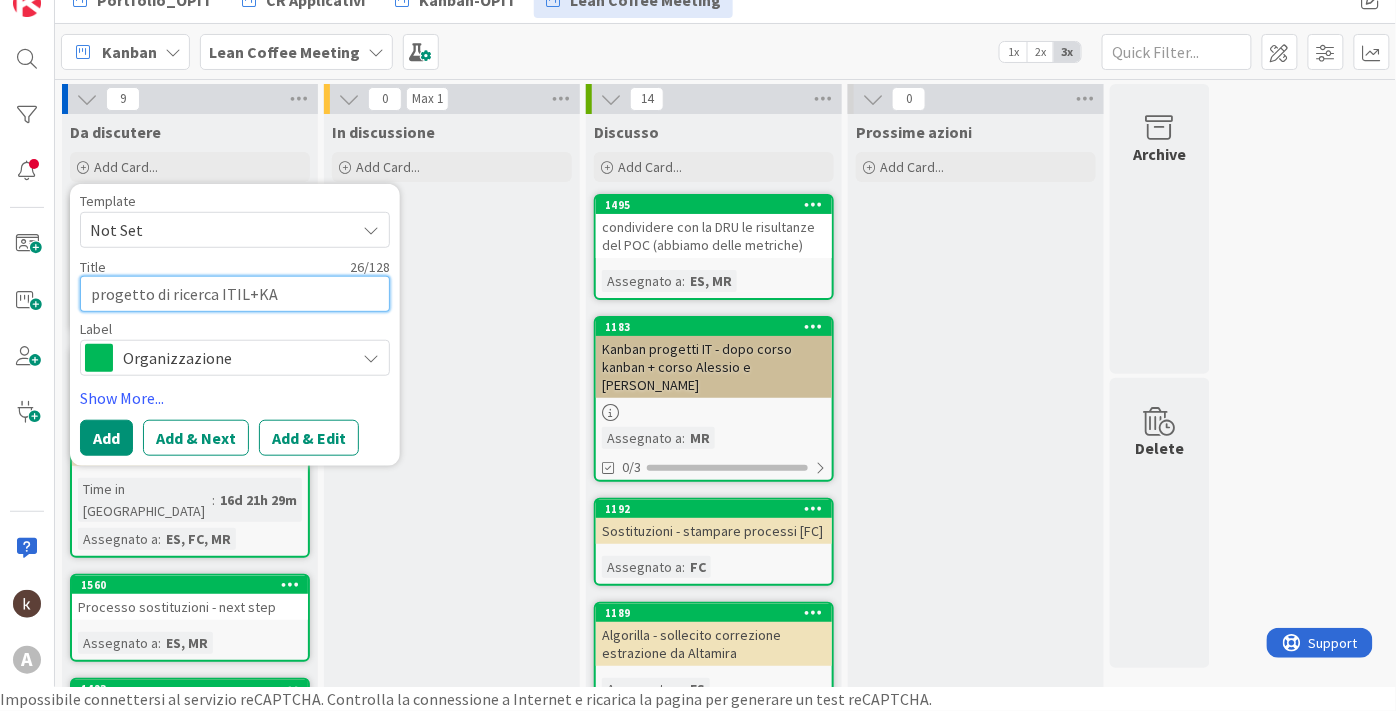 type on "x" 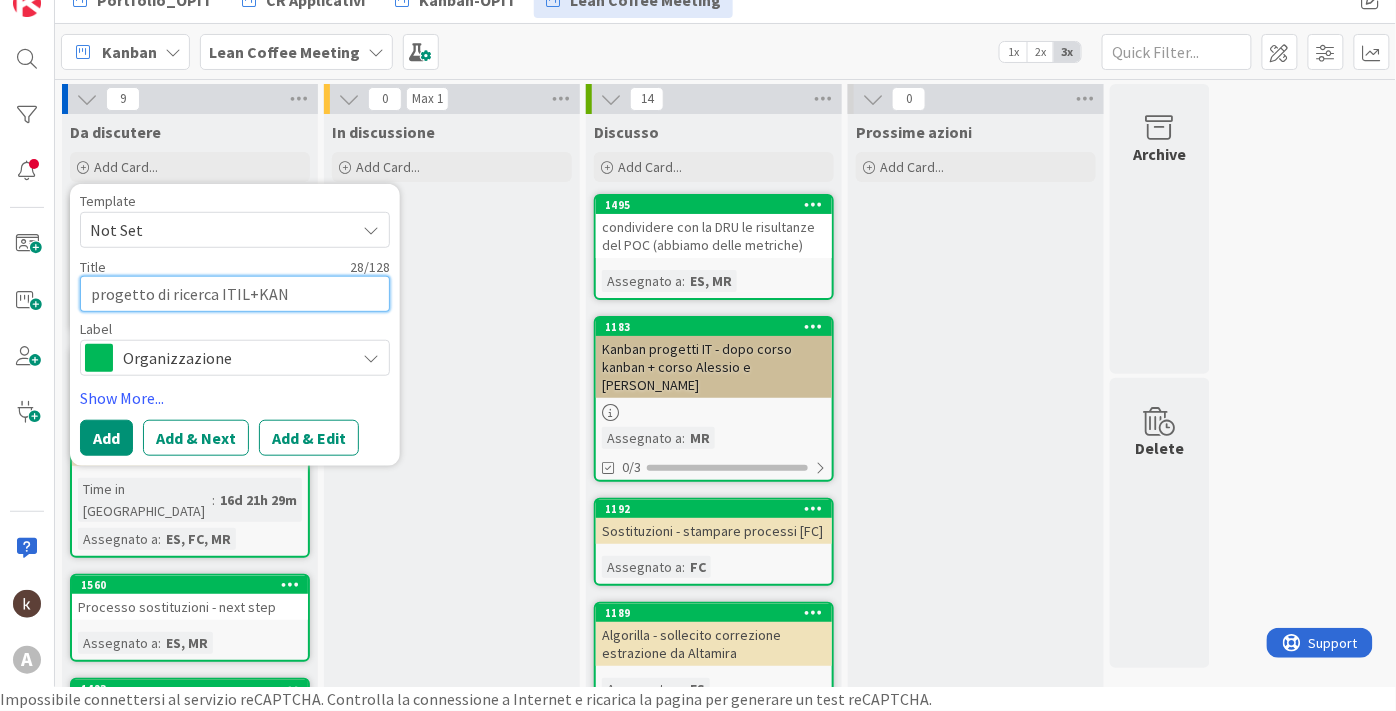 type on "x" 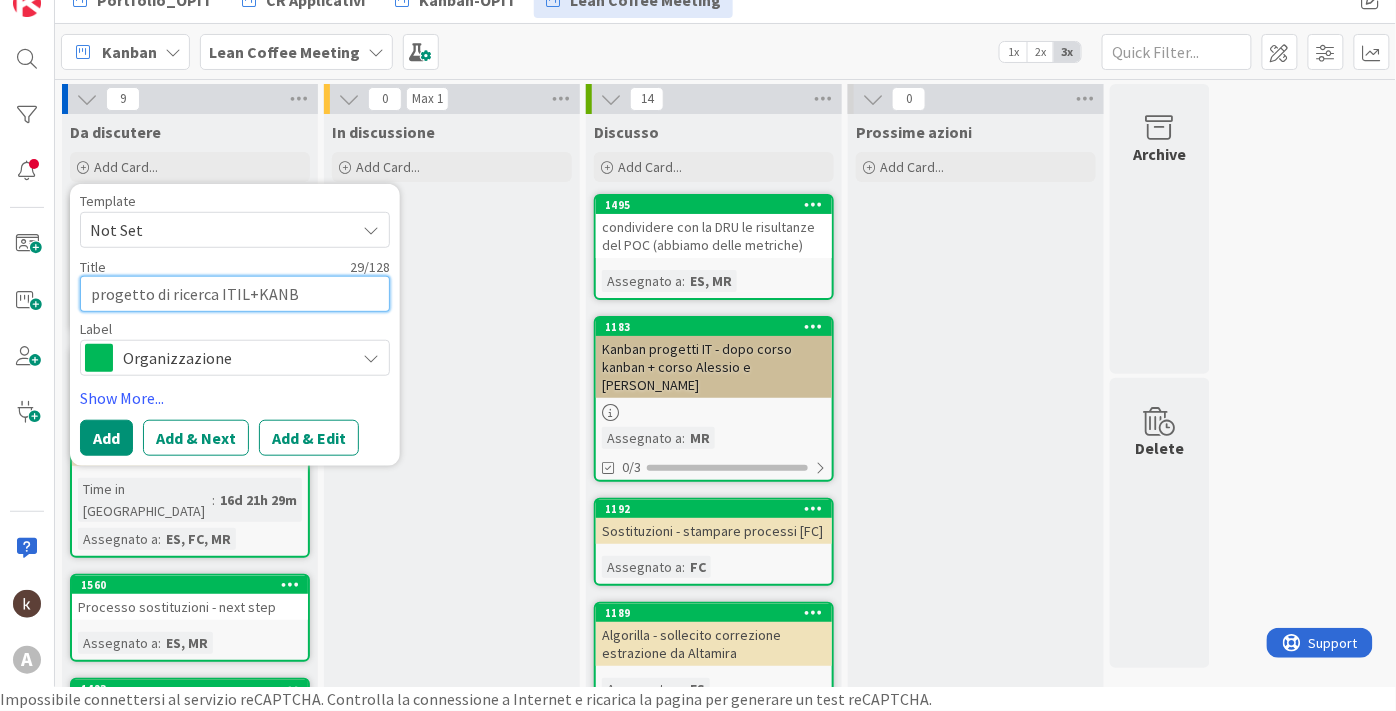 type on "x" 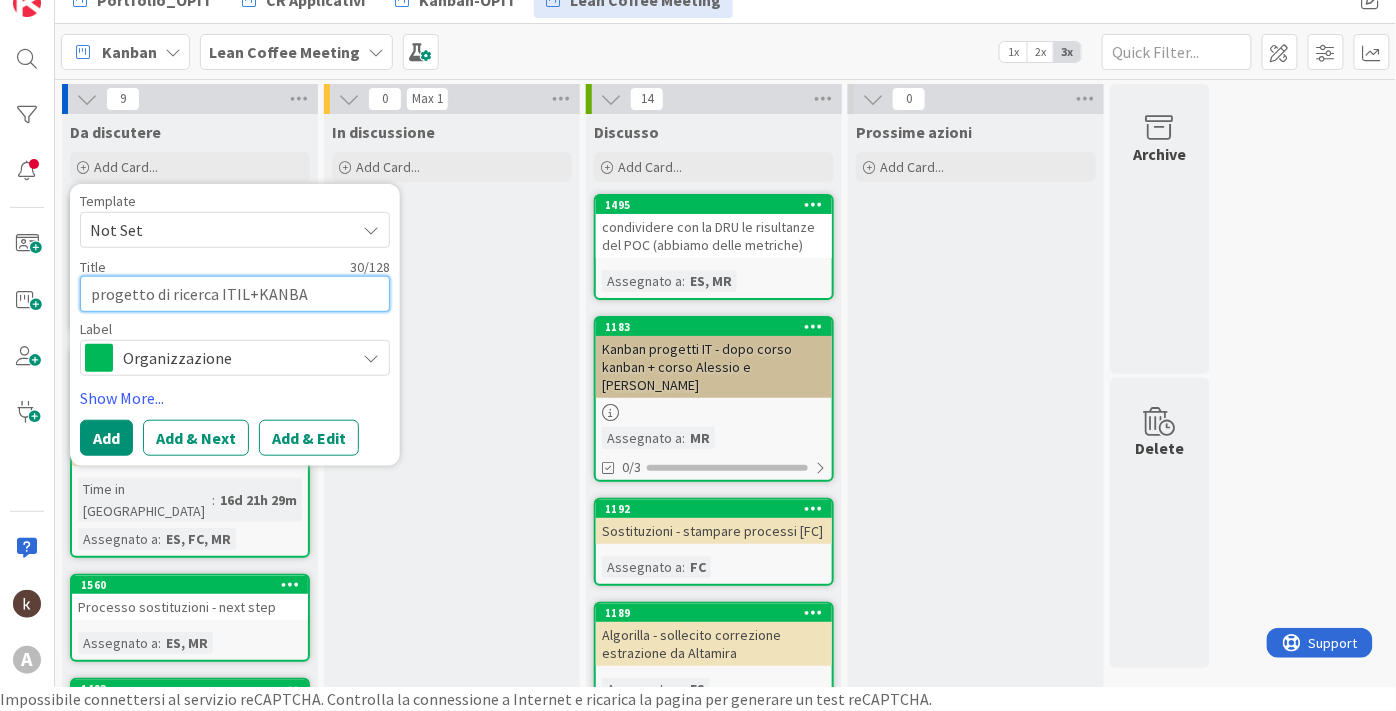 type on "x" 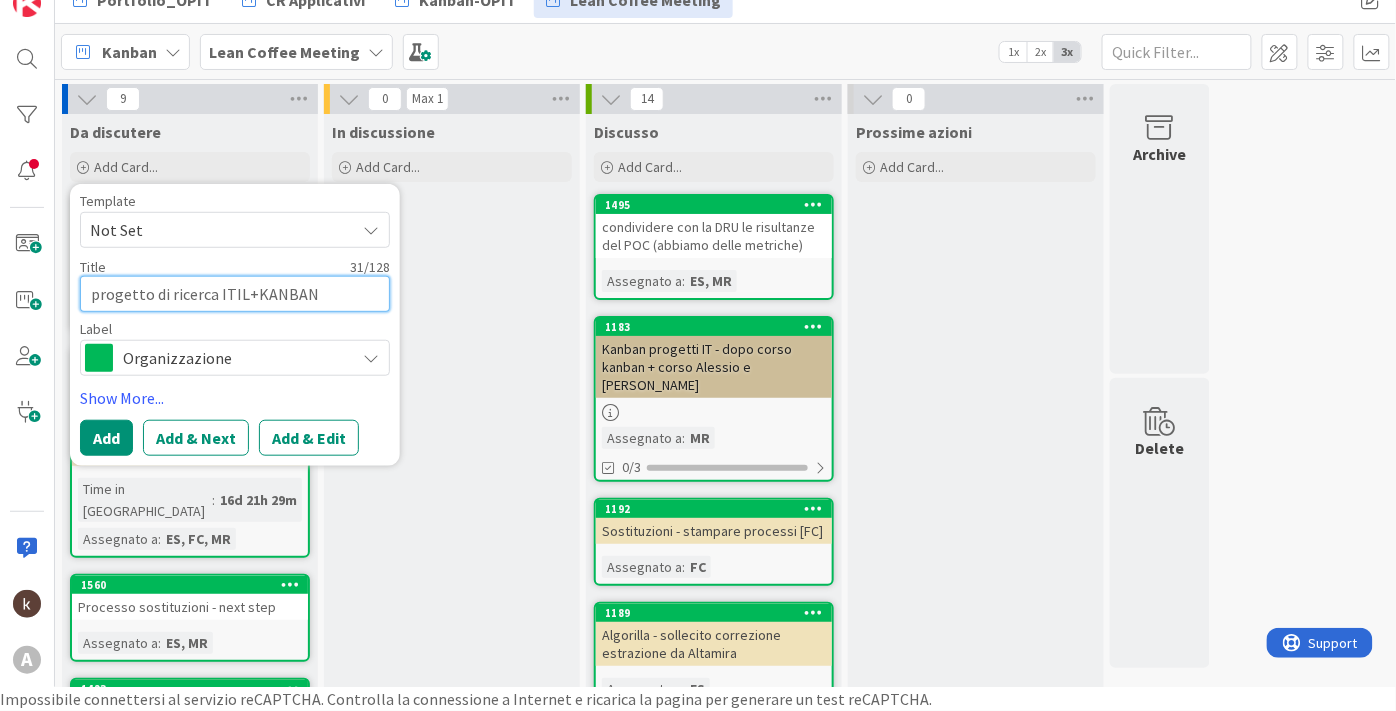 type on "progetto di ricerca ITIL+KANBAN" 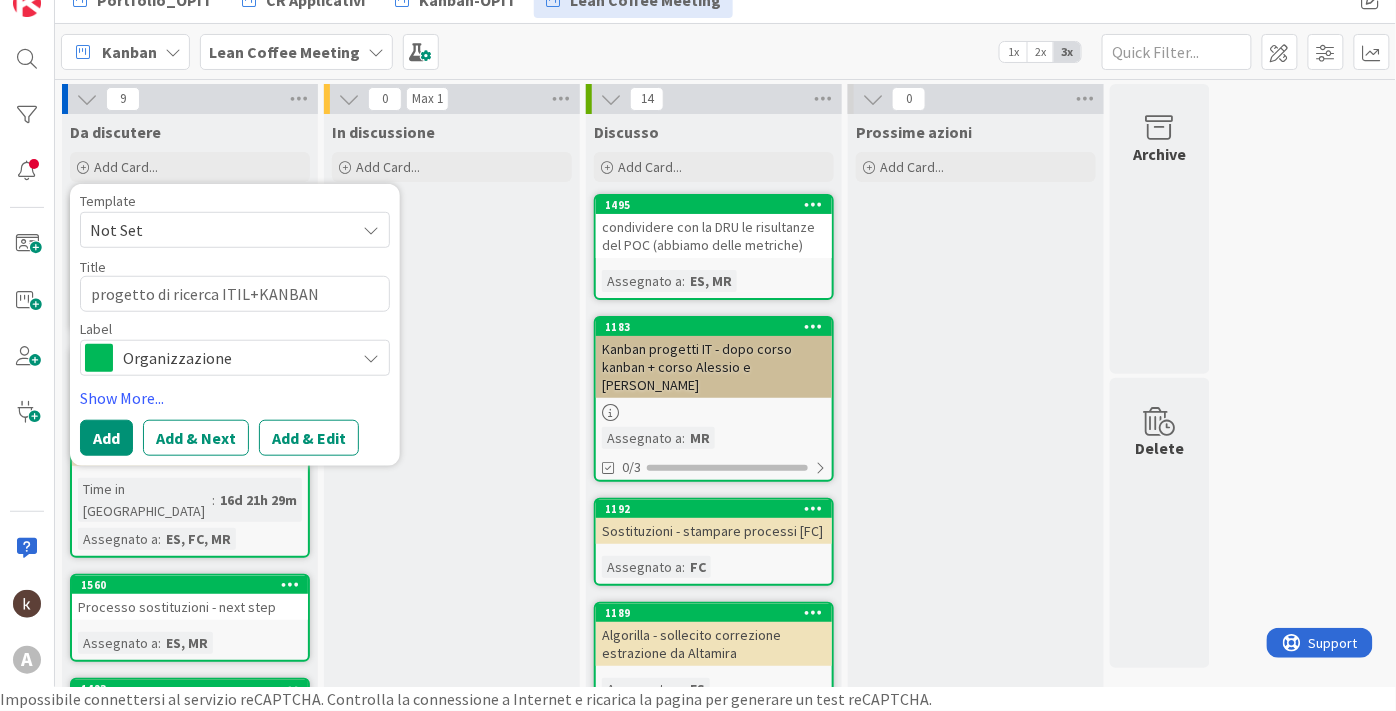 click on "Template Not Set Title 31 / 128 progetto di ricerca ITIL+KANBAN Label Organizzazione Show More... Add Add & Next Add & Edit" at bounding box center [235, 325] 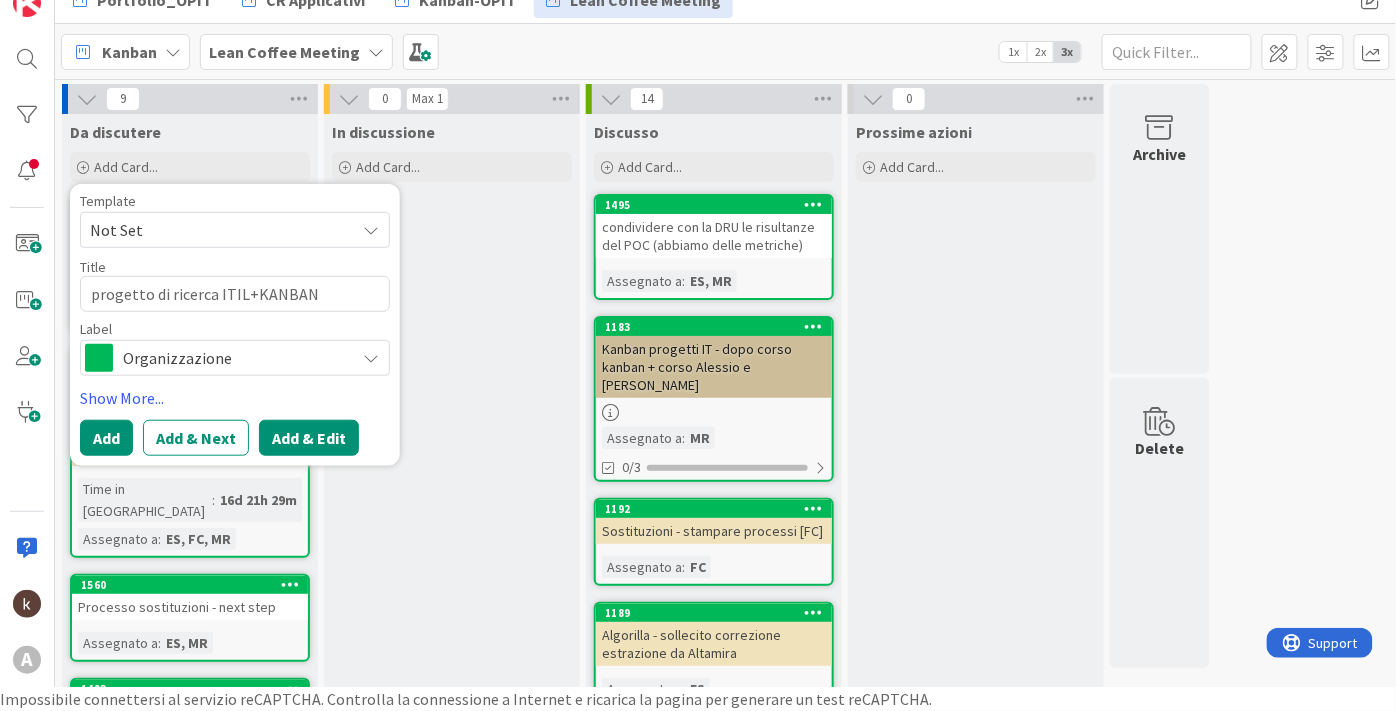click on "Add & Edit" at bounding box center (309, 438) 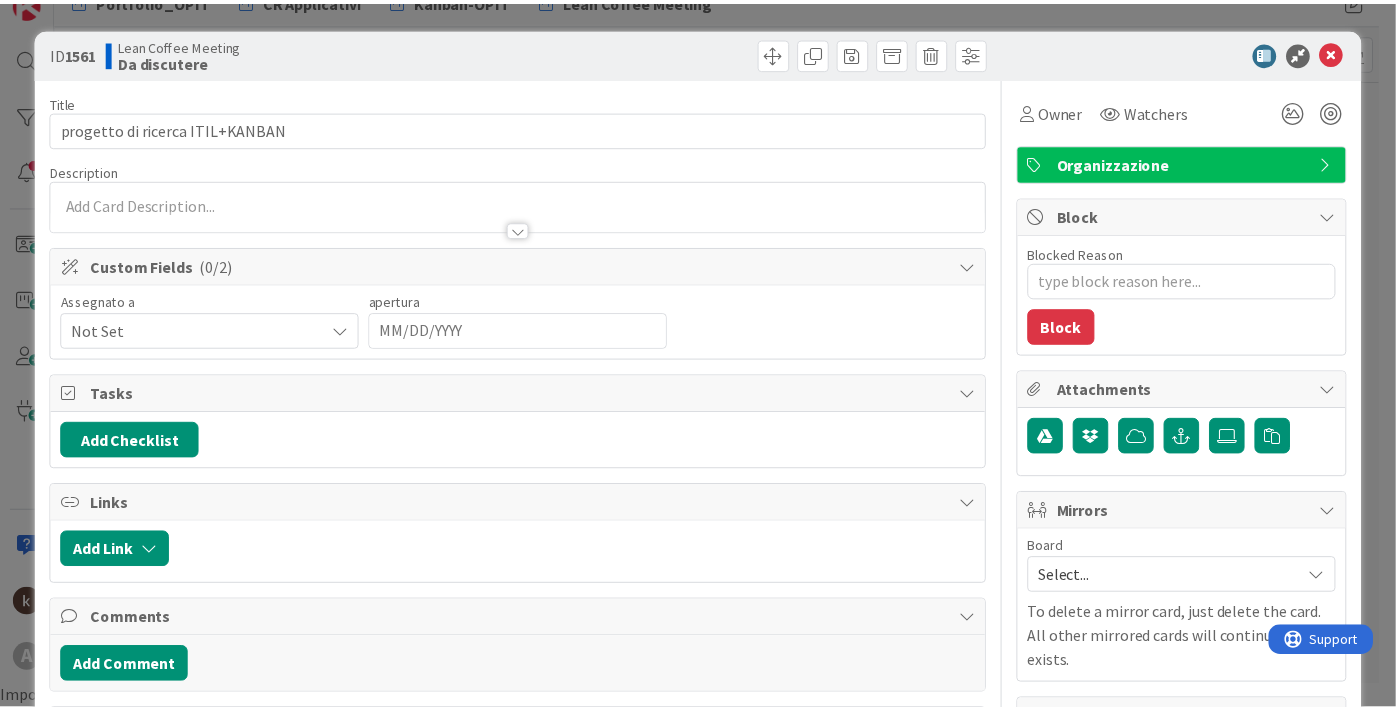 scroll, scrollTop: 0, scrollLeft: 0, axis: both 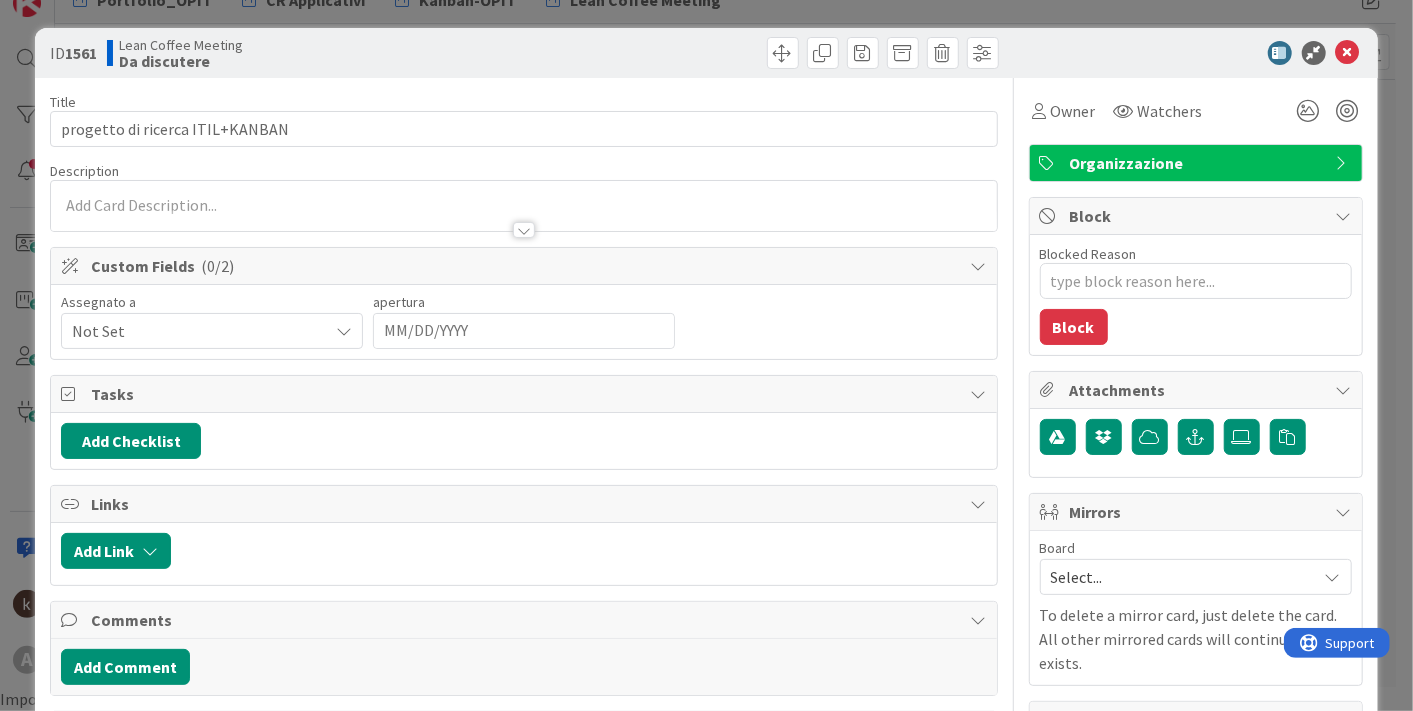 click on "Not Set" at bounding box center (200, 331) 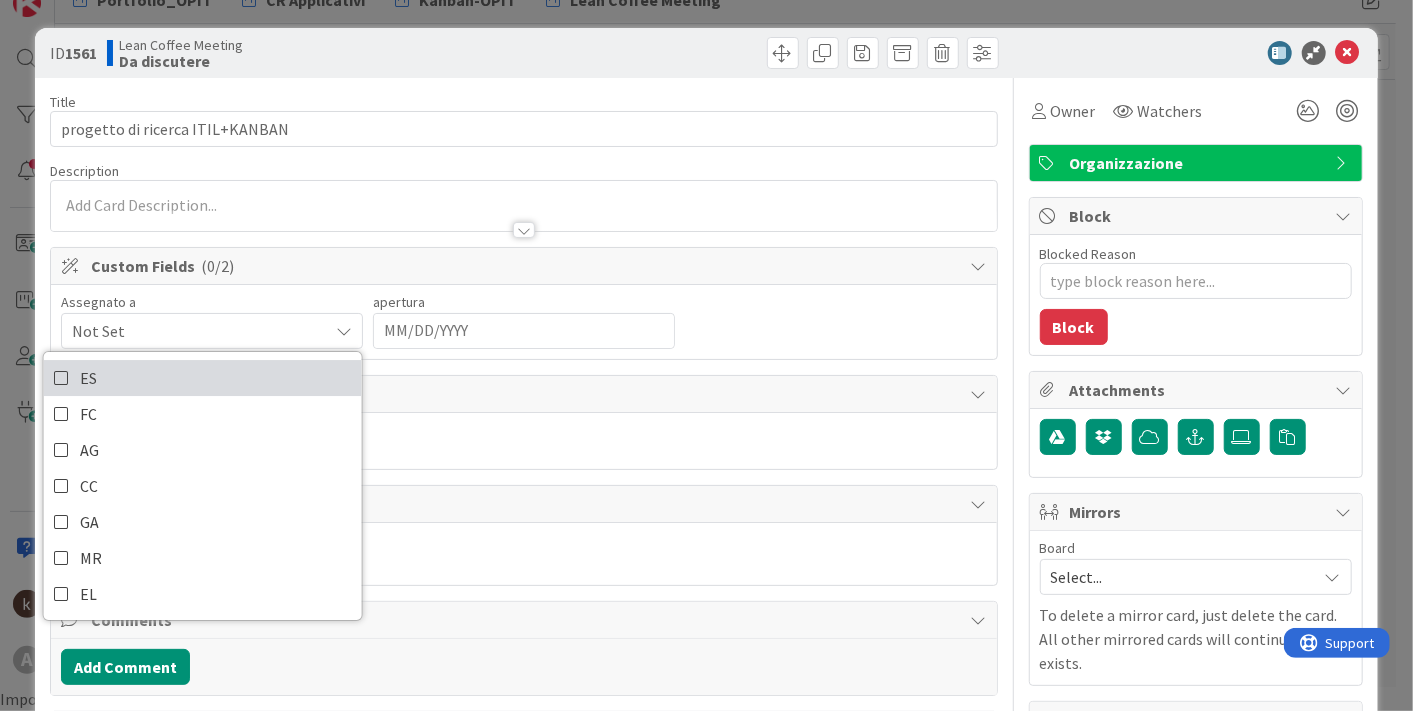 click at bounding box center (62, 378) 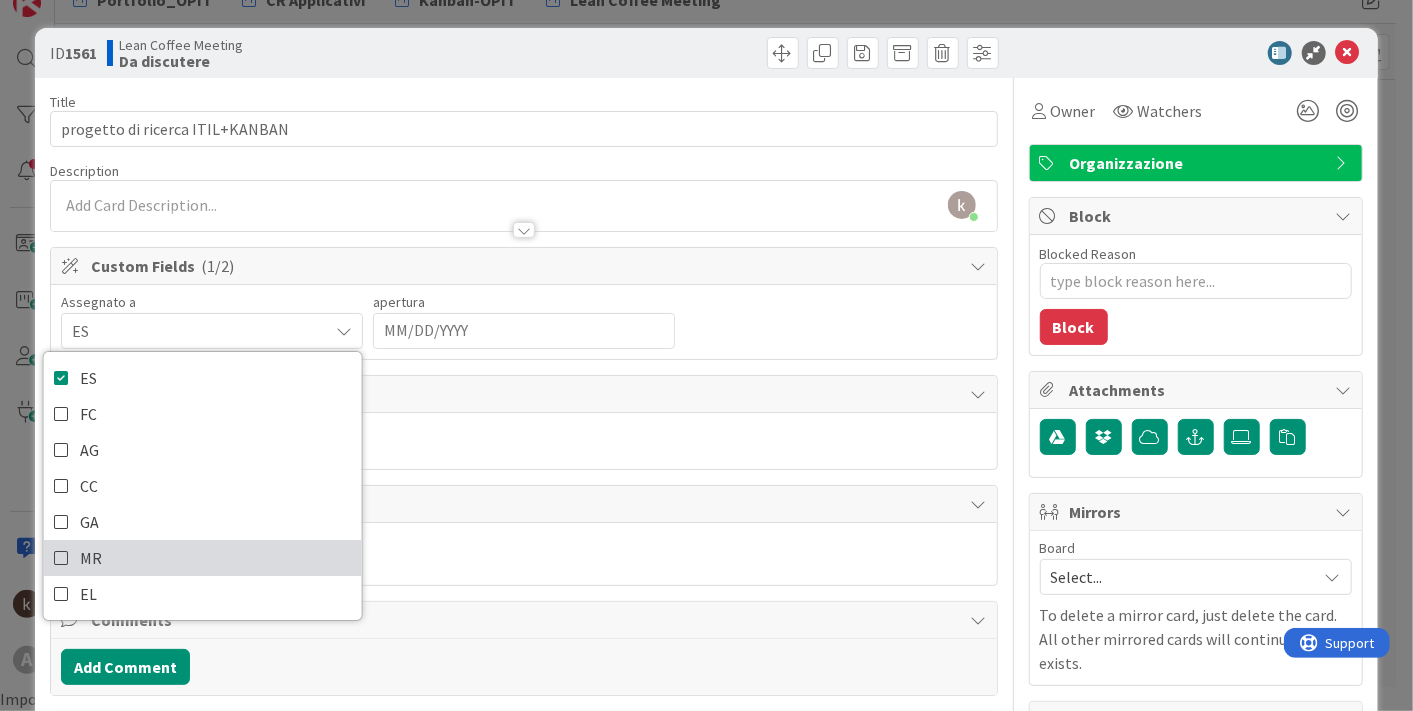 click at bounding box center [62, 558] 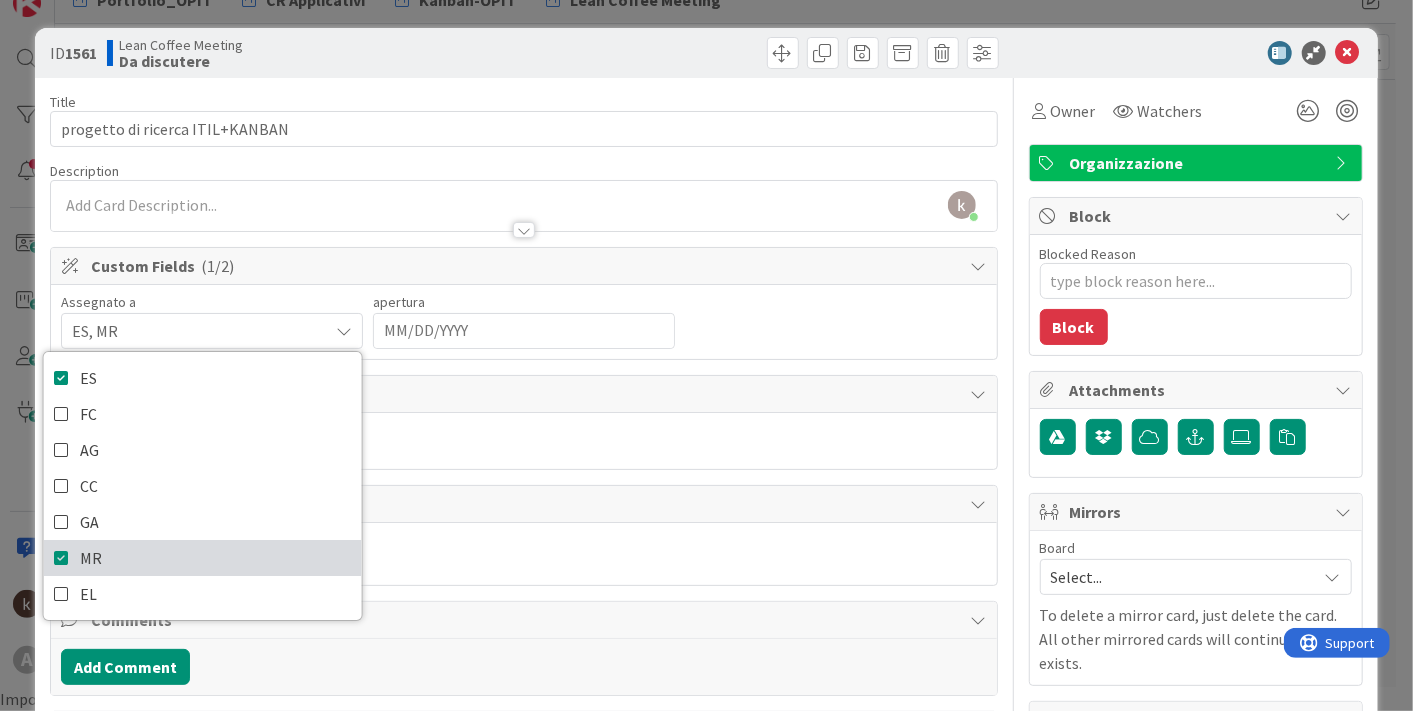 type on "x" 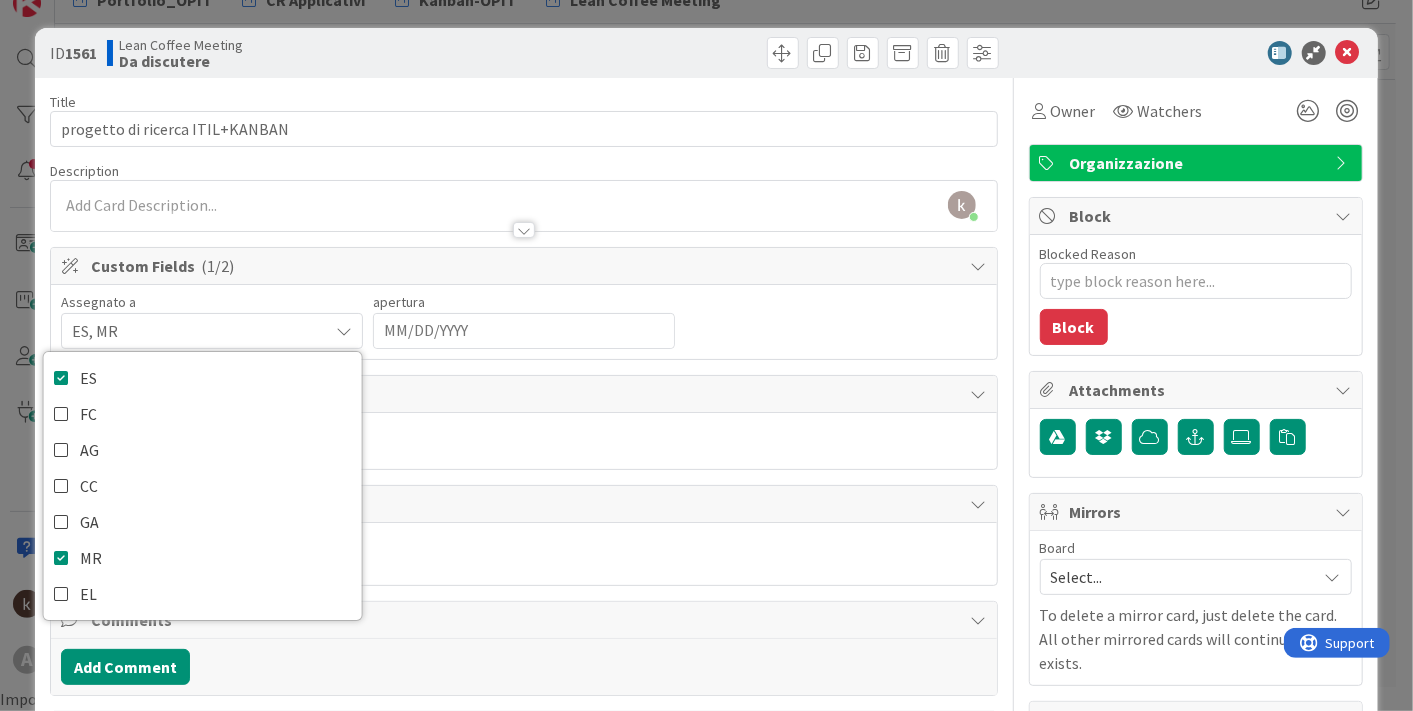 click on "Assegnato a ES, MR ES FC AG CC GA MR EL apertura Navigate forward to interact with the calendar and select a date. Press the question mark key to get the keyboard shortcuts for changing dates." at bounding box center (523, 322) 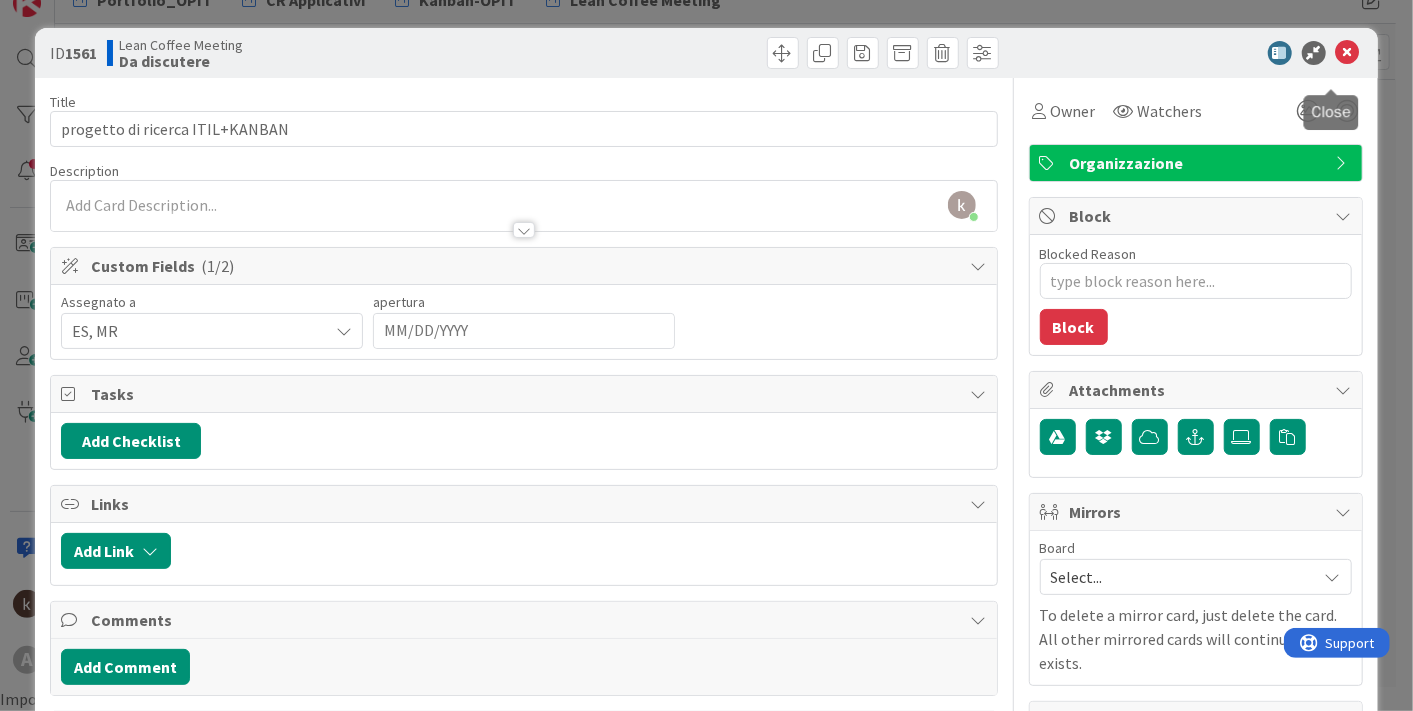 click at bounding box center (1348, 53) 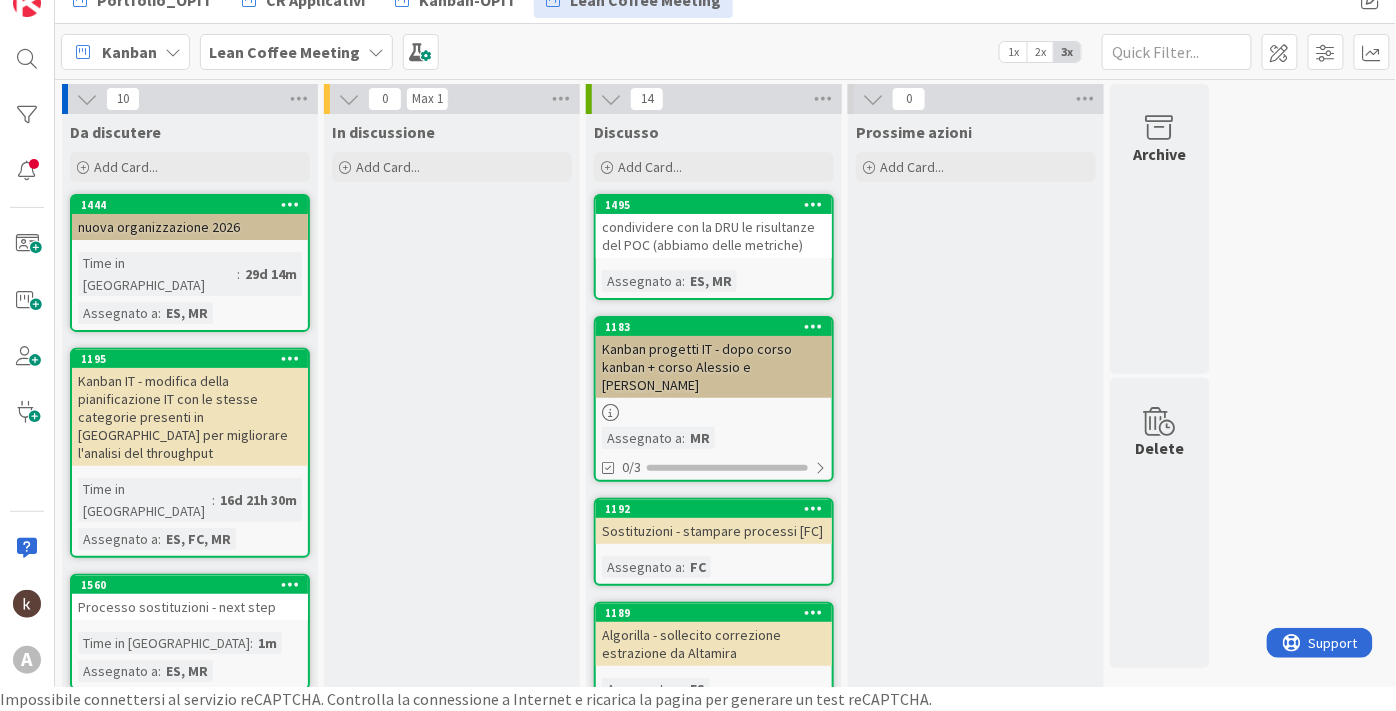 scroll, scrollTop: 0, scrollLeft: 0, axis: both 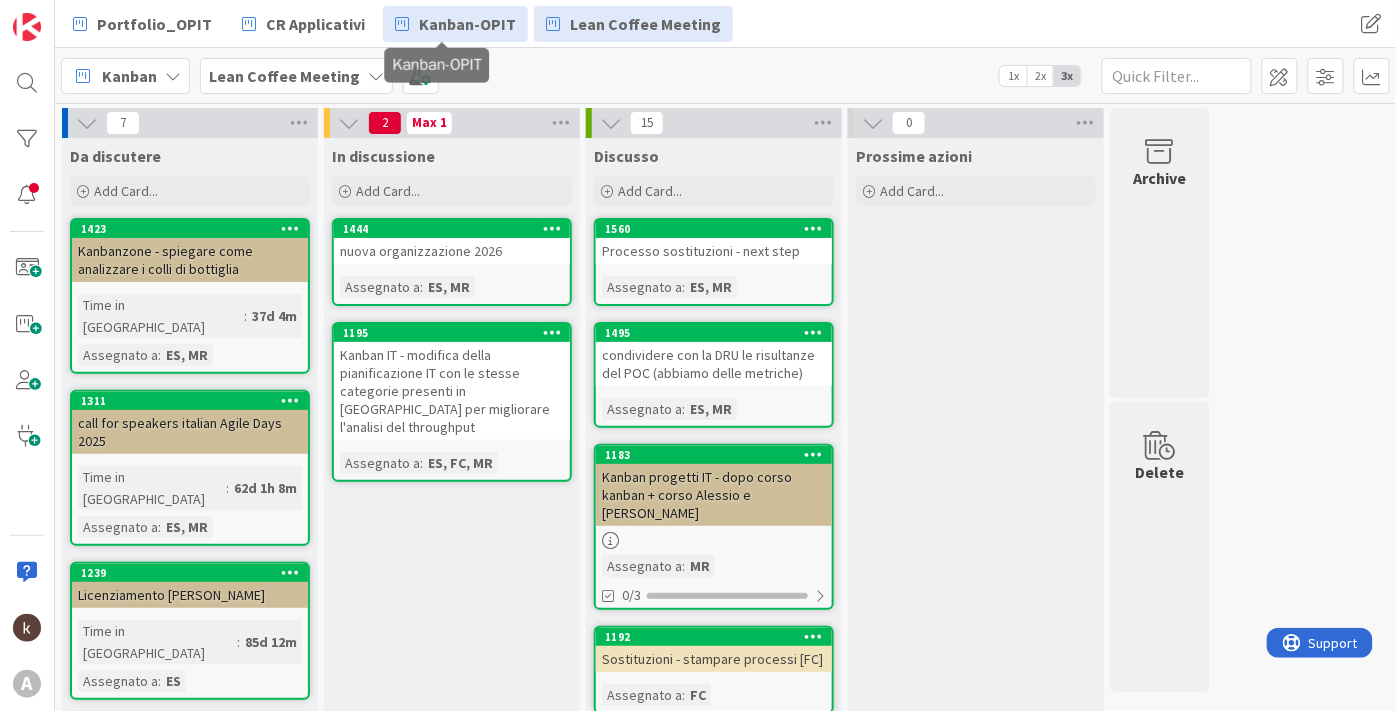 click on "Kanban-OPIT" at bounding box center [467, 24] 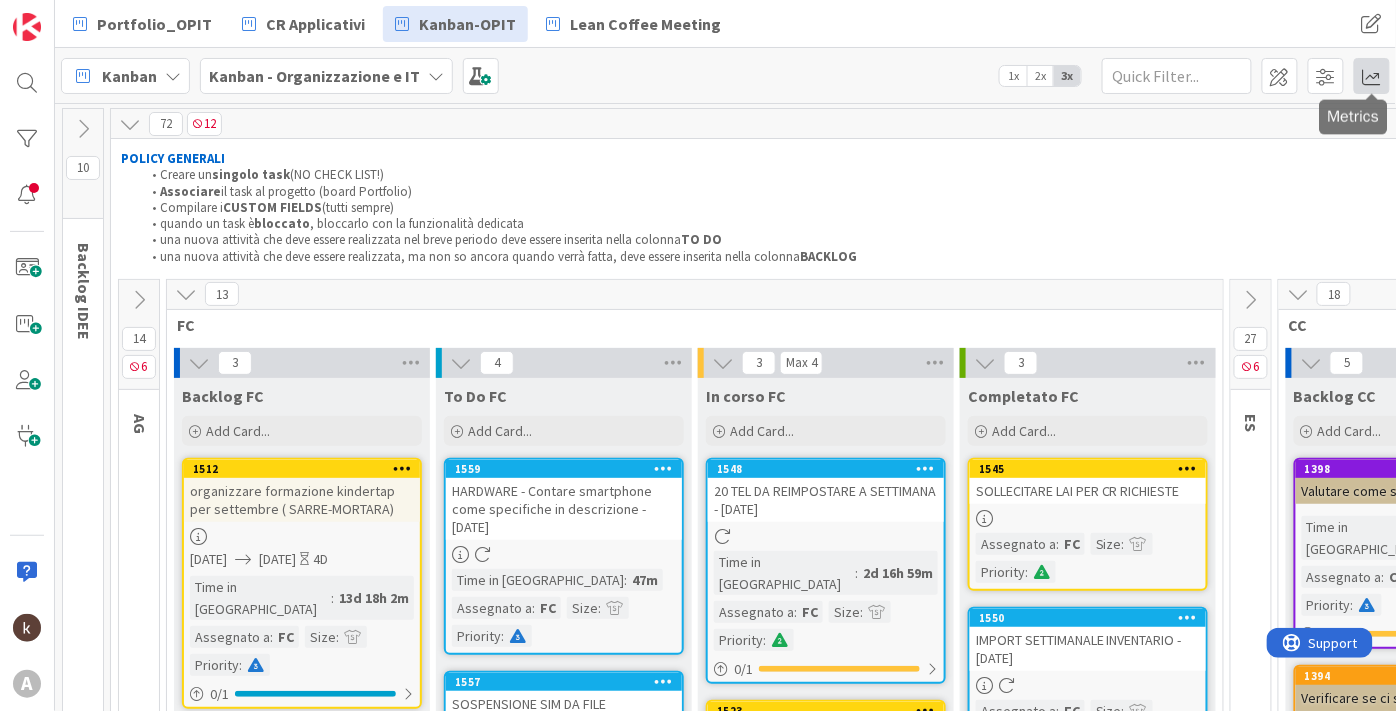 click at bounding box center [1372, 76] 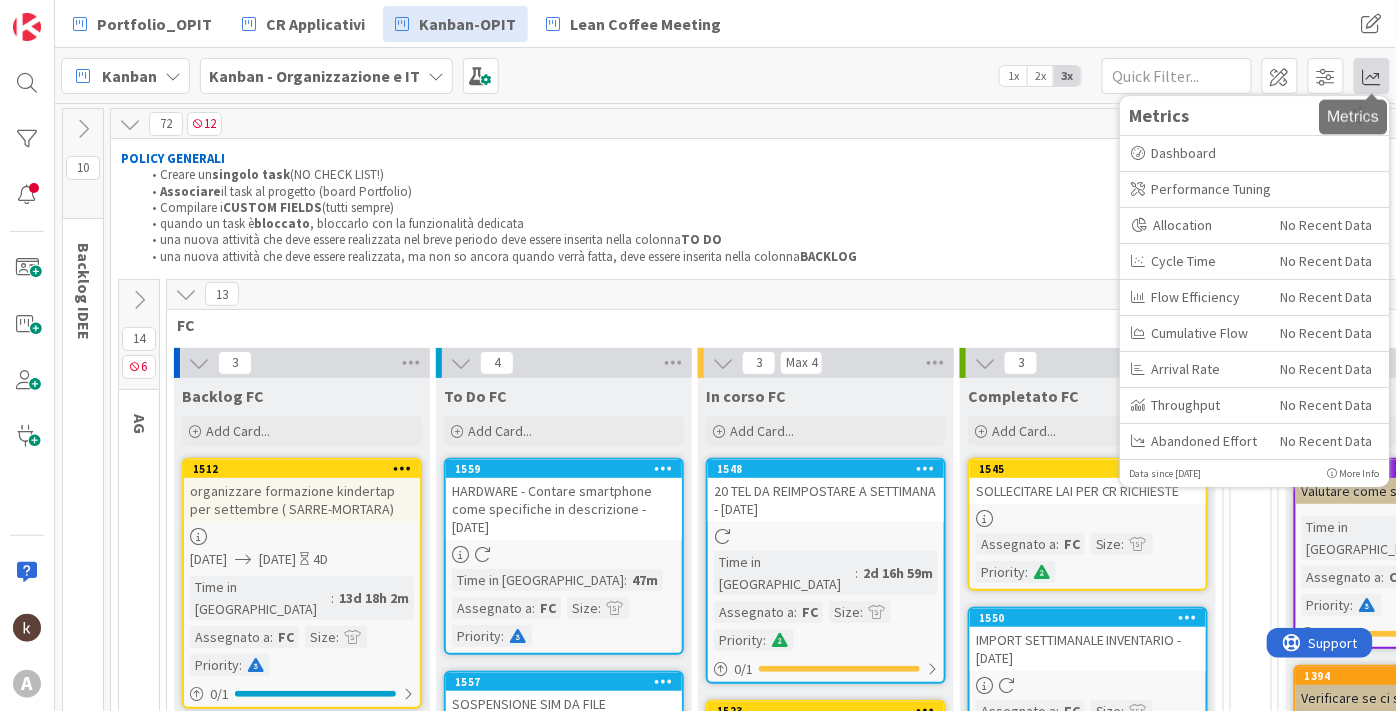 scroll, scrollTop: 0, scrollLeft: 0, axis: both 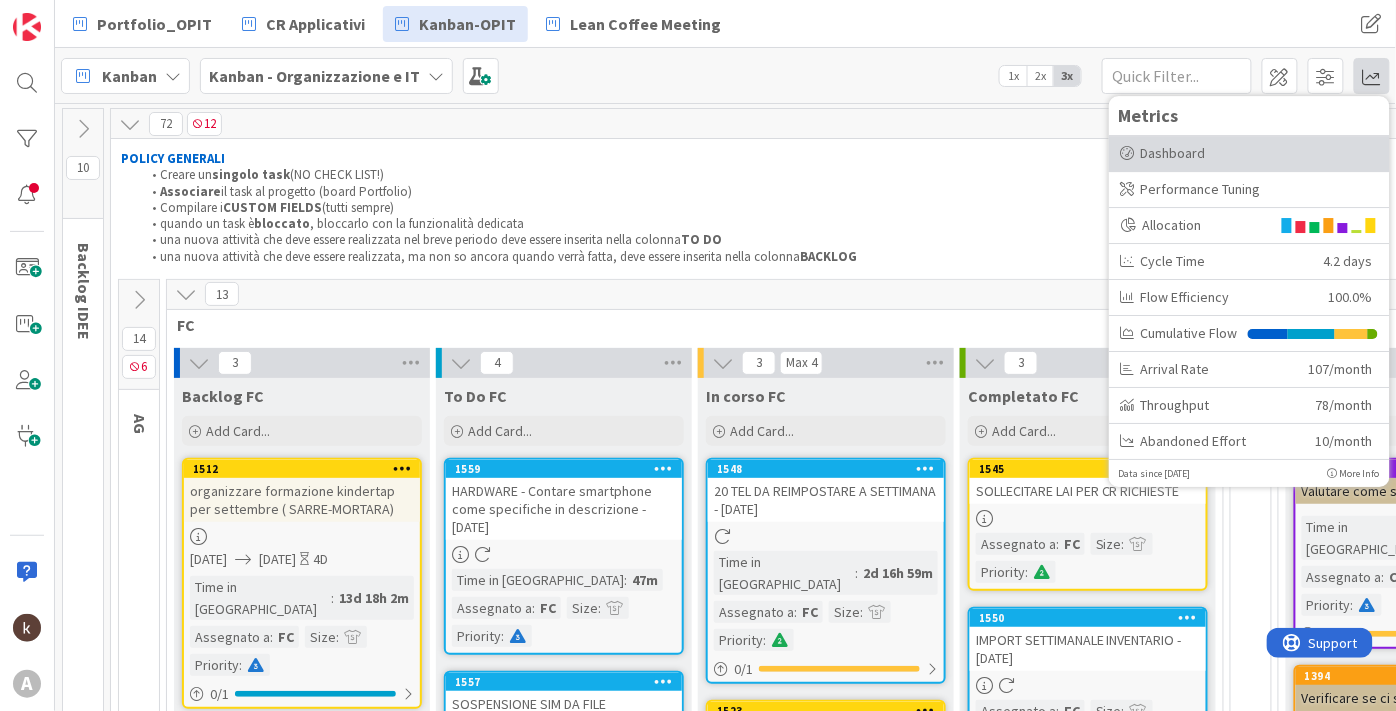 click on "Dashboard" at bounding box center [1249, 153] 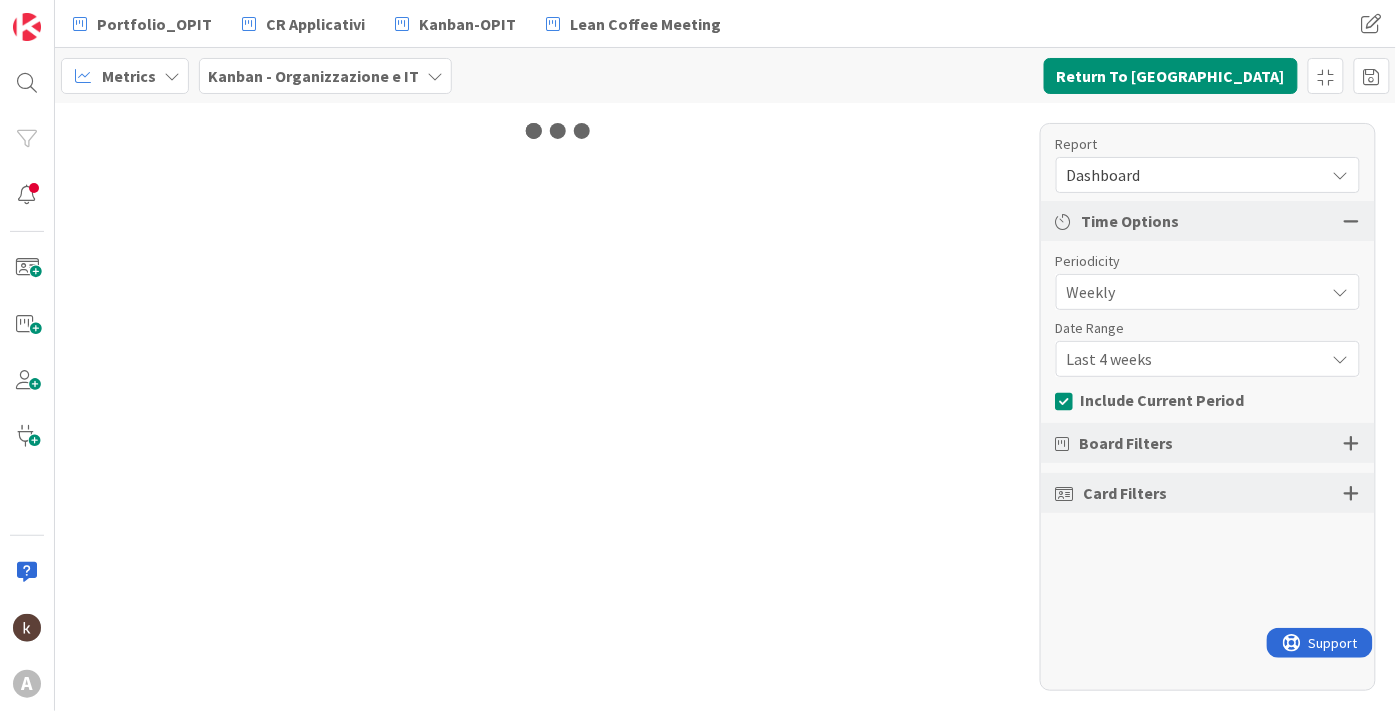 scroll, scrollTop: 0, scrollLeft: 0, axis: both 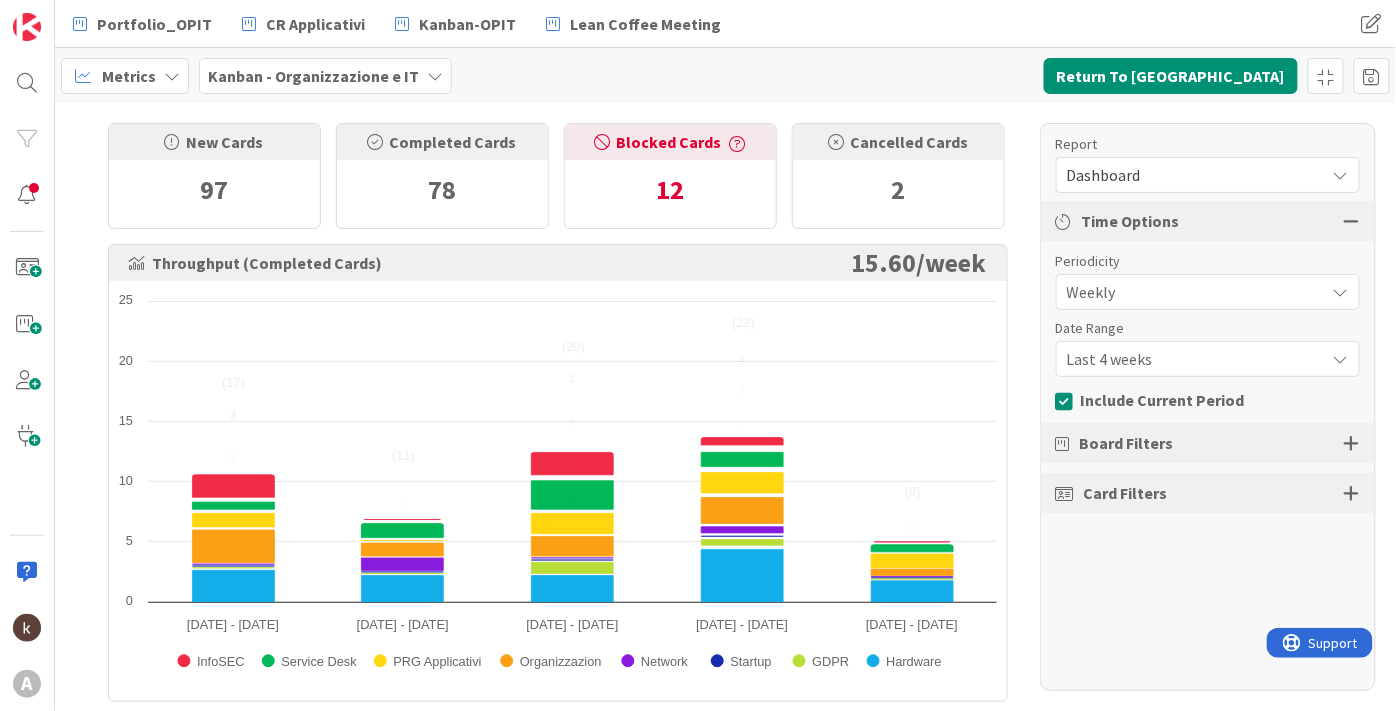 click on "Dashboard" at bounding box center (1208, 175) 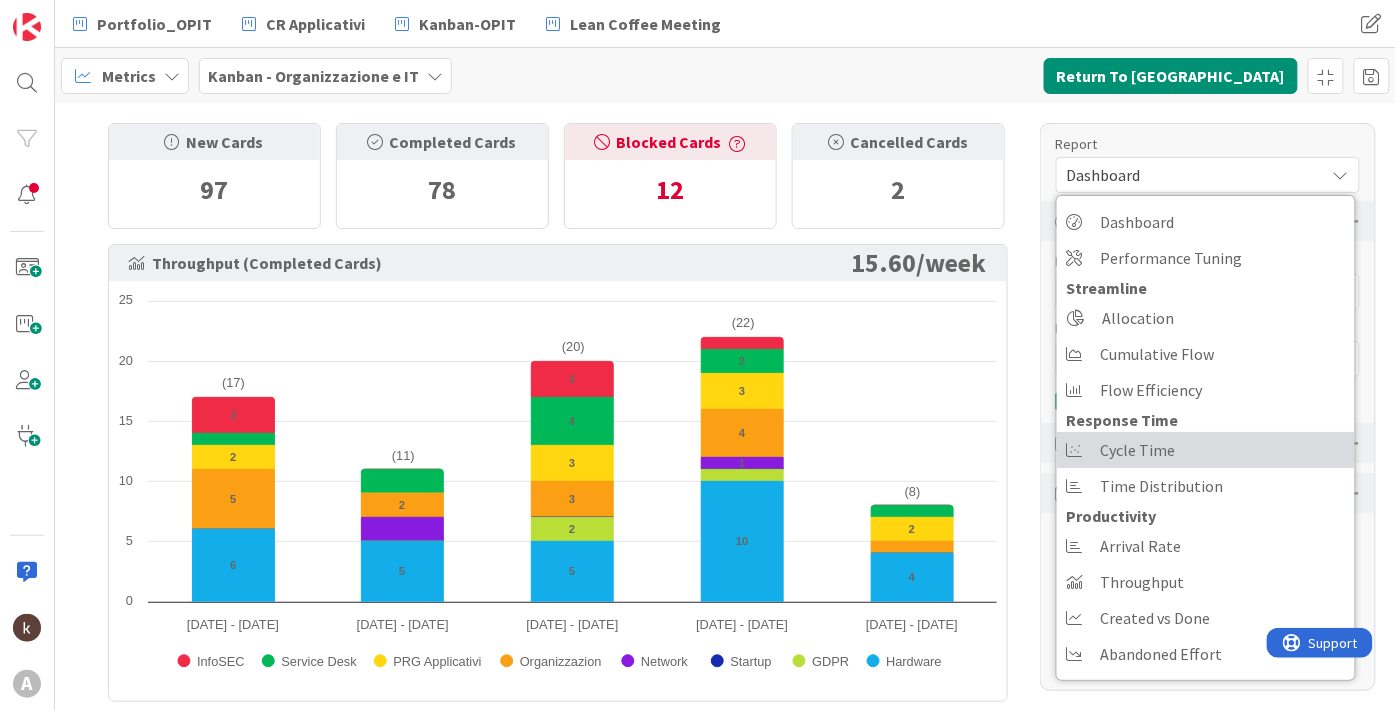 click on "Cycle Time" at bounding box center [1206, 450] 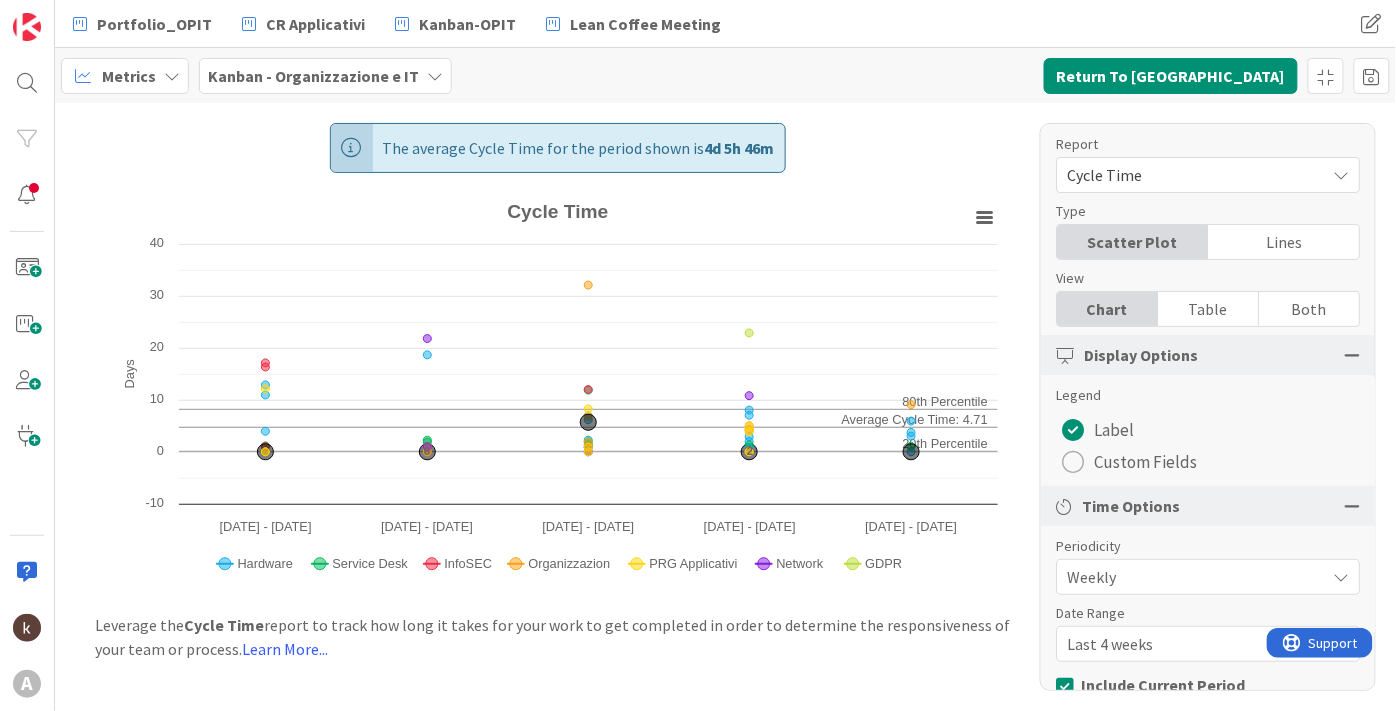 scroll, scrollTop: 0, scrollLeft: 0, axis: both 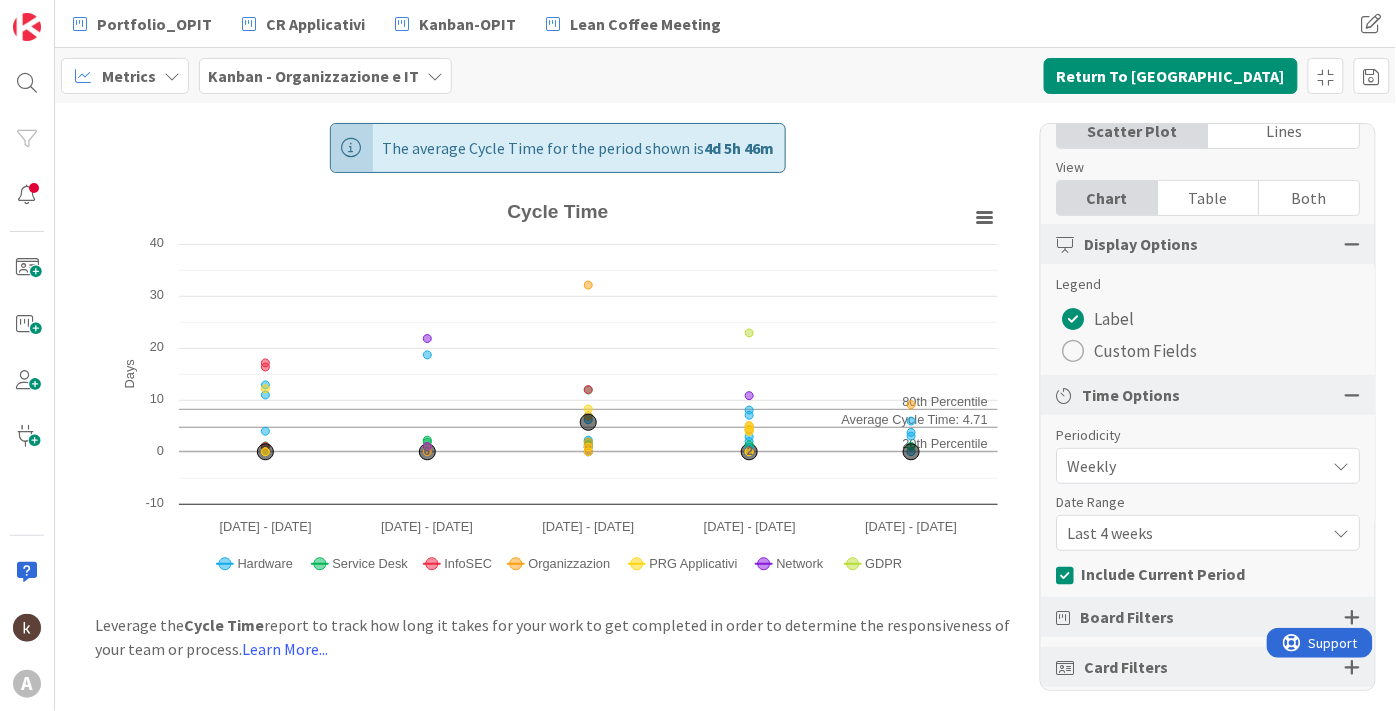 click on "Last 4 weeks" at bounding box center (1191, 466) 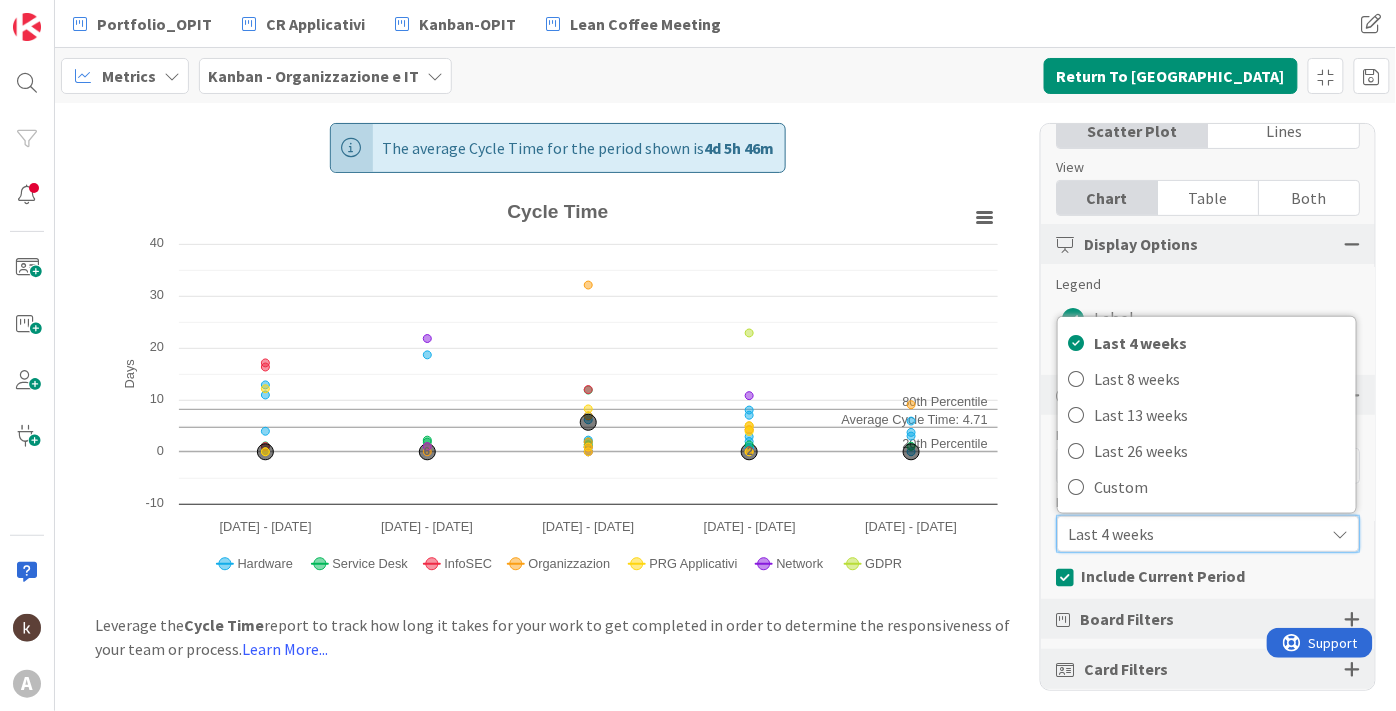 click on "Last 4 weeks" at bounding box center [1191, 534] 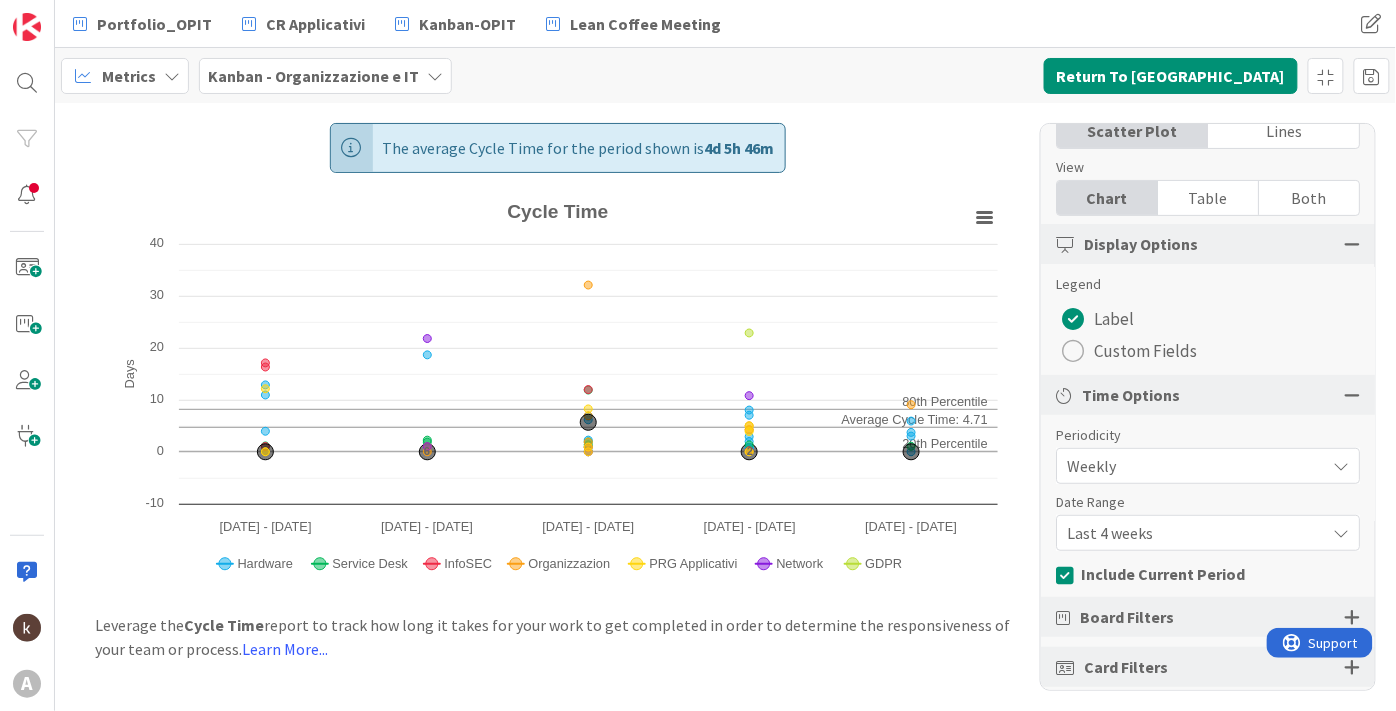 click on "Table" at bounding box center (1208, 198) 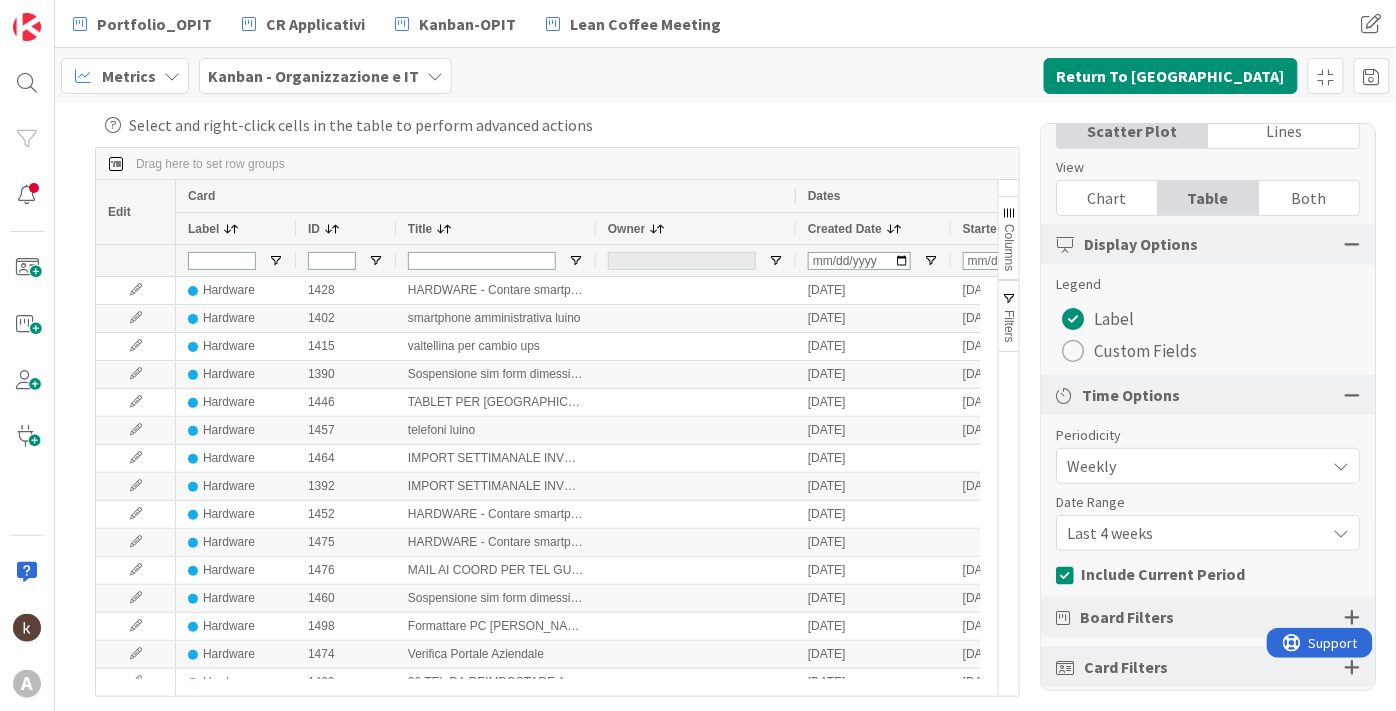 click on "Last 4 weeks" at bounding box center [1191, 466] 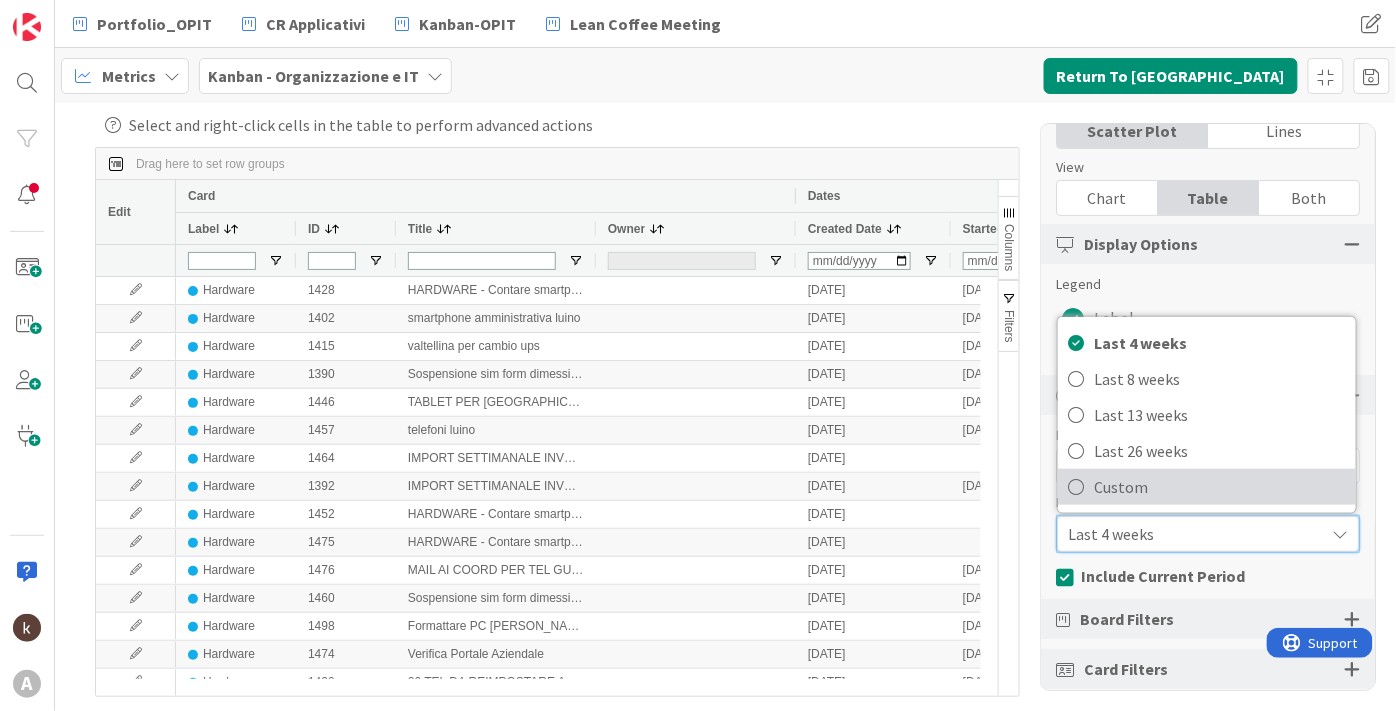 click on "Custom" at bounding box center [1220, 487] 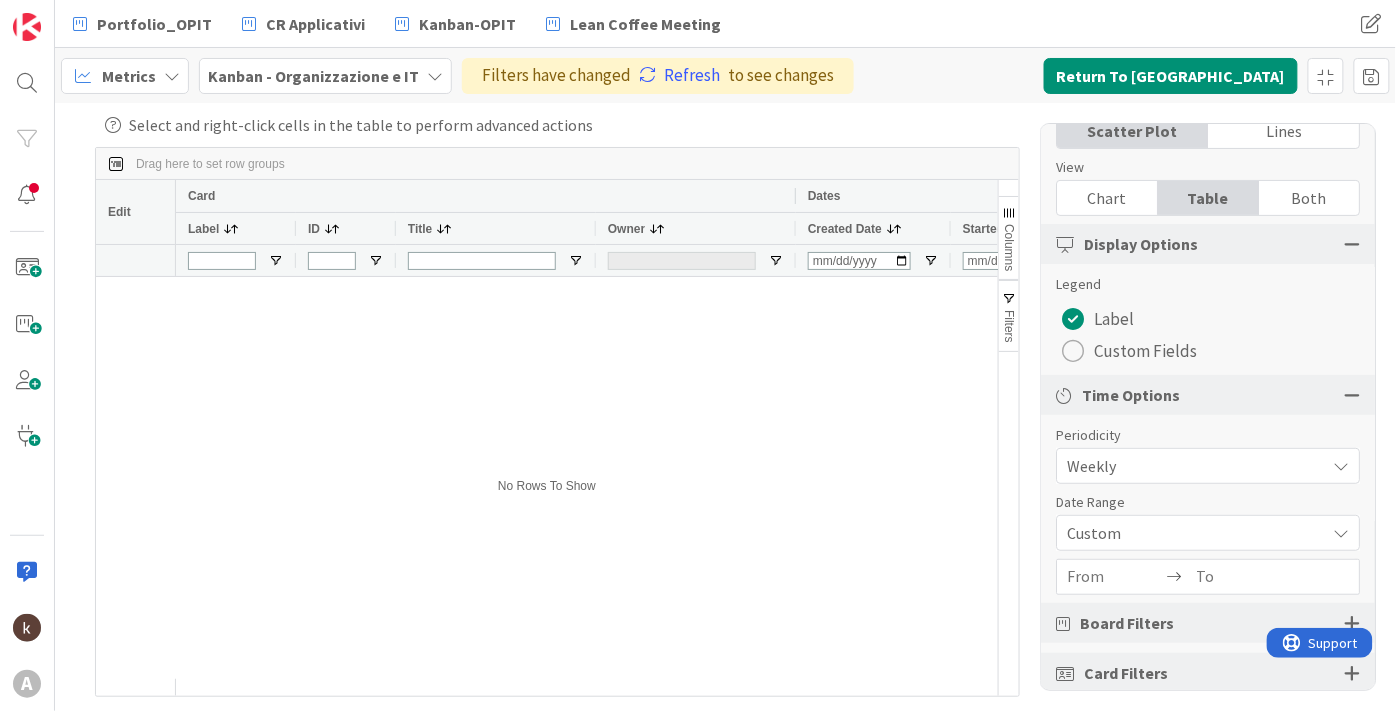 click at bounding box center (1114, 577) 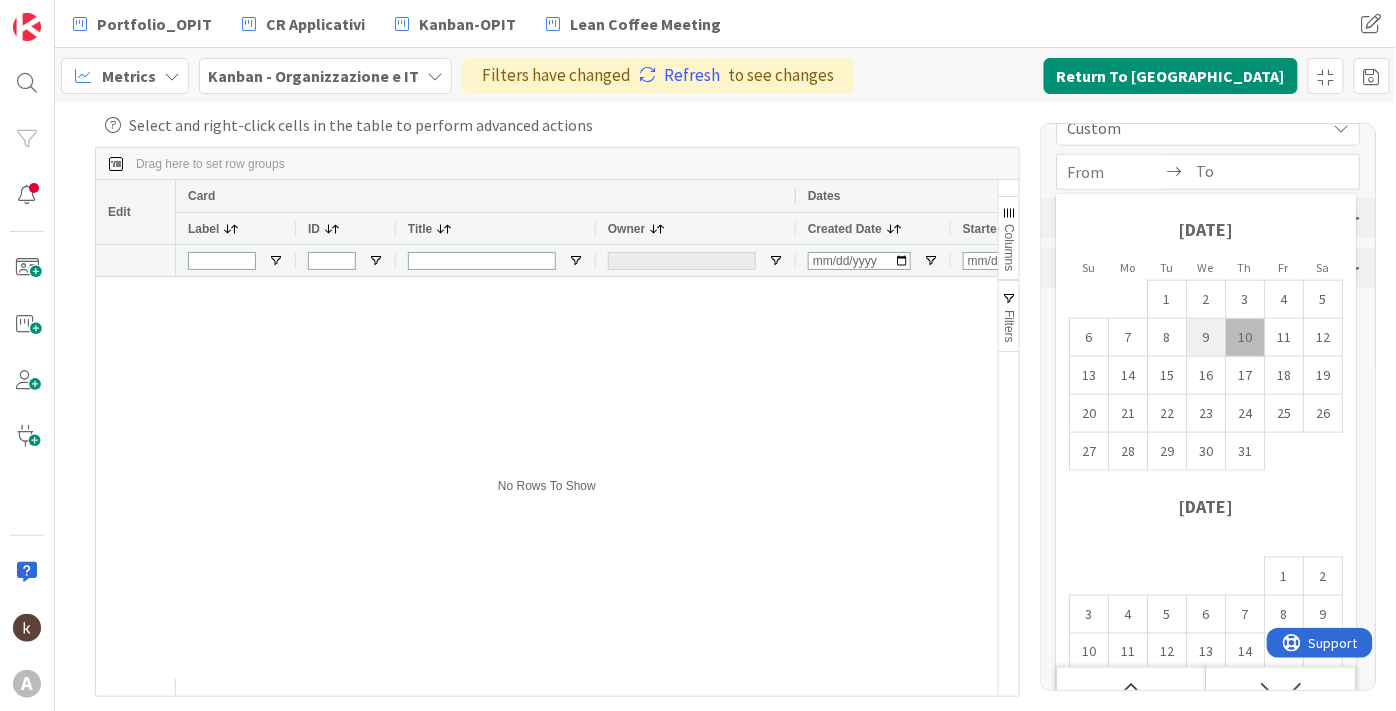 scroll, scrollTop: 544, scrollLeft: 0, axis: vertical 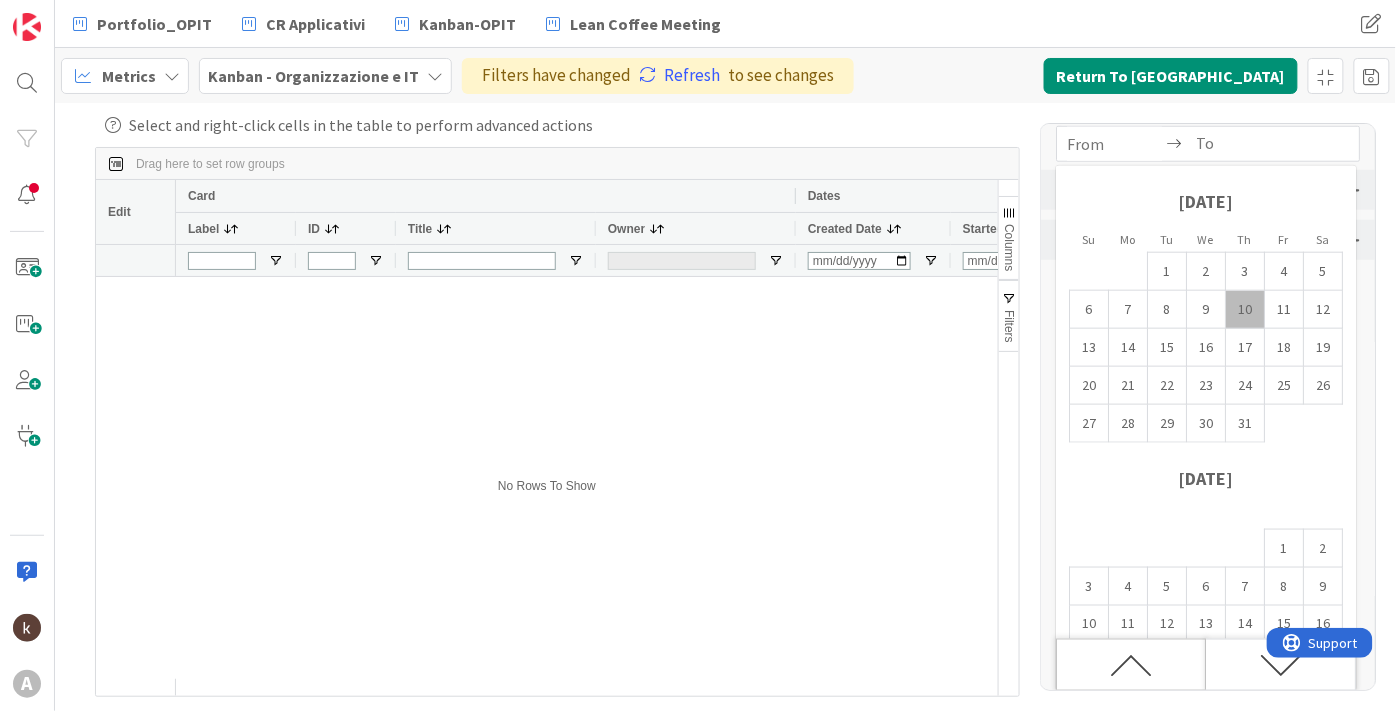 click 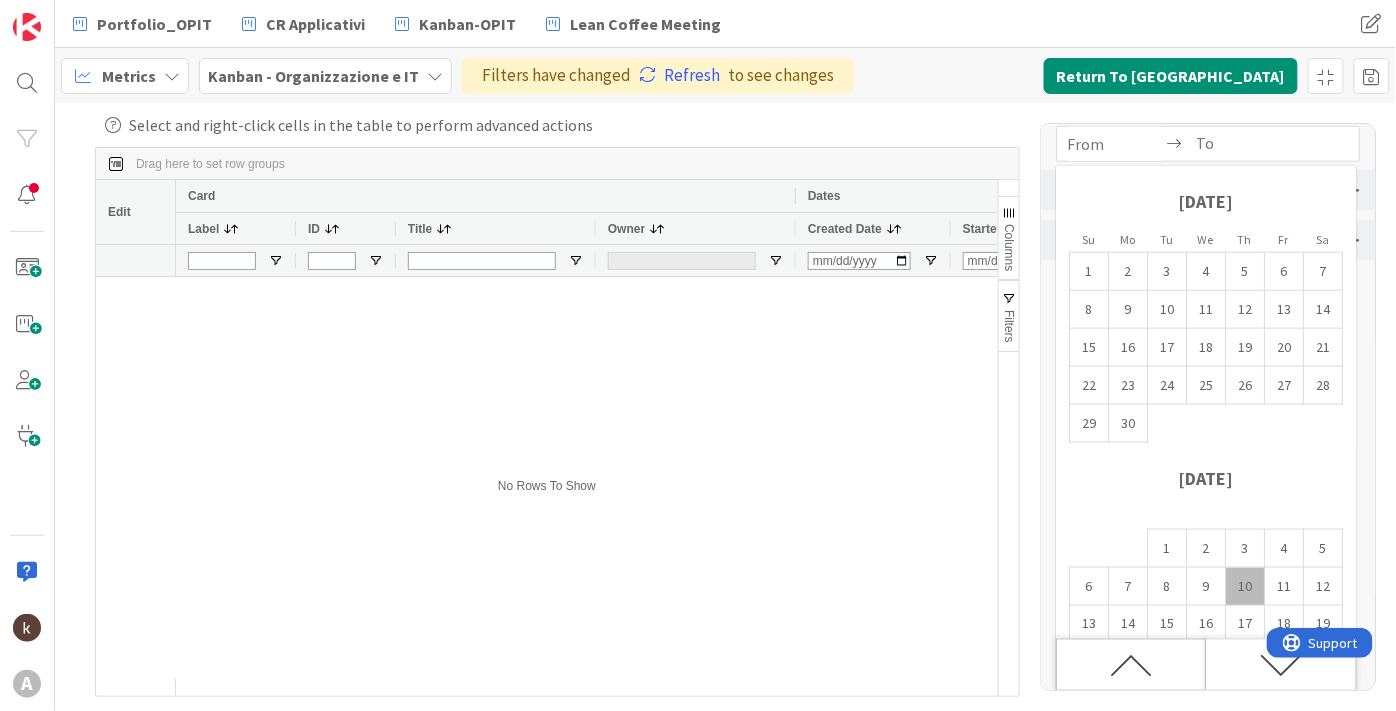 click 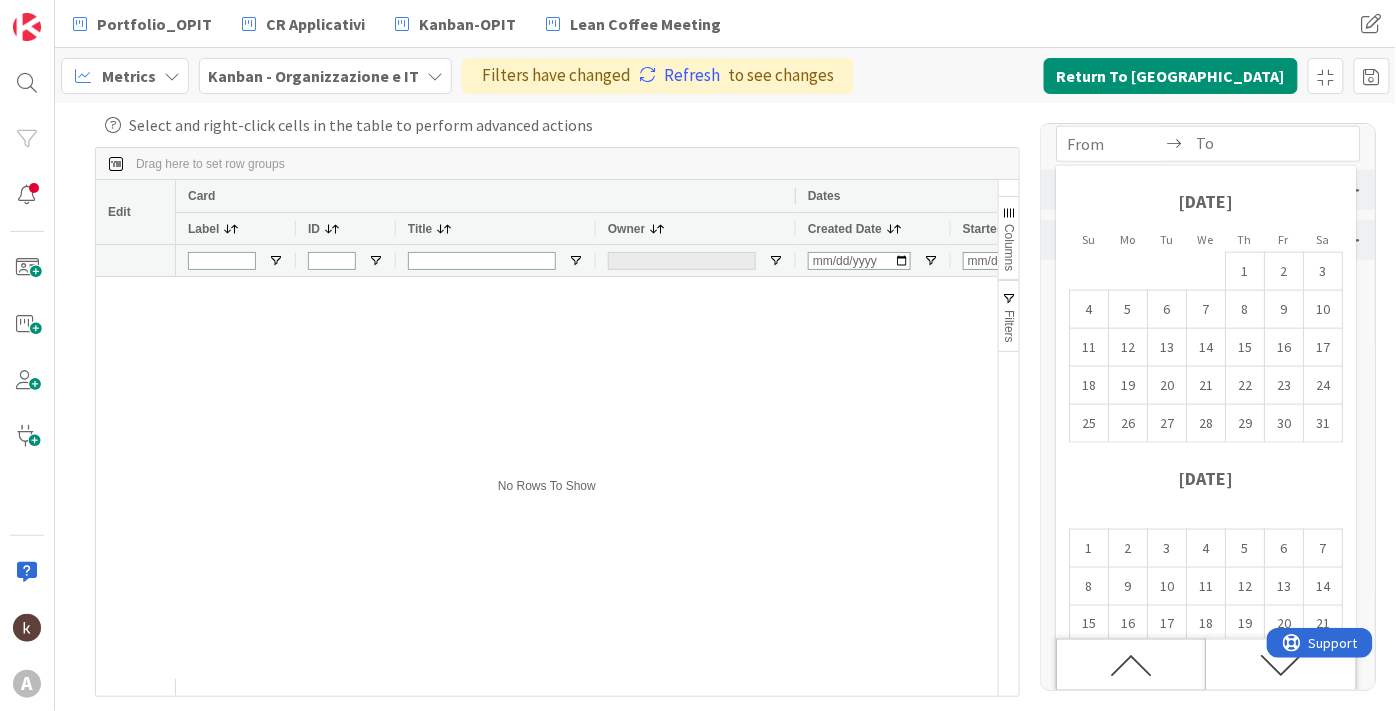 click 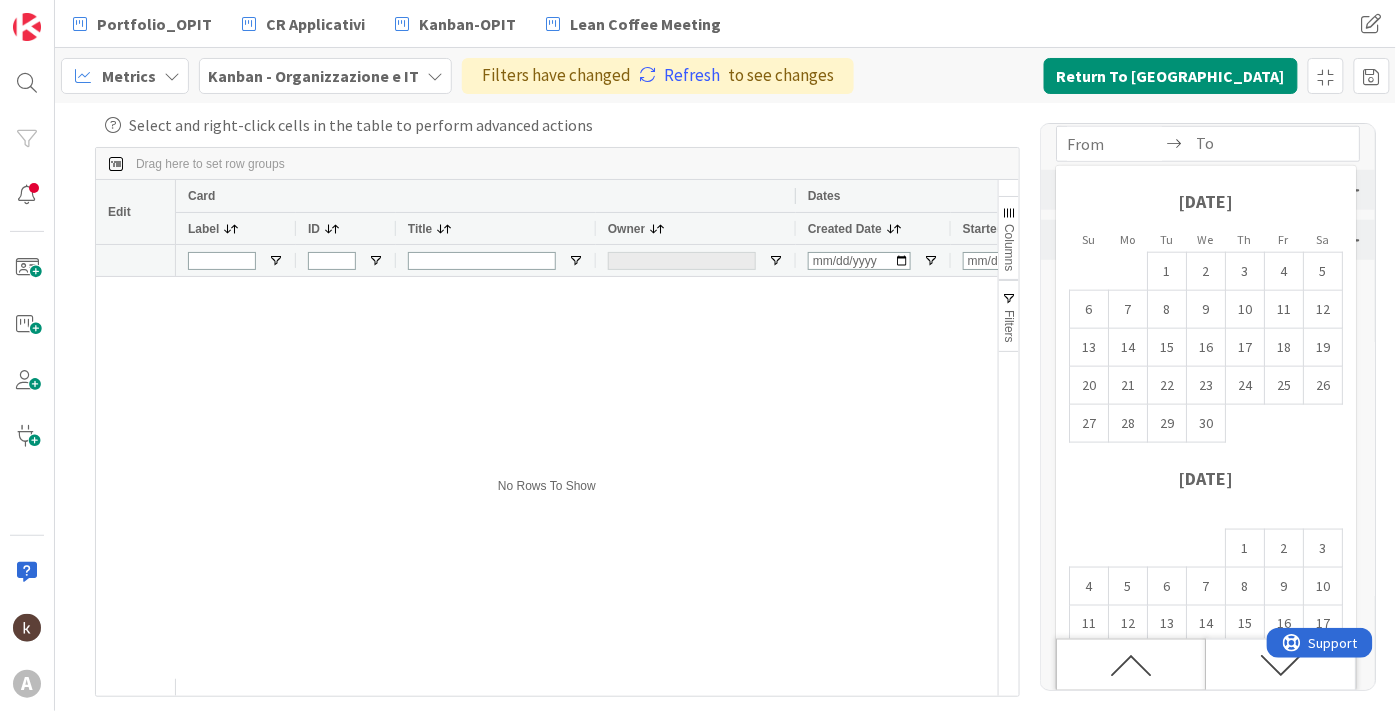 click 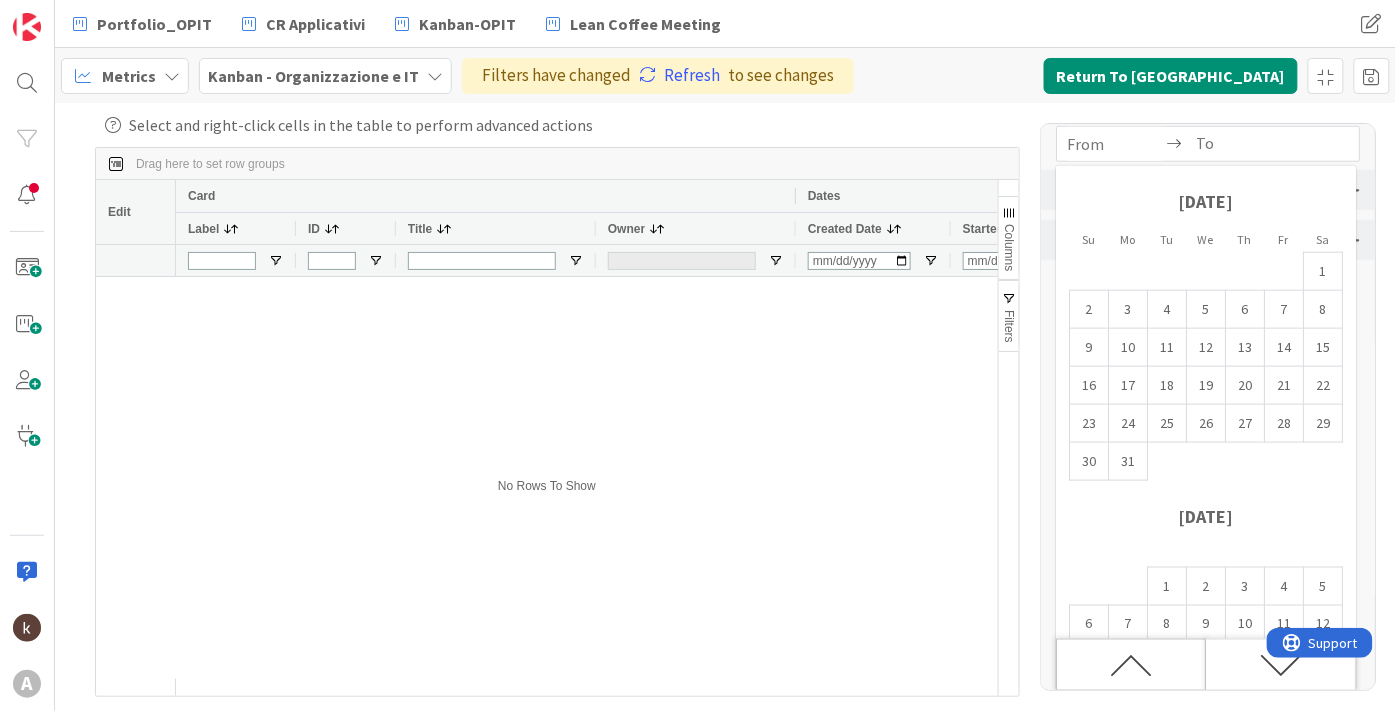 click 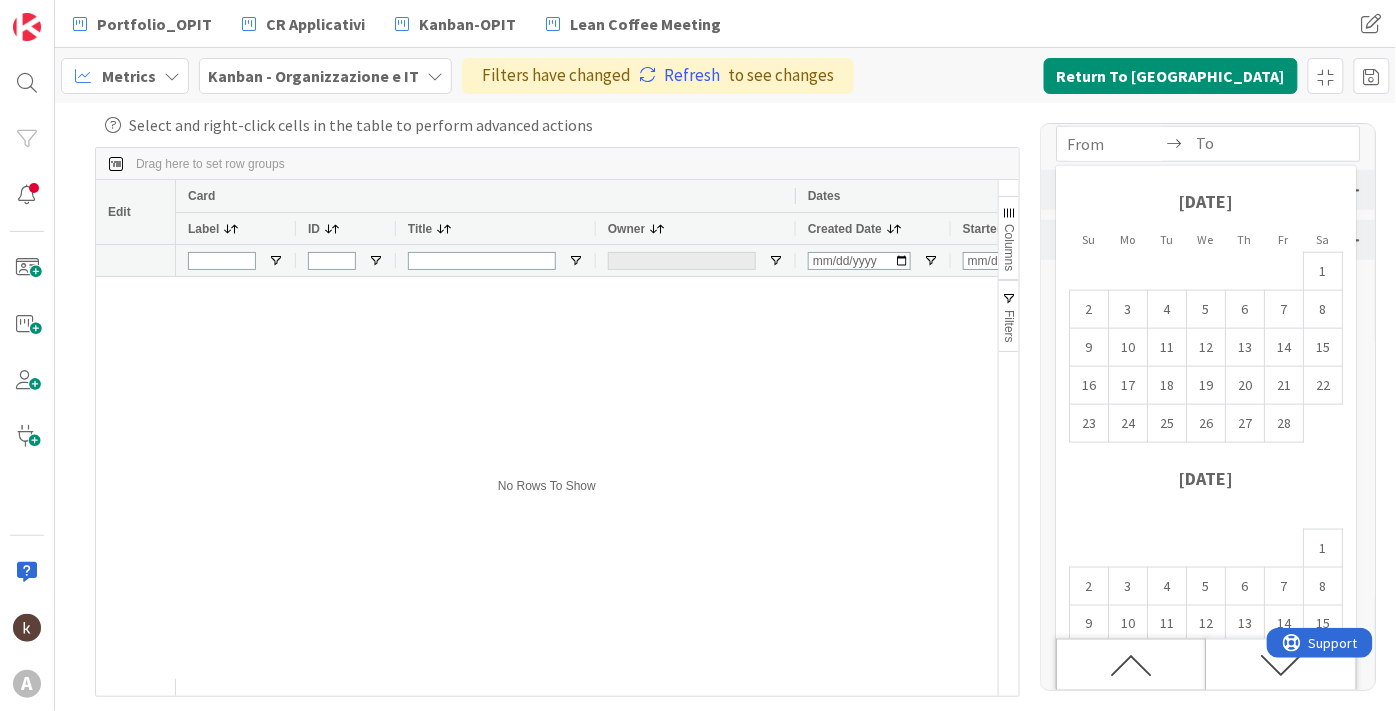 click 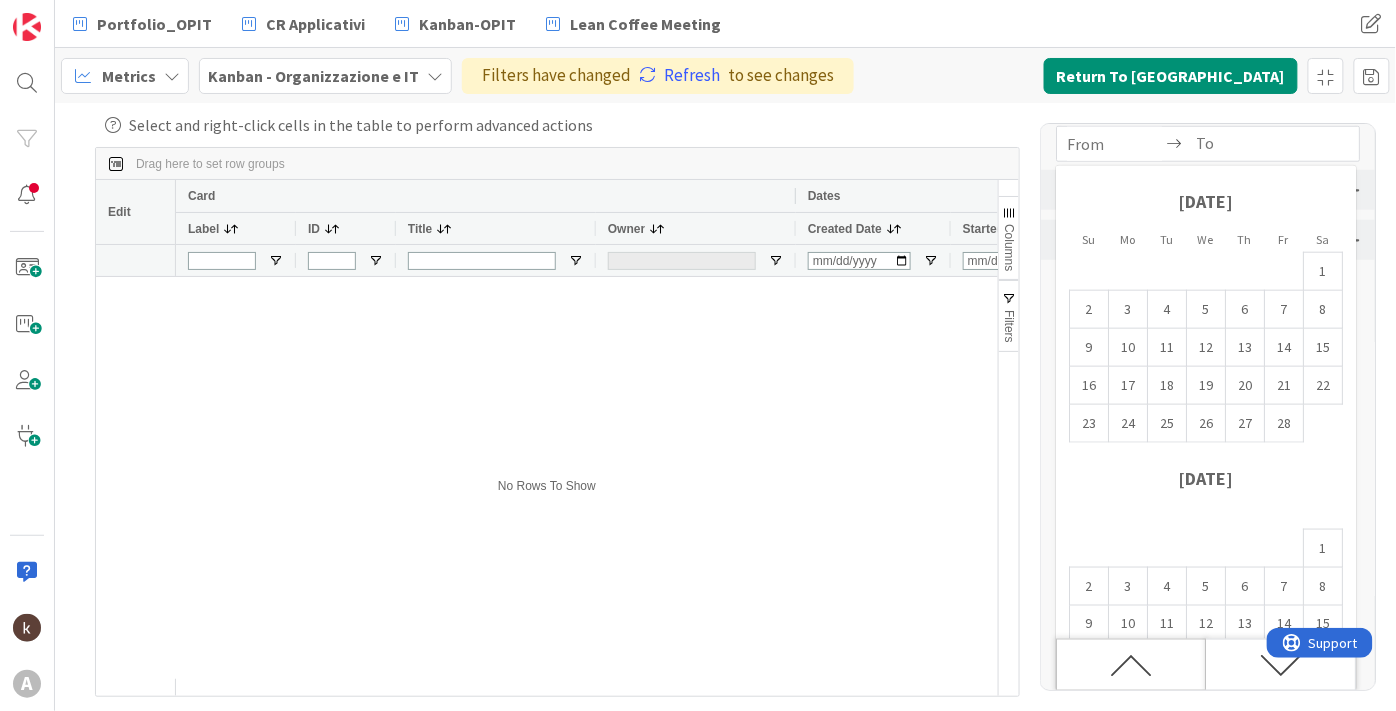 click 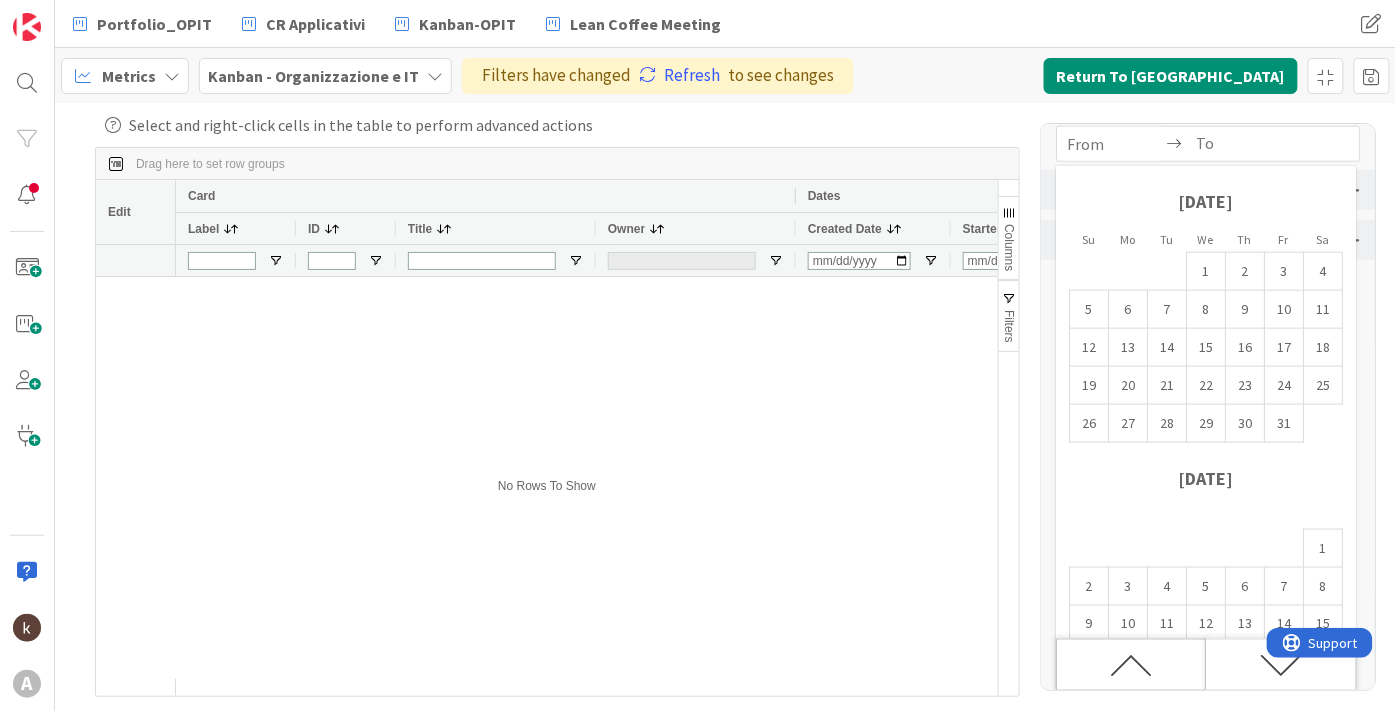 click 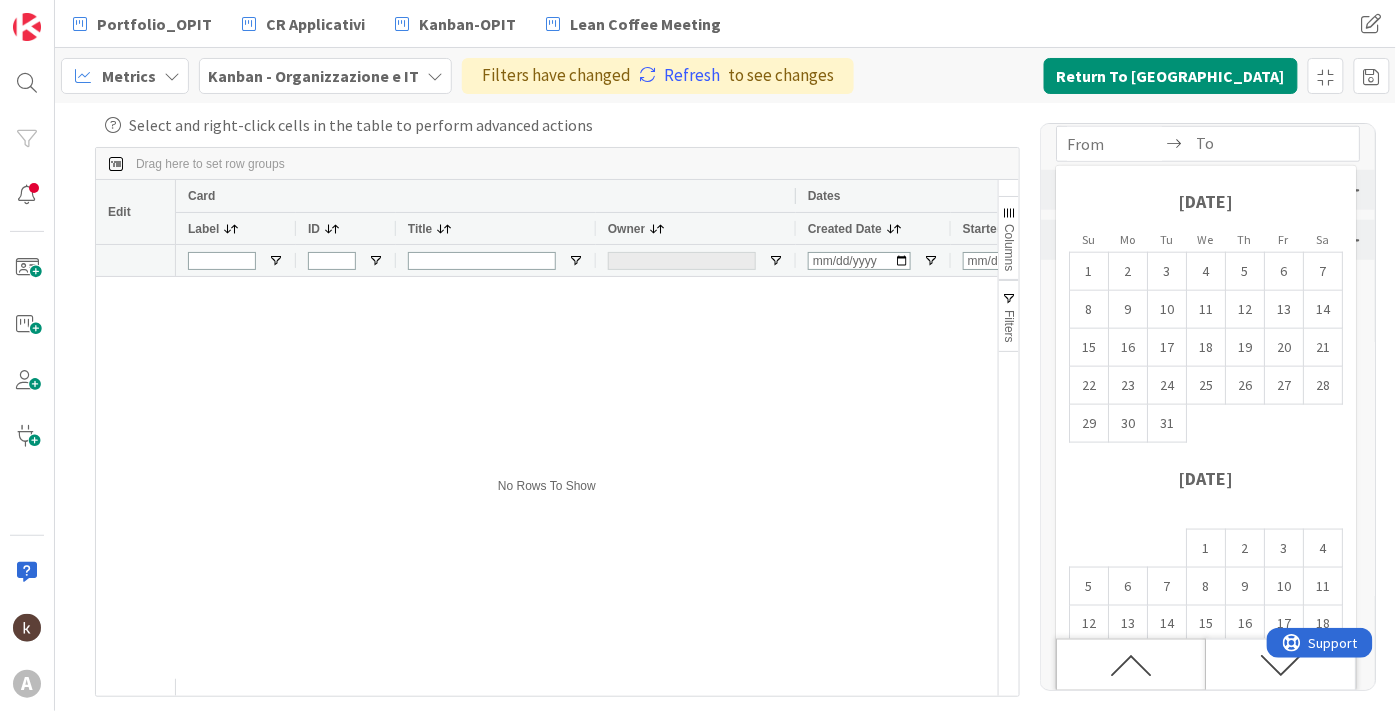 click 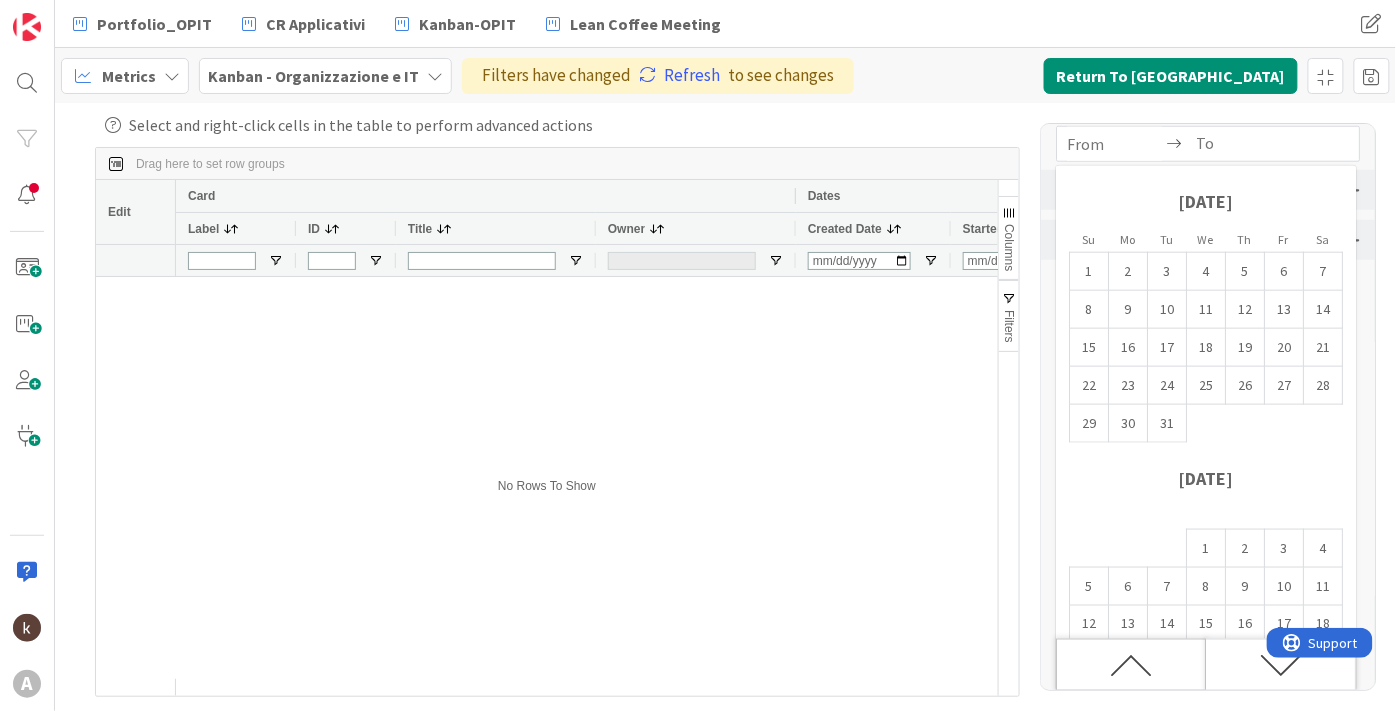 click 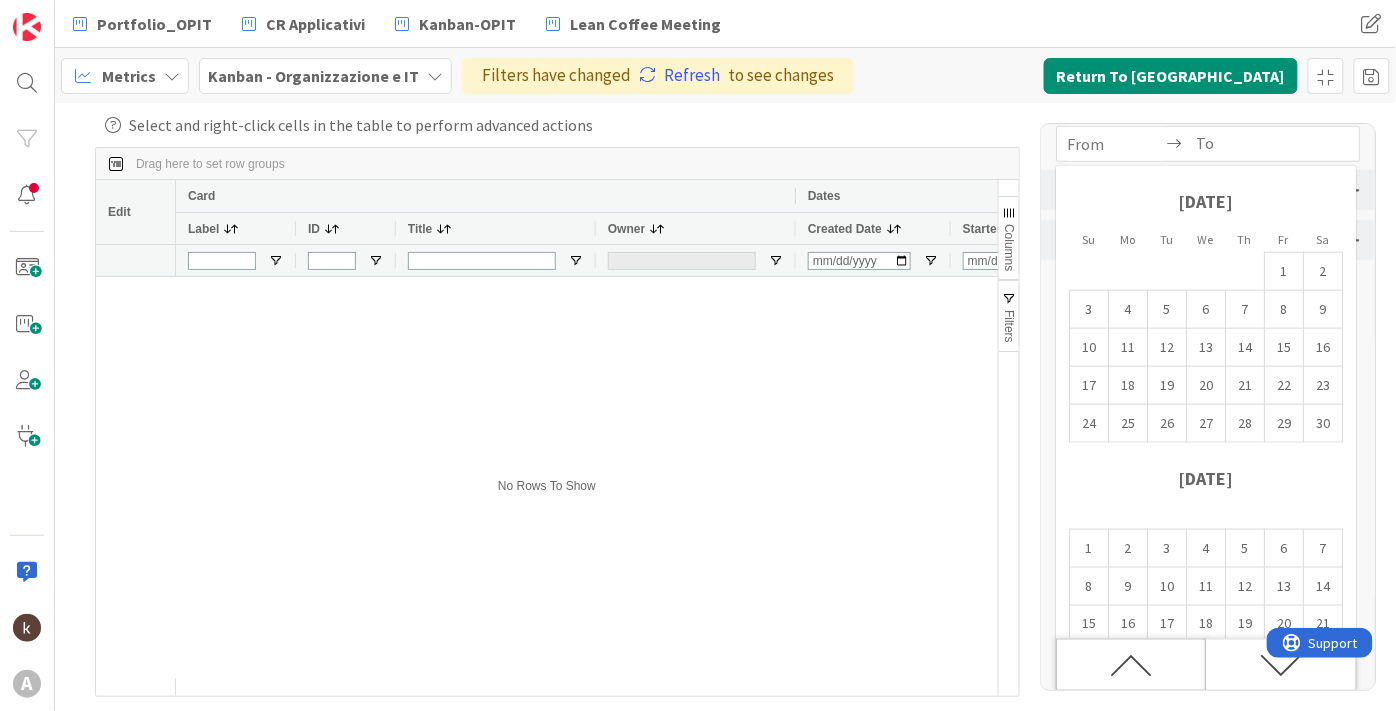 click 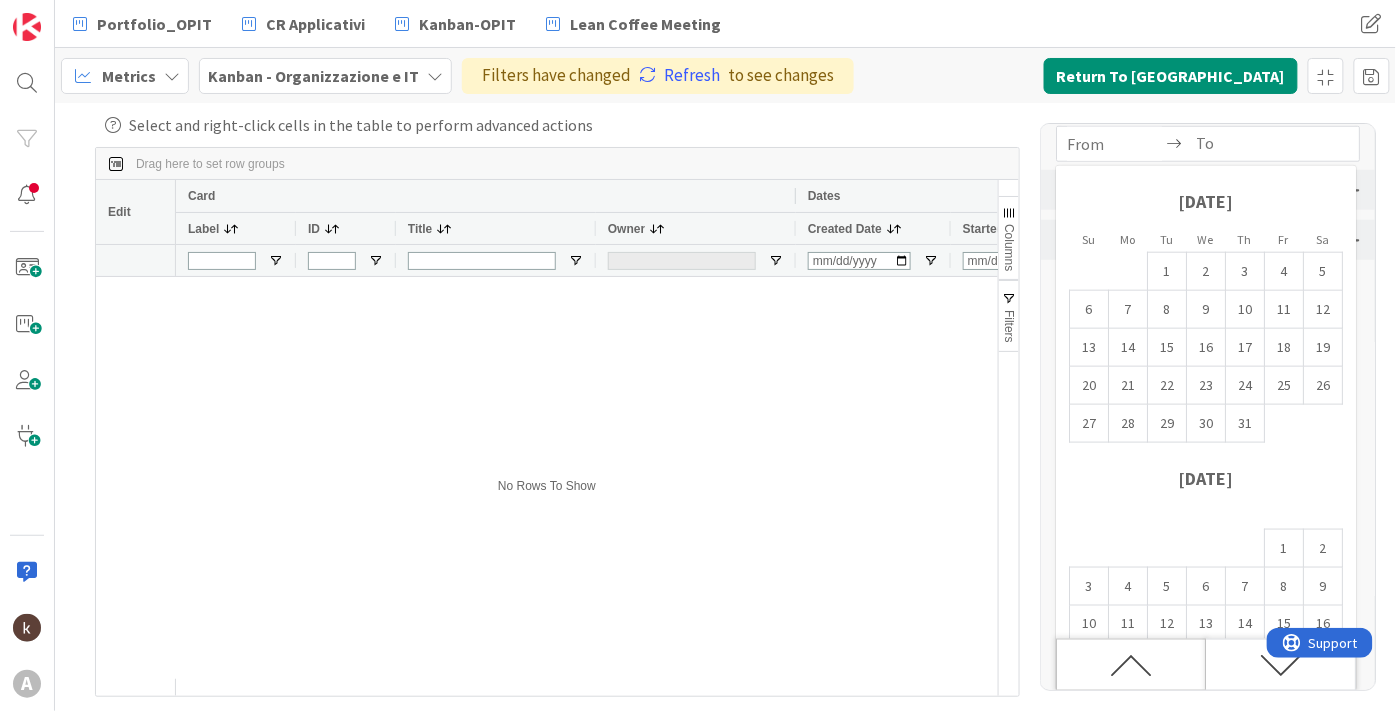 click 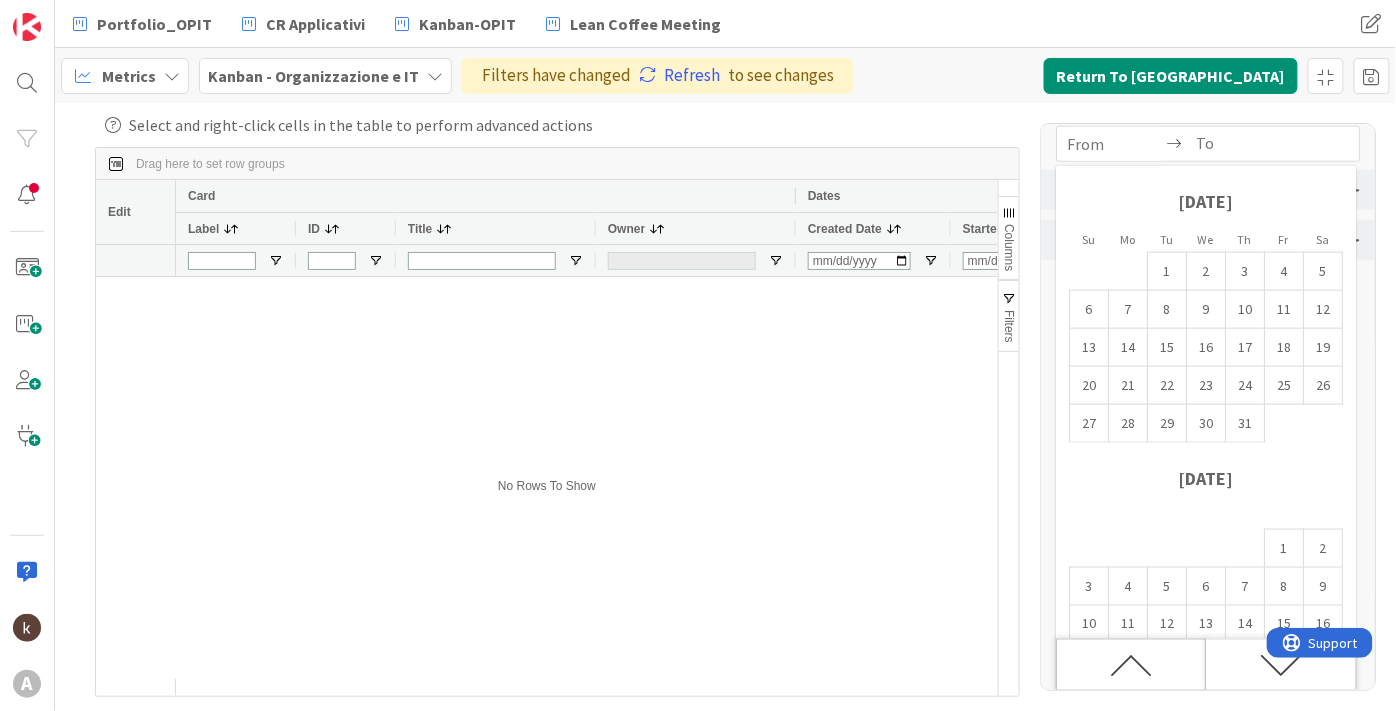 click 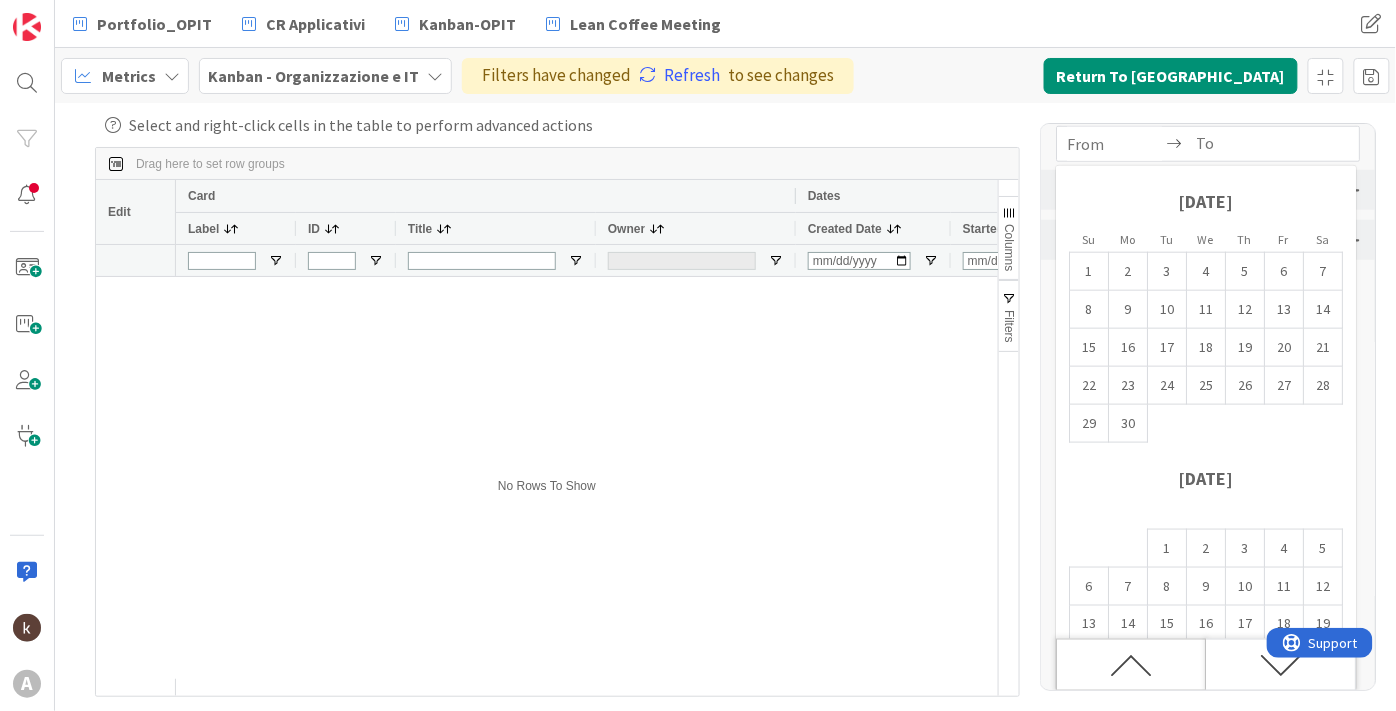 click 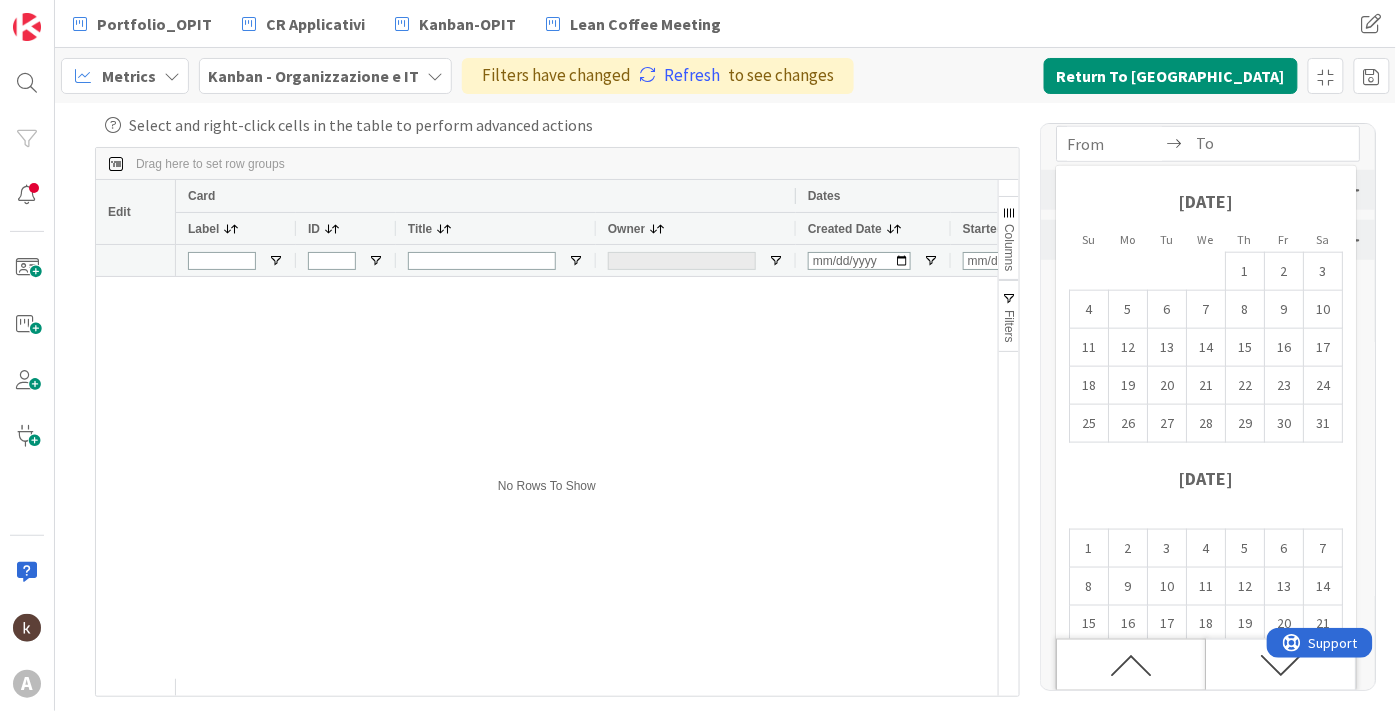 click 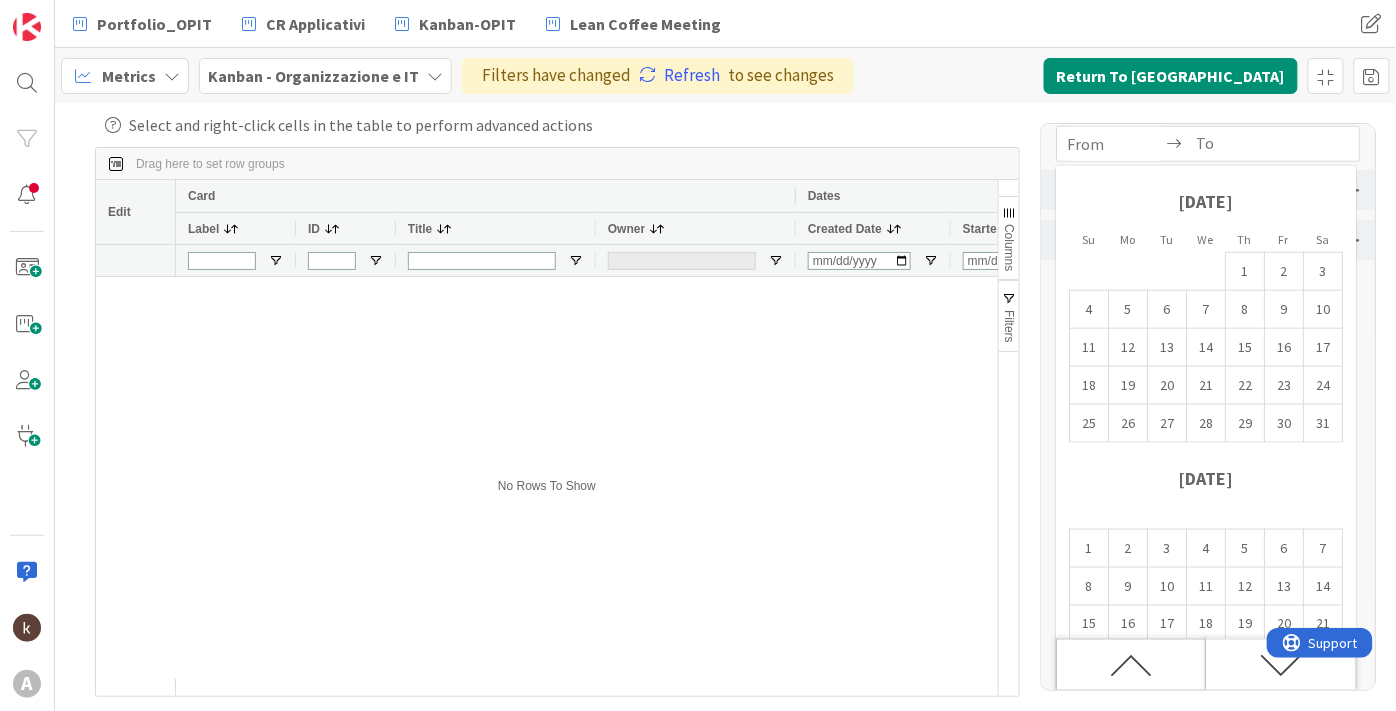 click 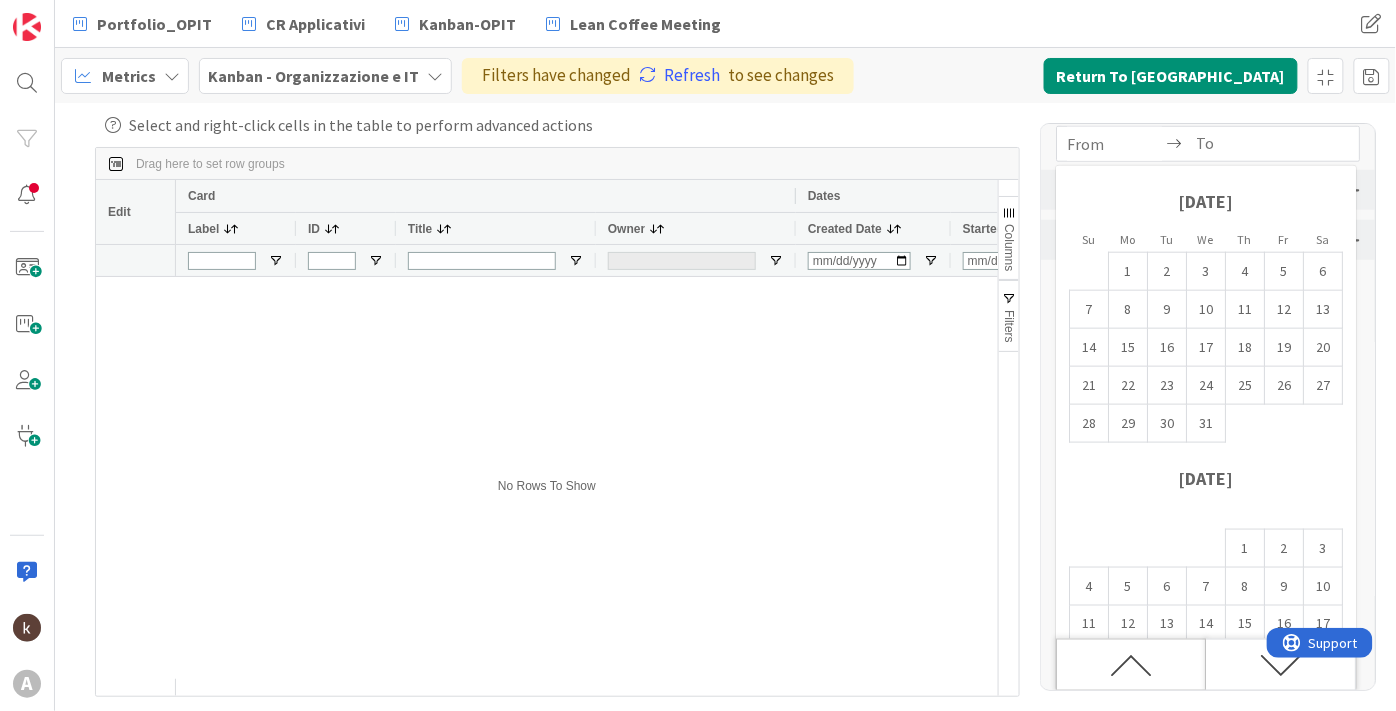 click 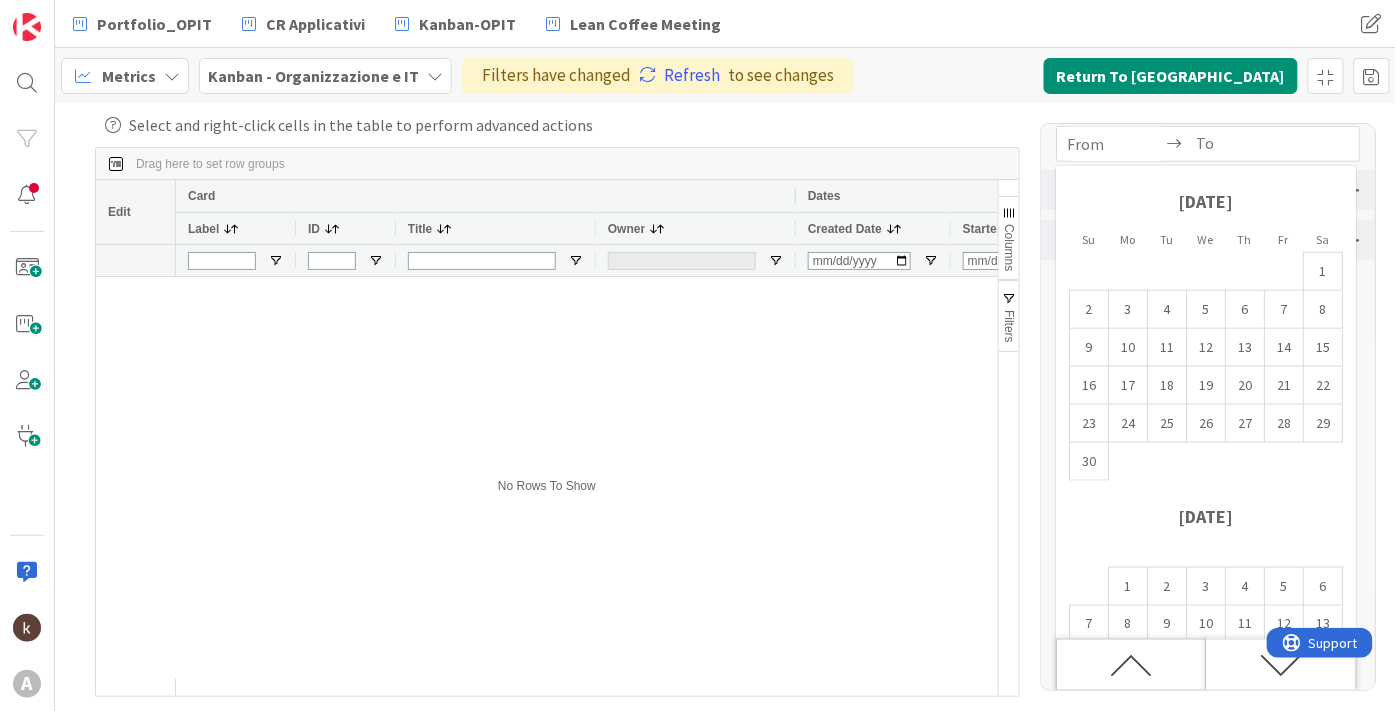 click 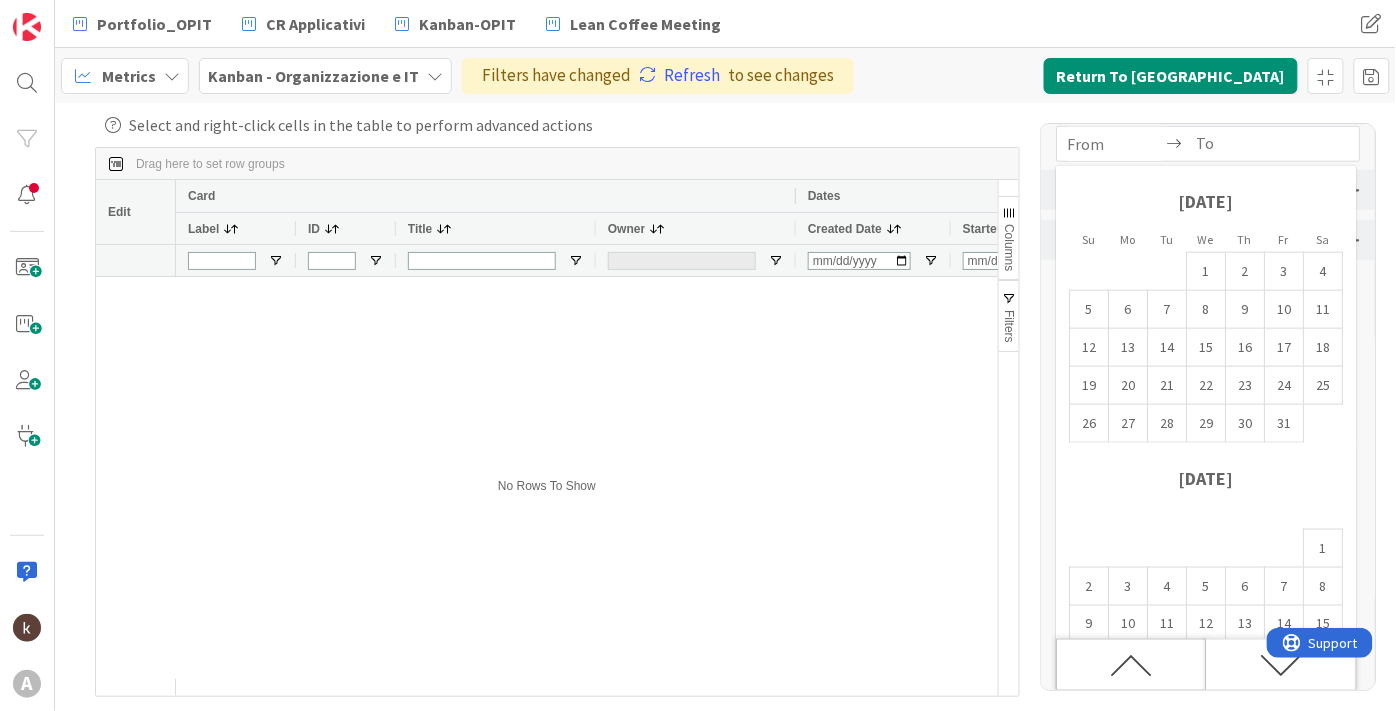 click 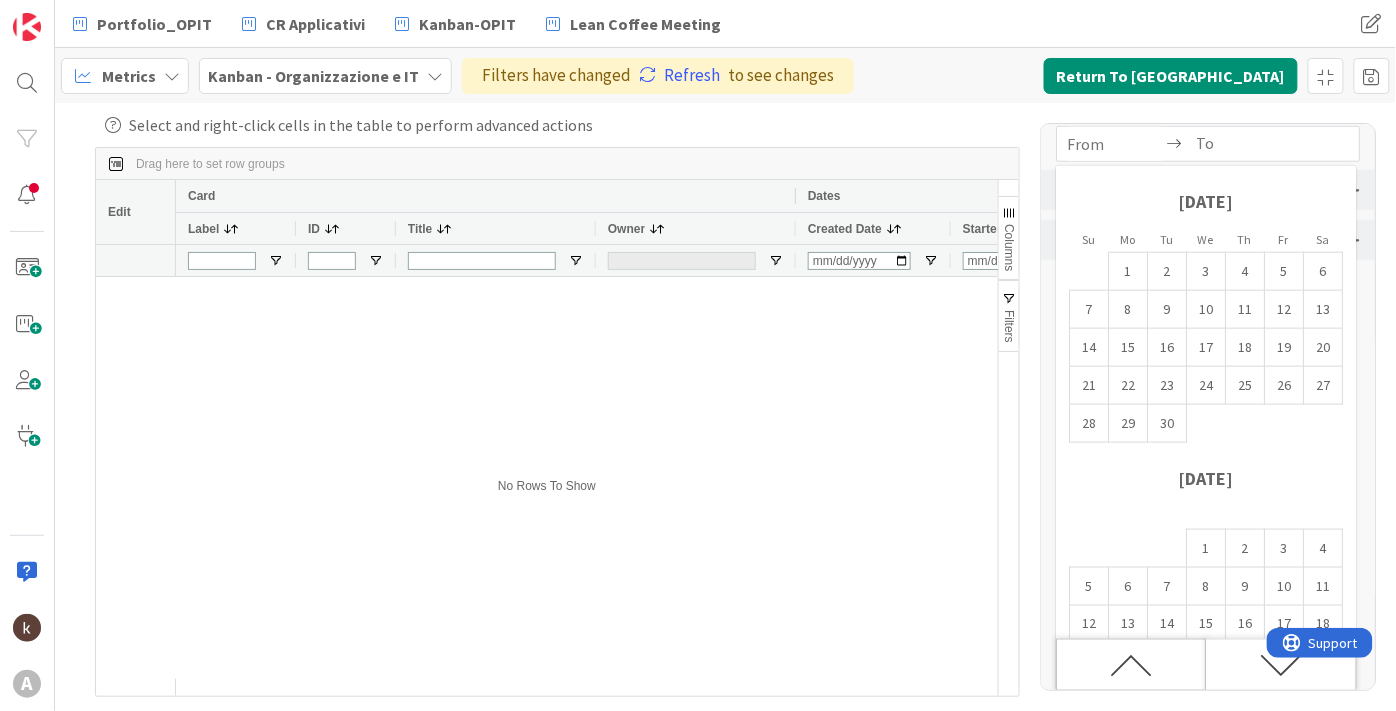 click 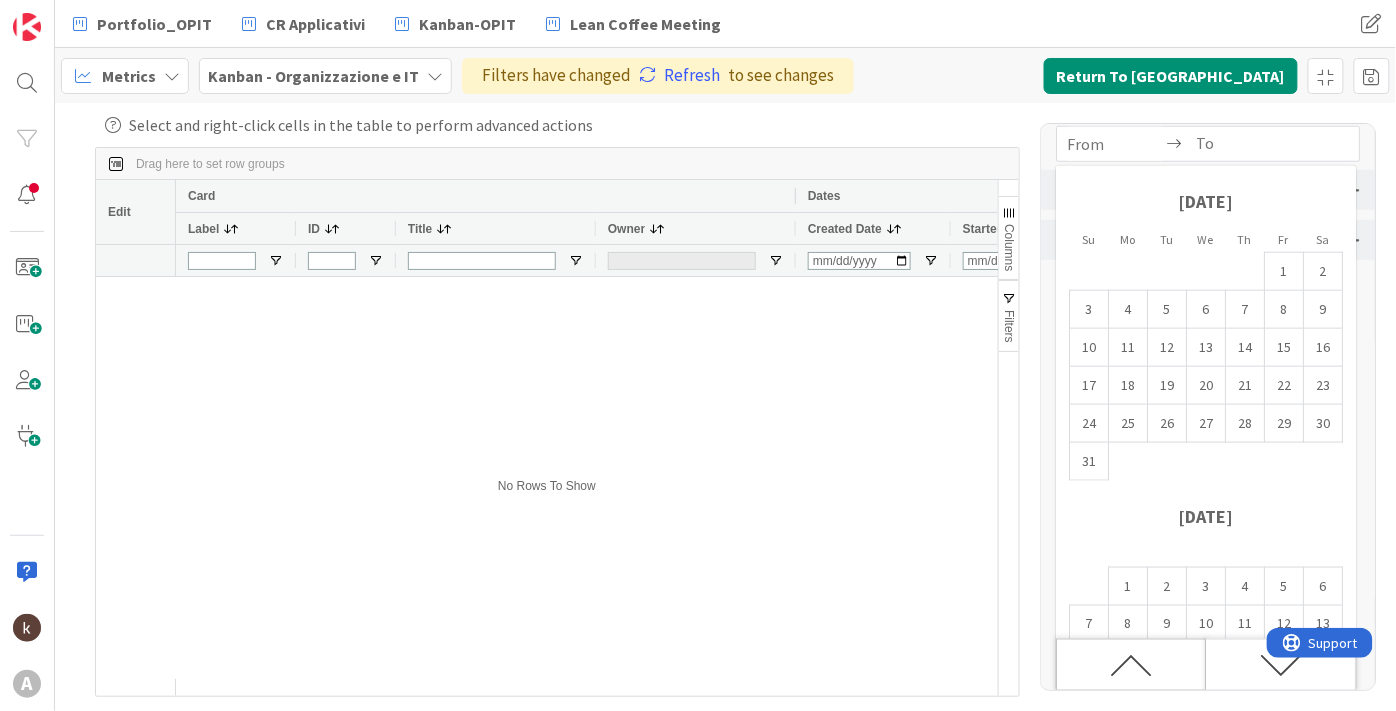 click 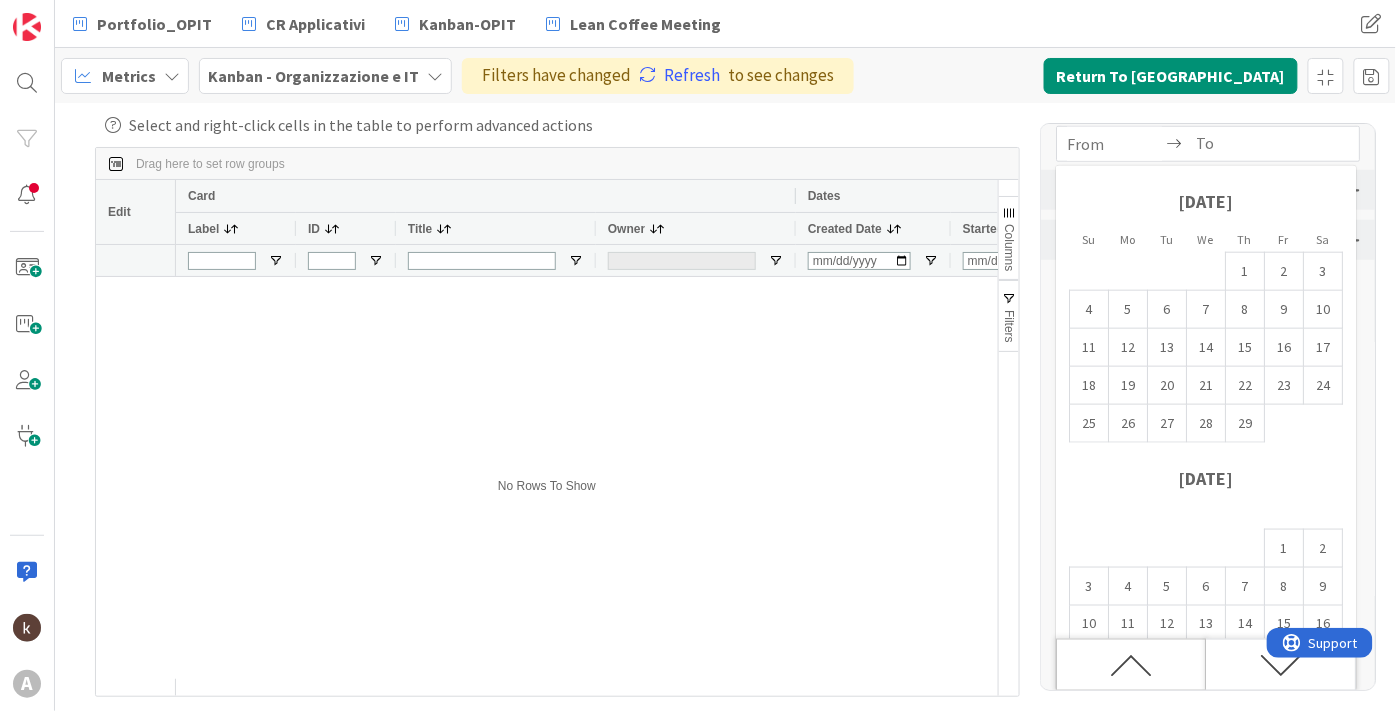 click 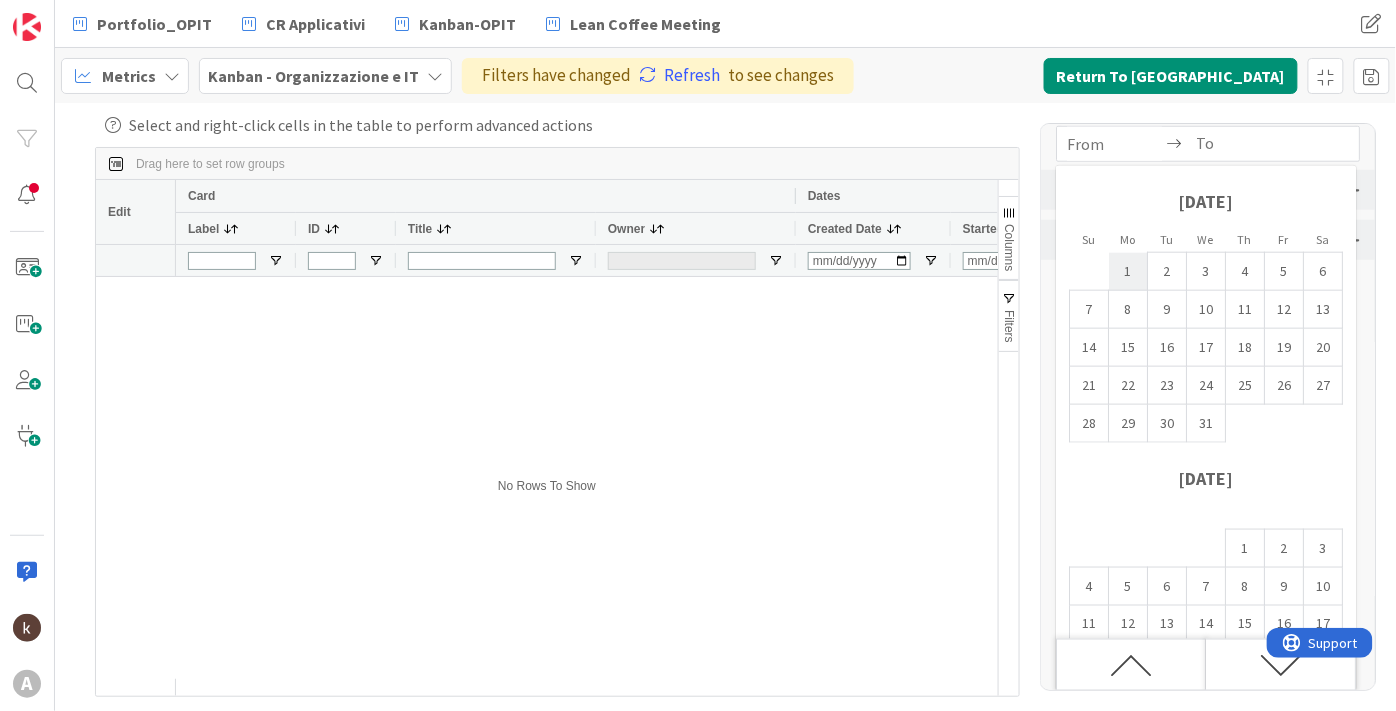 click on "1" at bounding box center (1128, 272) 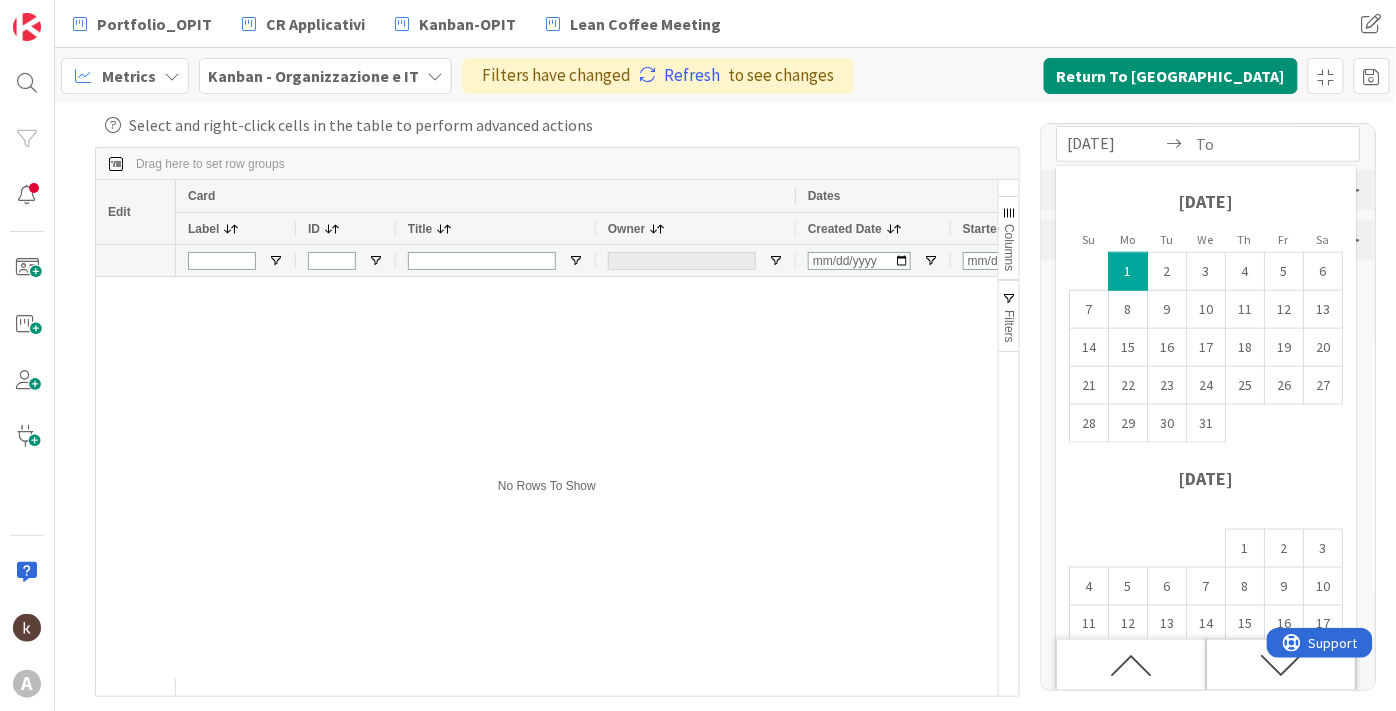 click at bounding box center (1281, 665) 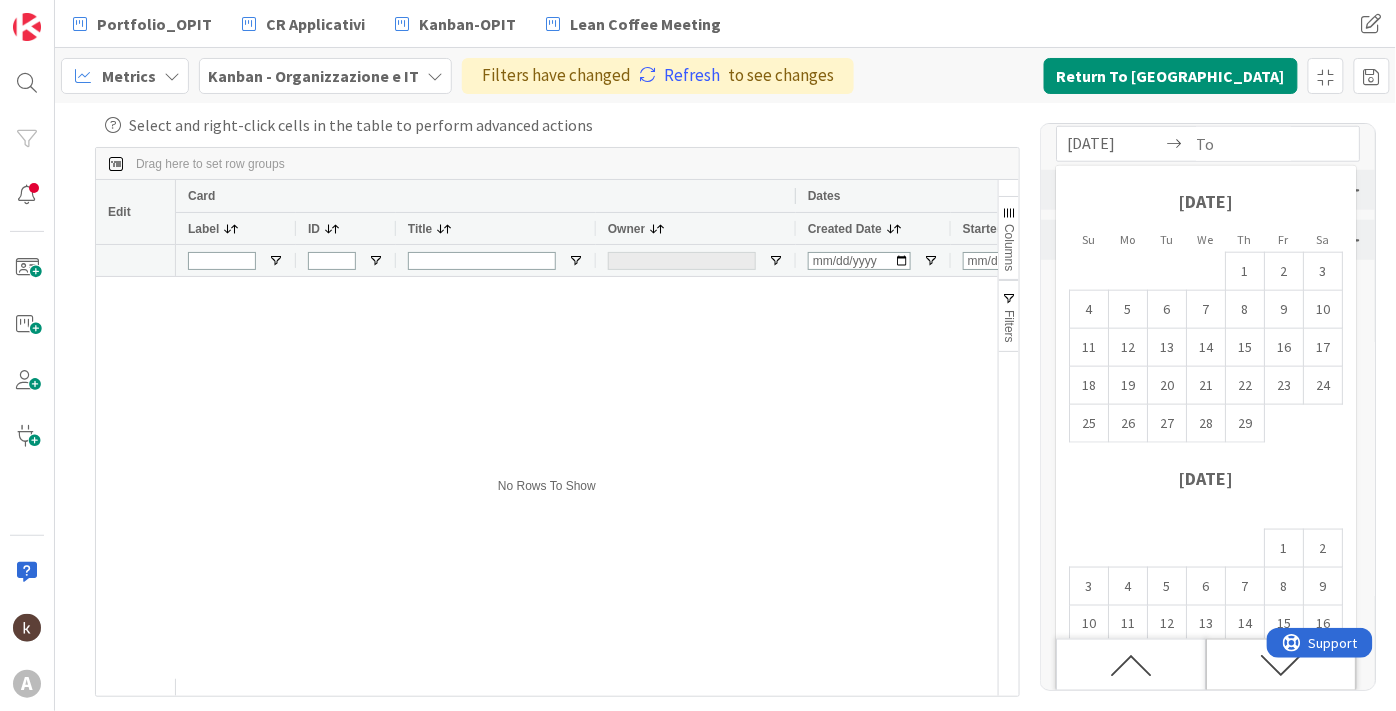click at bounding box center (1281, 665) 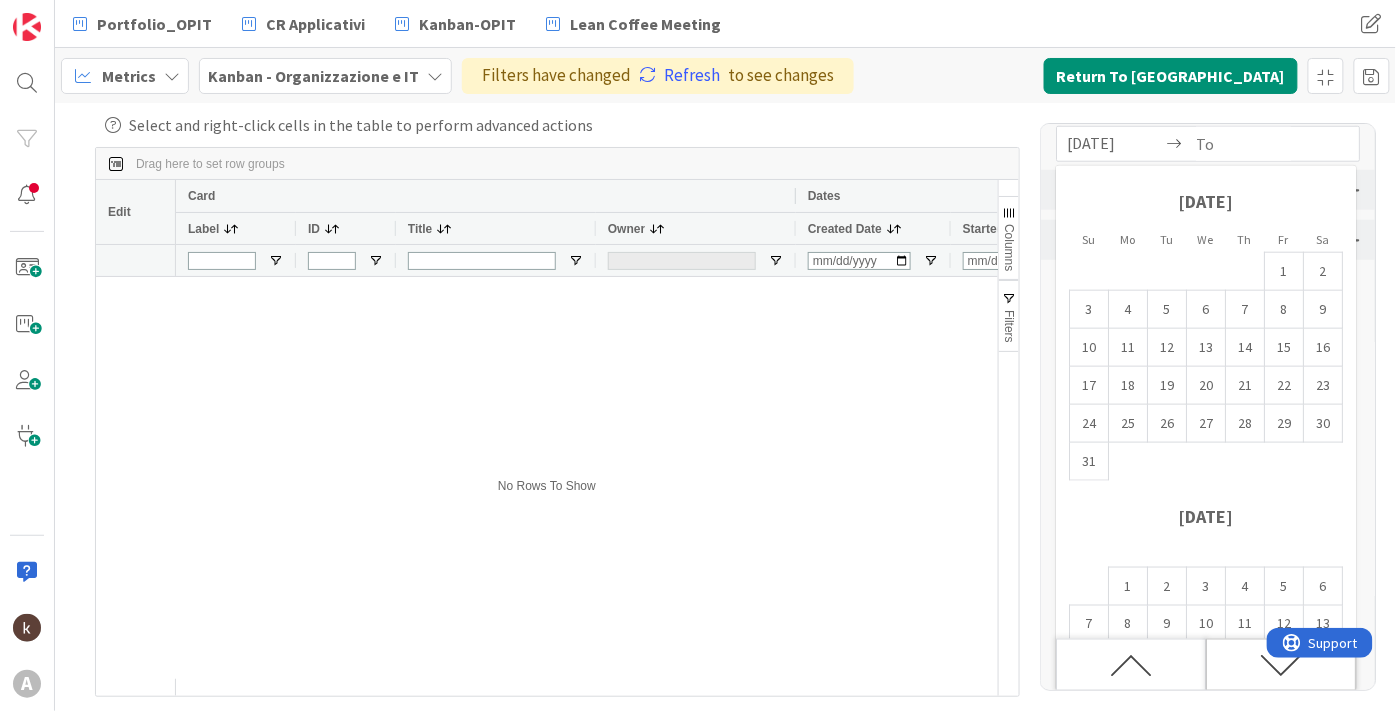 click at bounding box center [1281, 665] 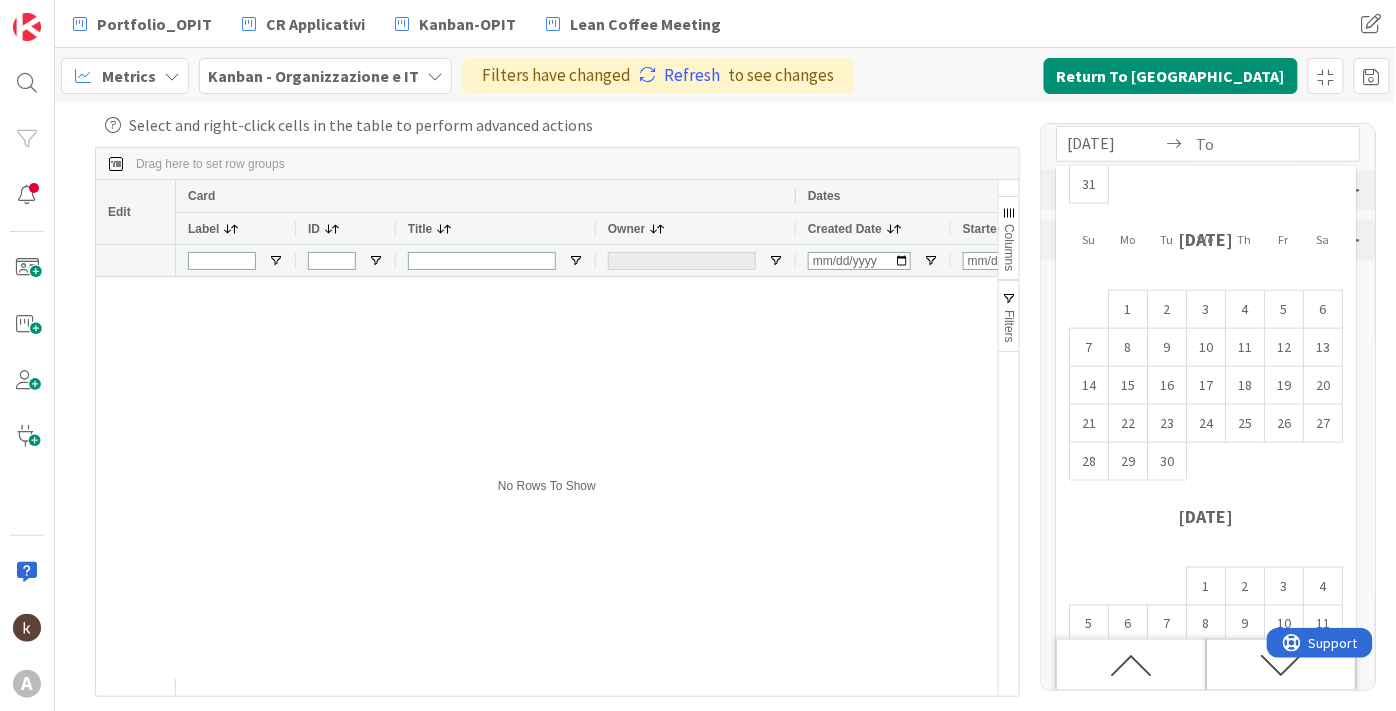 click at bounding box center (1281, 665) 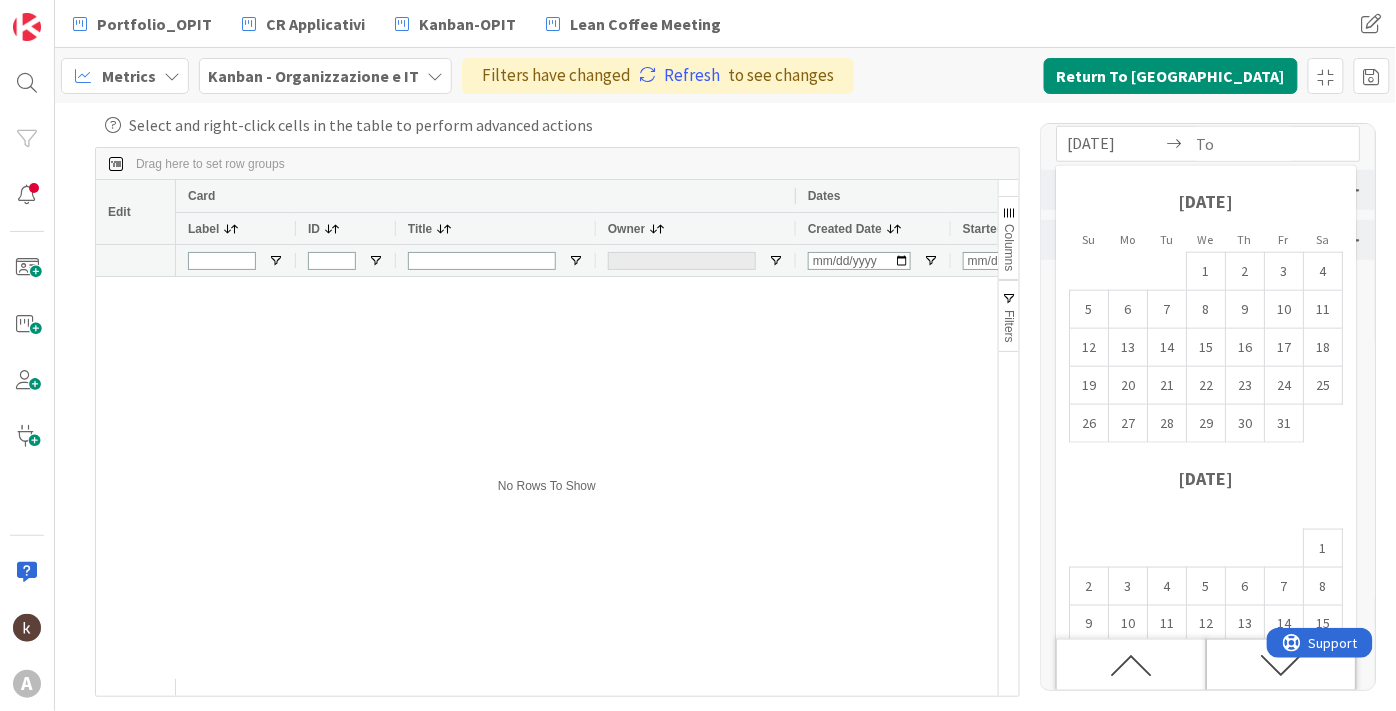 click at bounding box center (1281, 665) 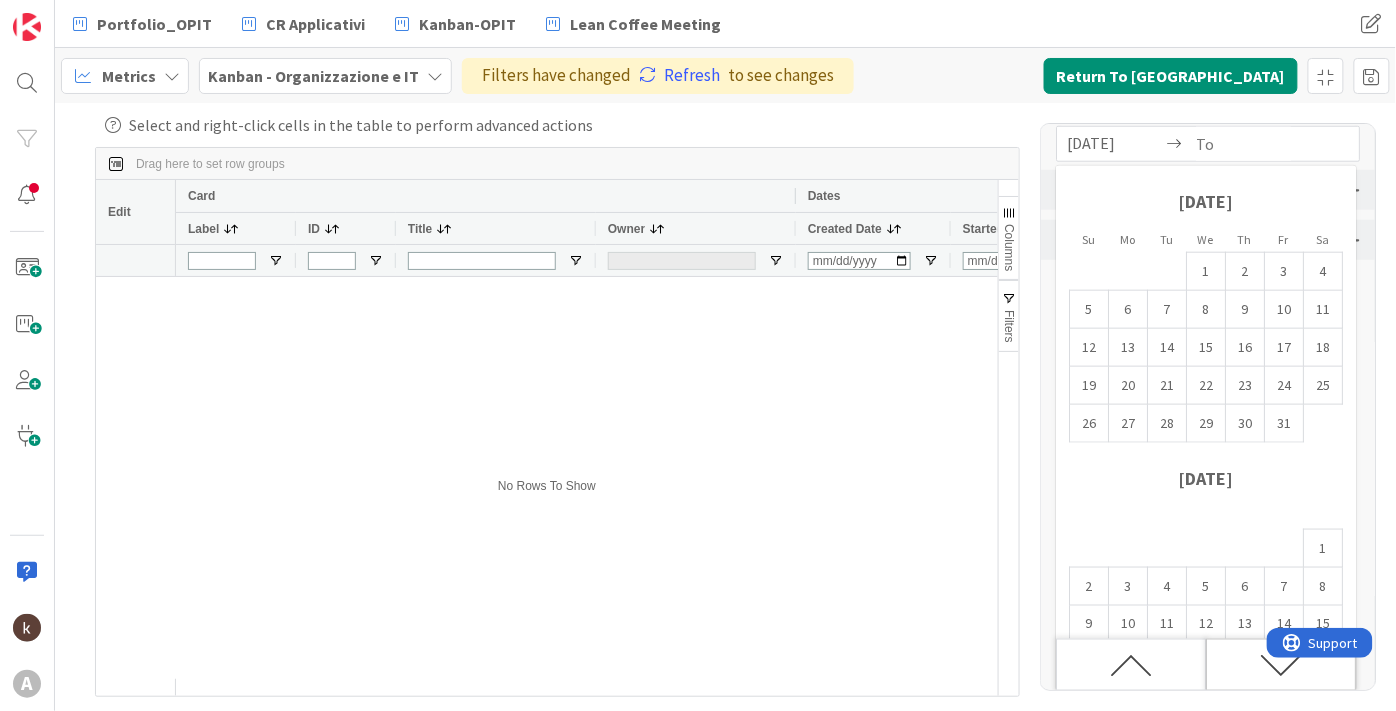click at bounding box center (1281, 665) 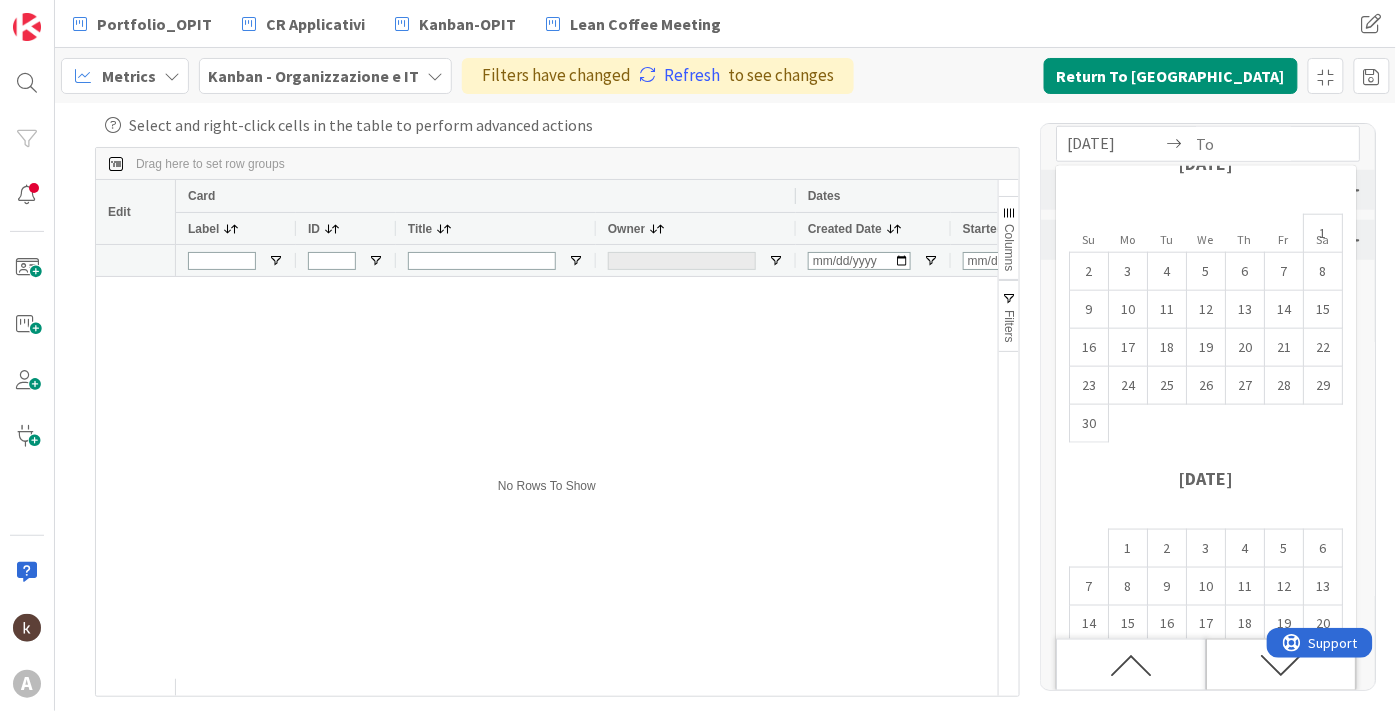 click at bounding box center [1281, 665] 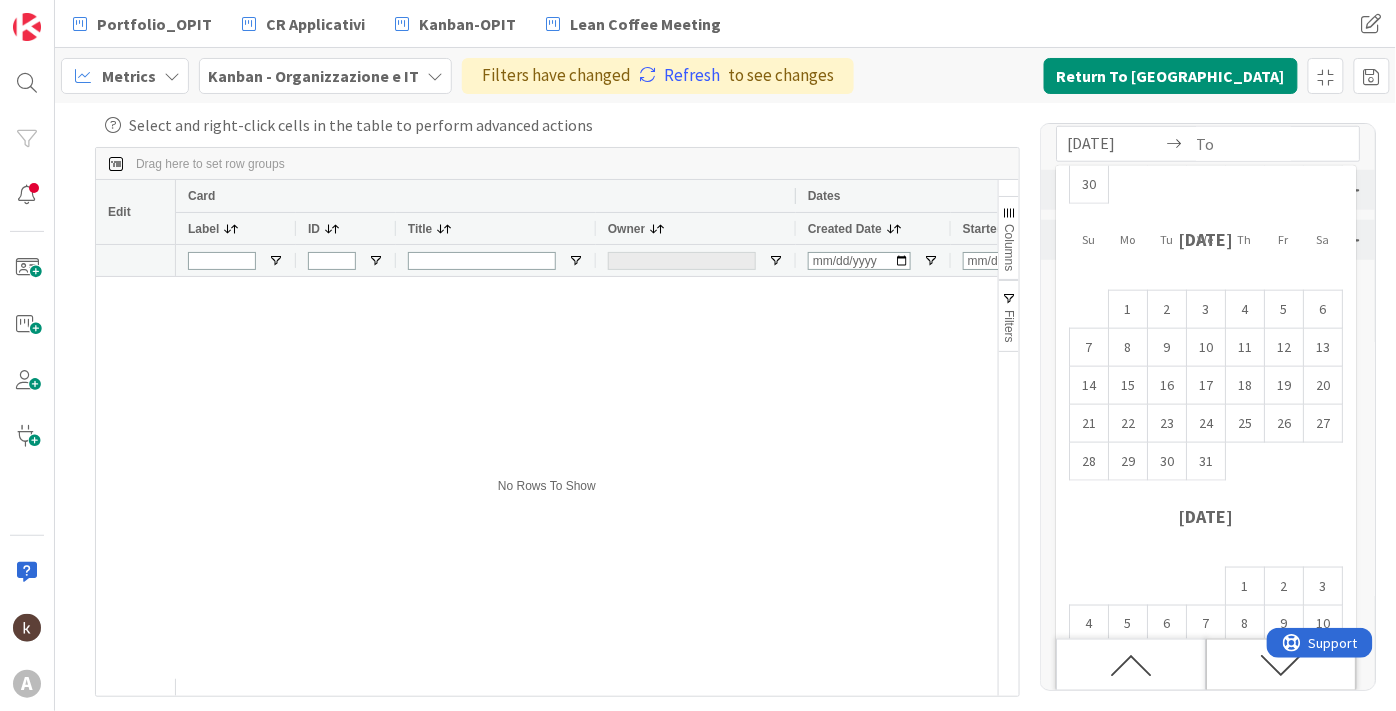 click at bounding box center (1281, 665) 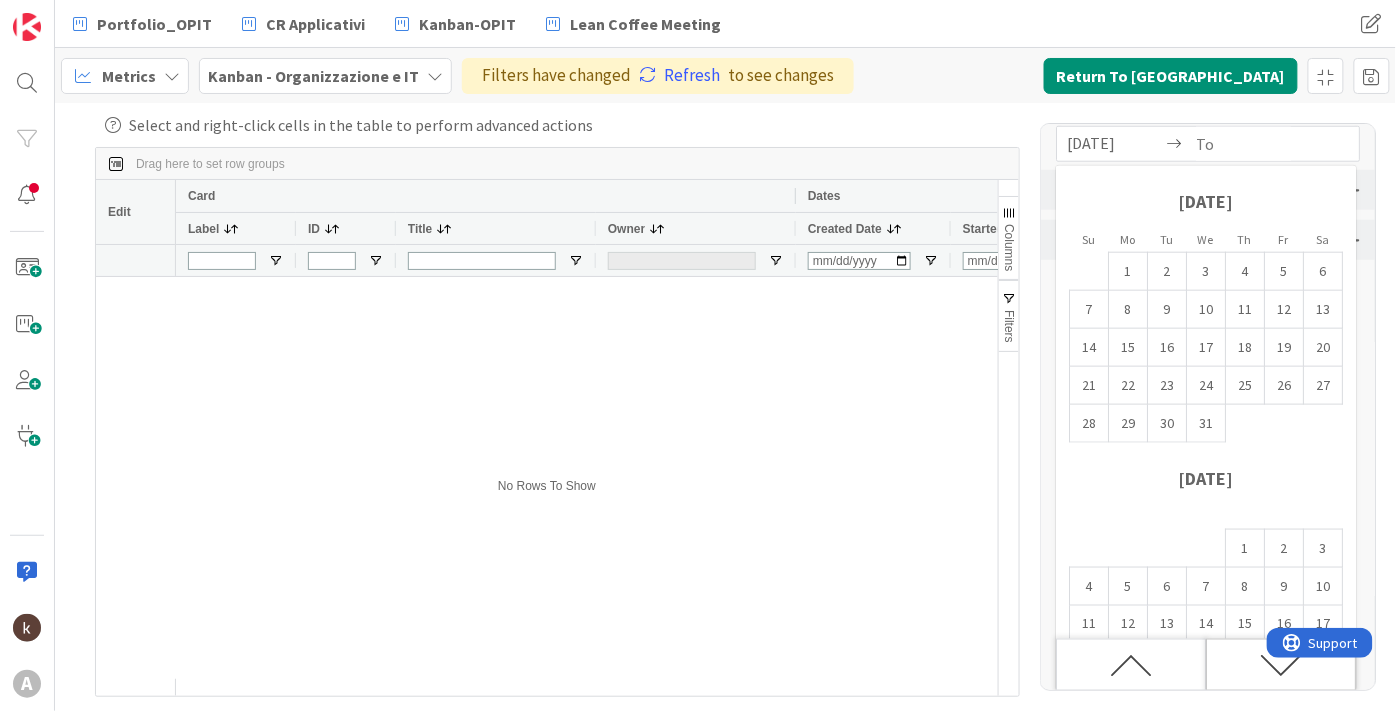 click at bounding box center [1281, 665] 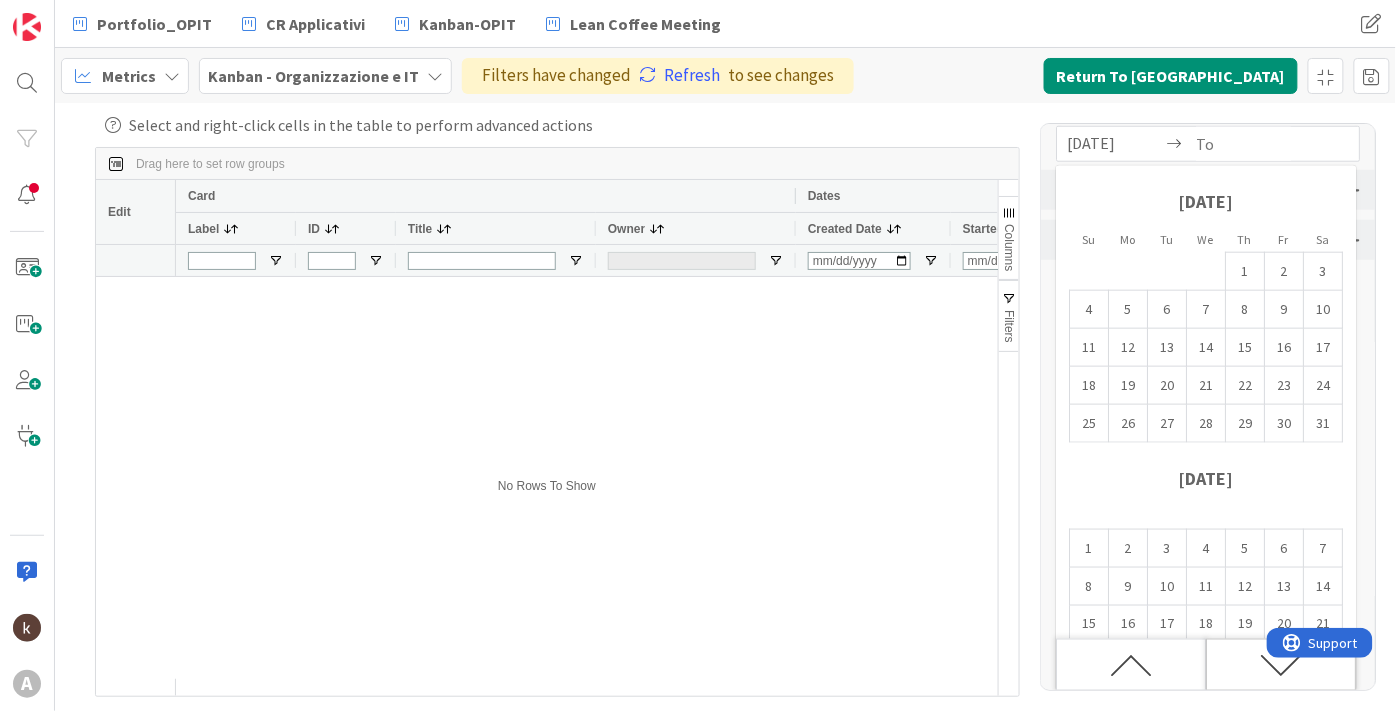 click at bounding box center (1281, 665) 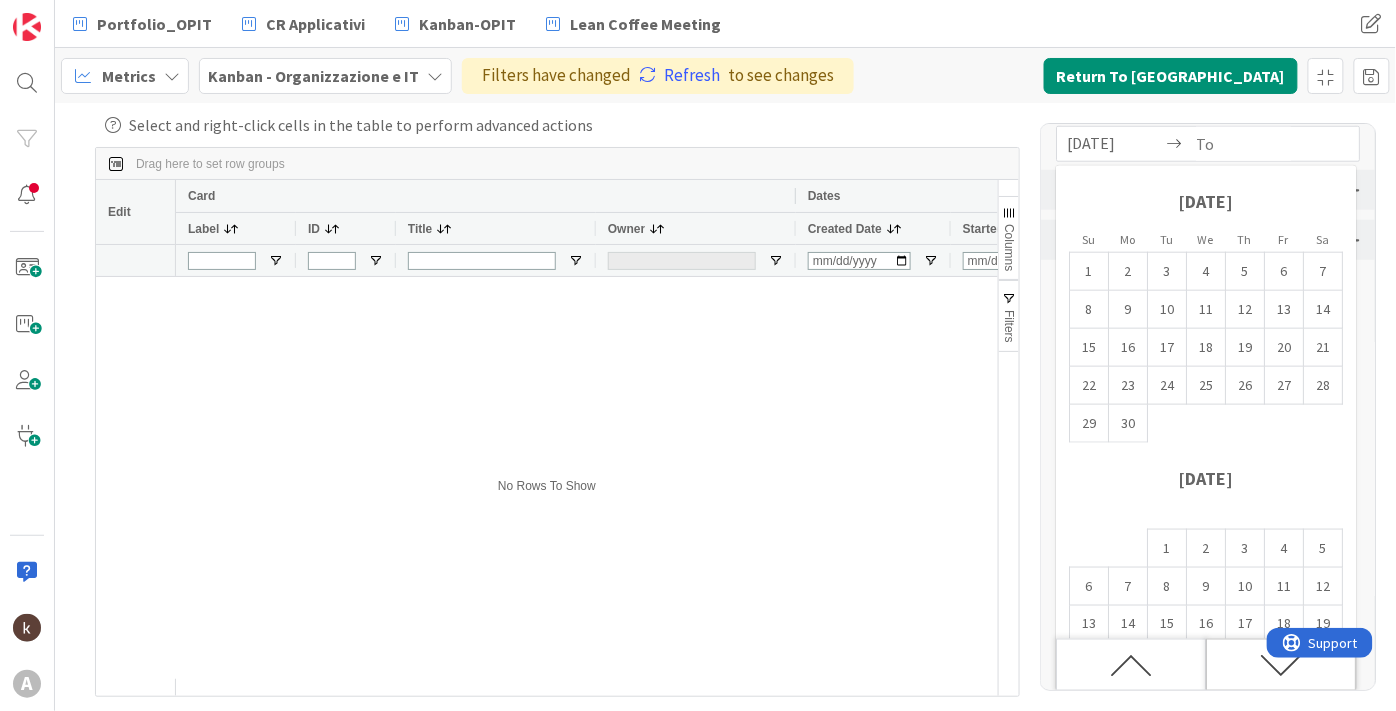 click at bounding box center (1281, 665) 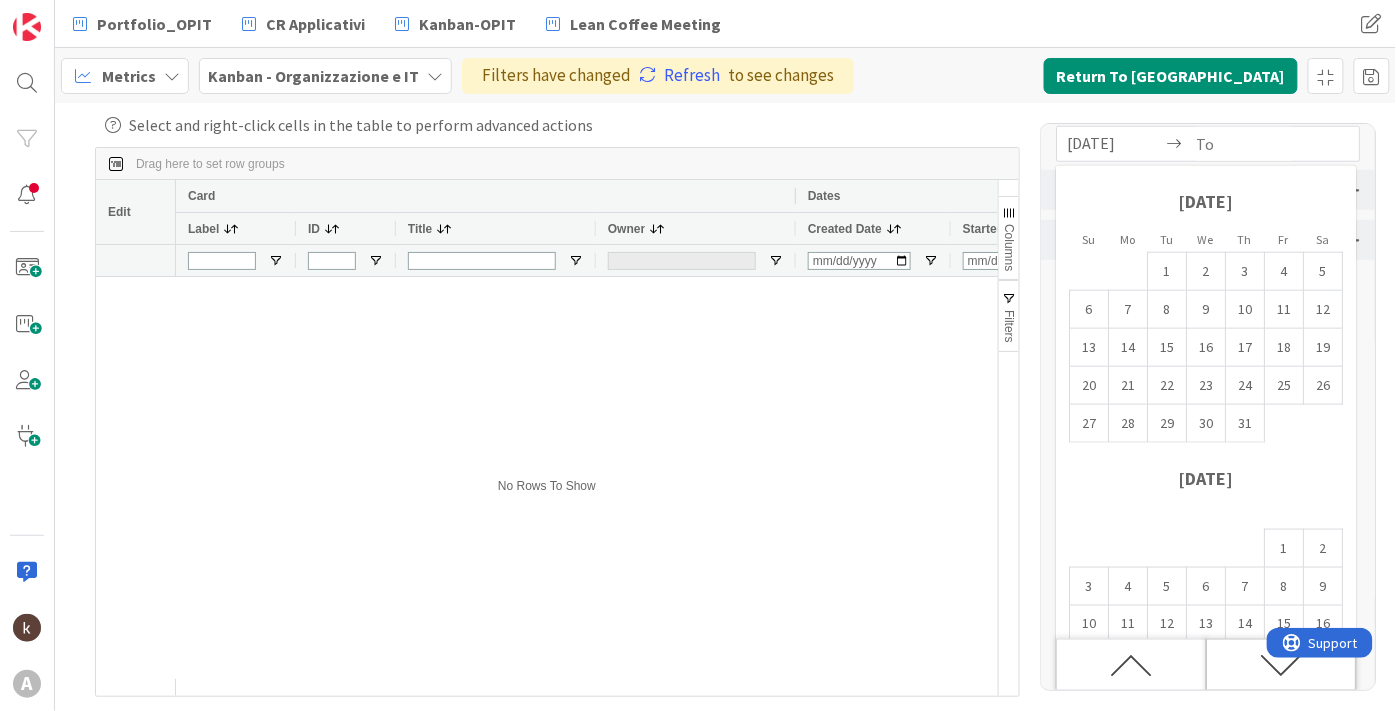 click at bounding box center [1281, 665] 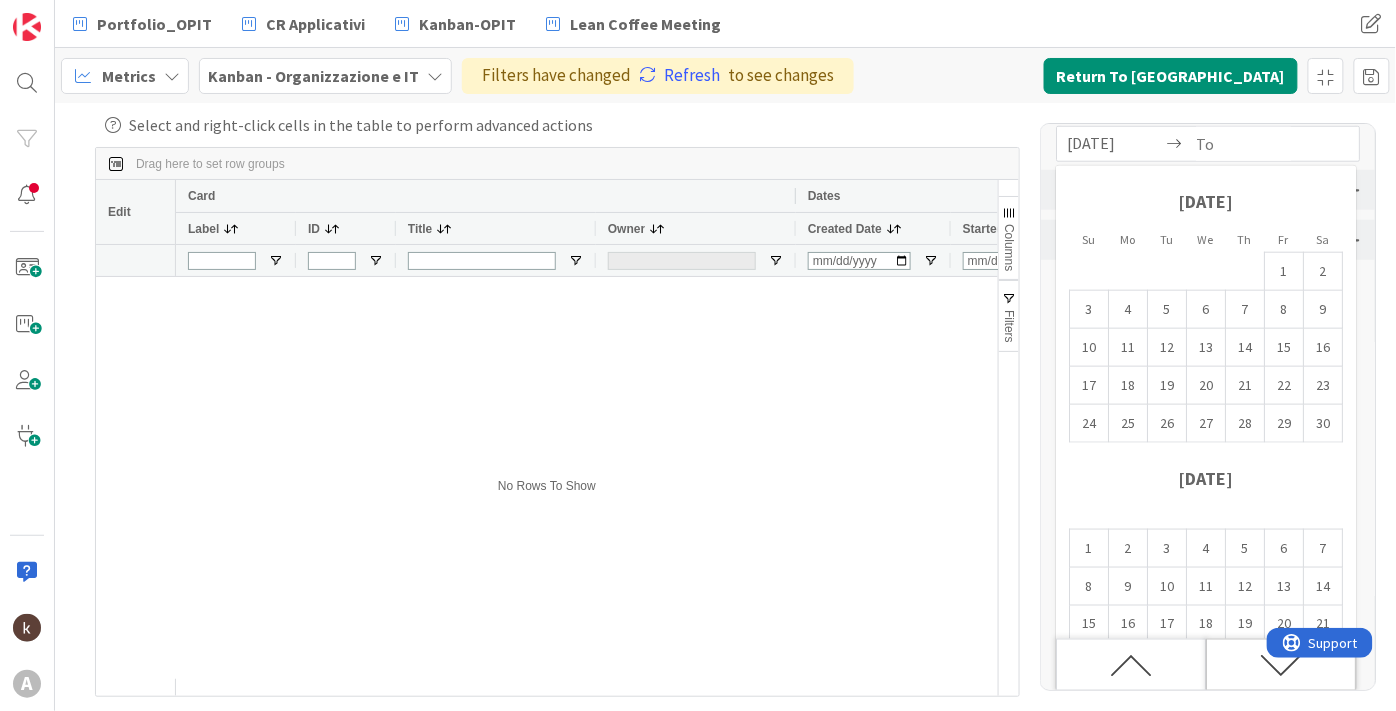 click at bounding box center (1281, 665) 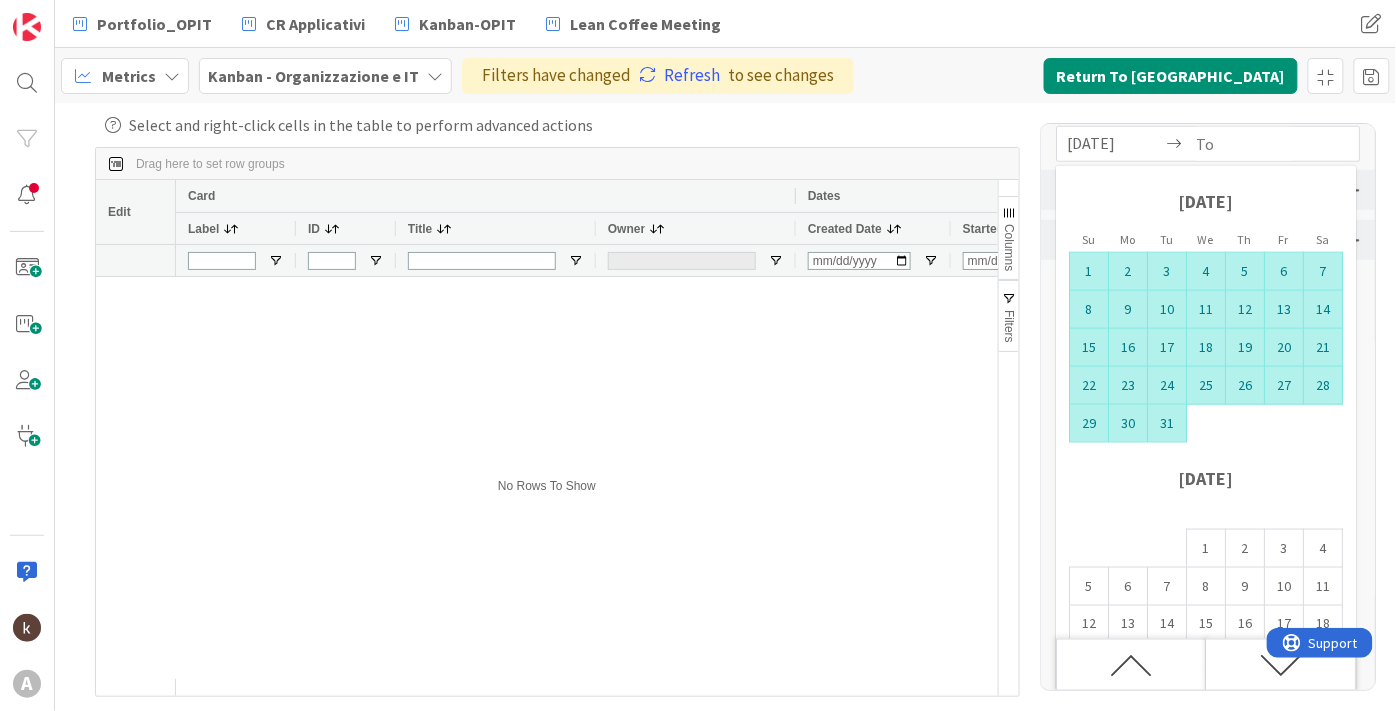 click on "31" at bounding box center [1167, 424] 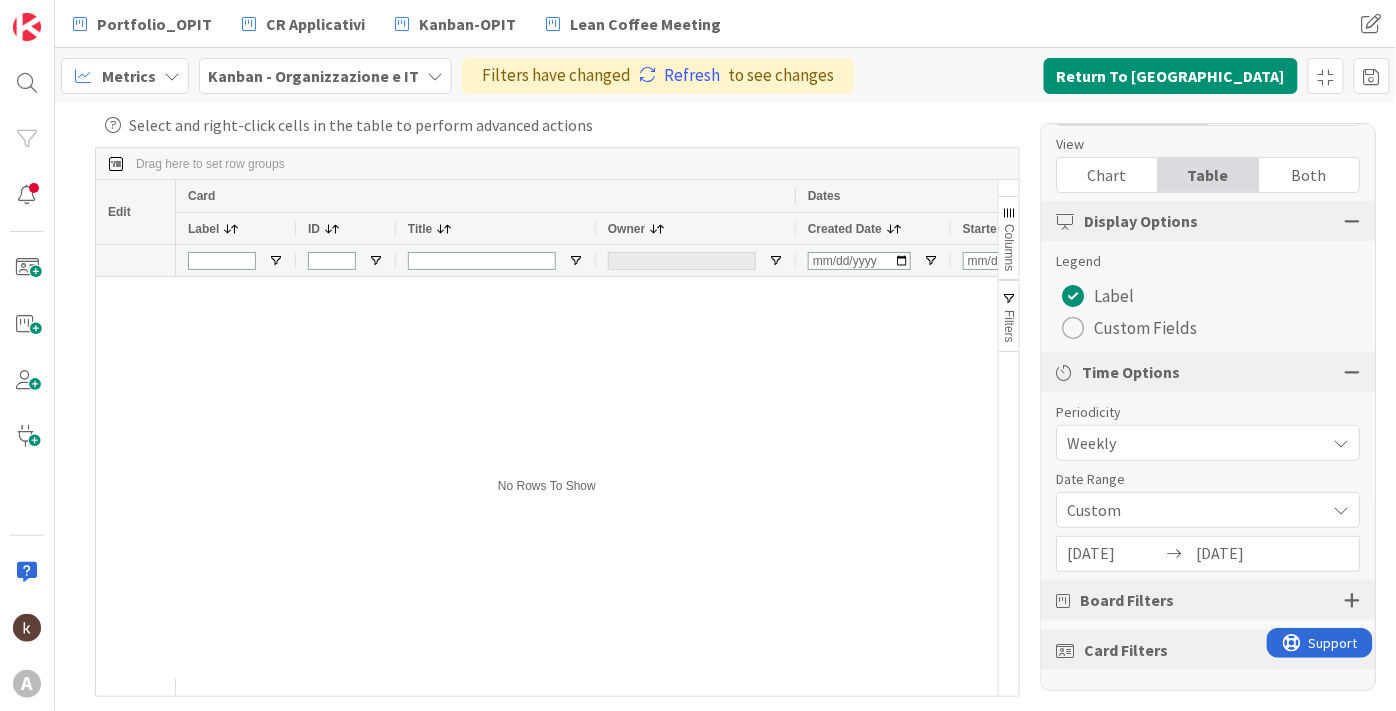 scroll, scrollTop: 133, scrollLeft: 0, axis: vertical 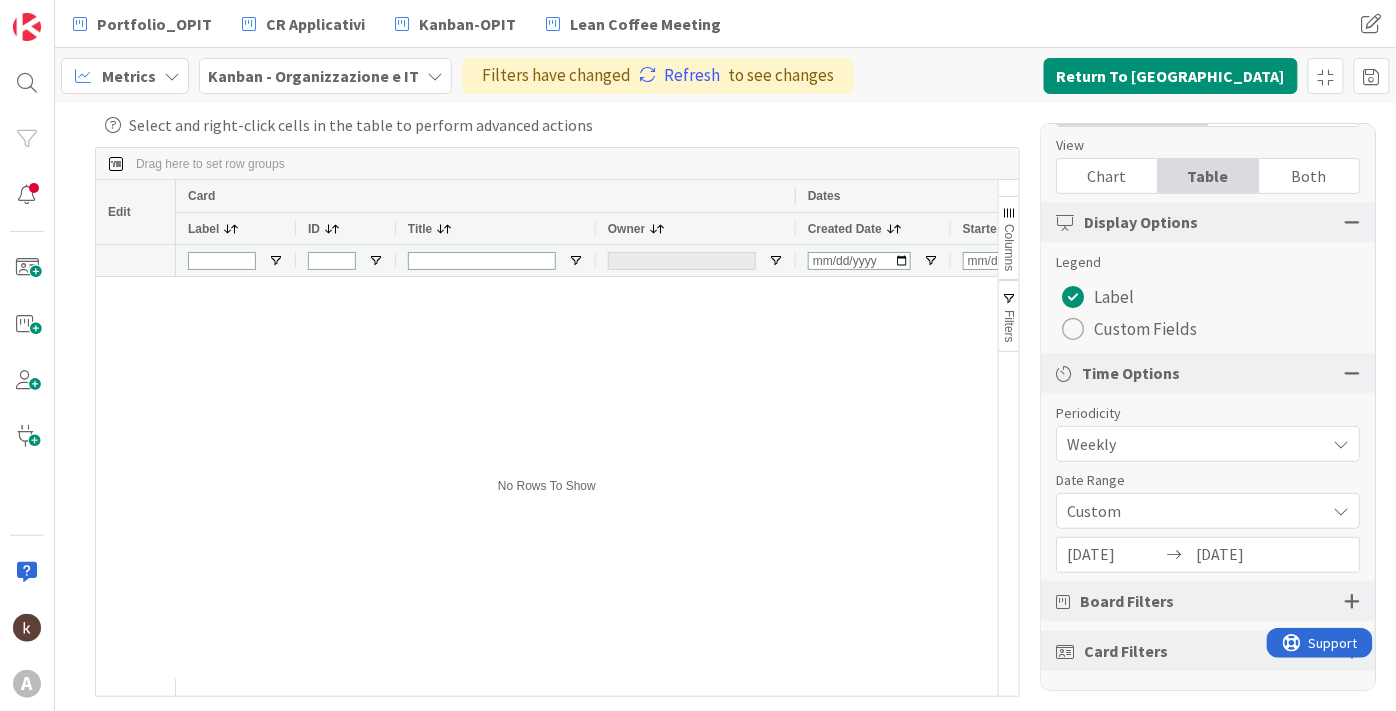 click on "Board Filters" at bounding box center (1127, 601) 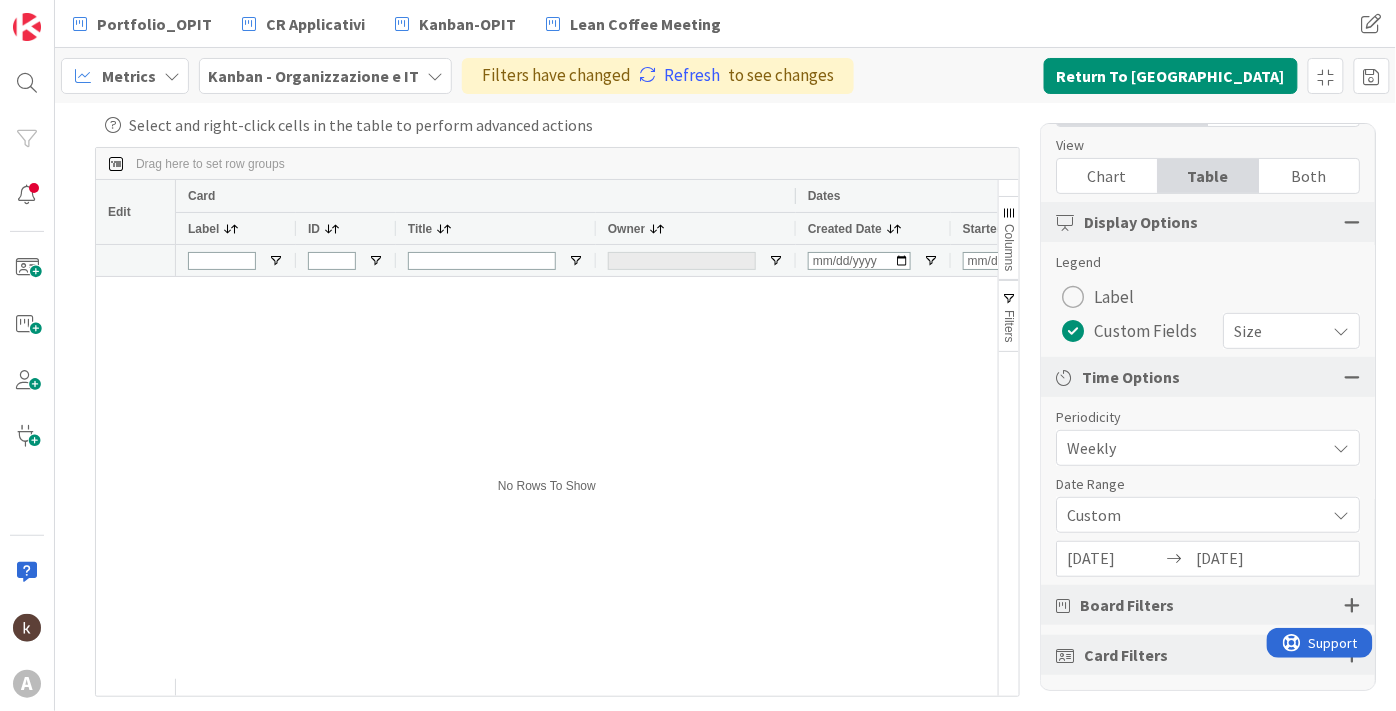 click at bounding box center [1073, 297] 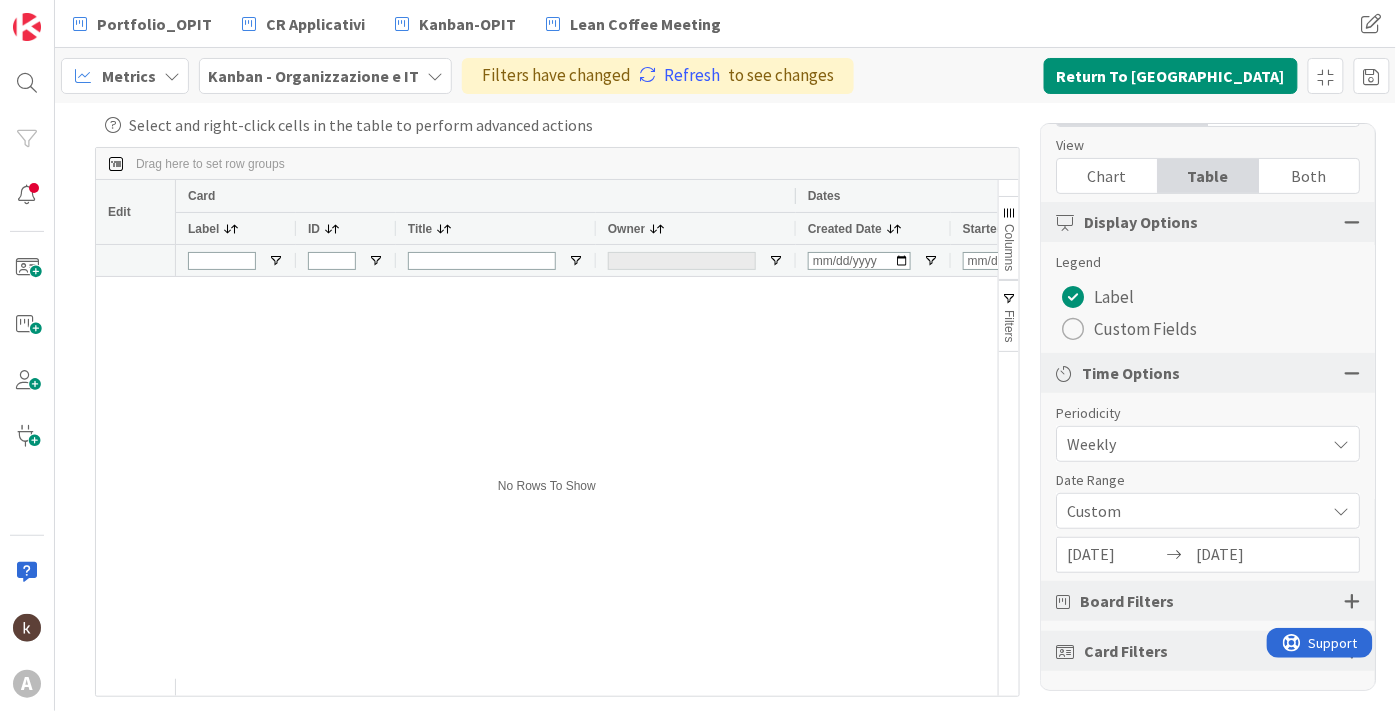 click on "Weekly" at bounding box center [1191, 444] 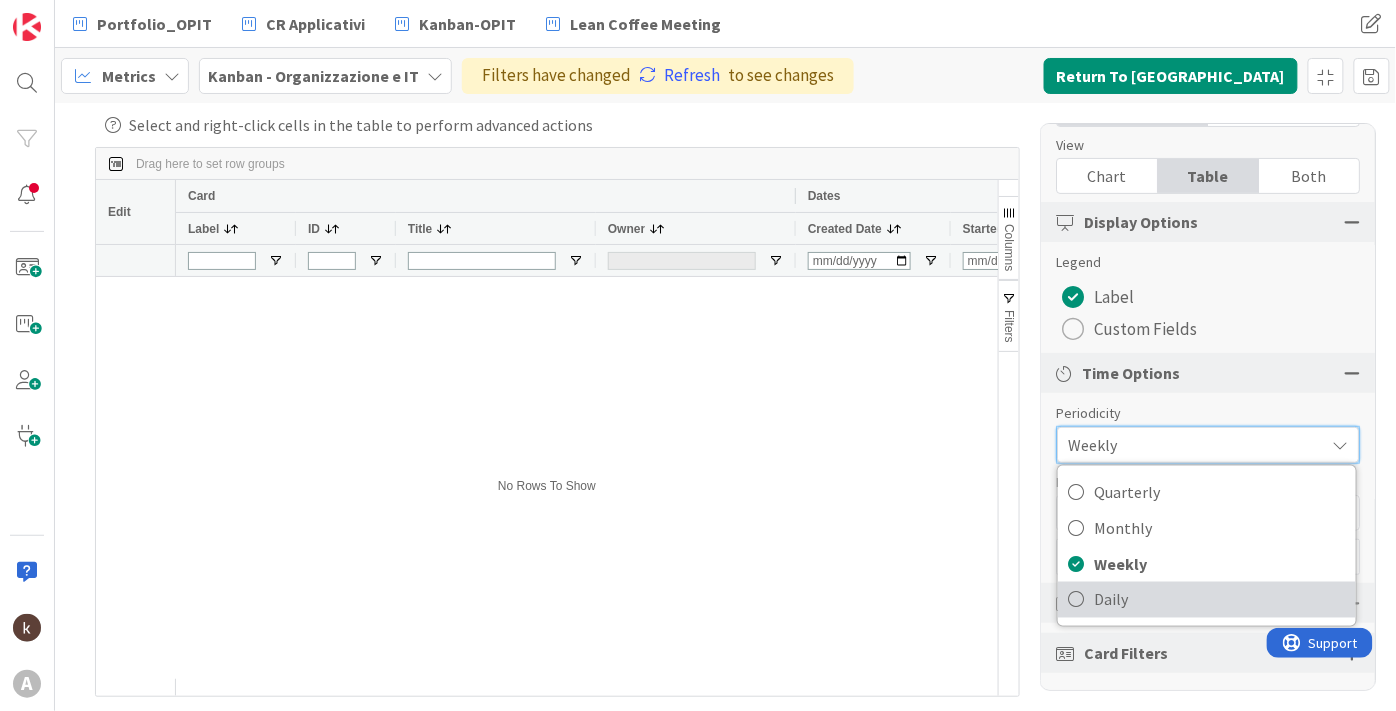 drag, startPoint x: 1078, startPoint y: 587, endPoint x: 1086, endPoint y: 515, distance: 72.443085 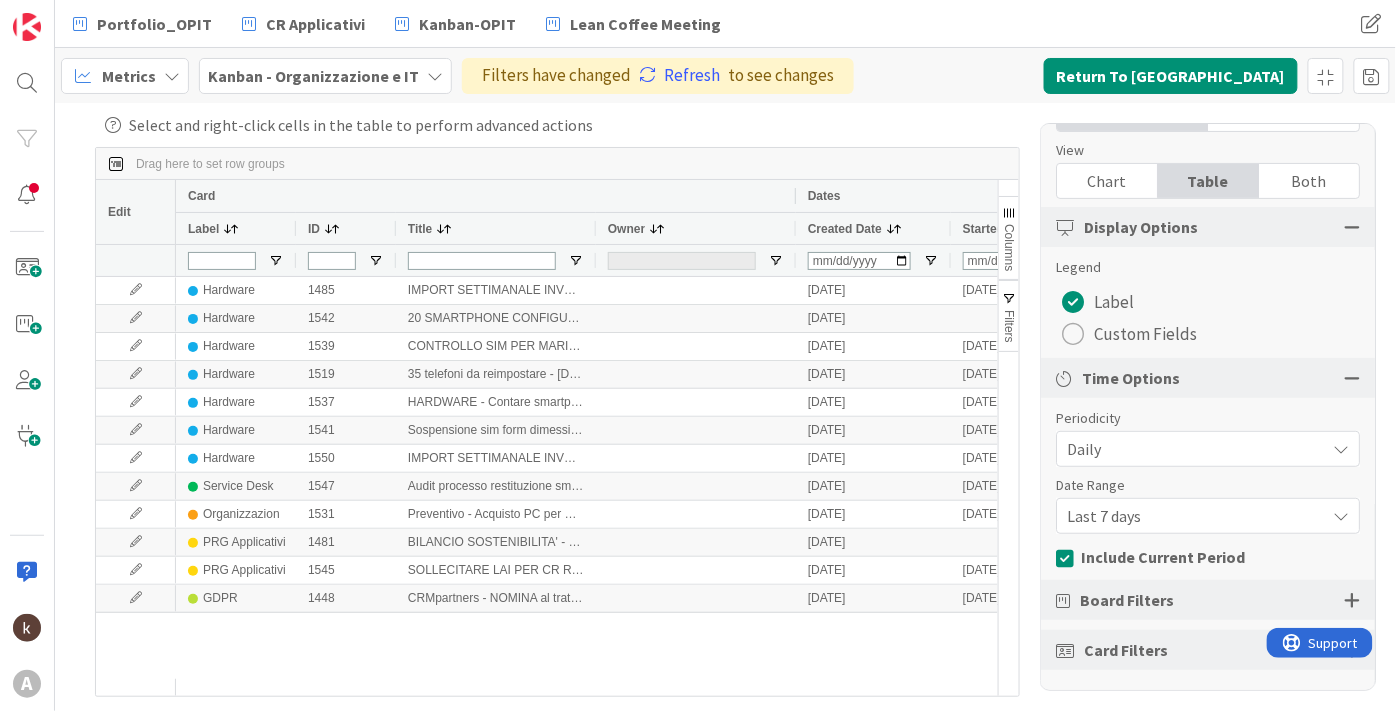 scroll, scrollTop: 127, scrollLeft: 0, axis: vertical 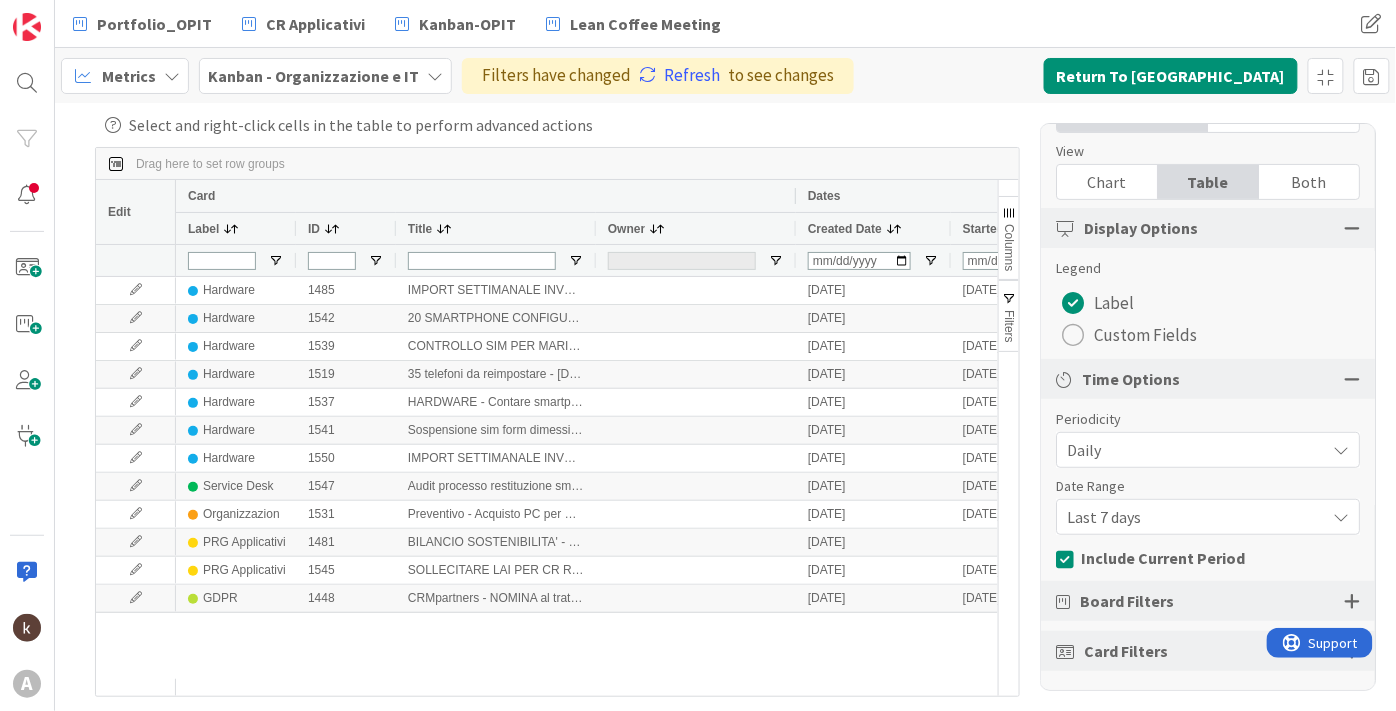 click on "Daily" at bounding box center (1191, 450) 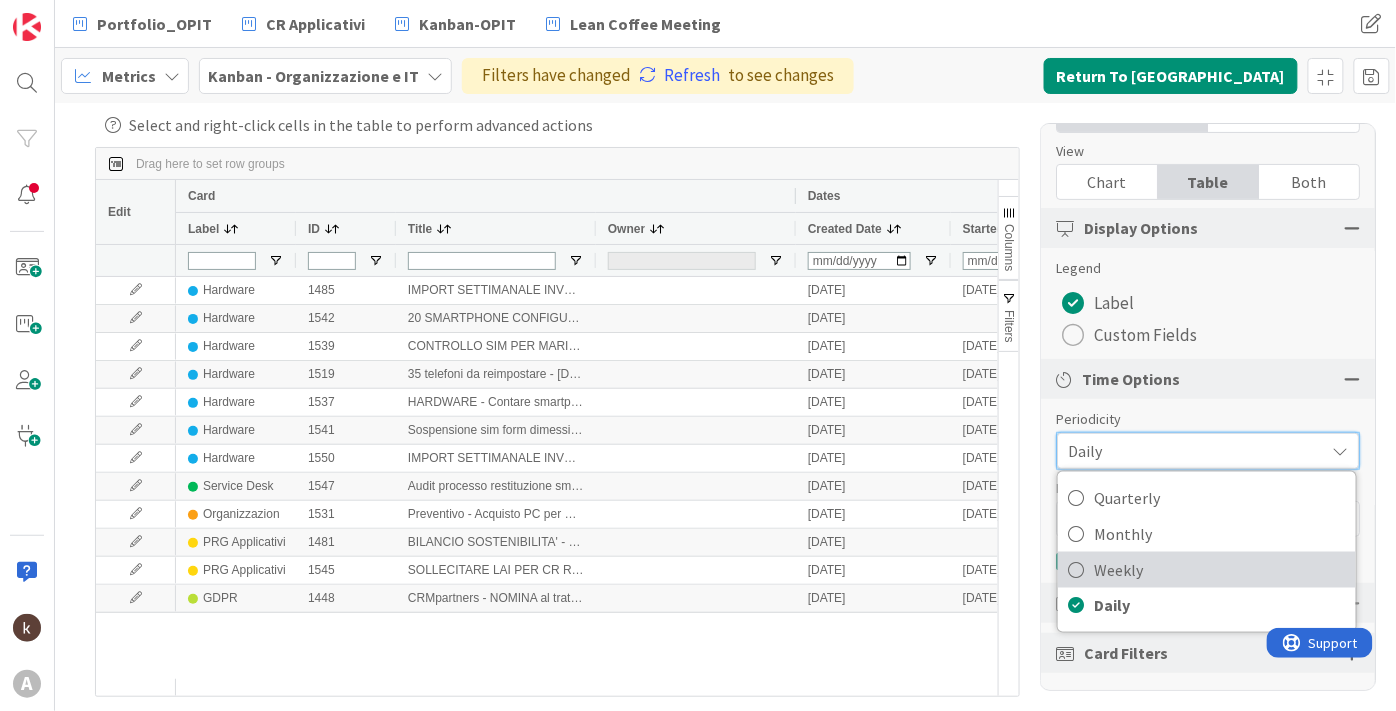 click on "Weekly" at bounding box center [1207, 570] 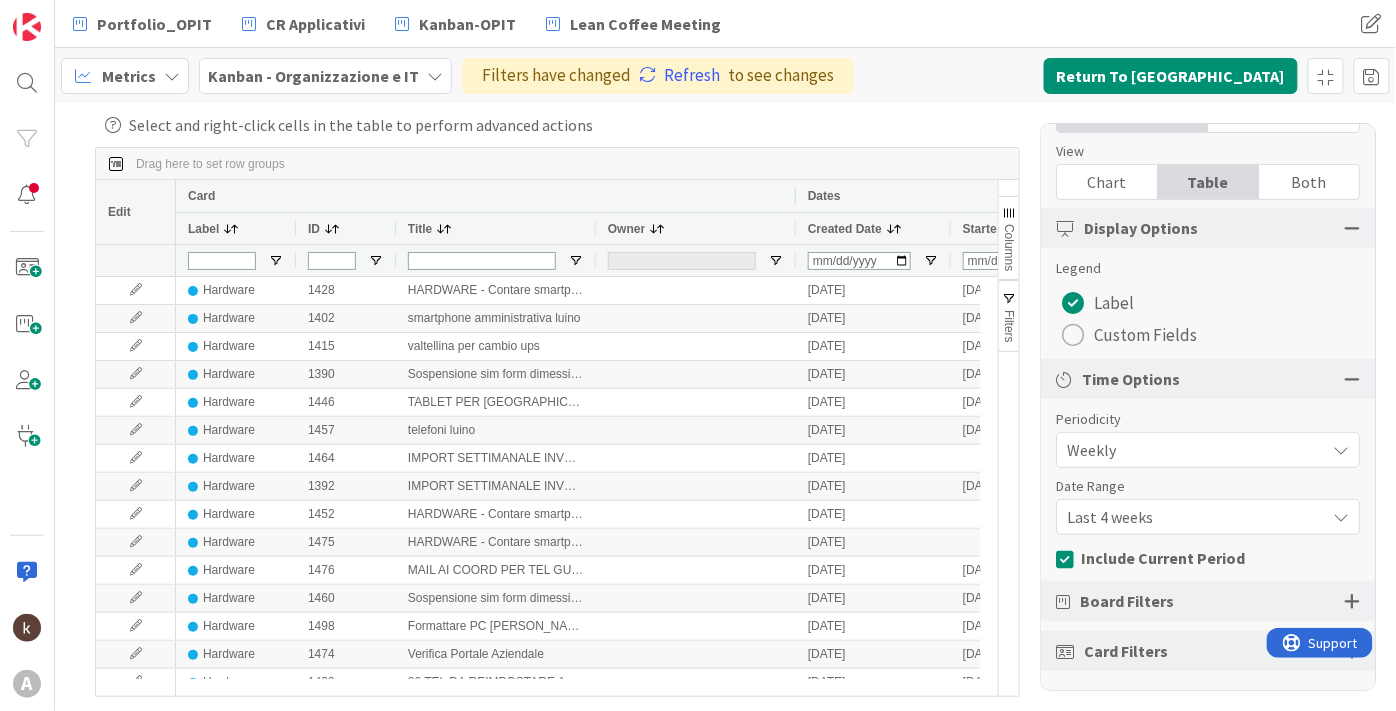 click on "Last 4 weeks" at bounding box center (1191, 450) 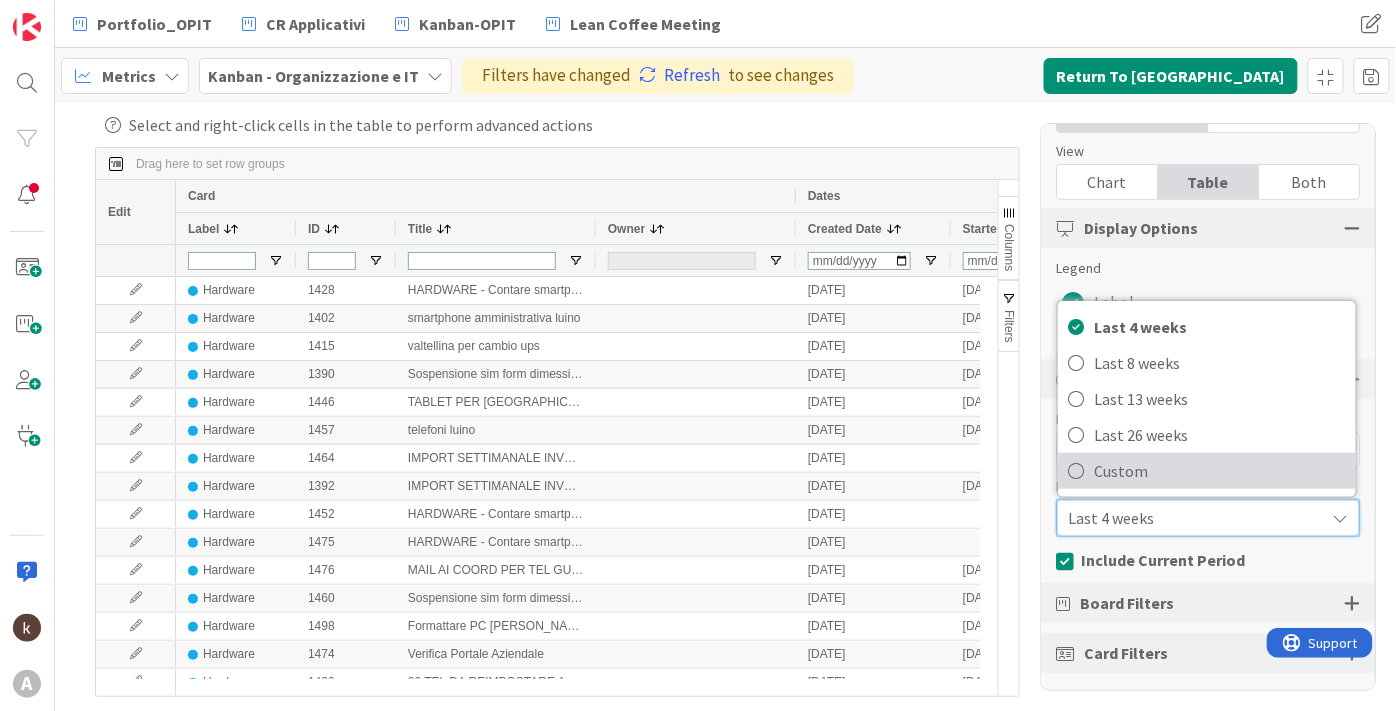 click on "Custom" at bounding box center (1220, 471) 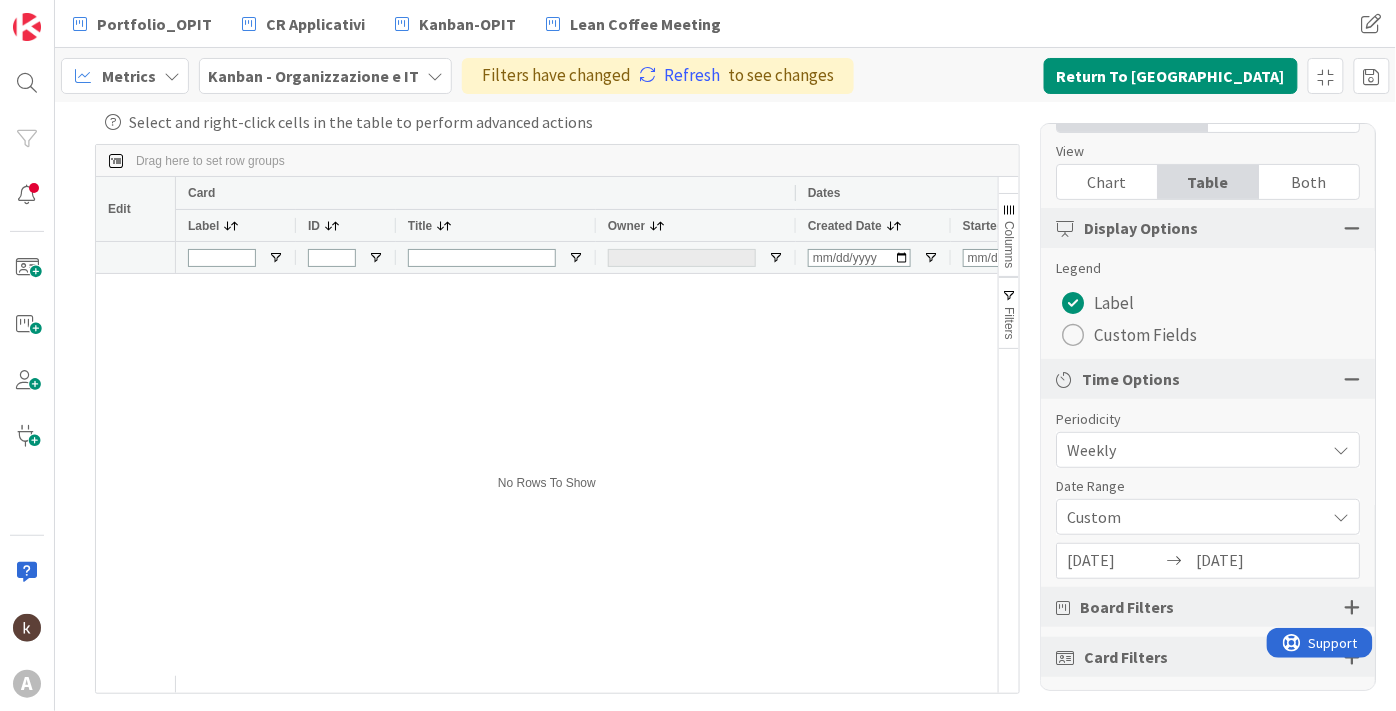 scroll, scrollTop: 0, scrollLeft: 0, axis: both 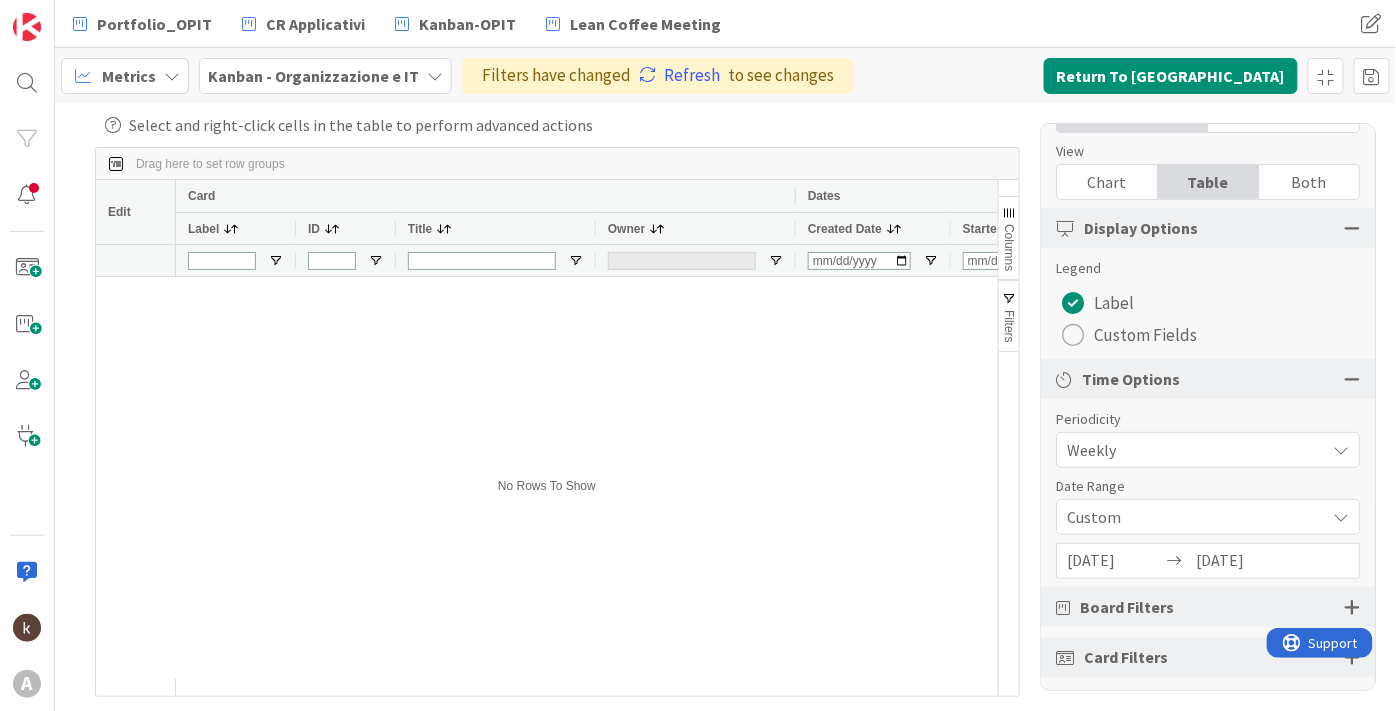 click on "Both" at bounding box center (1309, 182) 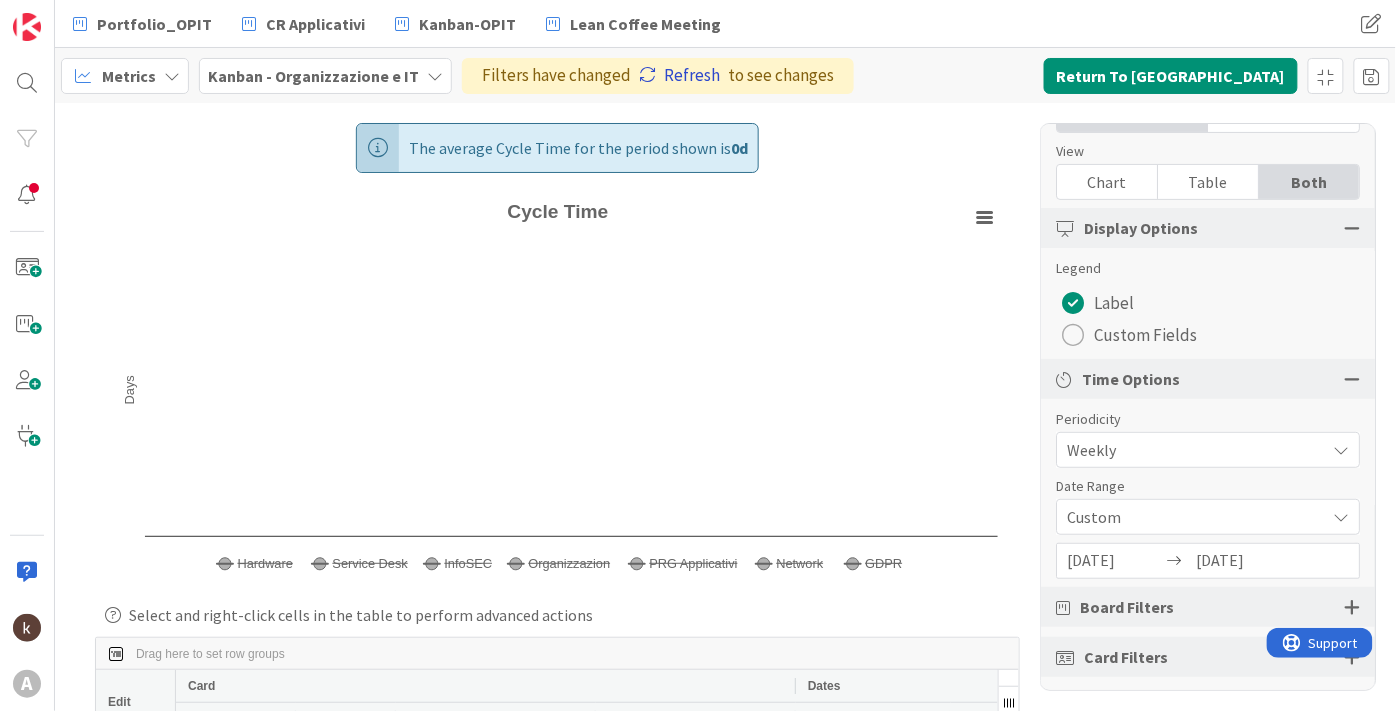 click at bounding box center [647, 74] 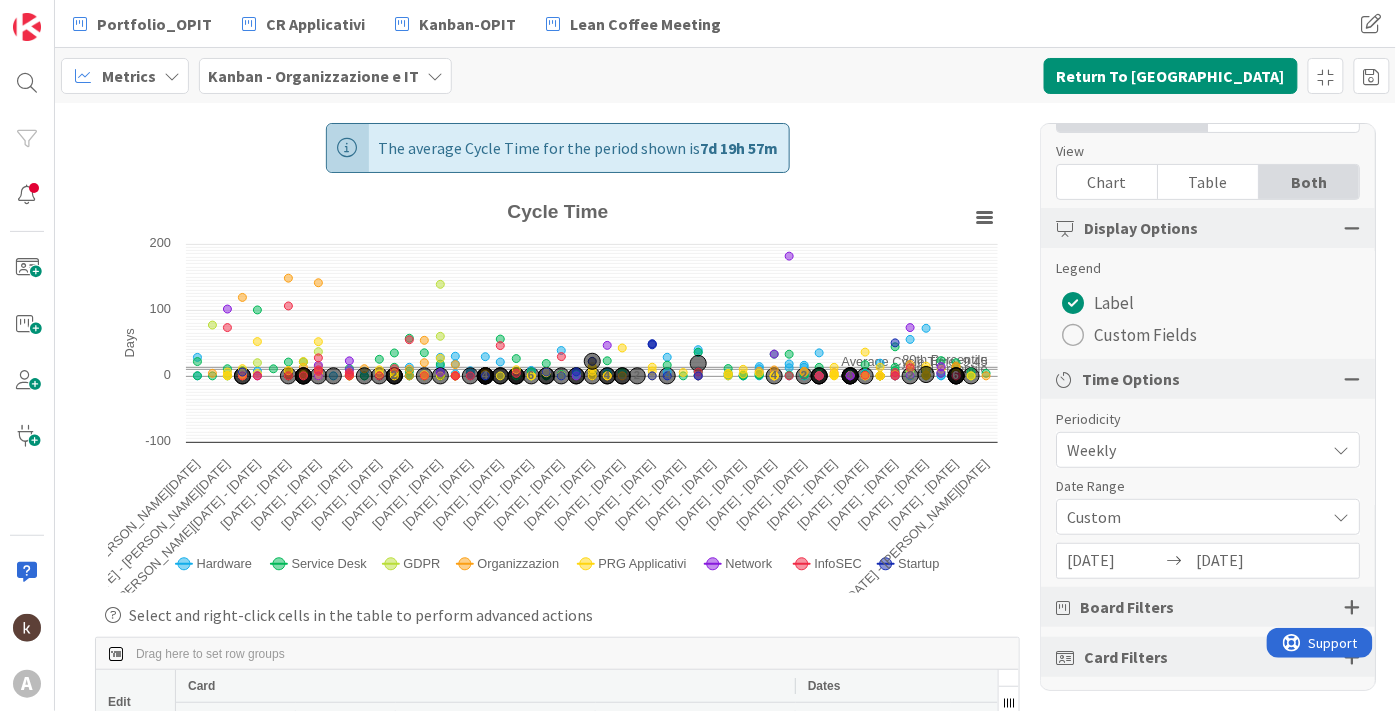 click on "Weekly" at bounding box center [1191, 450] 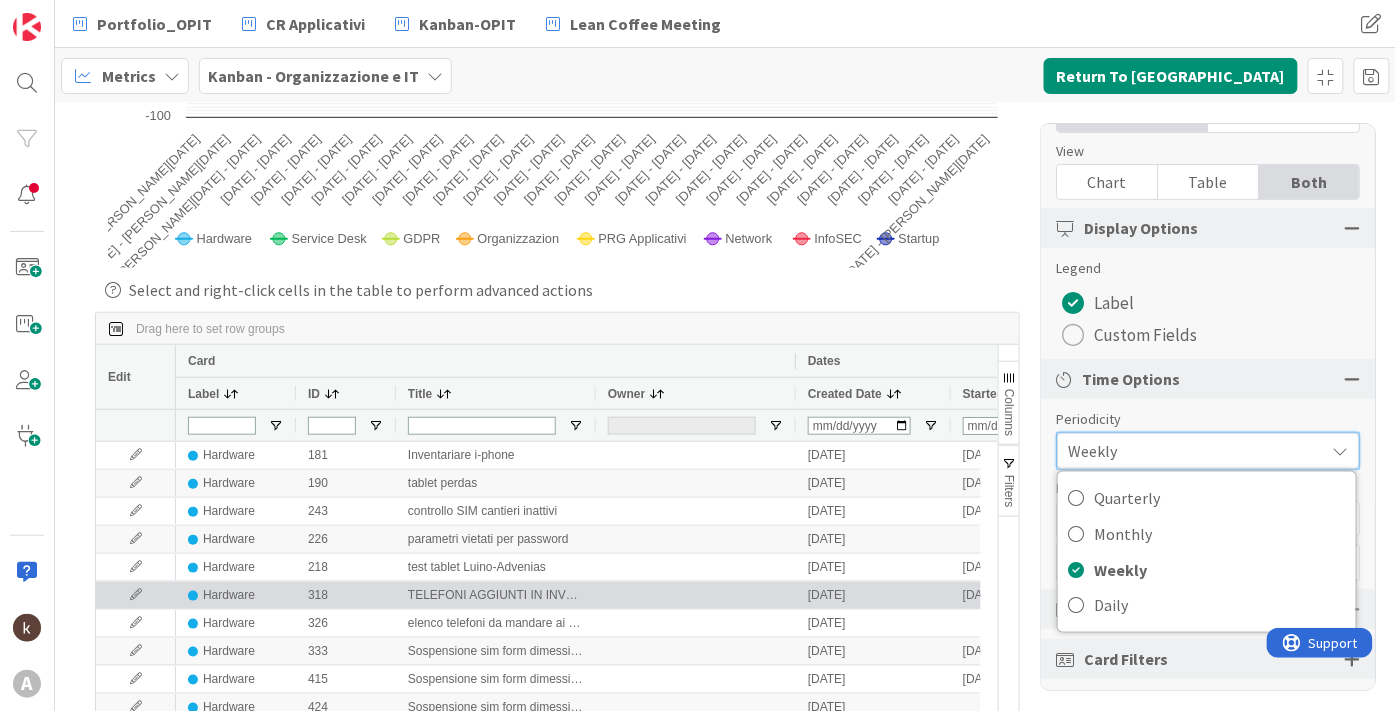 scroll, scrollTop: 333, scrollLeft: 0, axis: vertical 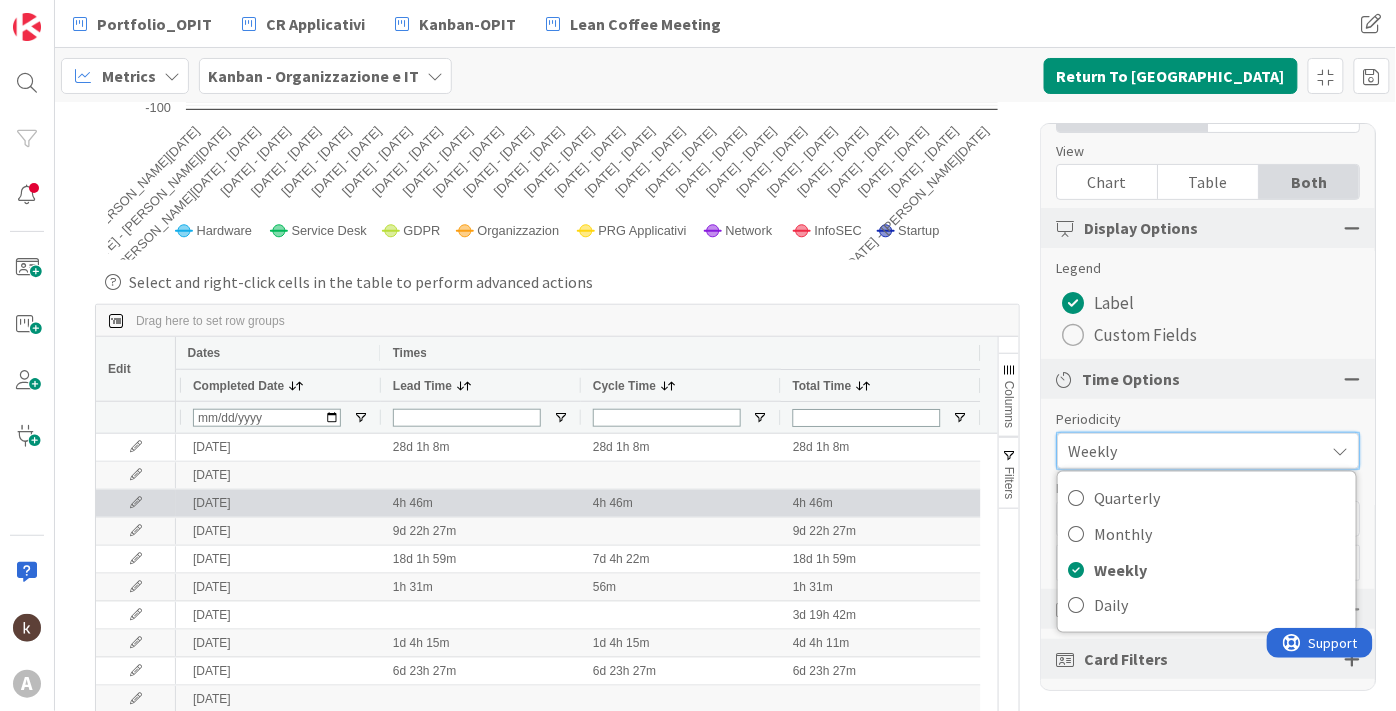 drag, startPoint x: 667, startPoint y: 512, endPoint x: 802, endPoint y: 512, distance: 135 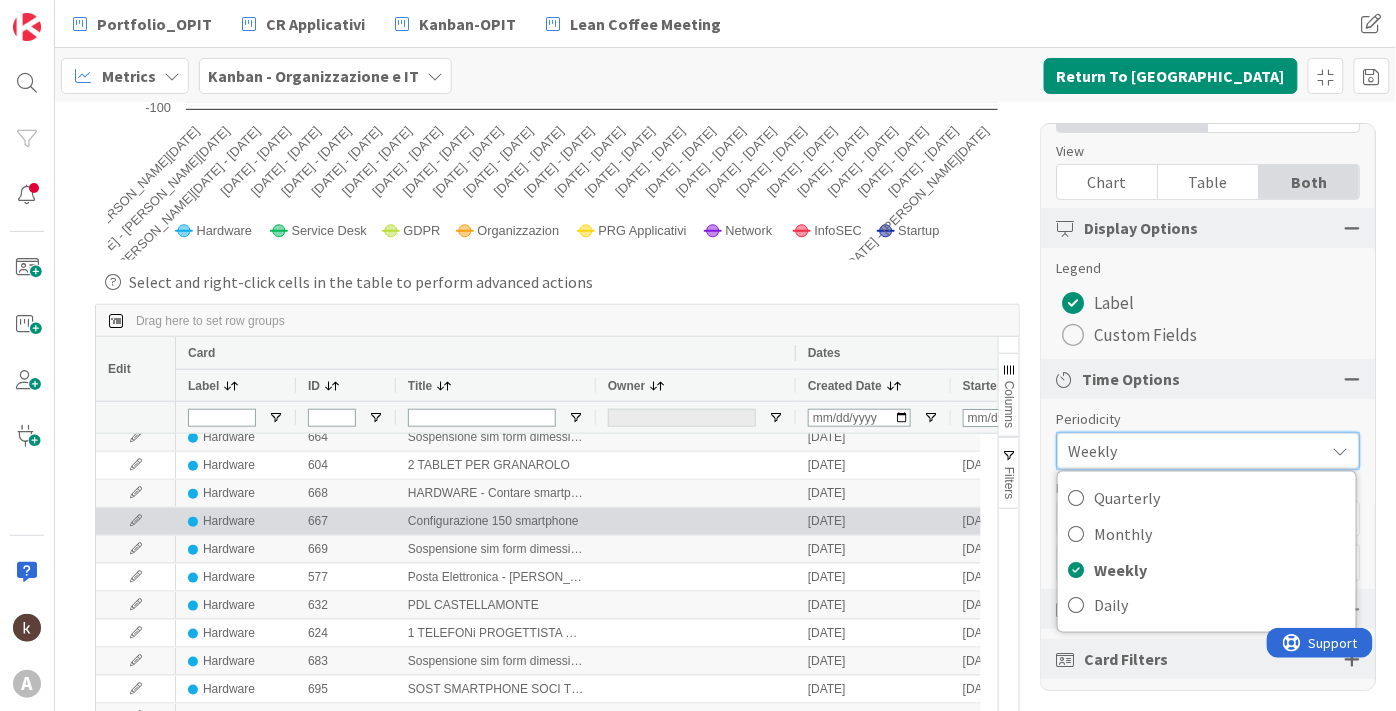 drag, startPoint x: 652, startPoint y: 532, endPoint x: 277, endPoint y: 525, distance: 375.06534 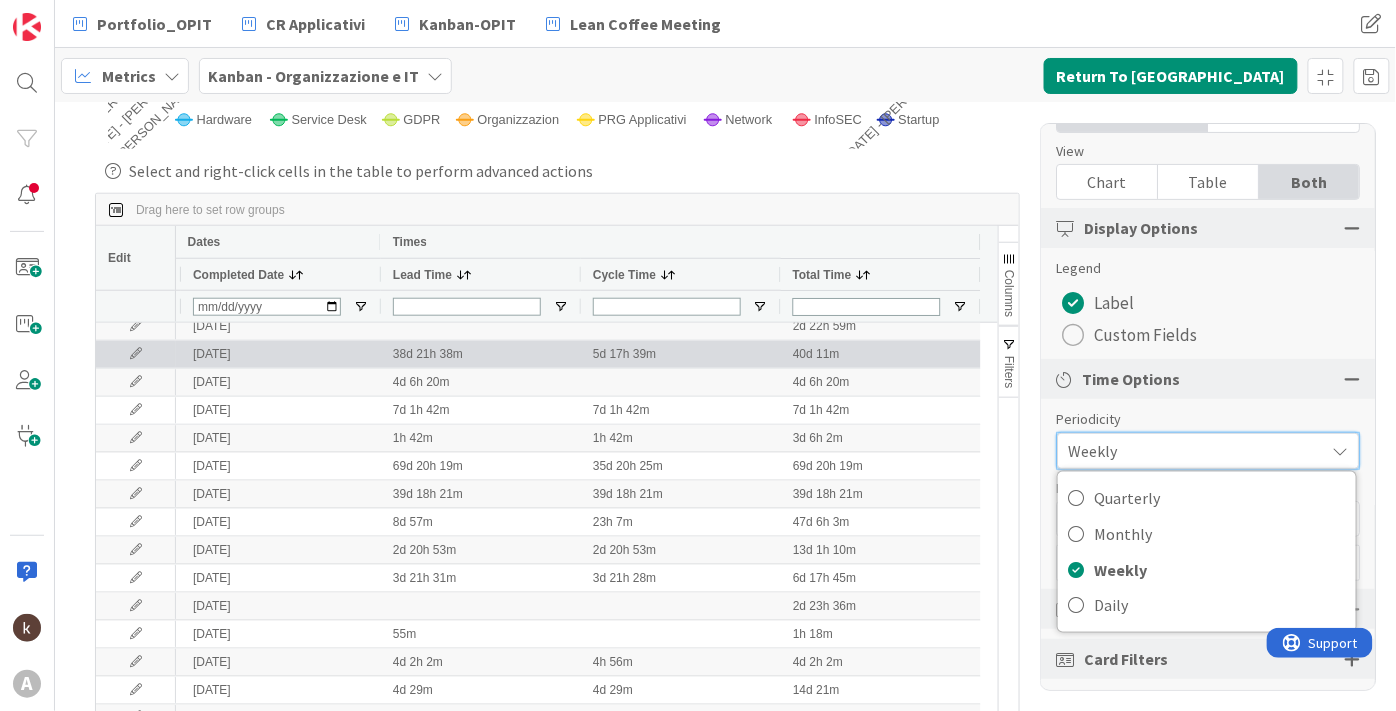 drag, startPoint x: 582, startPoint y: 361, endPoint x: 710, endPoint y: 360, distance: 128.0039 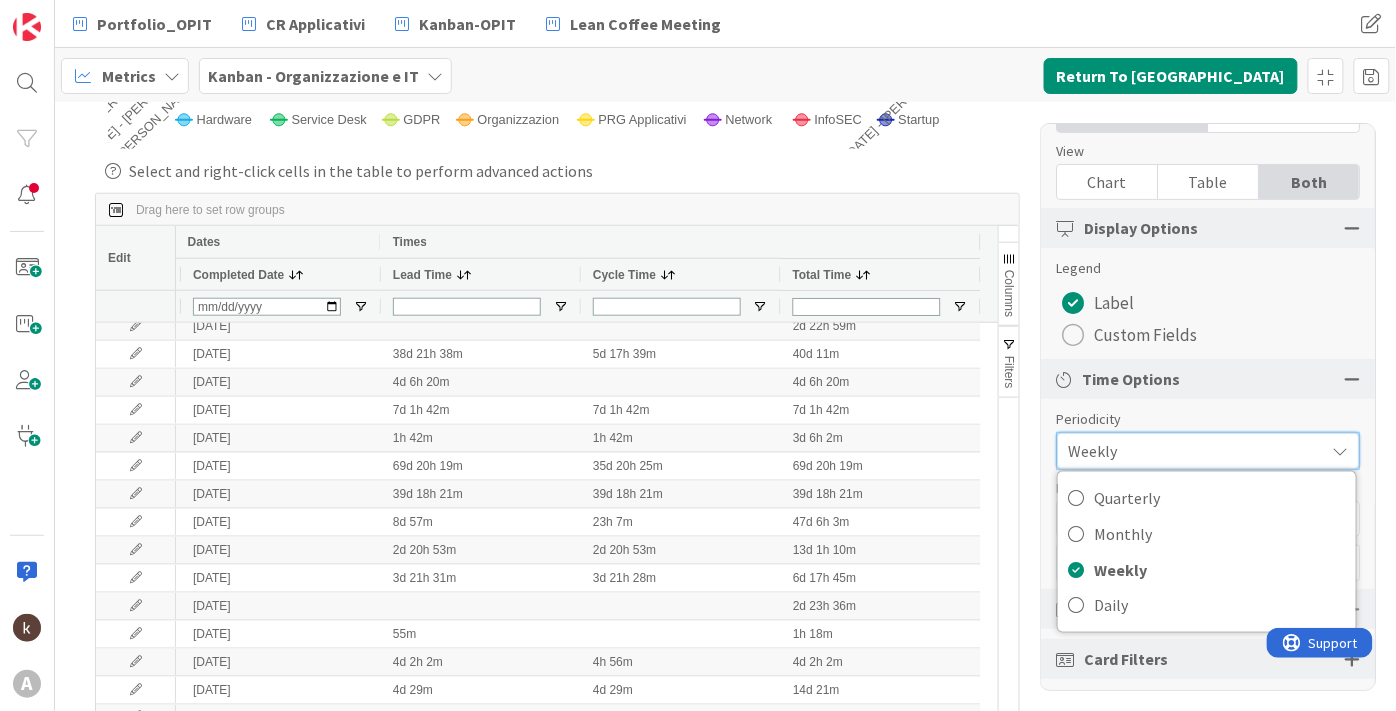 click on "Columns" at bounding box center (1009, 284) 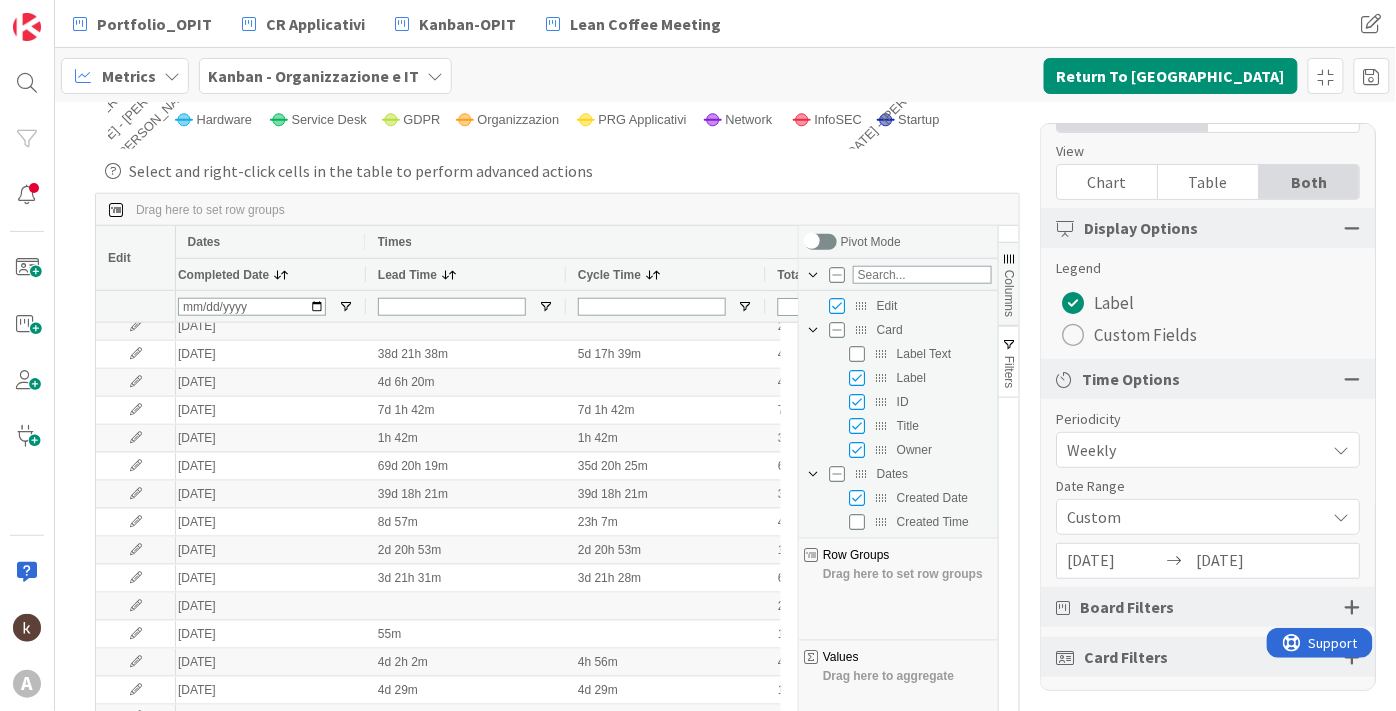 click on "Columns" at bounding box center [1009, 284] 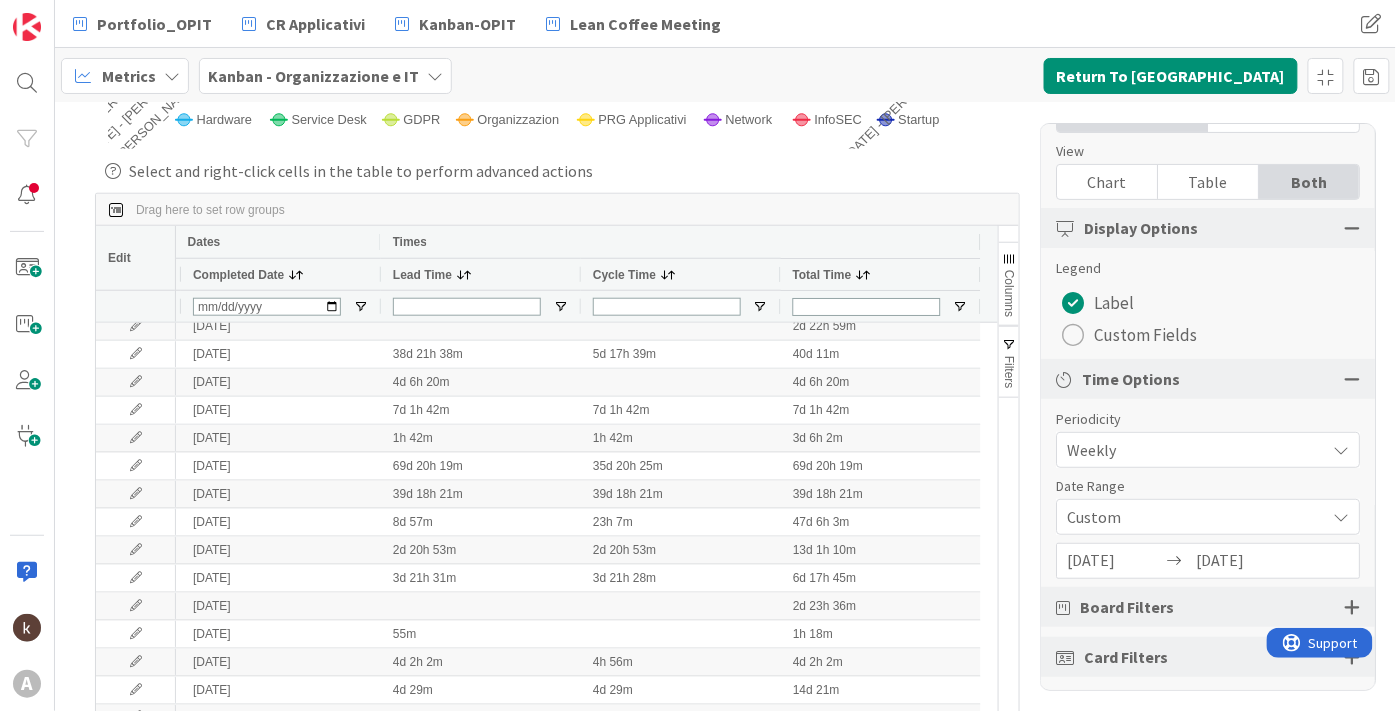 click on "Columns" at bounding box center [1009, 284] 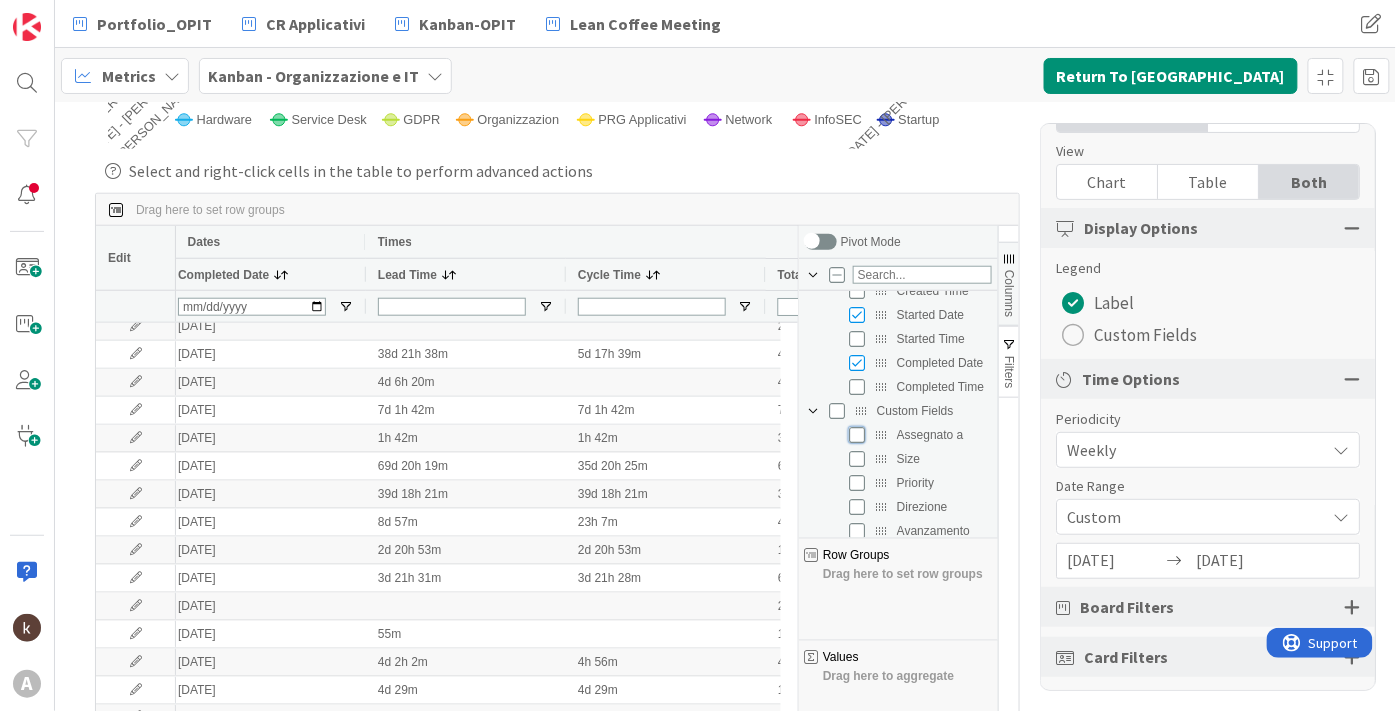 click at bounding box center [857, 435] 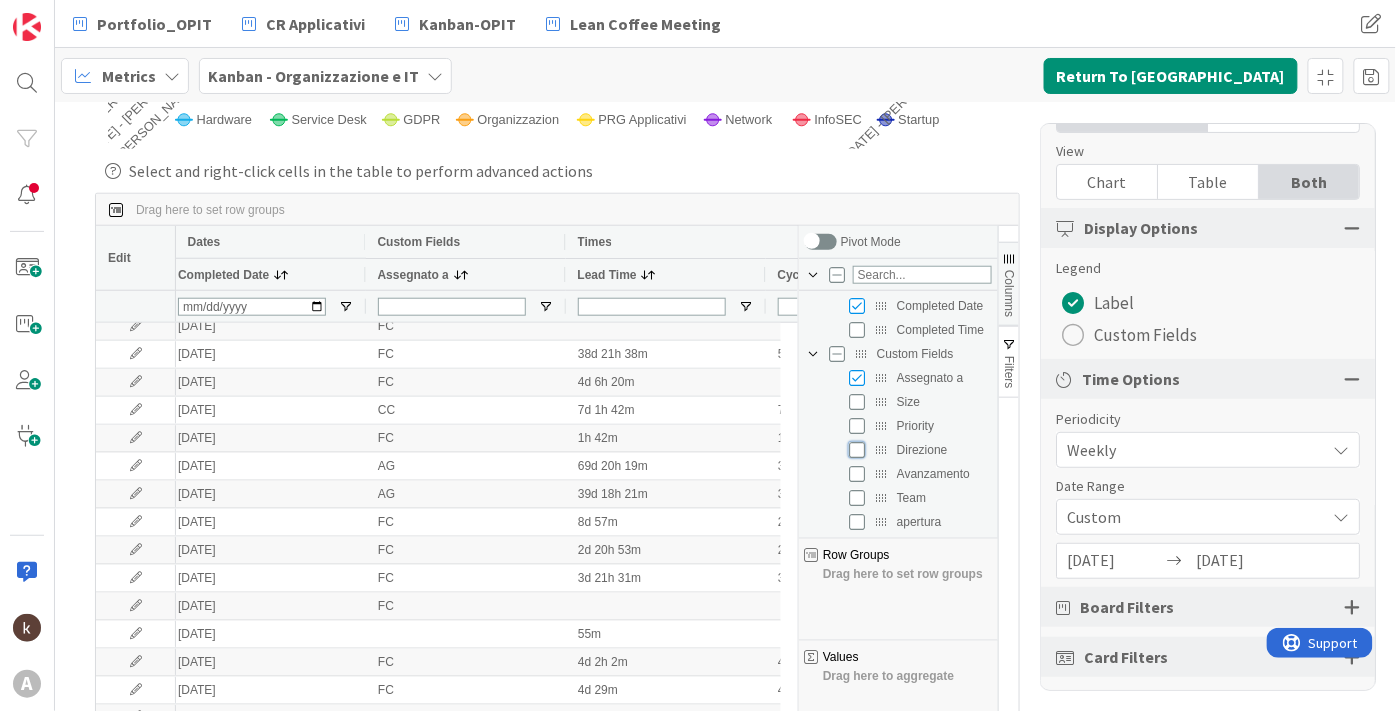 click at bounding box center (857, 450) 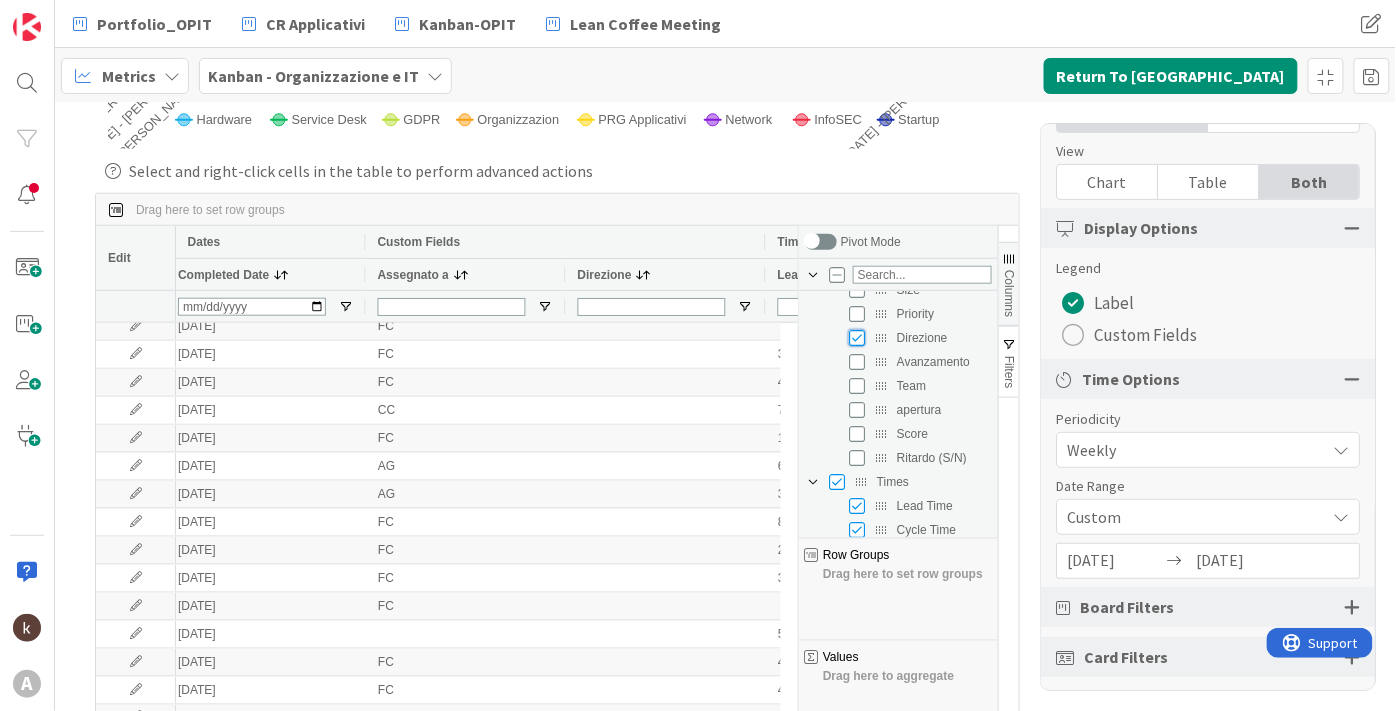 click at bounding box center [857, 338] 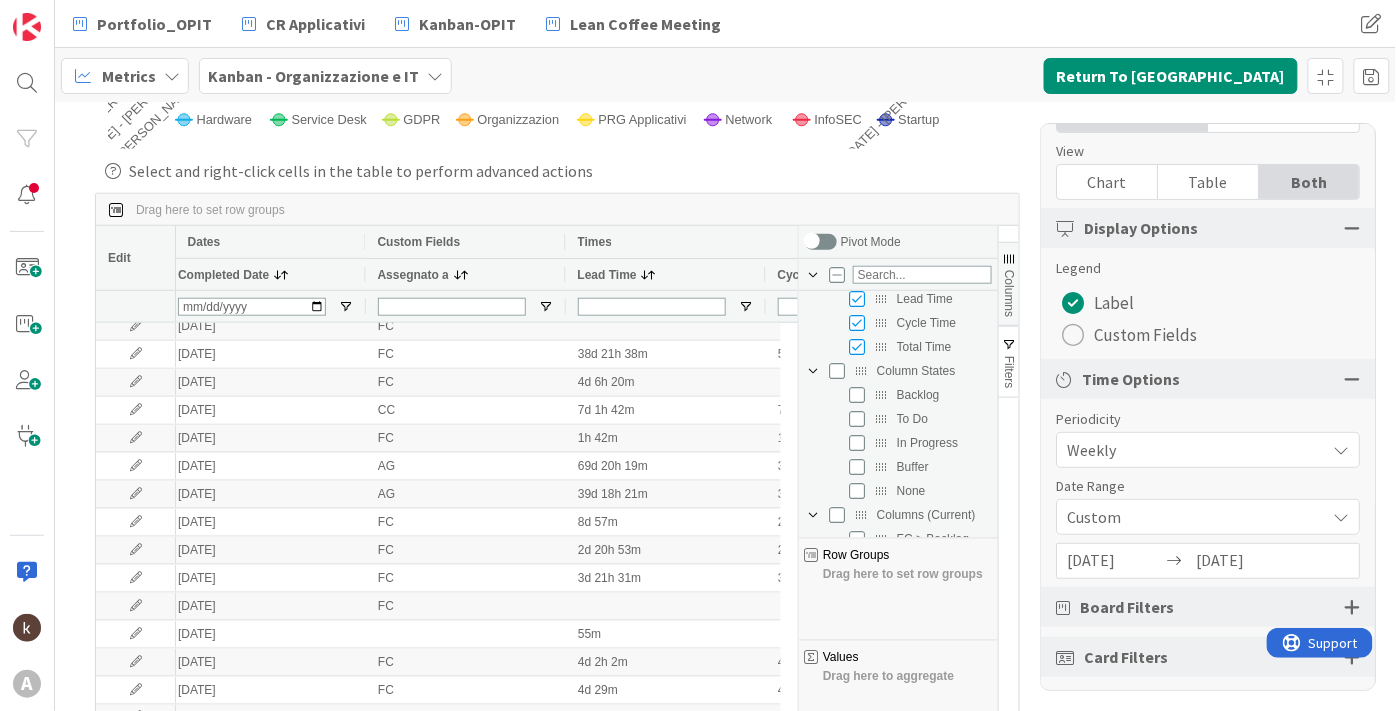 scroll, scrollTop: 610, scrollLeft: 0, axis: vertical 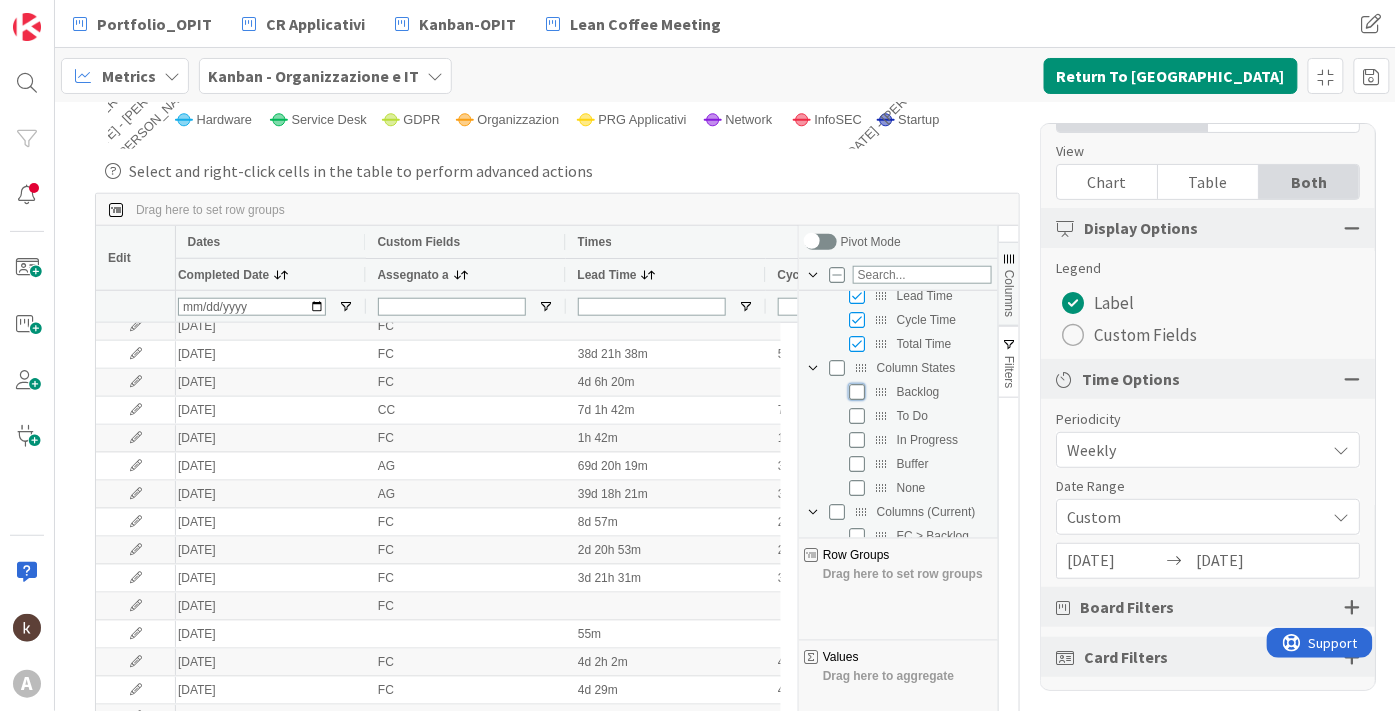 click at bounding box center [857, 392] 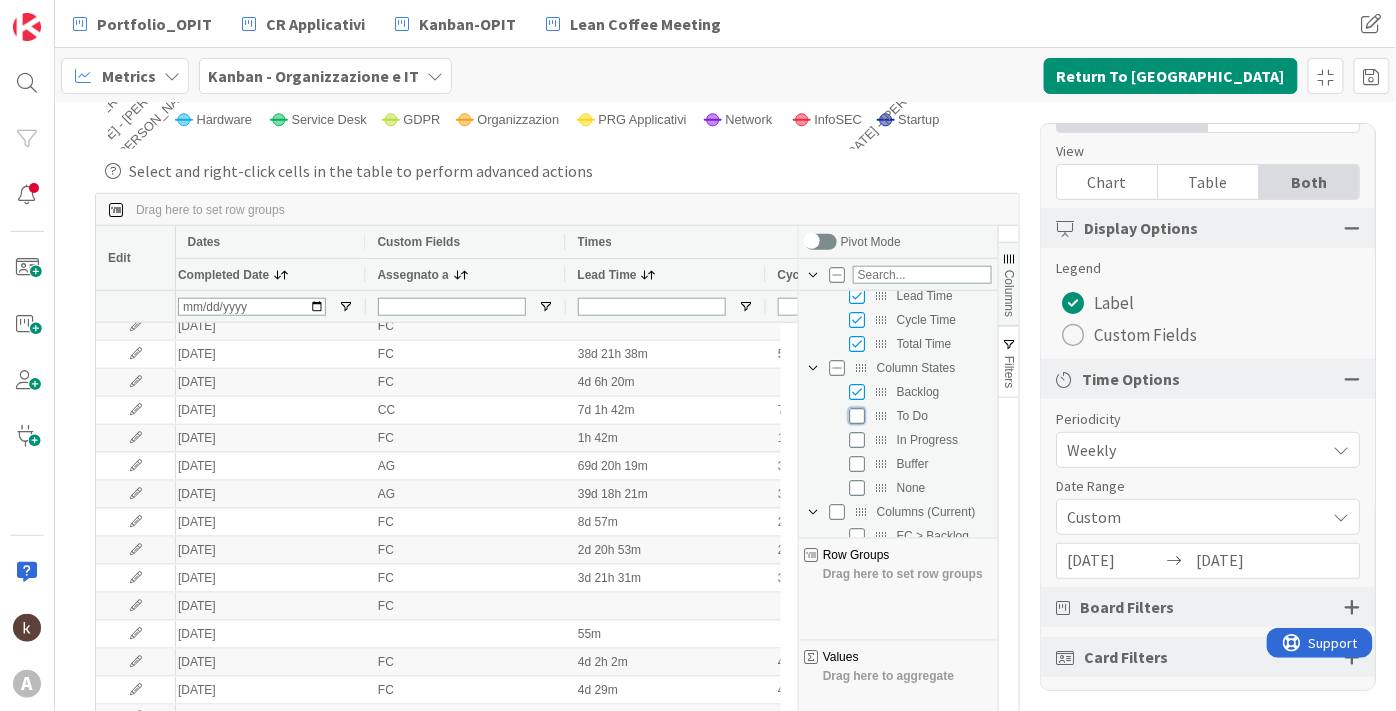 click at bounding box center (857, 416) 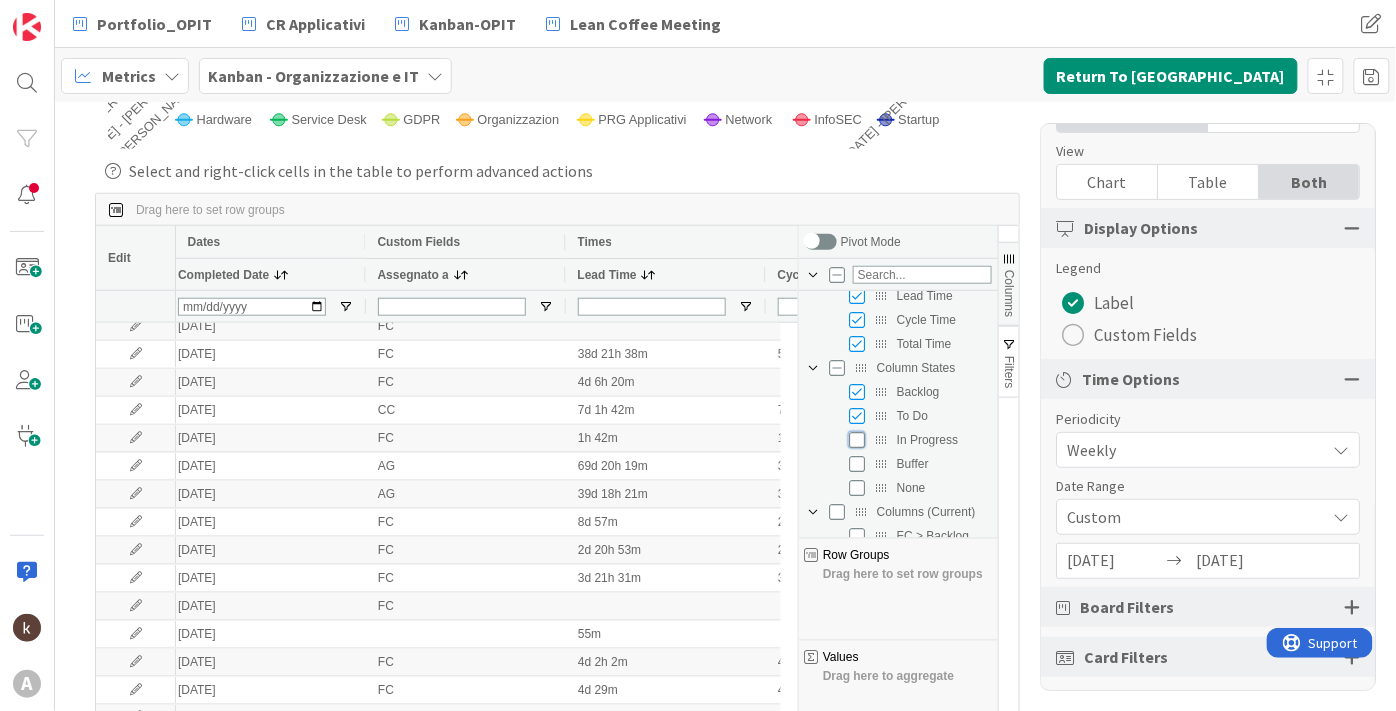 click at bounding box center (857, 440) 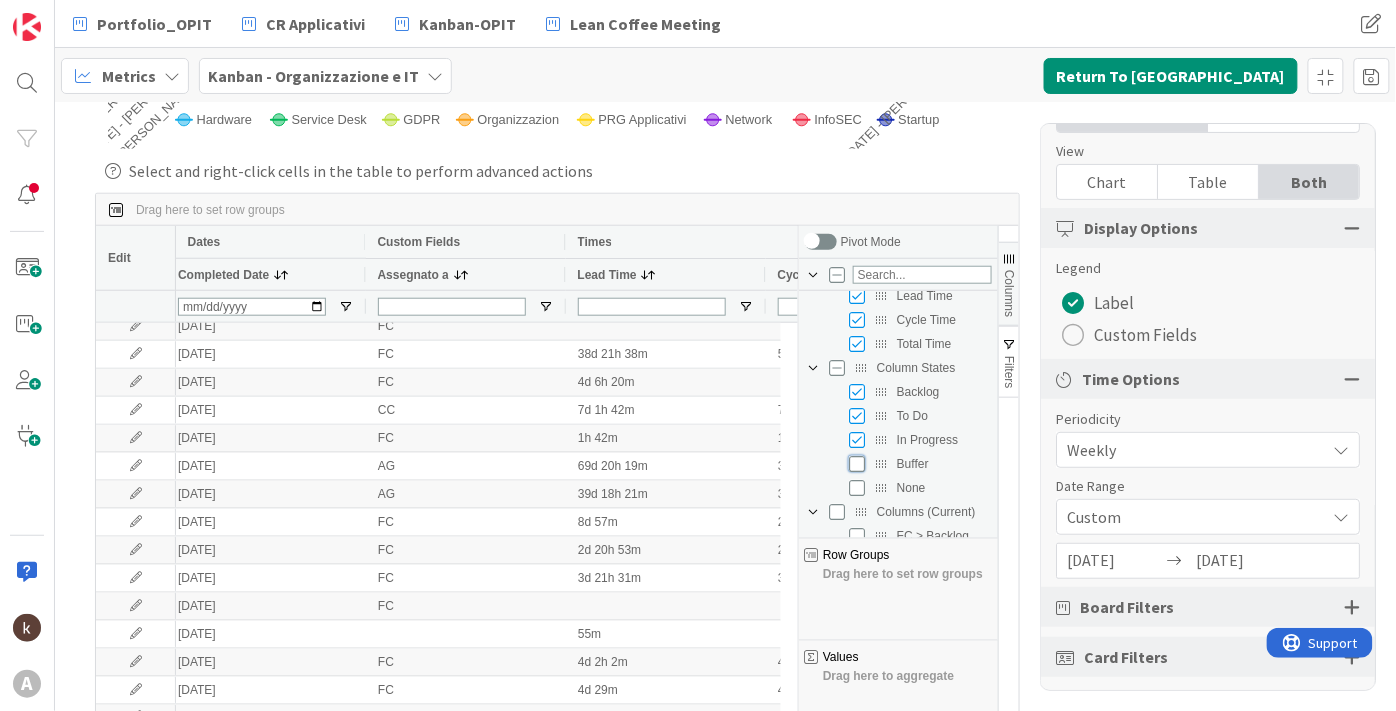 click at bounding box center [857, 464] 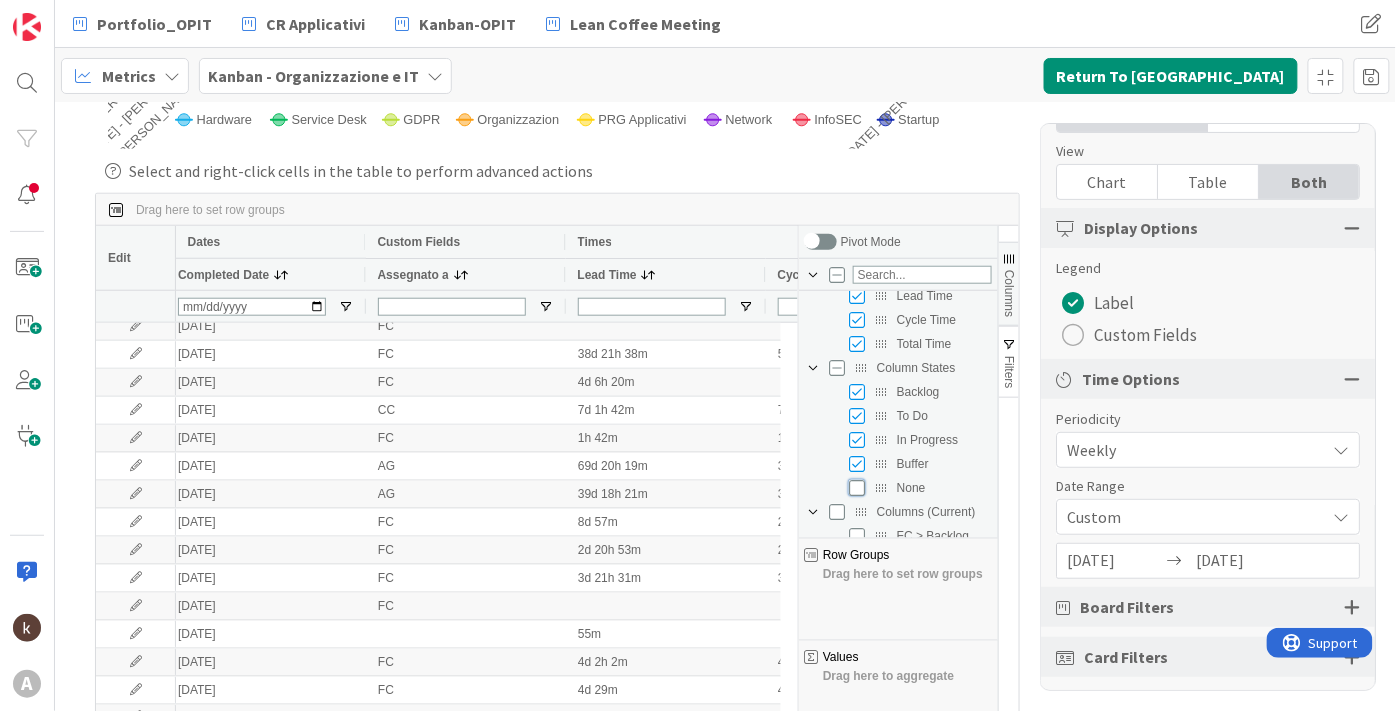 click at bounding box center (857, 488) 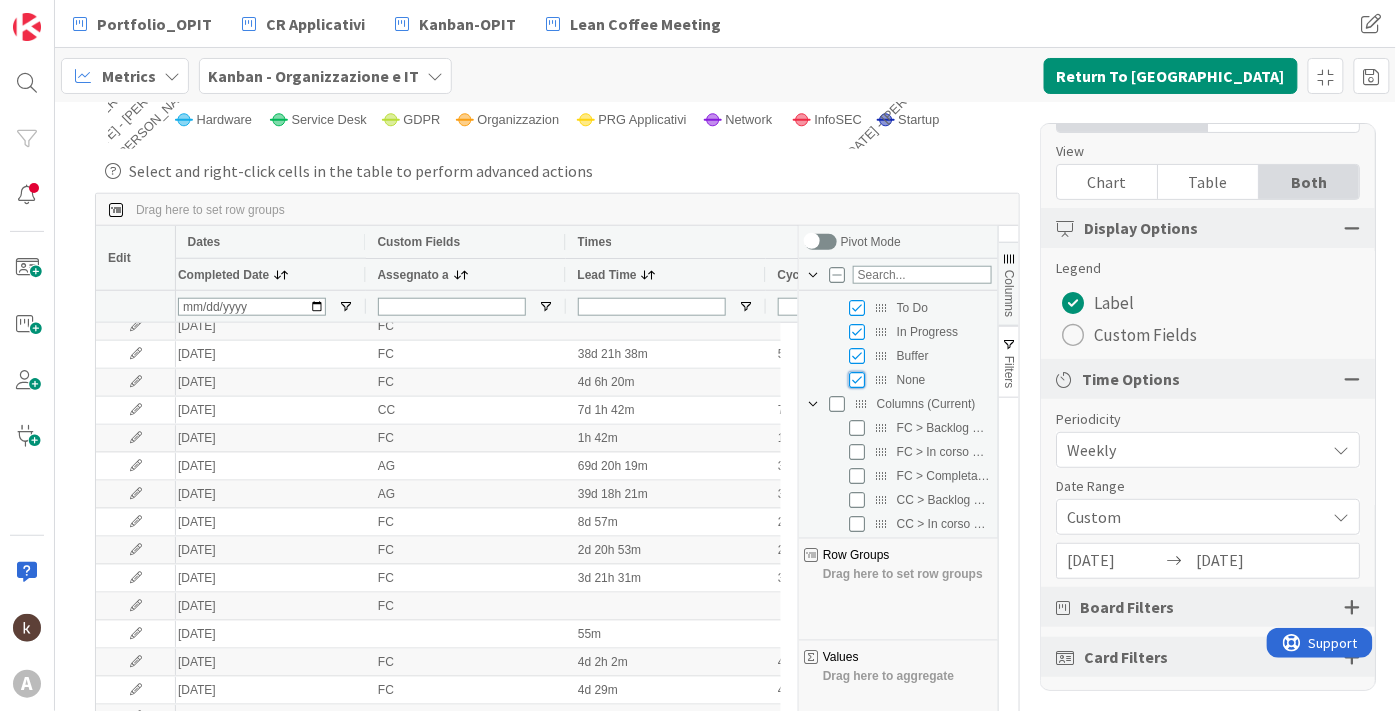 scroll, scrollTop: 737, scrollLeft: 0, axis: vertical 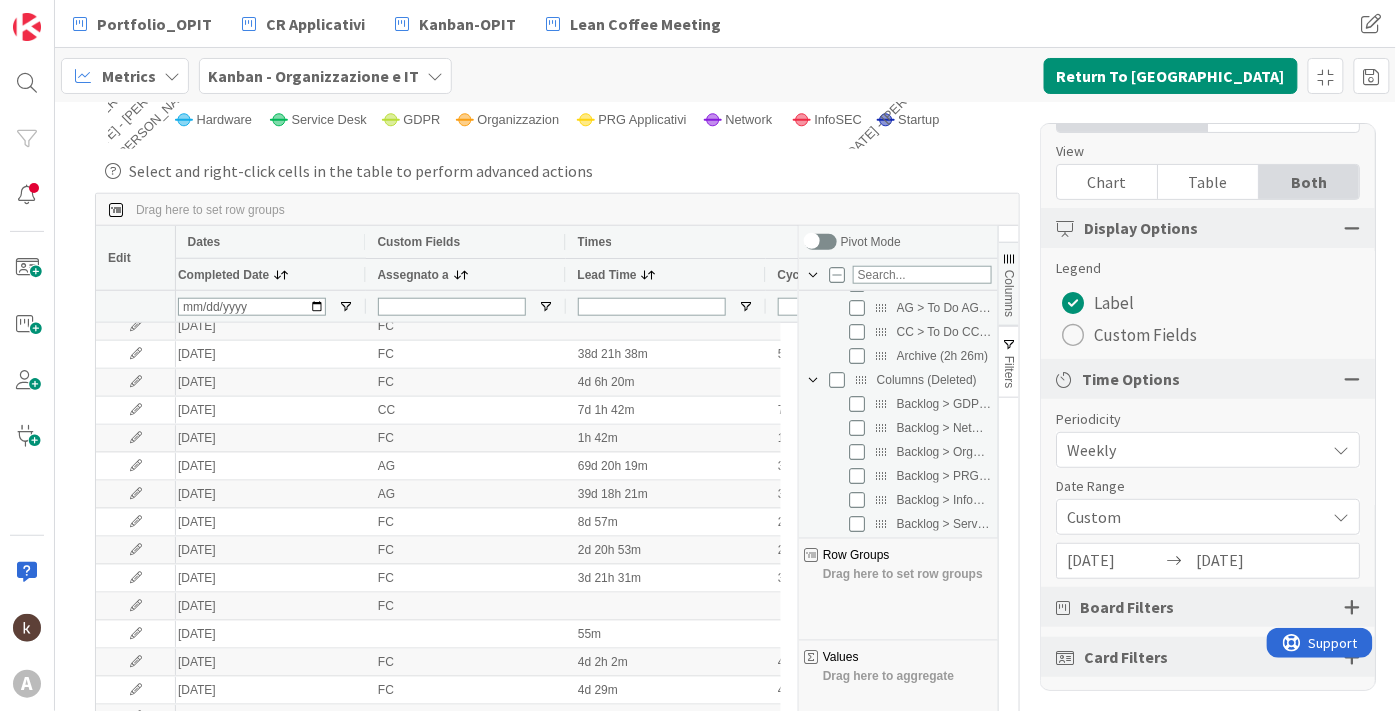 click at bounding box center [1009, 259] 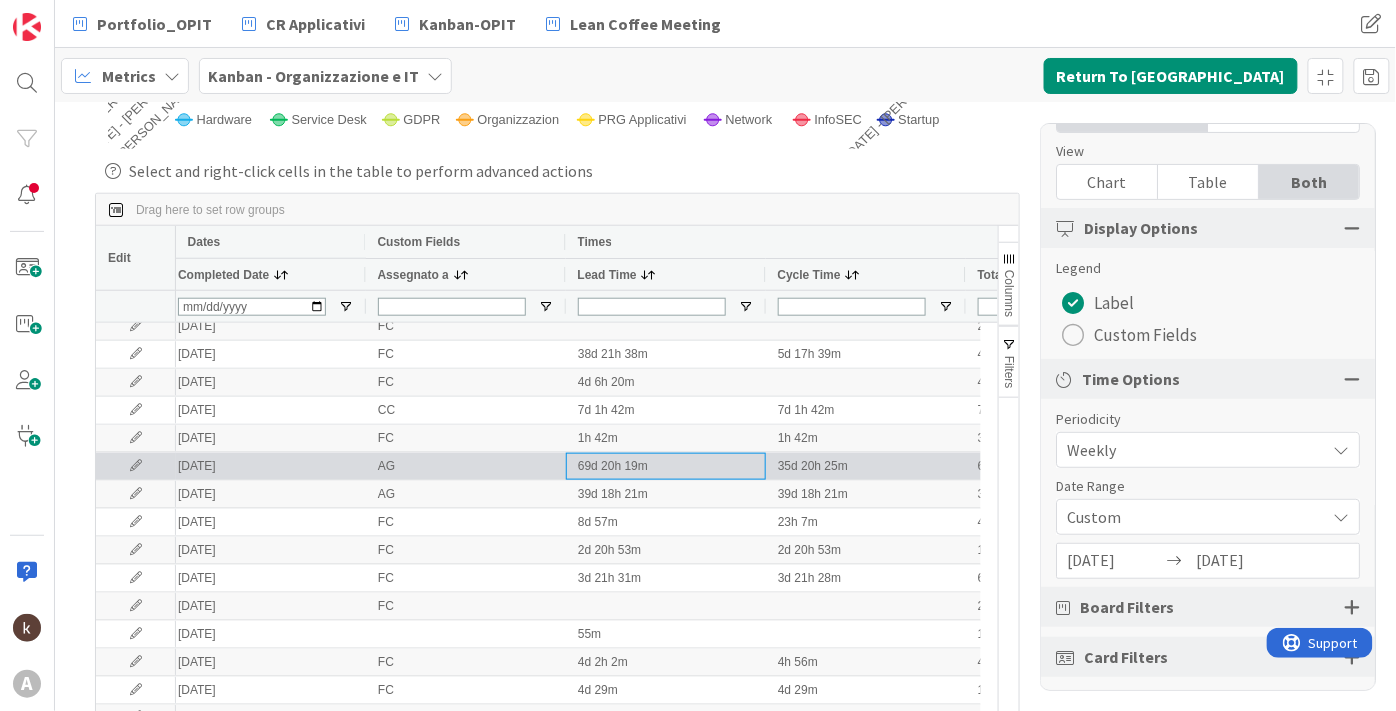 scroll, scrollTop: 0, scrollLeft: 970, axis: horizontal 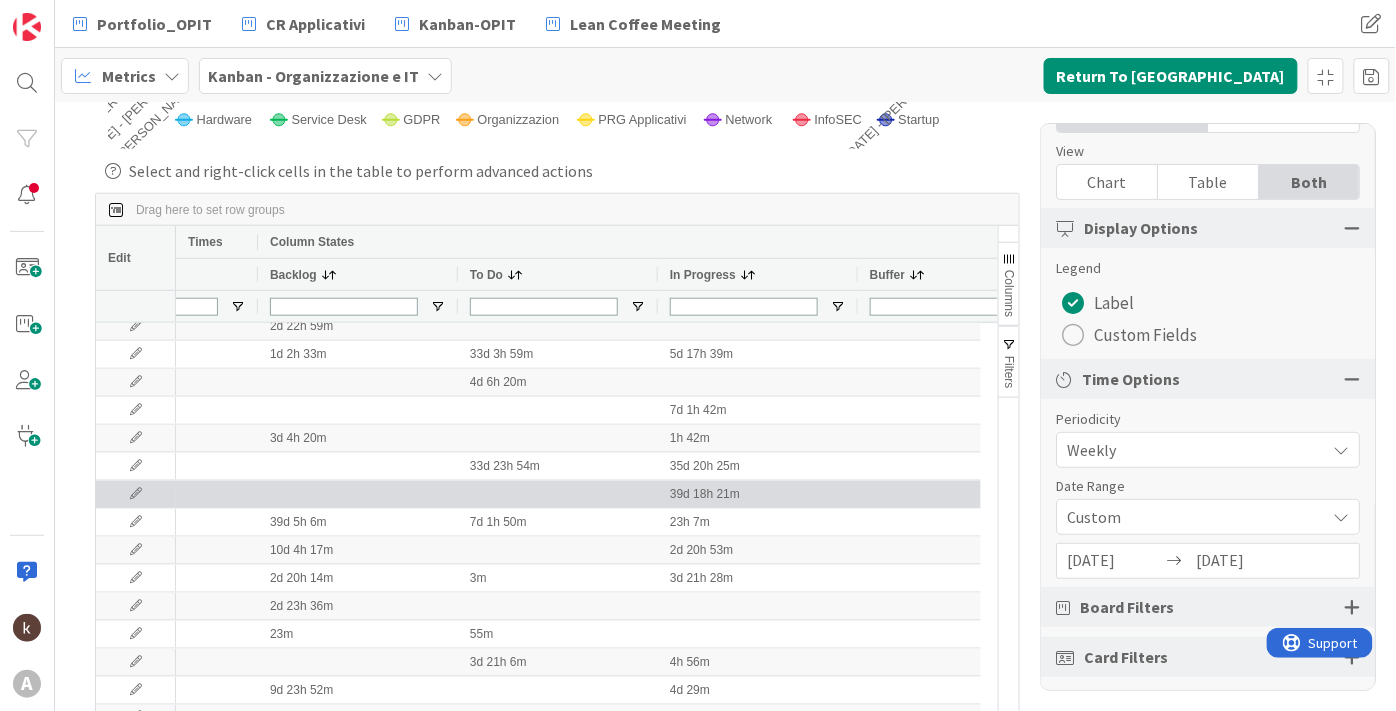 drag, startPoint x: 674, startPoint y: 472, endPoint x: 842, endPoint y: 485, distance: 168.50223 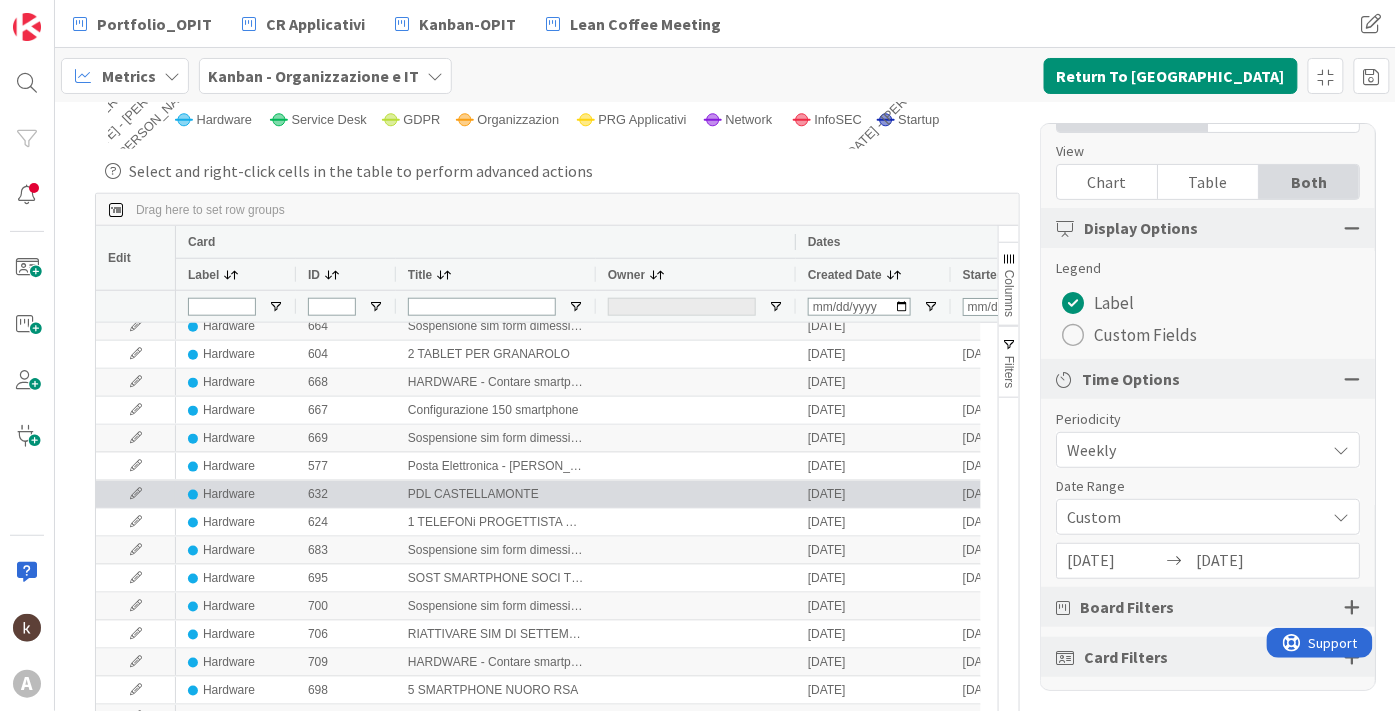drag, startPoint x: 580, startPoint y: 487, endPoint x: 111, endPoint y: 494, distance: 469.05225 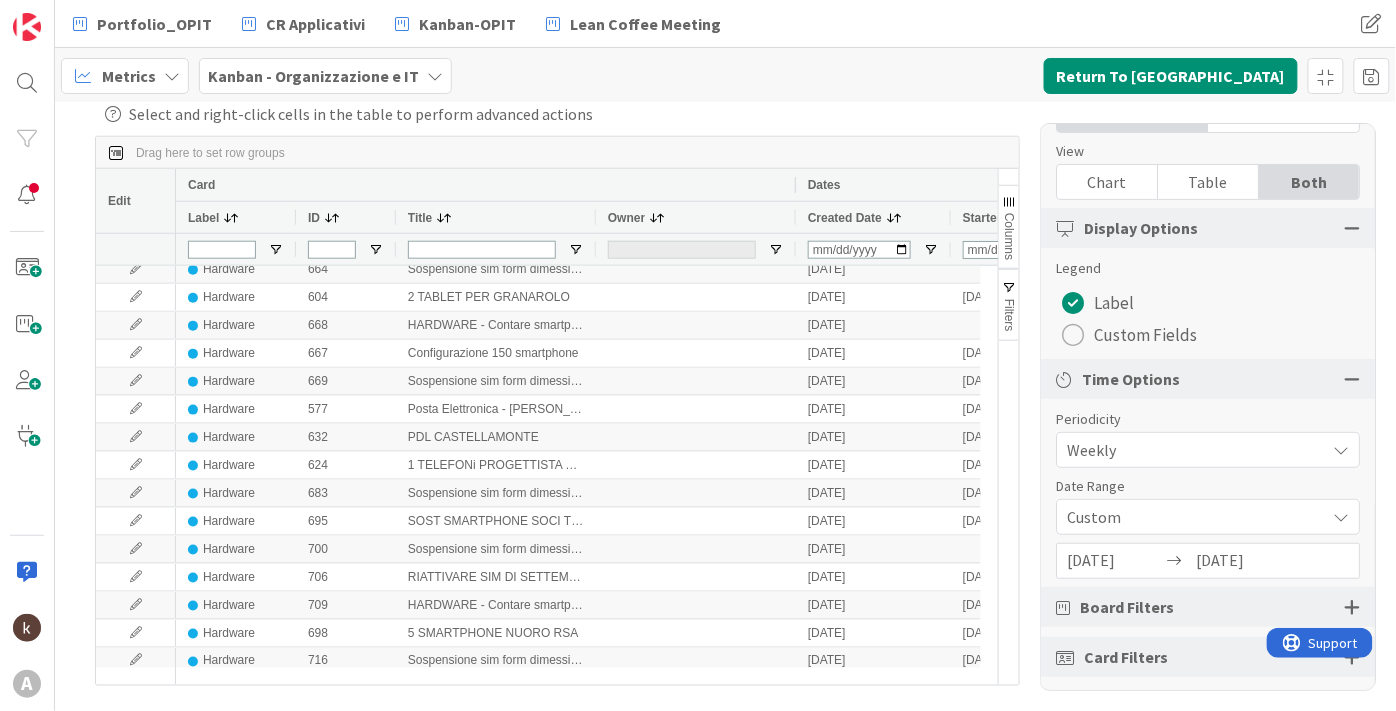 drag, startPoint x: 294, startPoint y: 150, endPoint x: 814, endPoint y: 111, distance: 521.46045 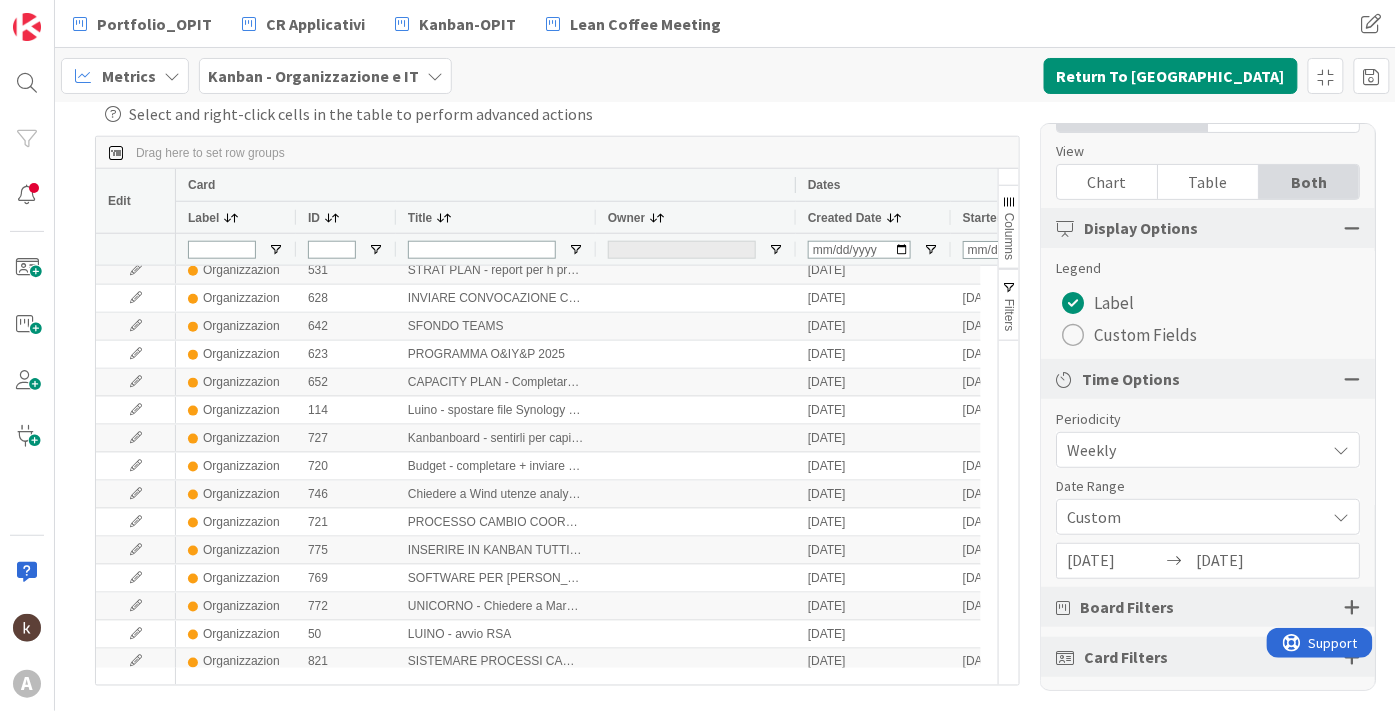 click on "12/31/2024" at bounding box center [1243, 561] 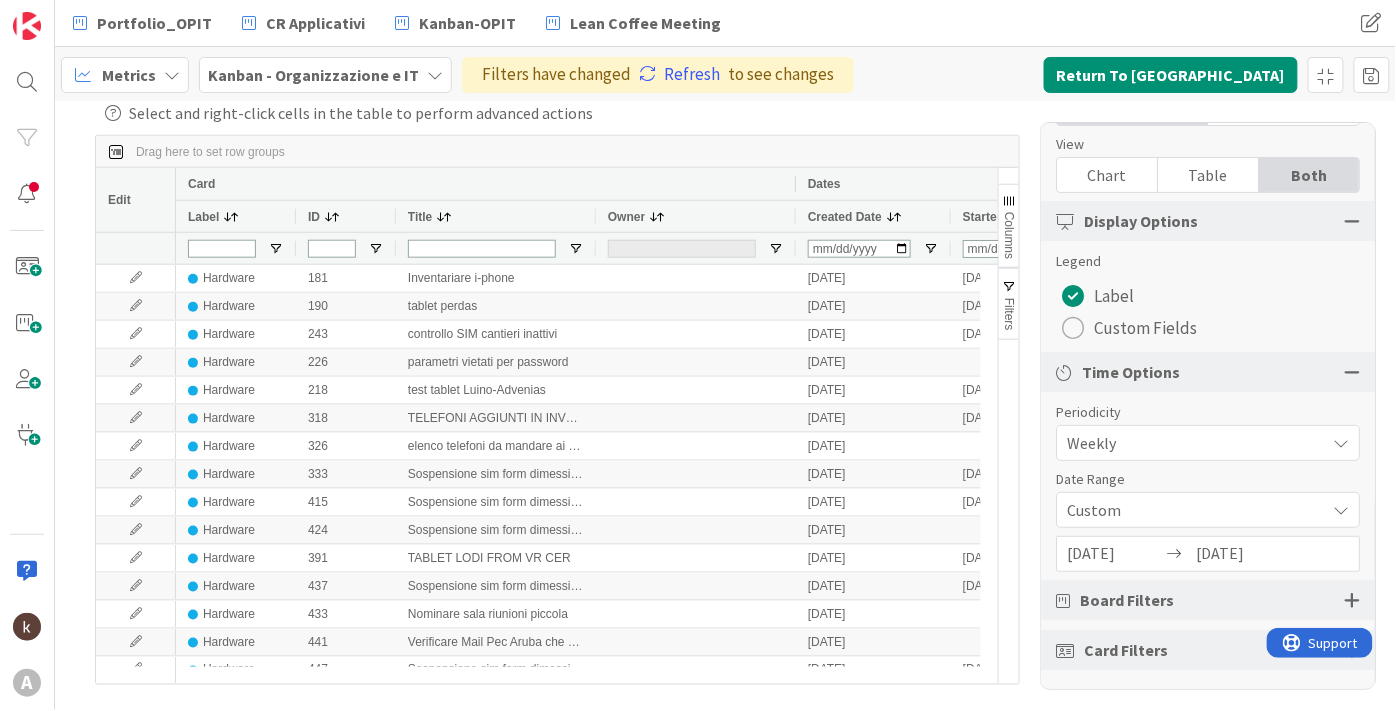 click on "12/31/2024" at bounding box center (1243, 554) 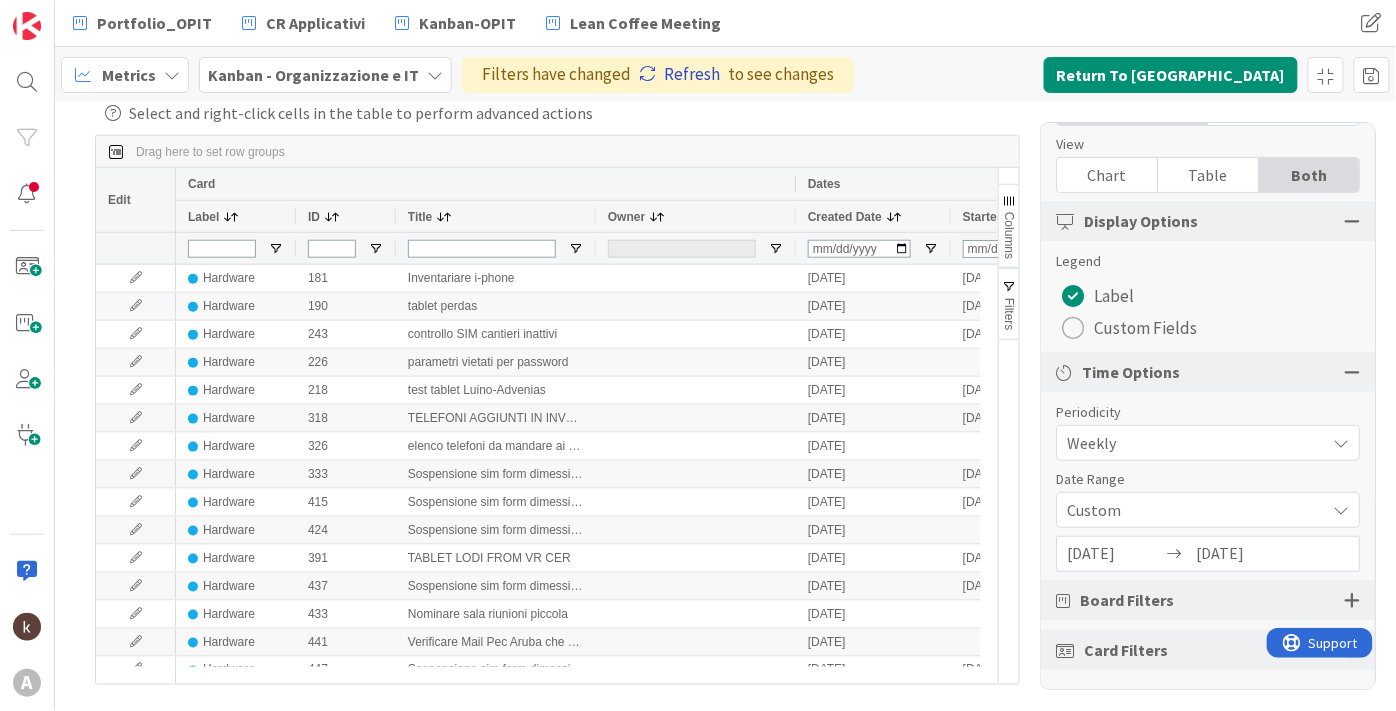 click on "Refresh" at bounding box center [679, 75] 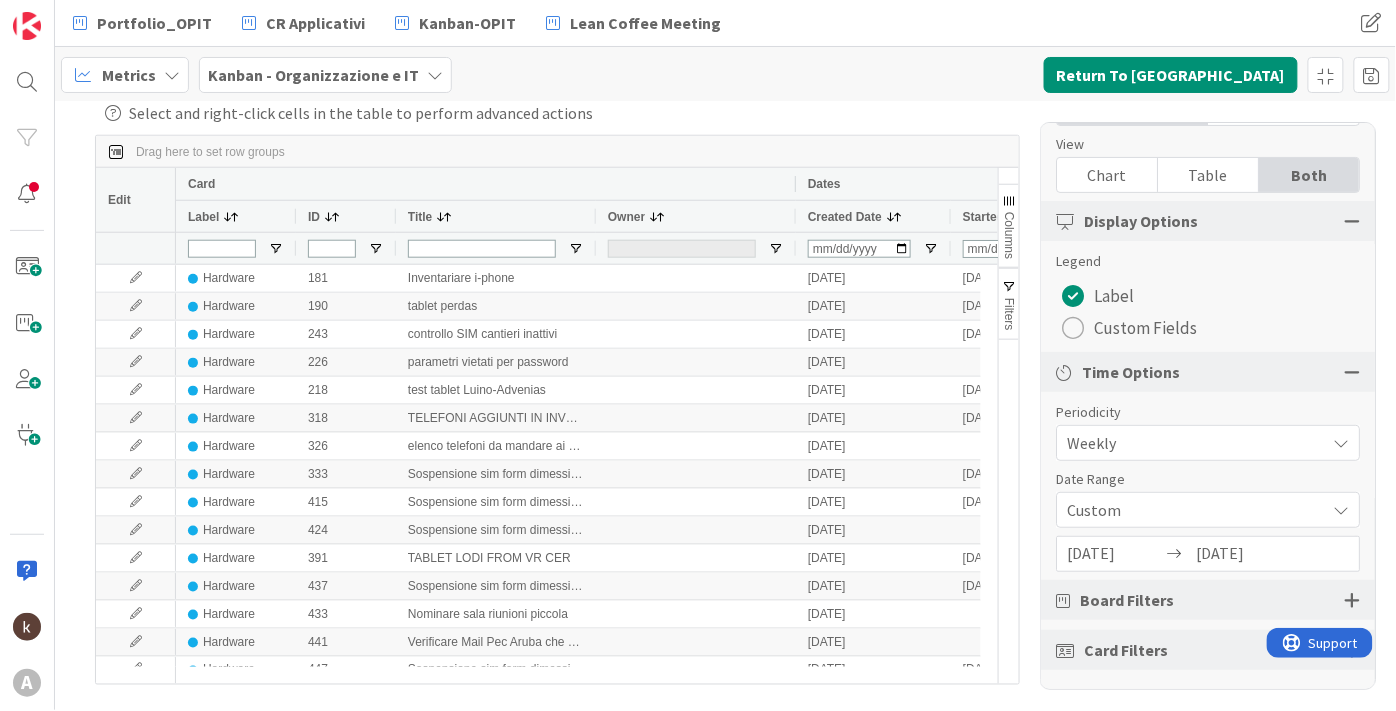 click on "Table" at bounding box center (1208, 175) 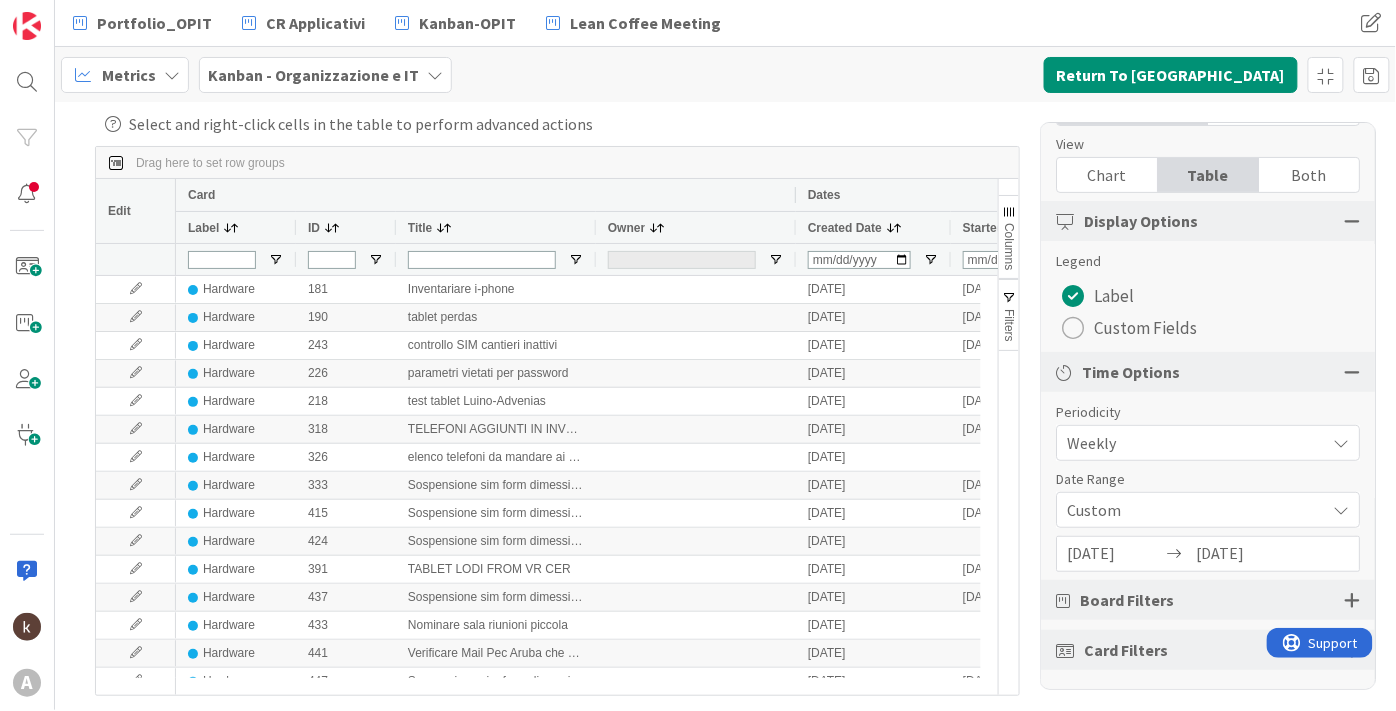 click on "Columns" at bounding box center [1009, 246] 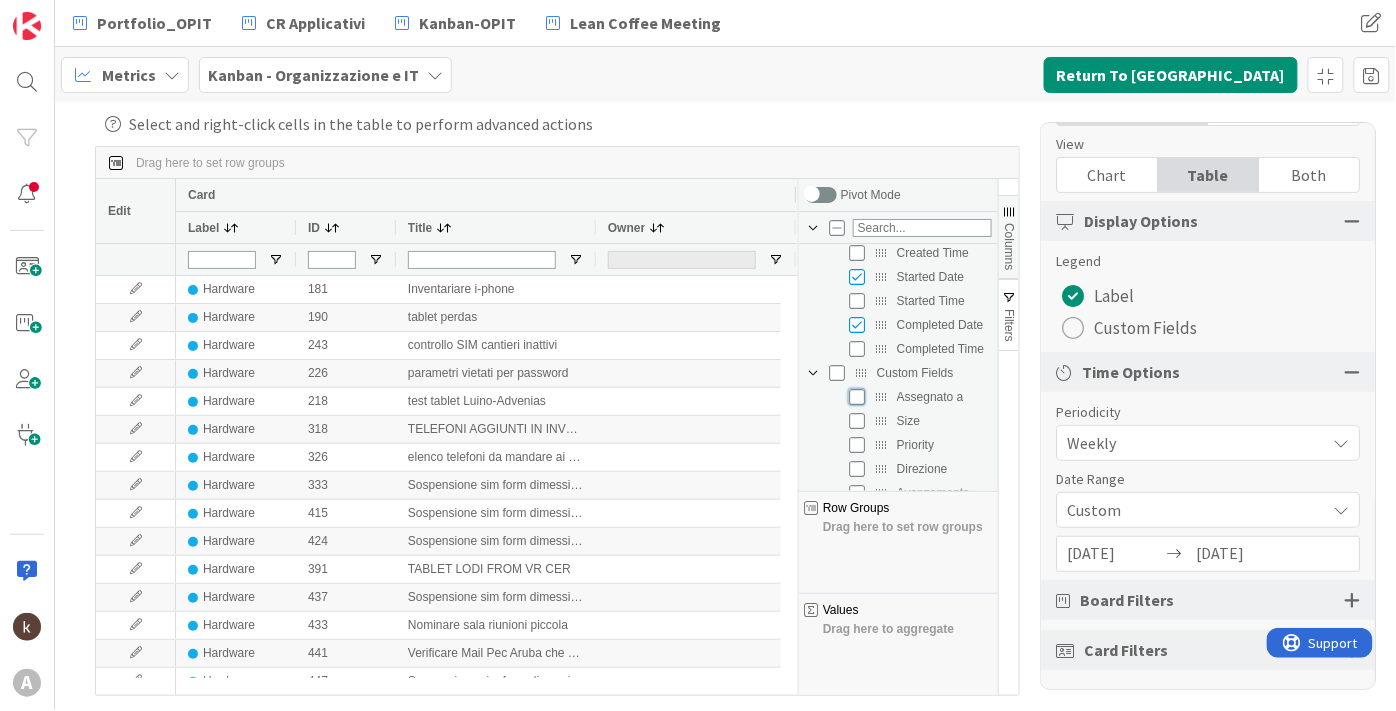 click at bounding box center [857, 397] 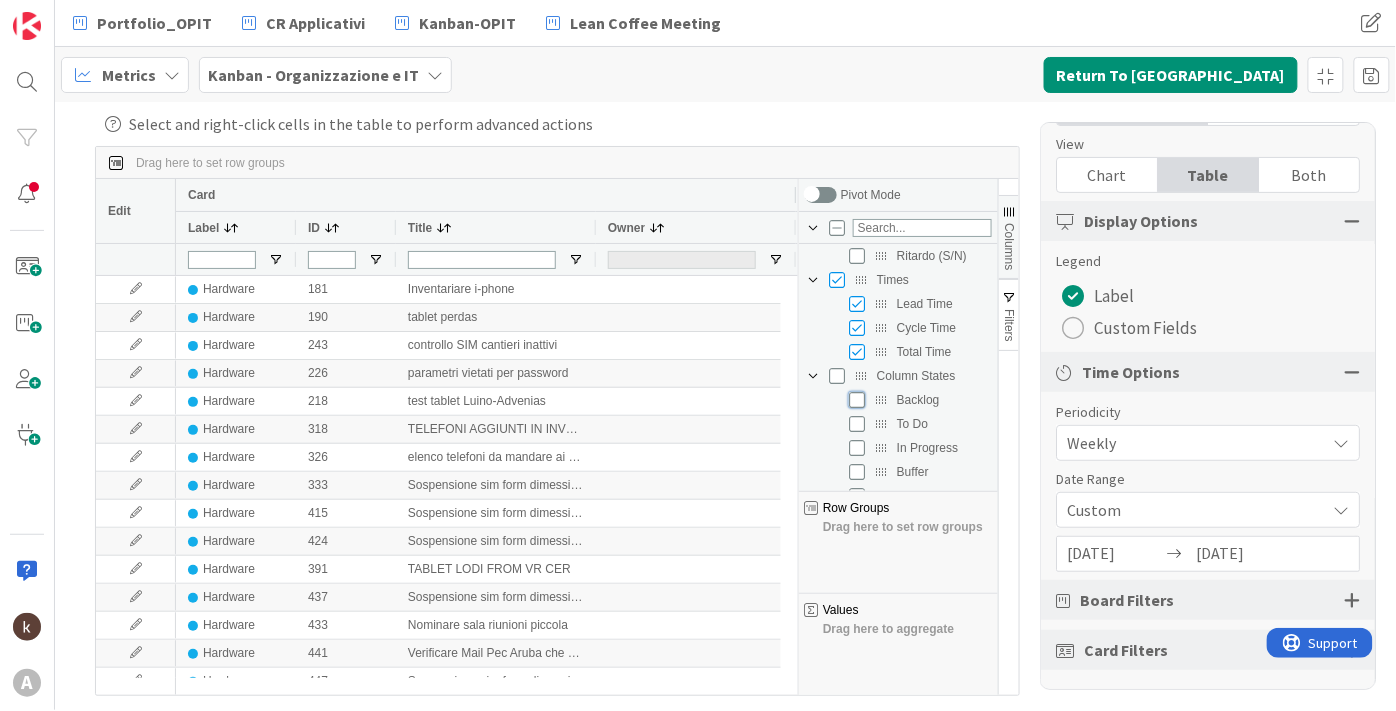 click at bounding box center (857, 400) 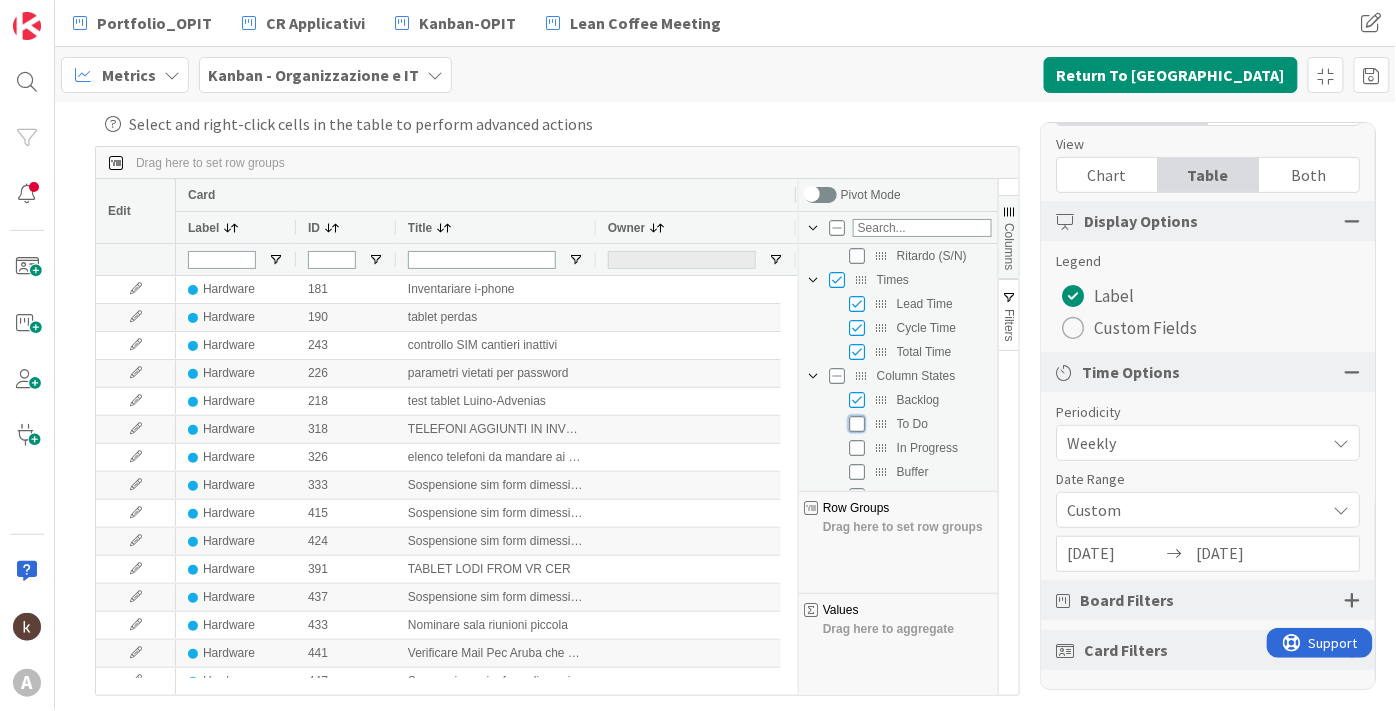click at bounding box center (857, 424) 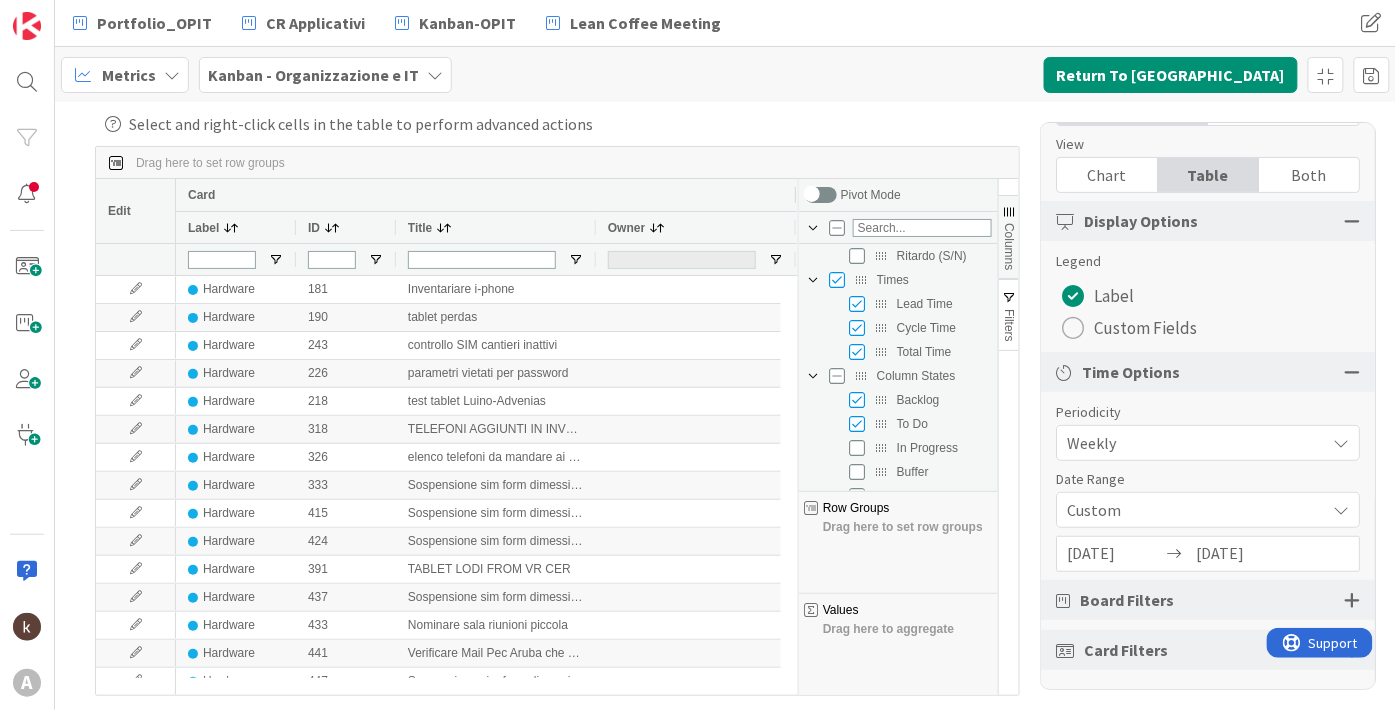 click on "In Progress" at bounding box center (910, 448) 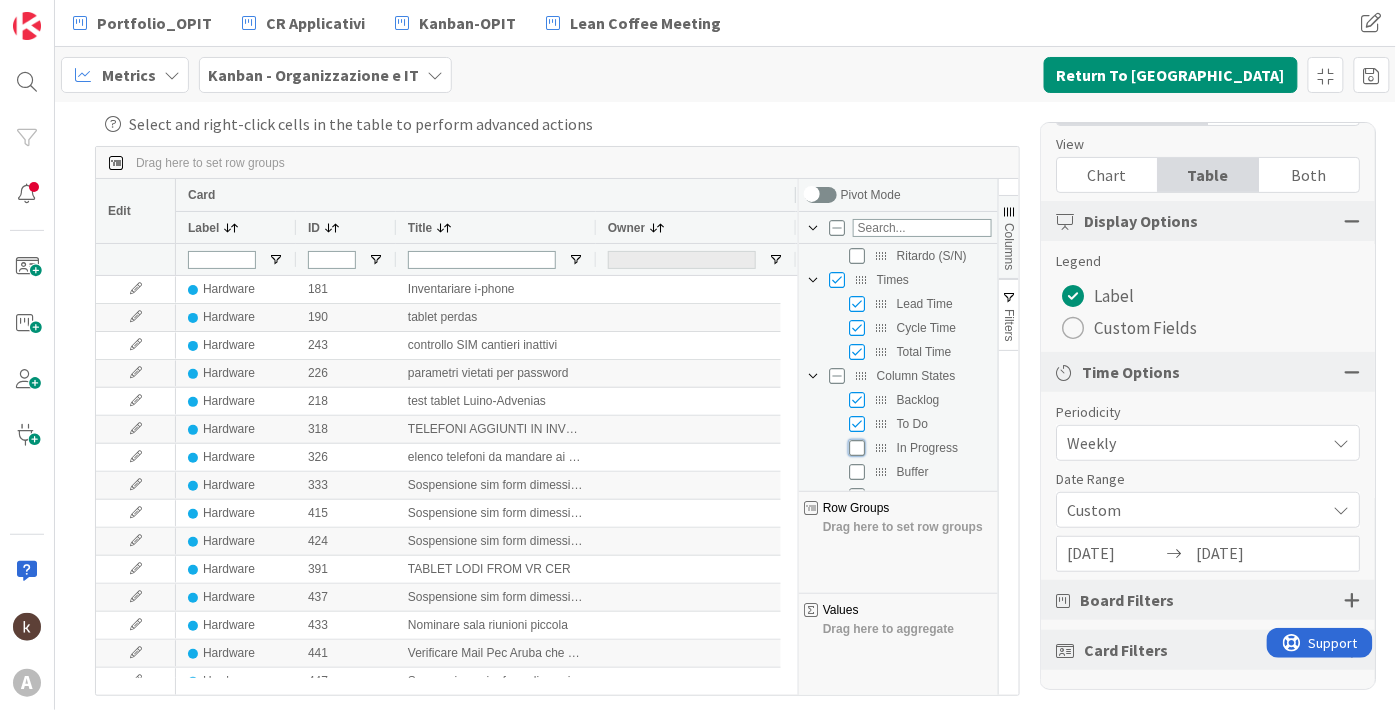 click at bounding box center [857, 448] 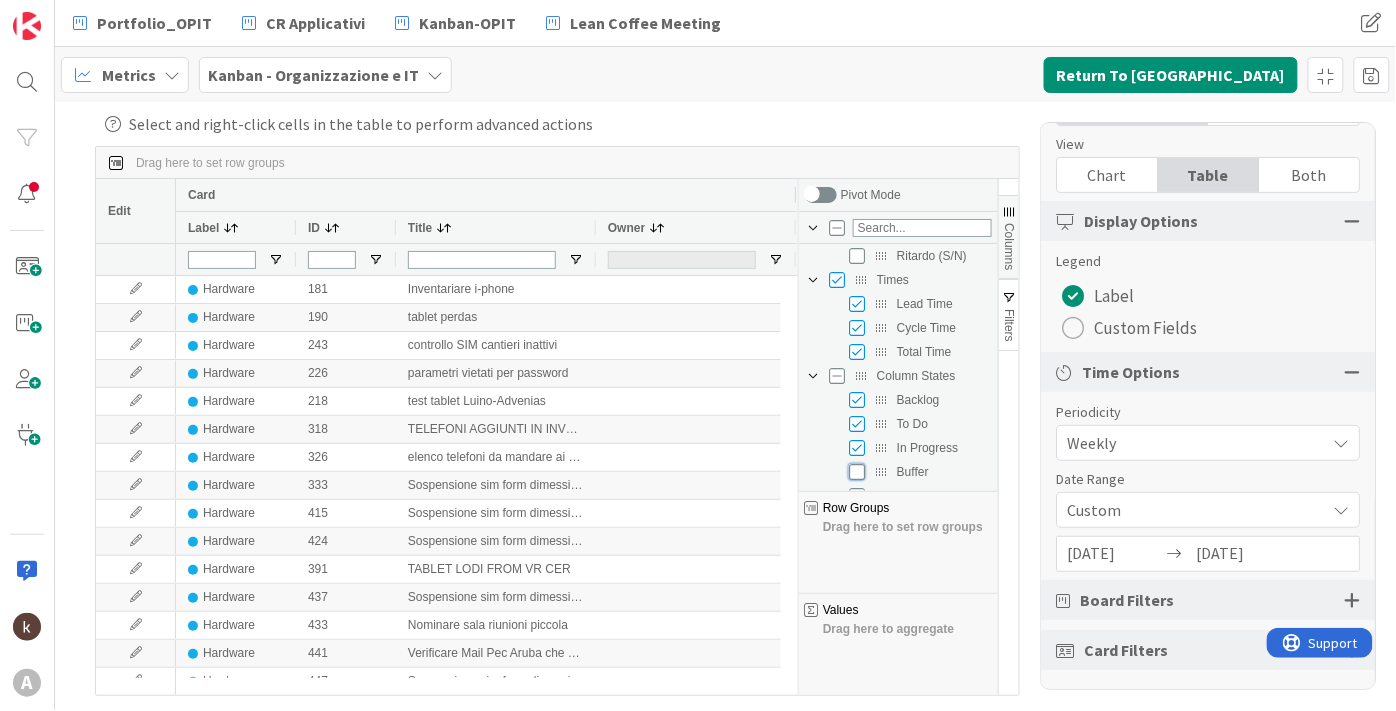 click at bounding box center [857, 472] 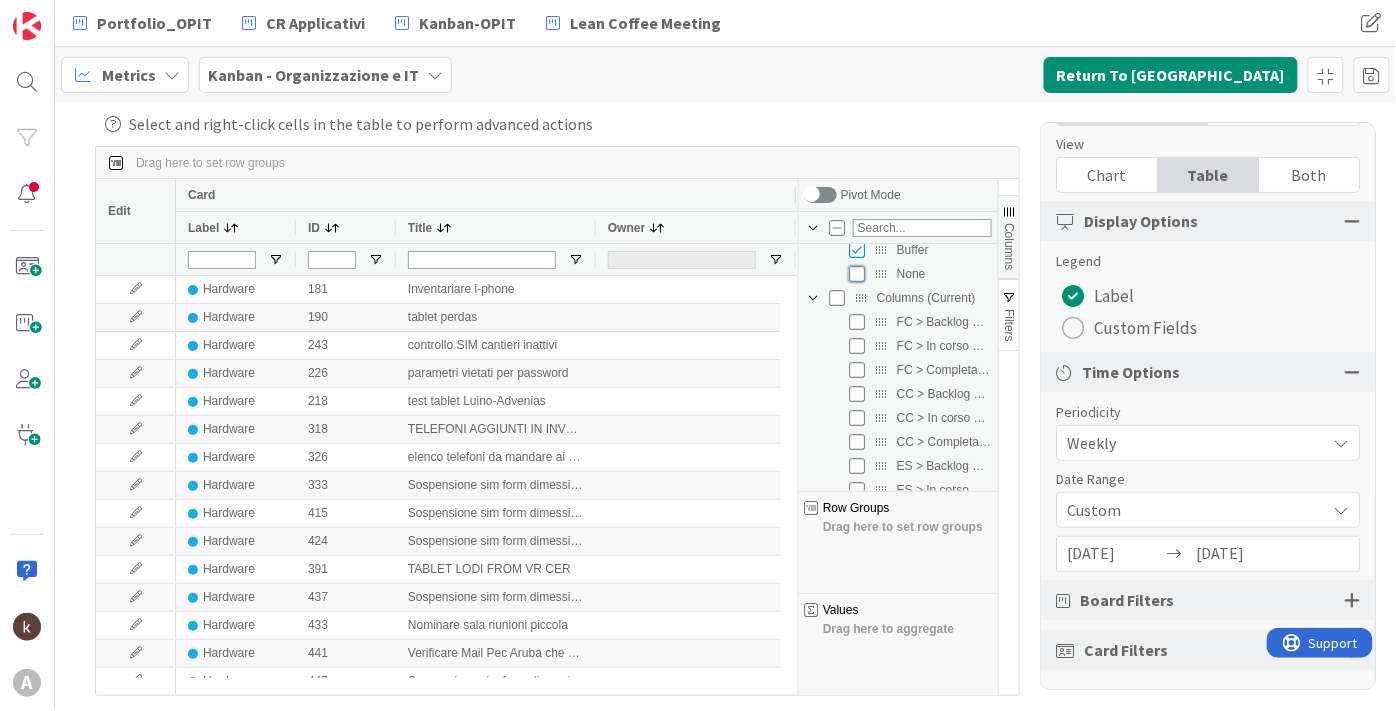 click at bounding box center (857, 274) 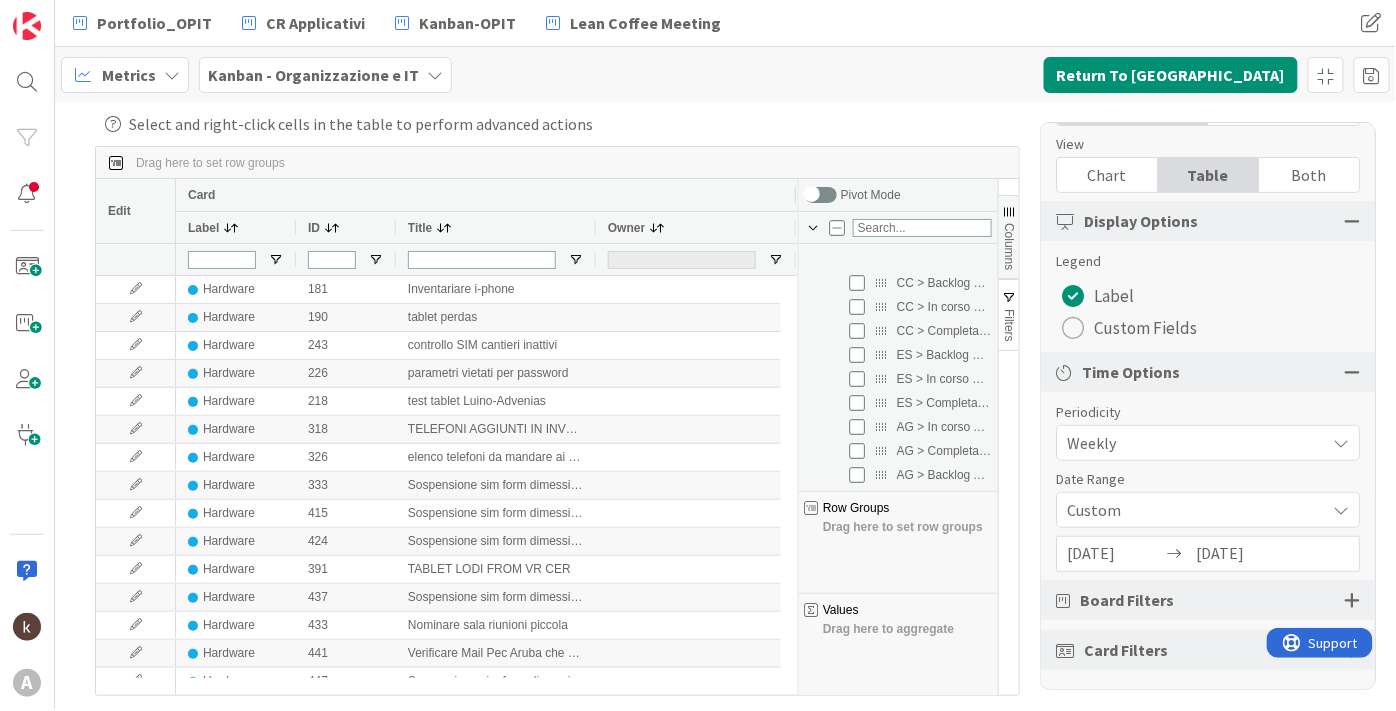 scroll, scrollTop: 1198, scrollLeft: 0, axis: vertical 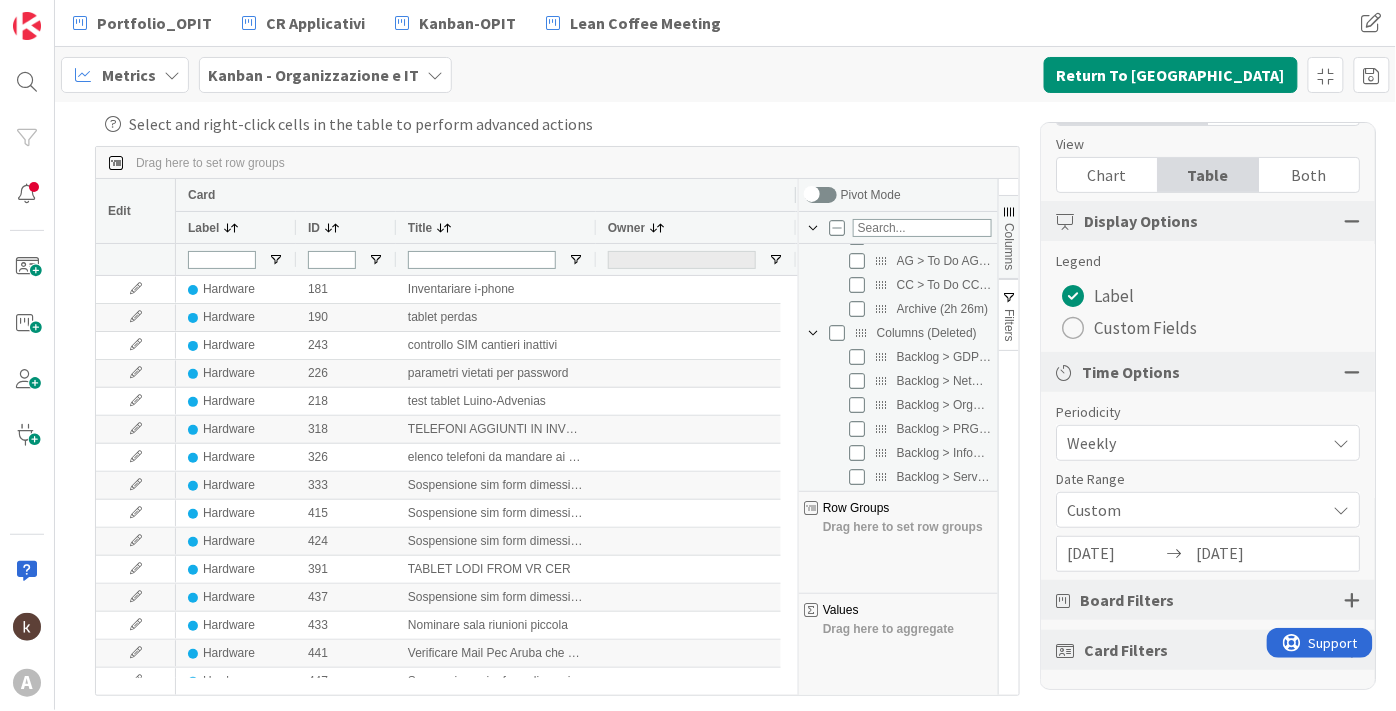 click at bounding box center (1009, 212) 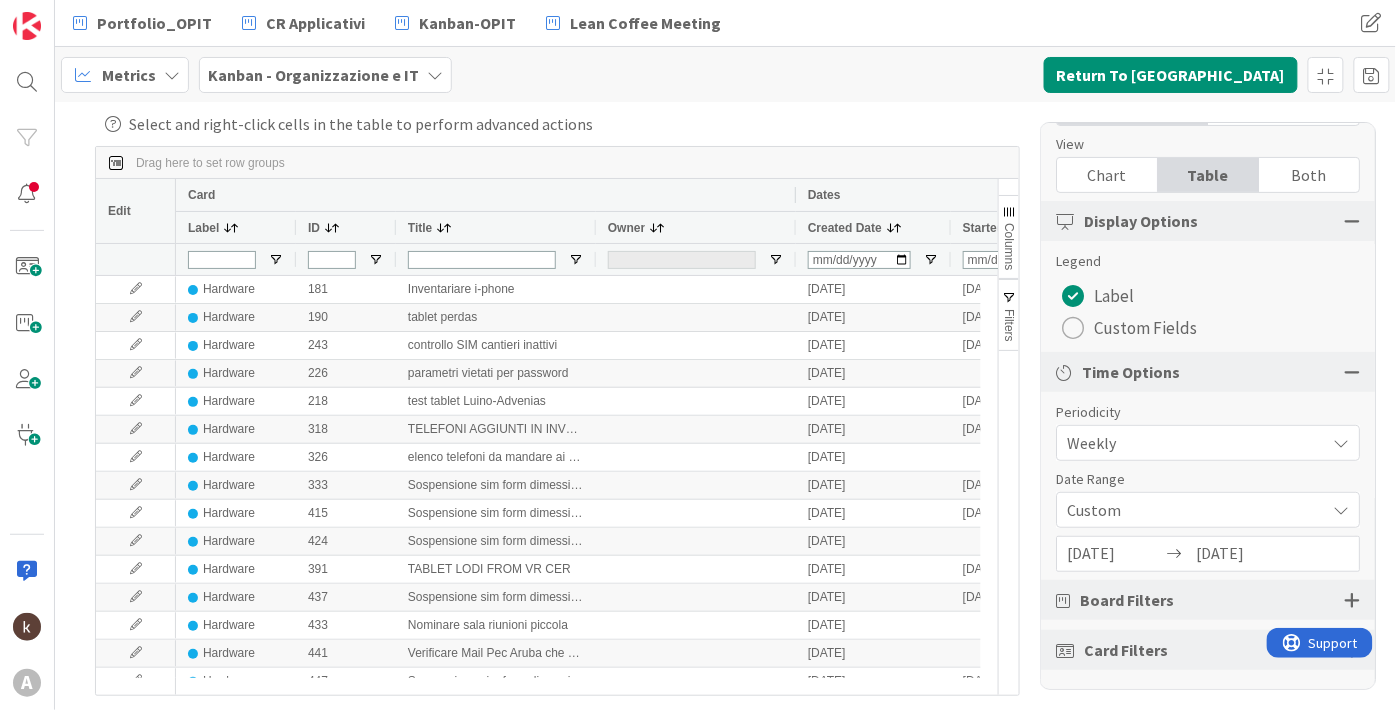 scroll, scrollTop: 0, scrollLeft: 79, axis: horizontal 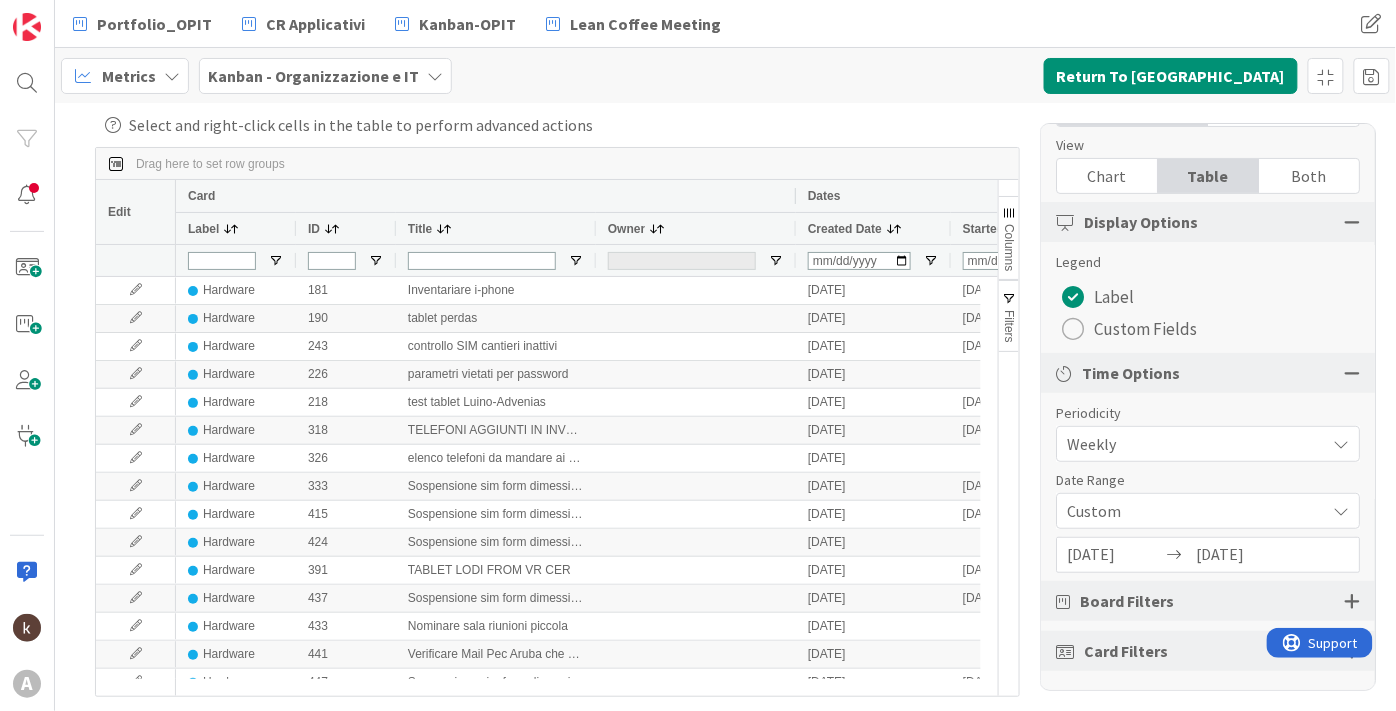 click on "Filters" at bounding box center (1009, 326) 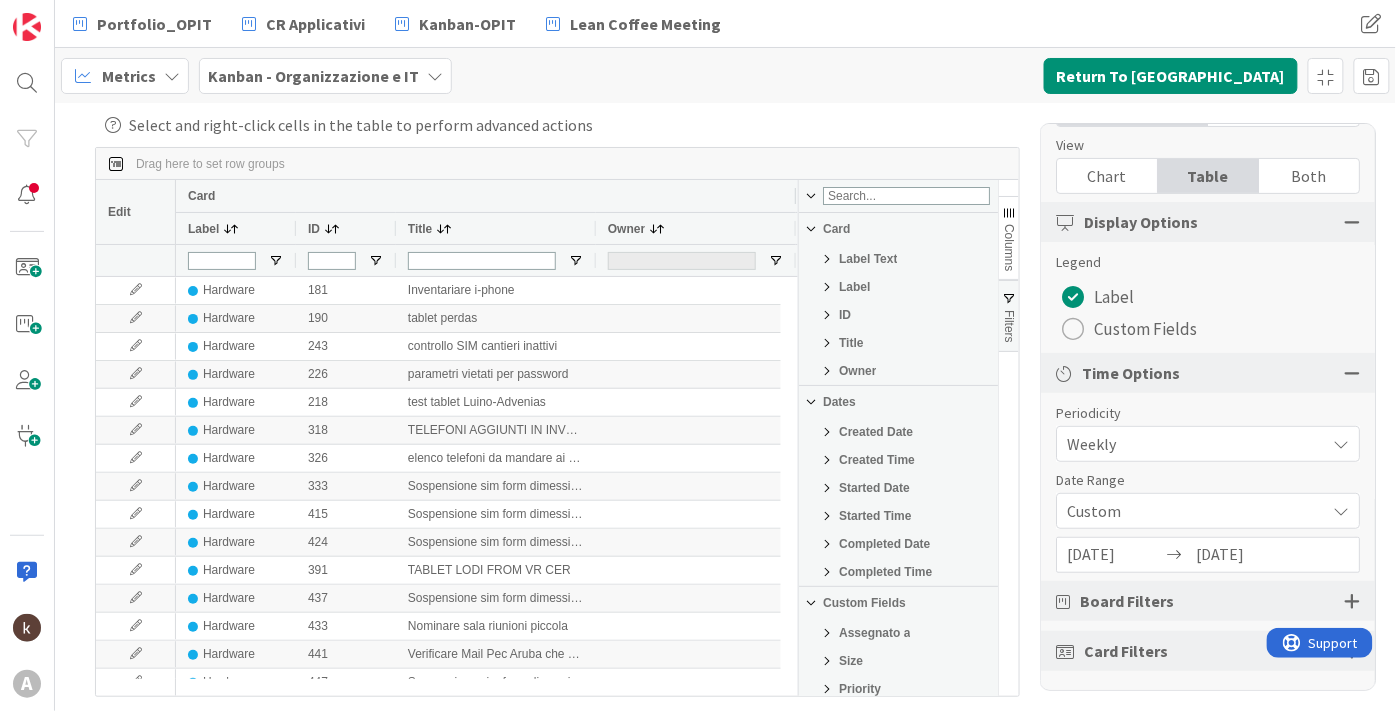 click at bounding box center [811, 229] 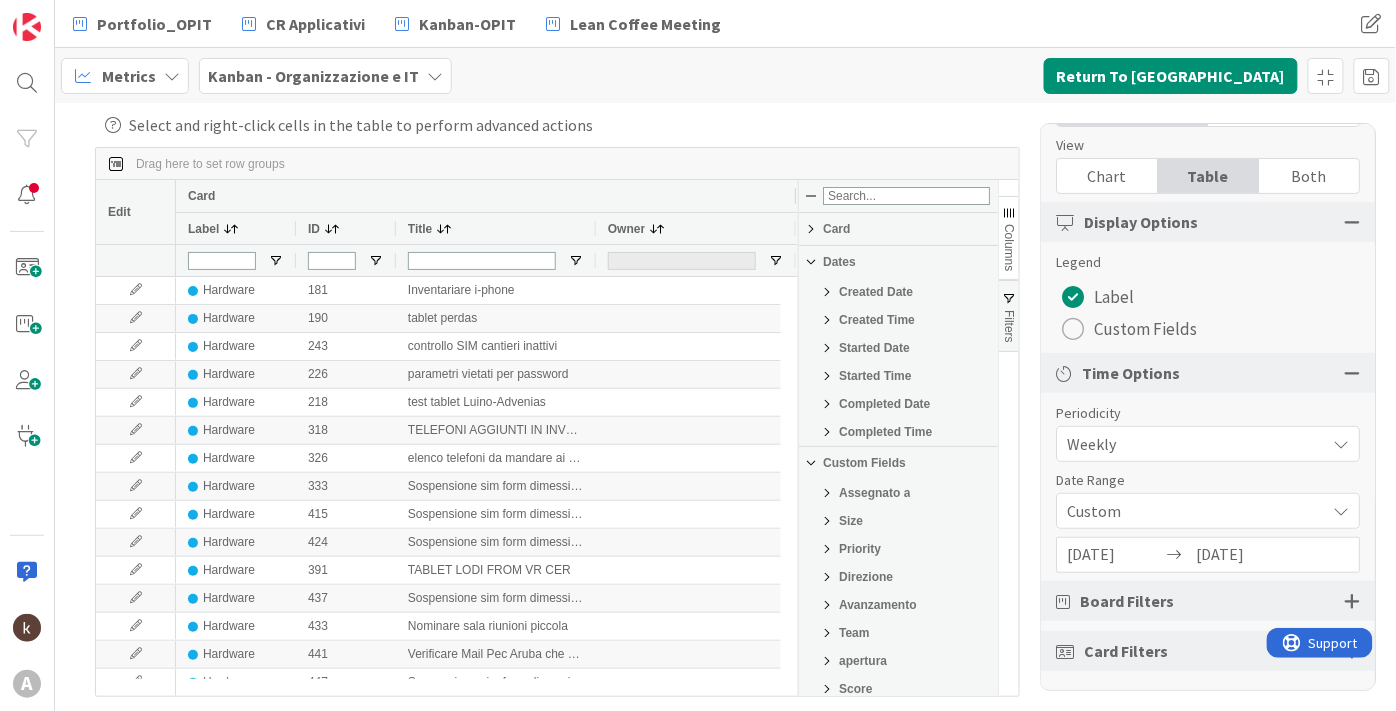 click on "Filters" at bounding box center (1009, 316) 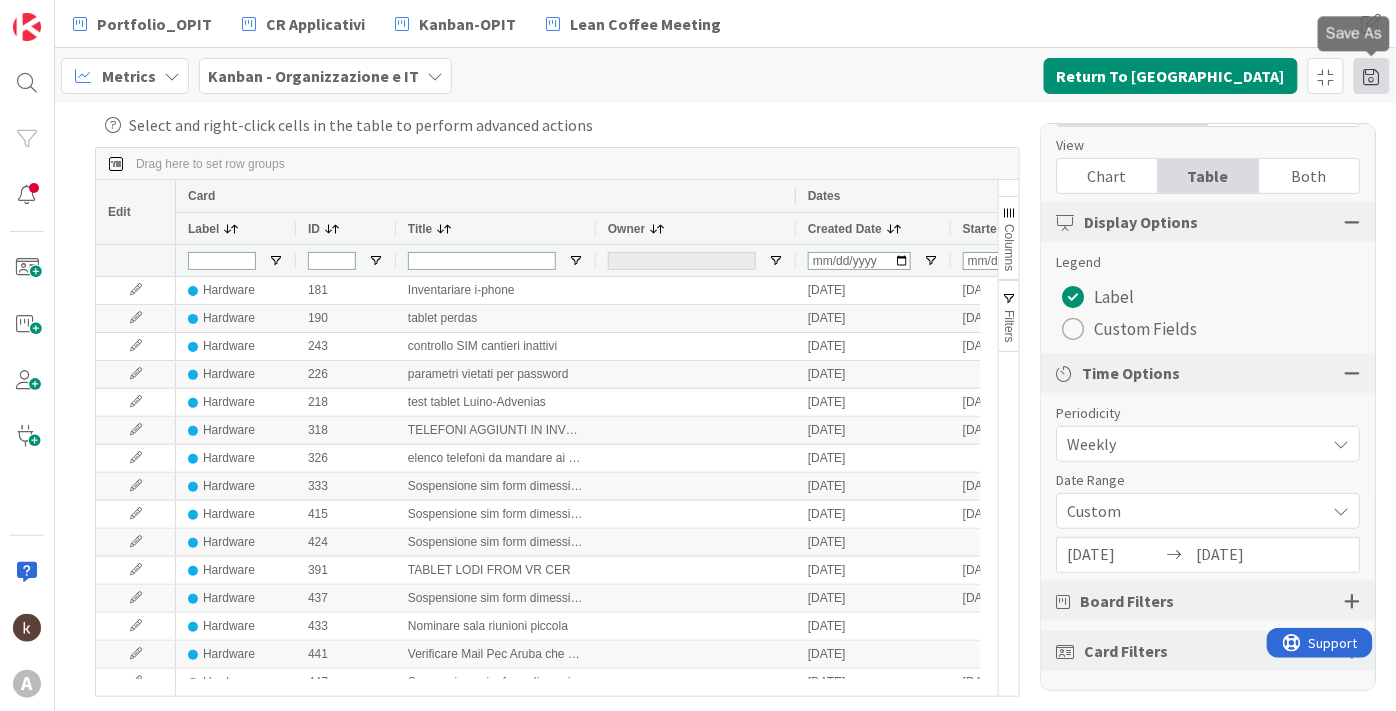 click at bounding box center (1372, 76) 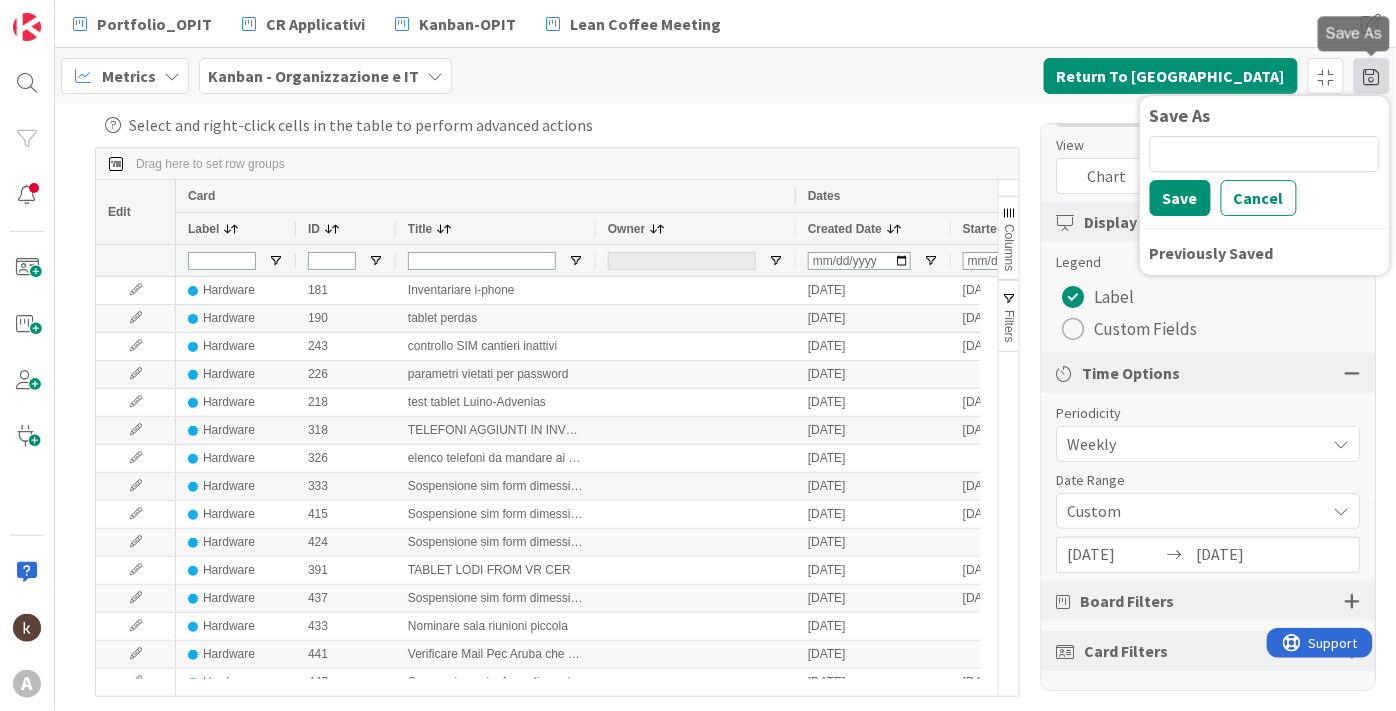 click at bounding box center (1372, 76) 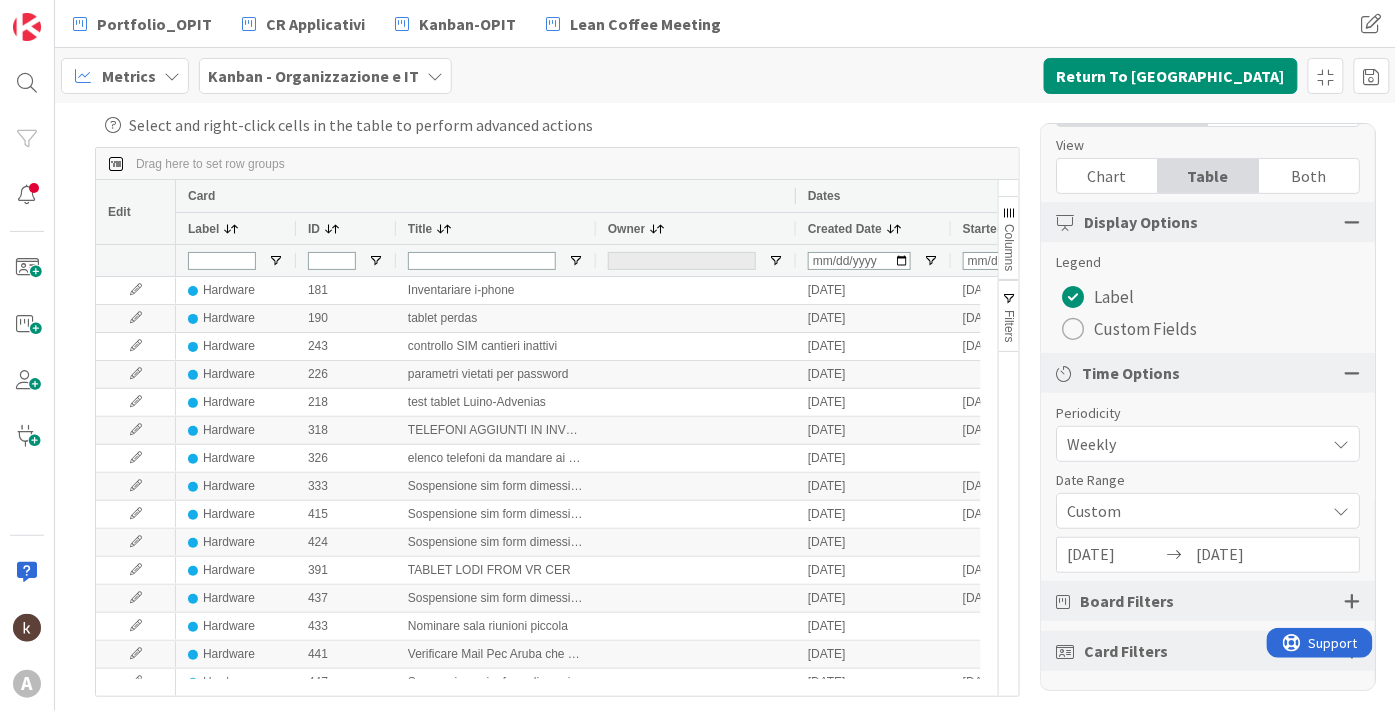 click at bounding box center [113, 125] 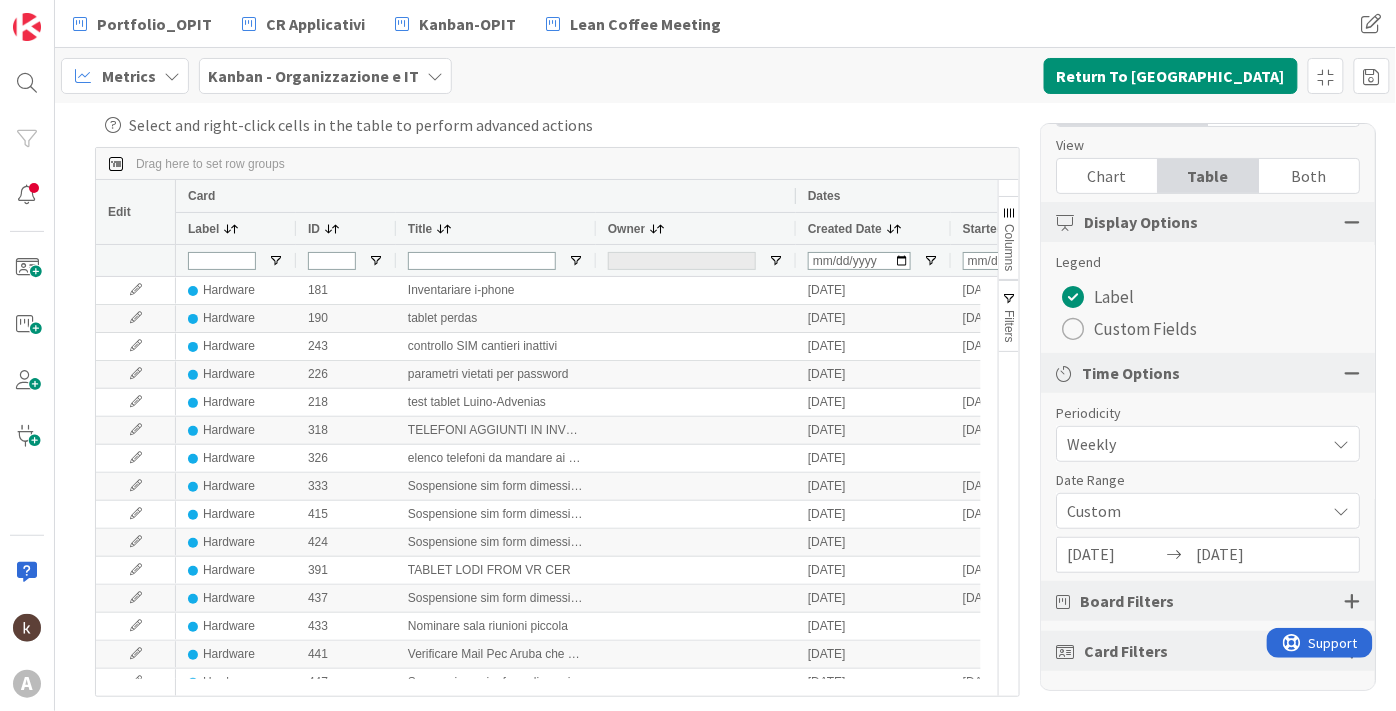 click at bounding box center [116, 164] 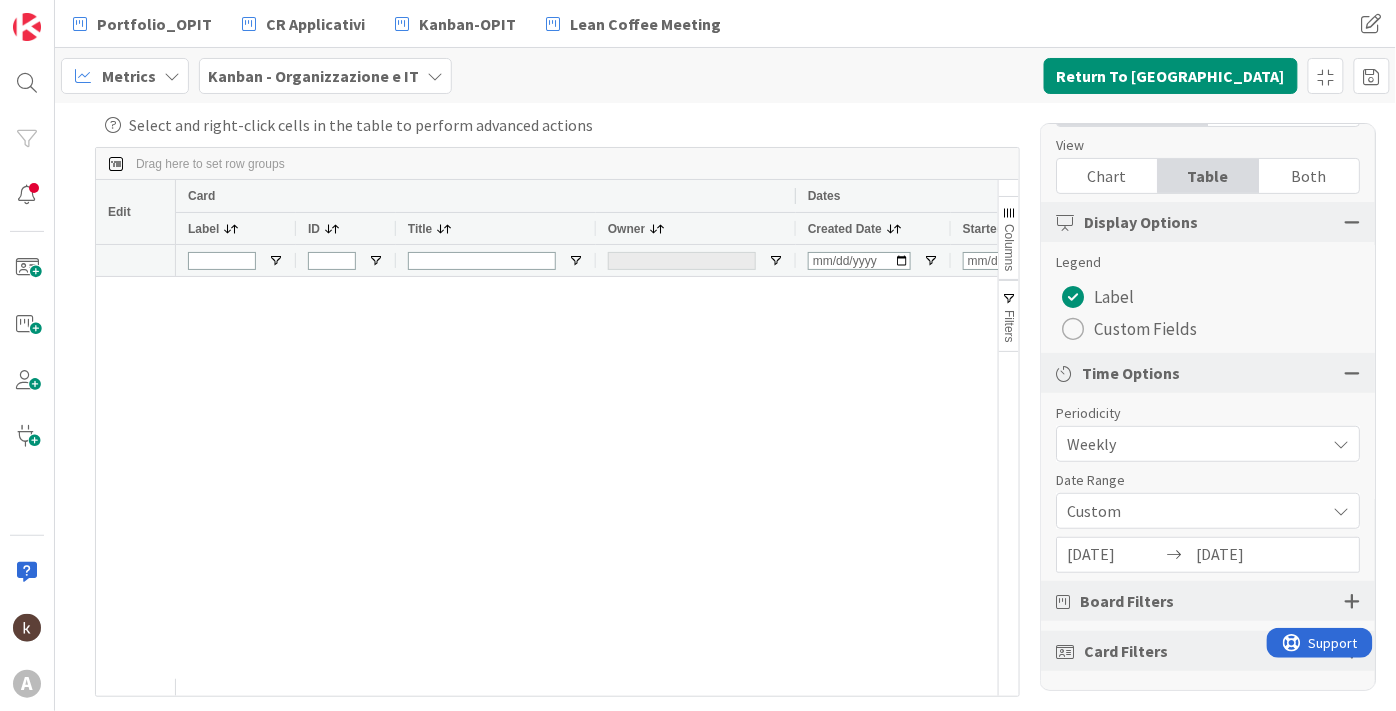 scroll, scrollTop: 2111, scrollLeft: 0, axis: vertical 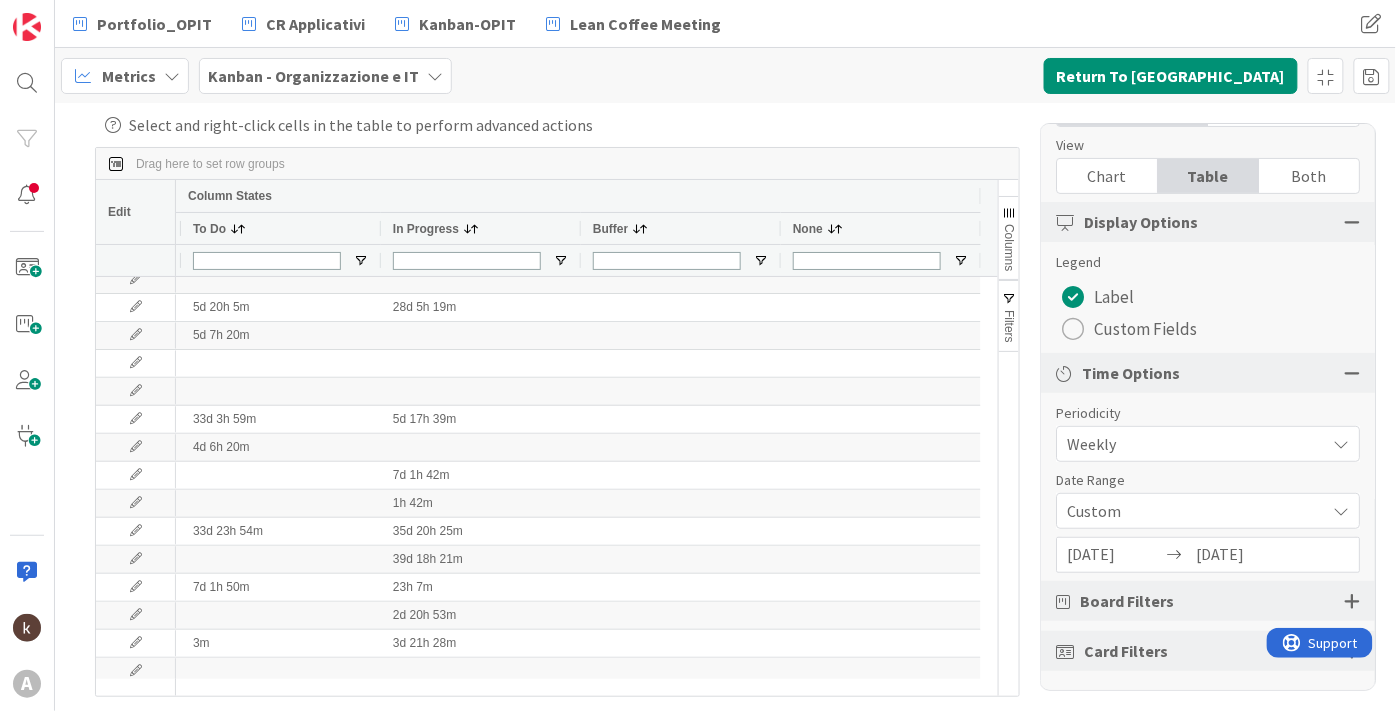 click on "Column States                         Backlog                                       To Do                                       In Progress                                       Buffer                                       None" at bounding box center (-474, 228) 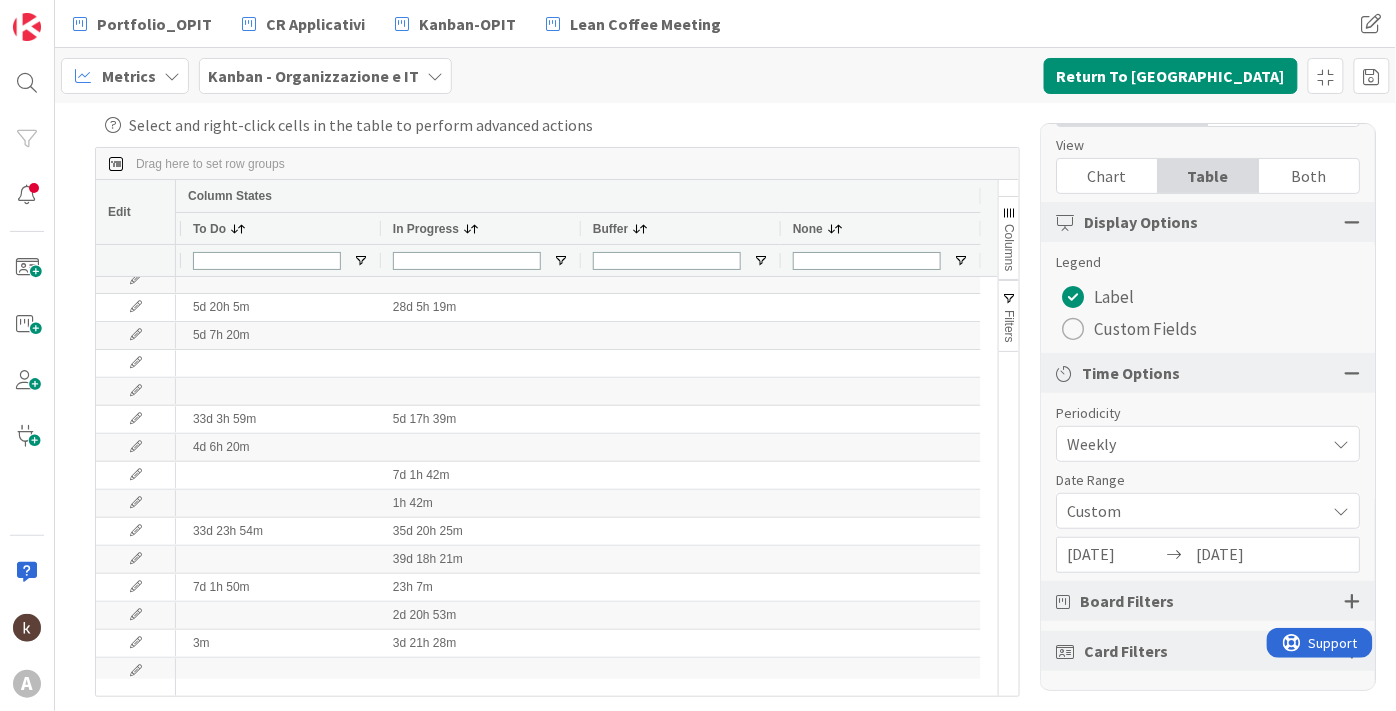 click on "Column States                         Backlog                                       To Do                                       In Progress                                       Buffer                                       None" at bounding box center [-474, 228] 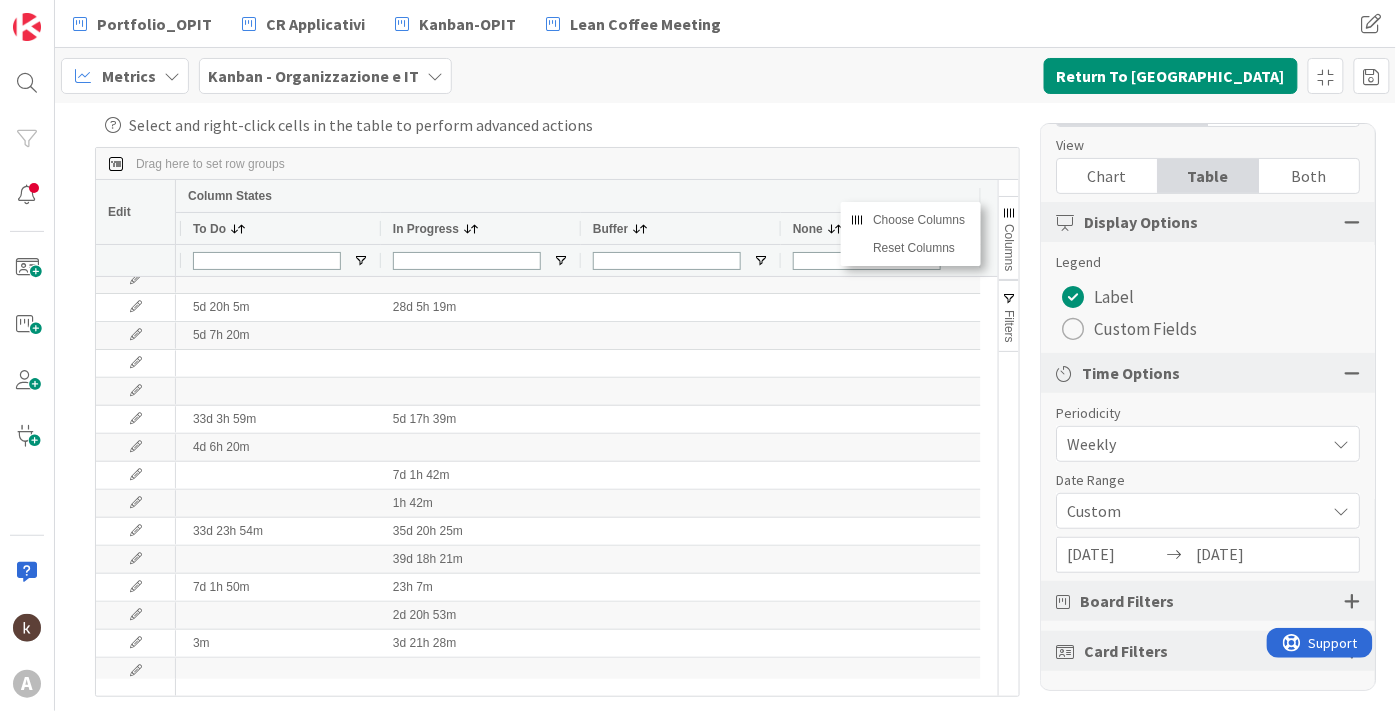 click on "Drag here to set row groups" at bounding box center (557, 164) 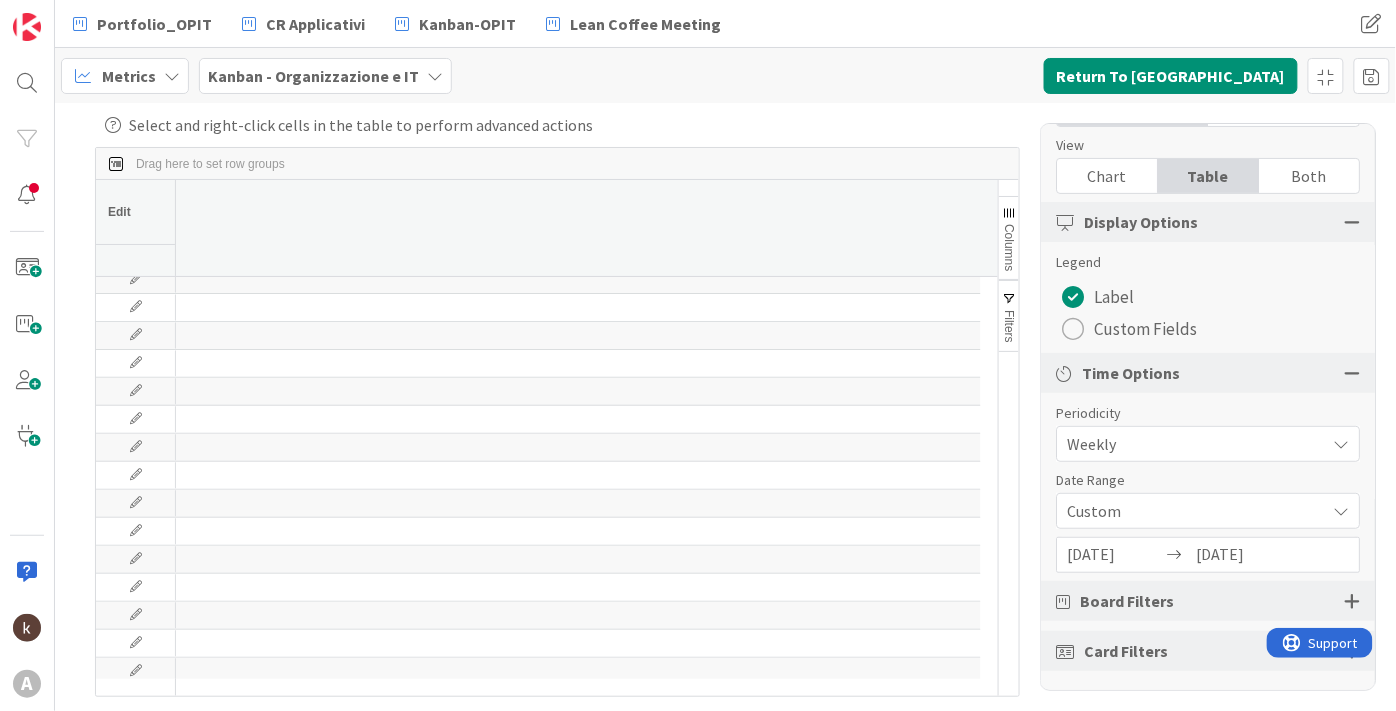 scroll, scrollTop: 0, scrollLeft: 0, axis: both 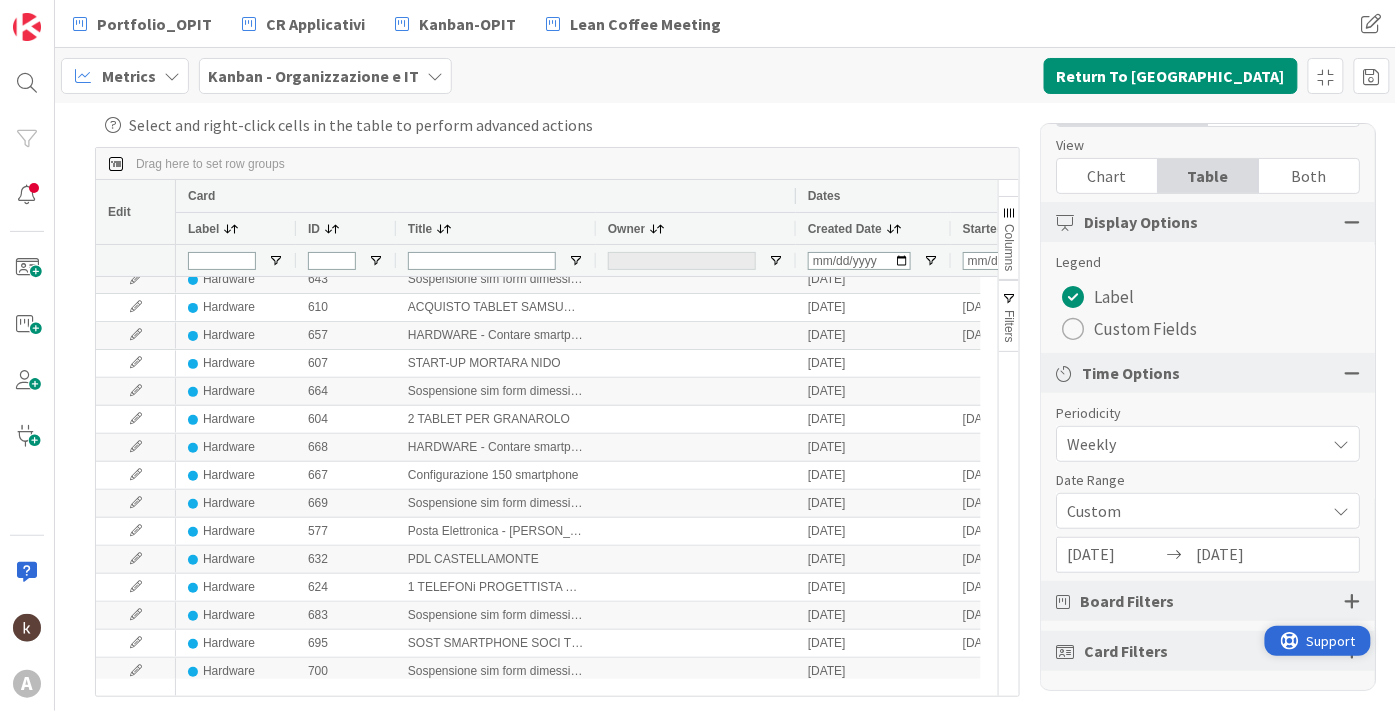 click on "Support" at bounding box center (1330, 640) 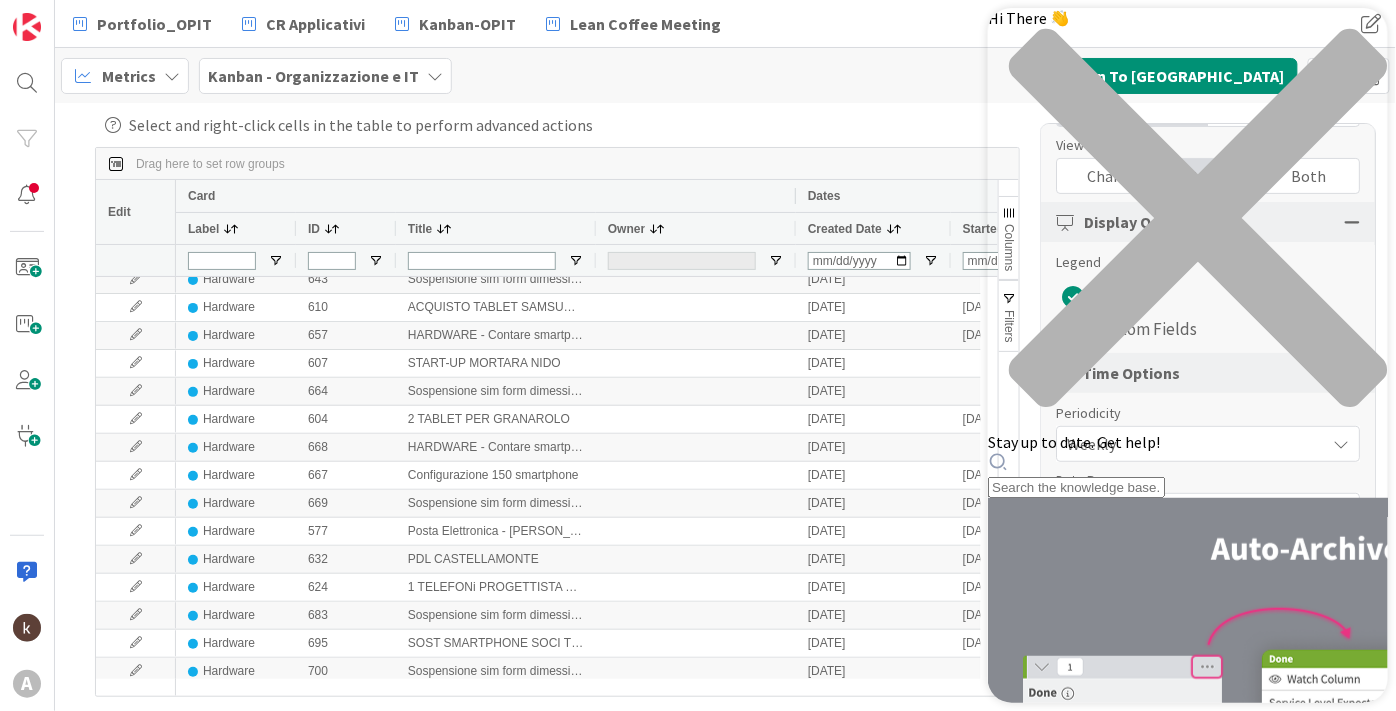 scroll, scrollTop: 0, scrollLeft: 0, axis: both 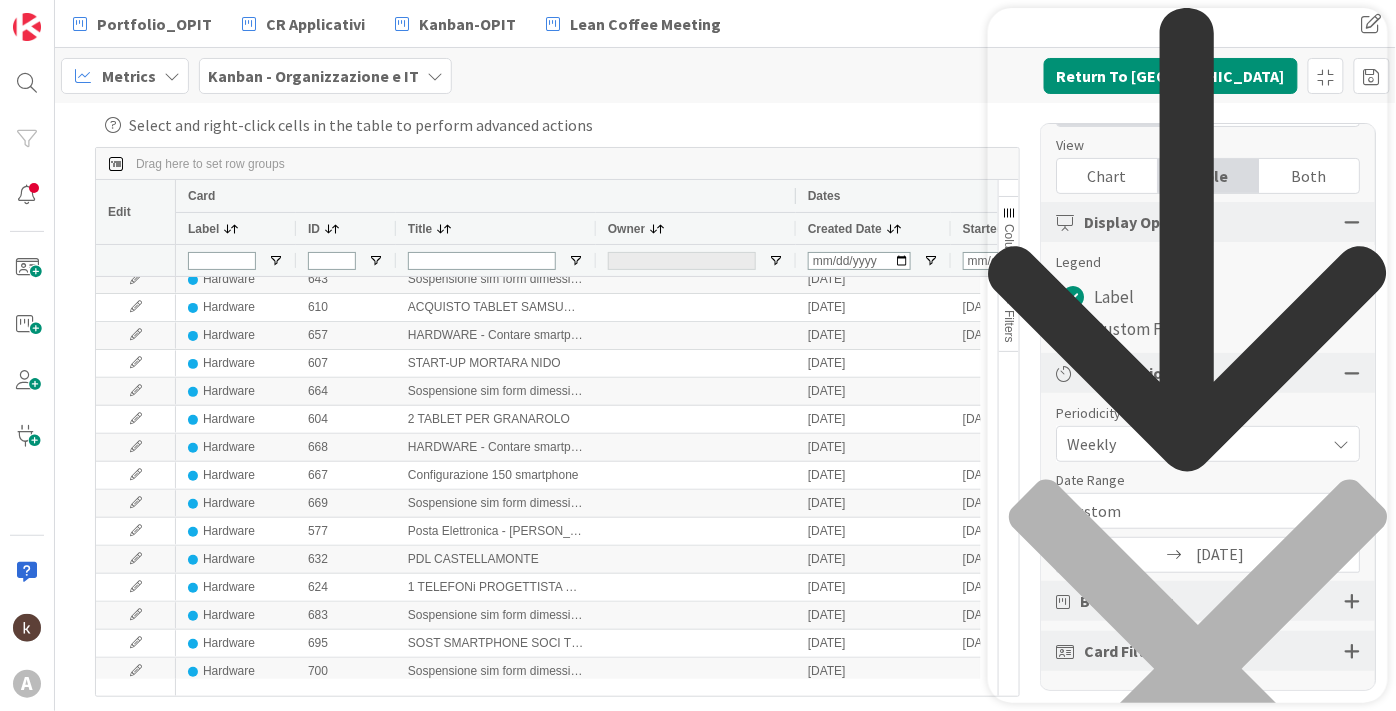 type on "export table" 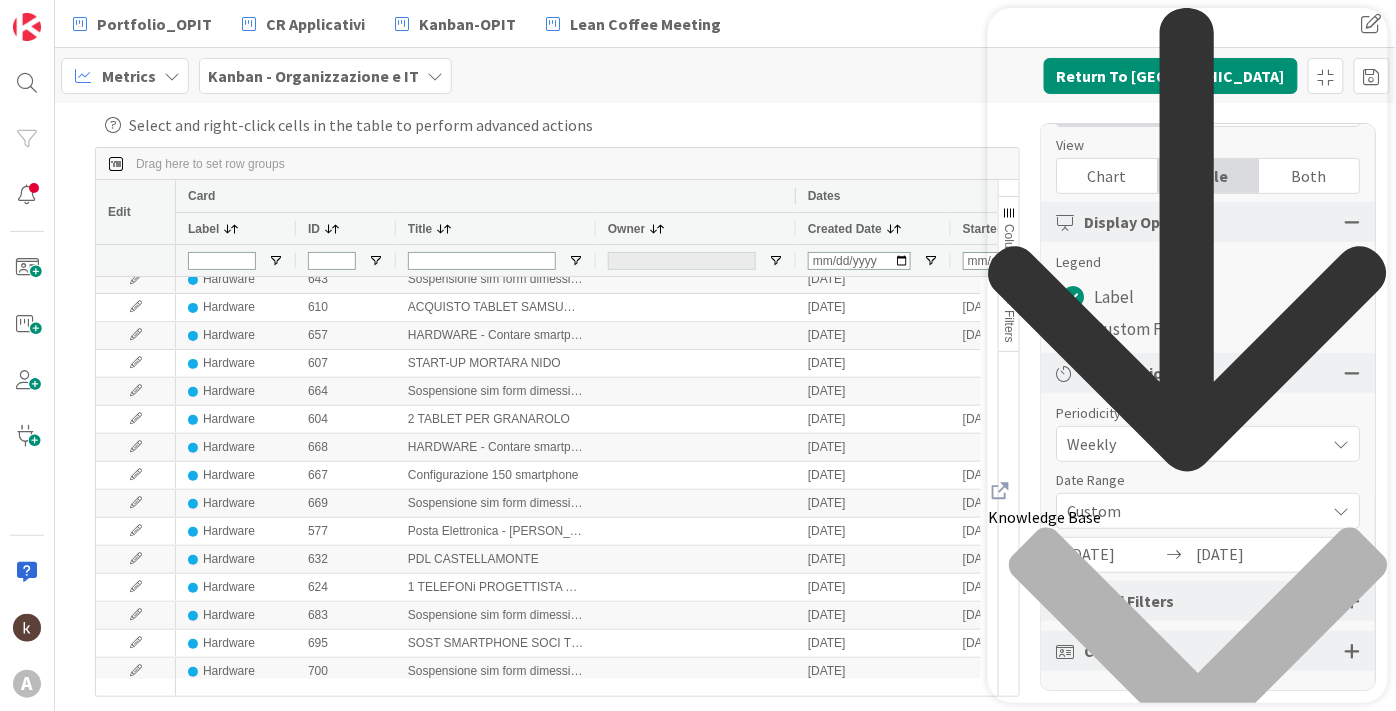 scroll, scrollTop: 0, scrollLeft: 0, axis: both 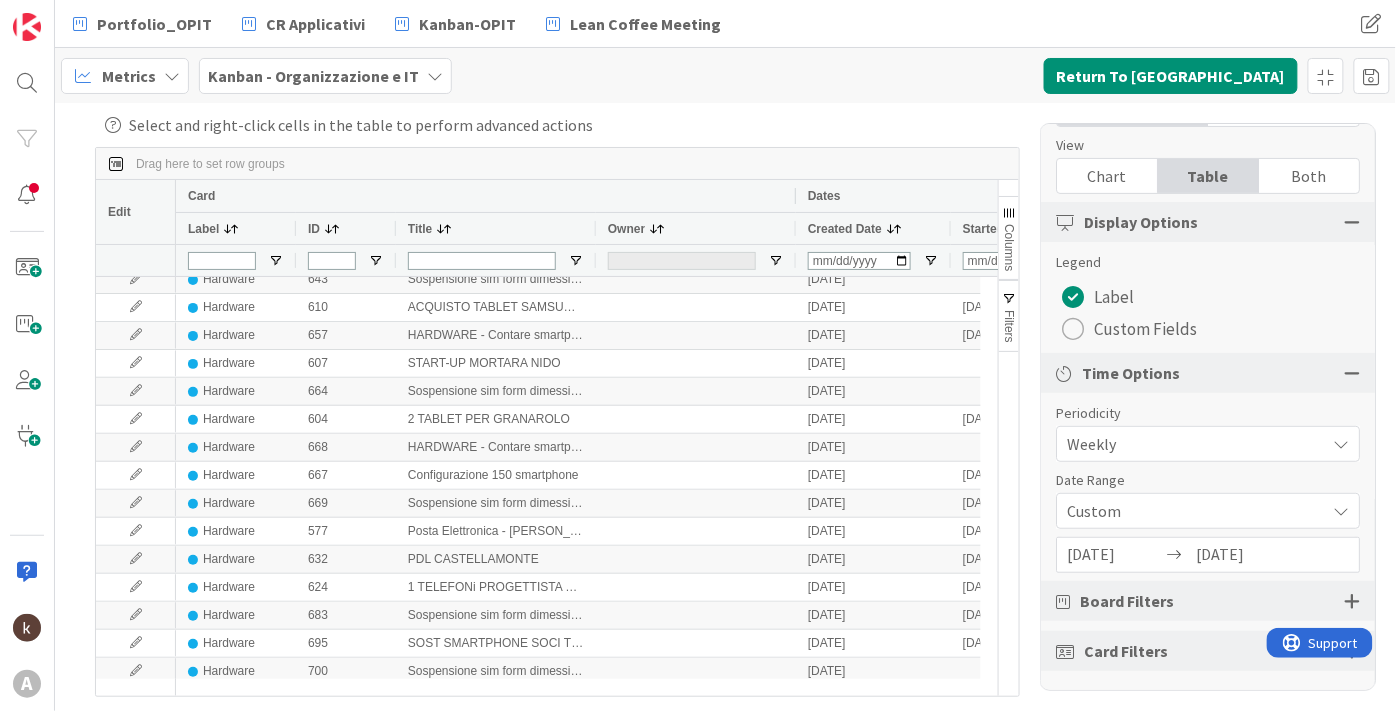 click on "Columns" at bounding box center [1009, 247] 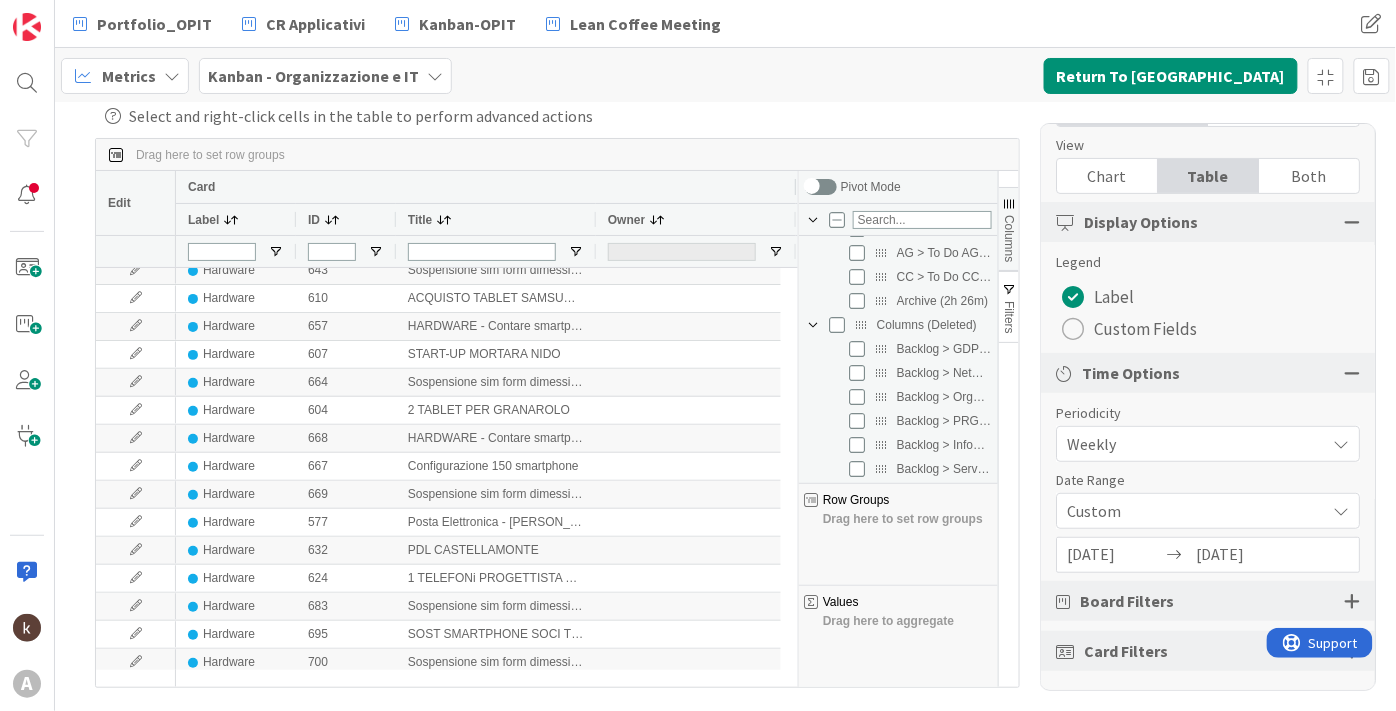 scroll, scrollTop: 11, scrollLeft: 0, axis: vertical 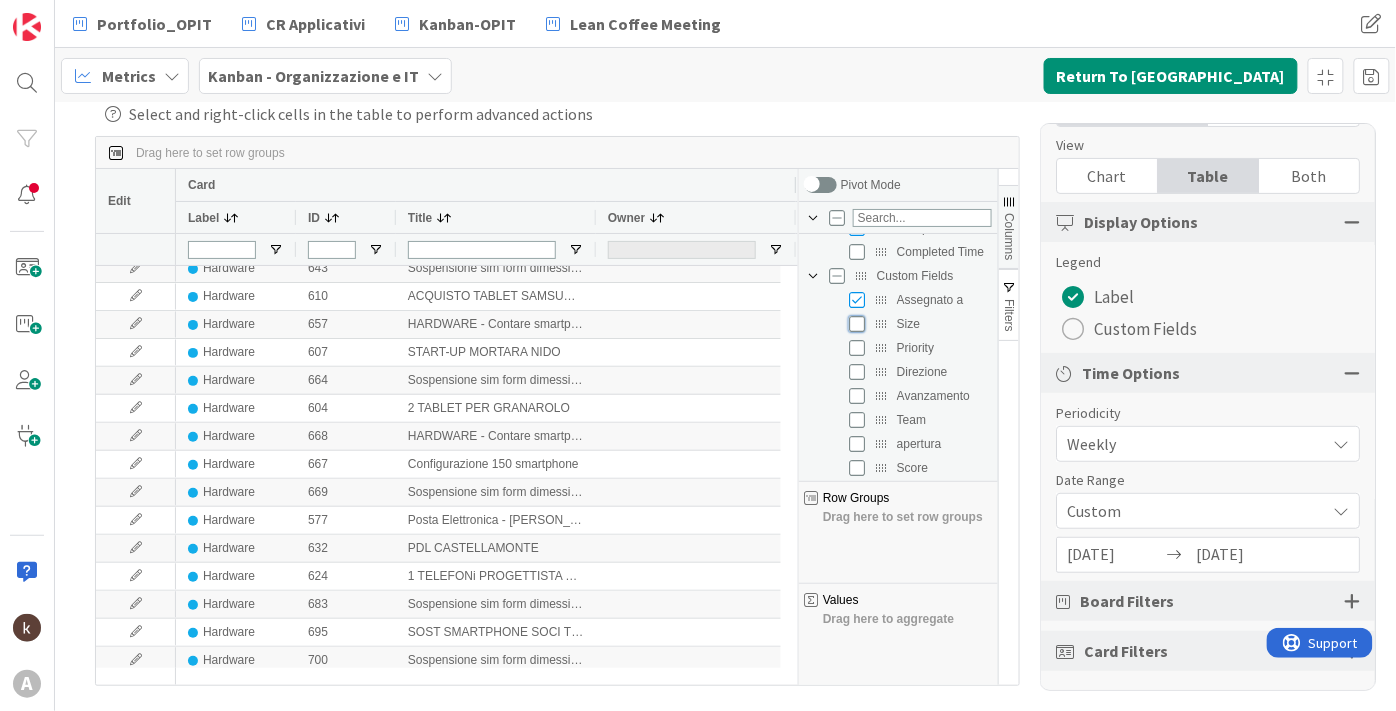 click at bounding box center (857, 324) 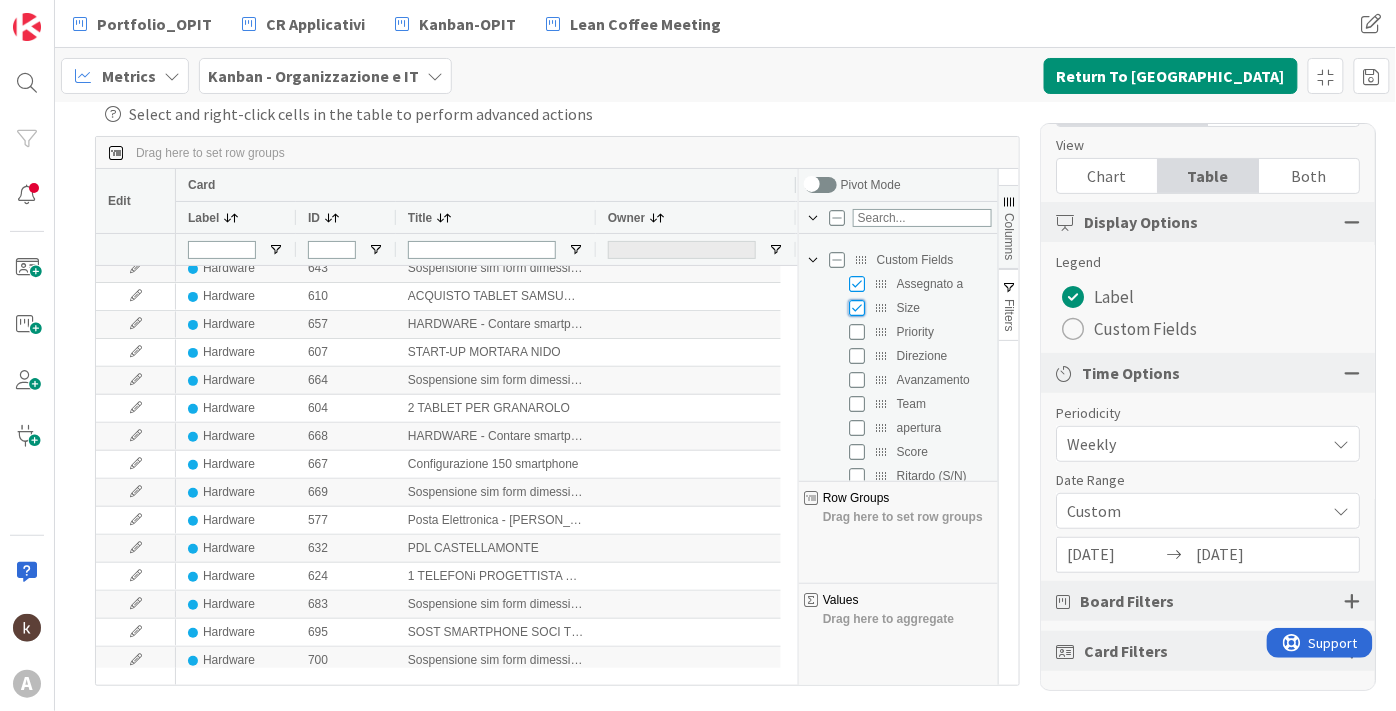 scroll, scrollTop: 355, scrollLeft: 0, axis: vertical 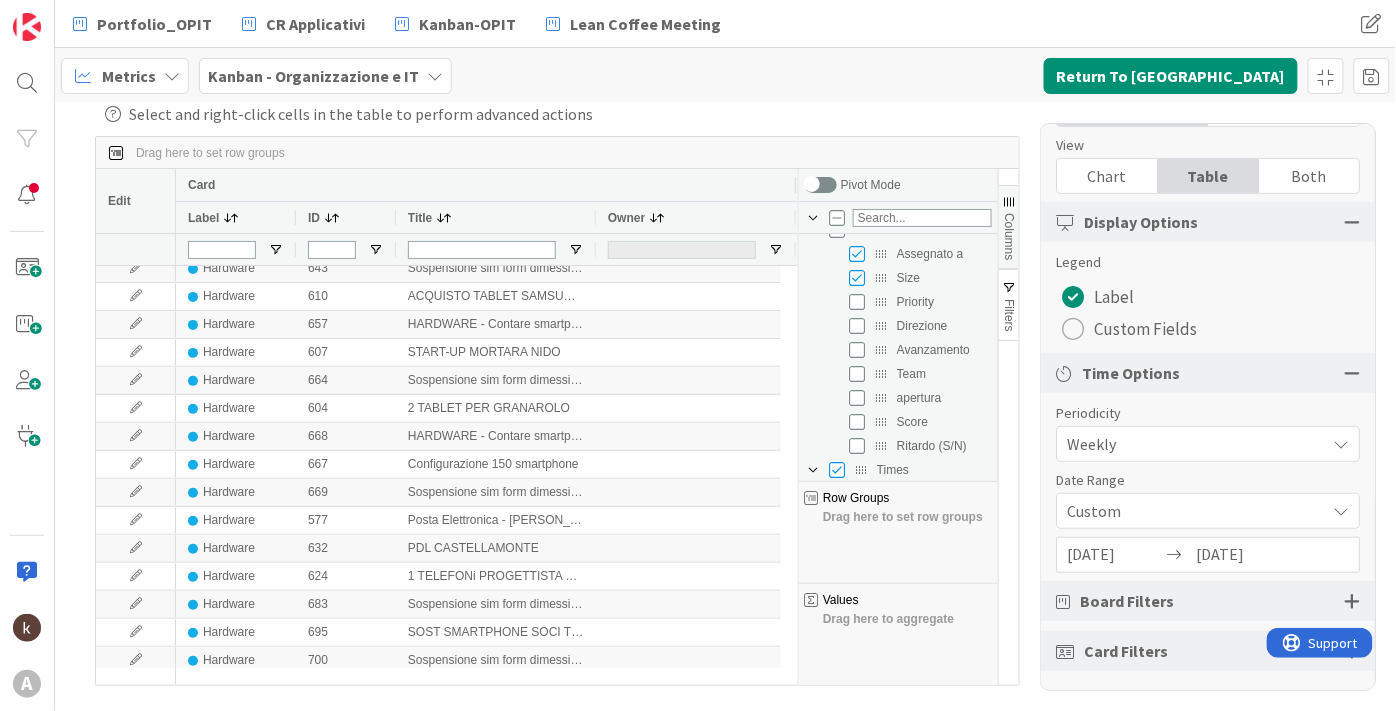 click on "Priority" at bounding box center [910, 302] 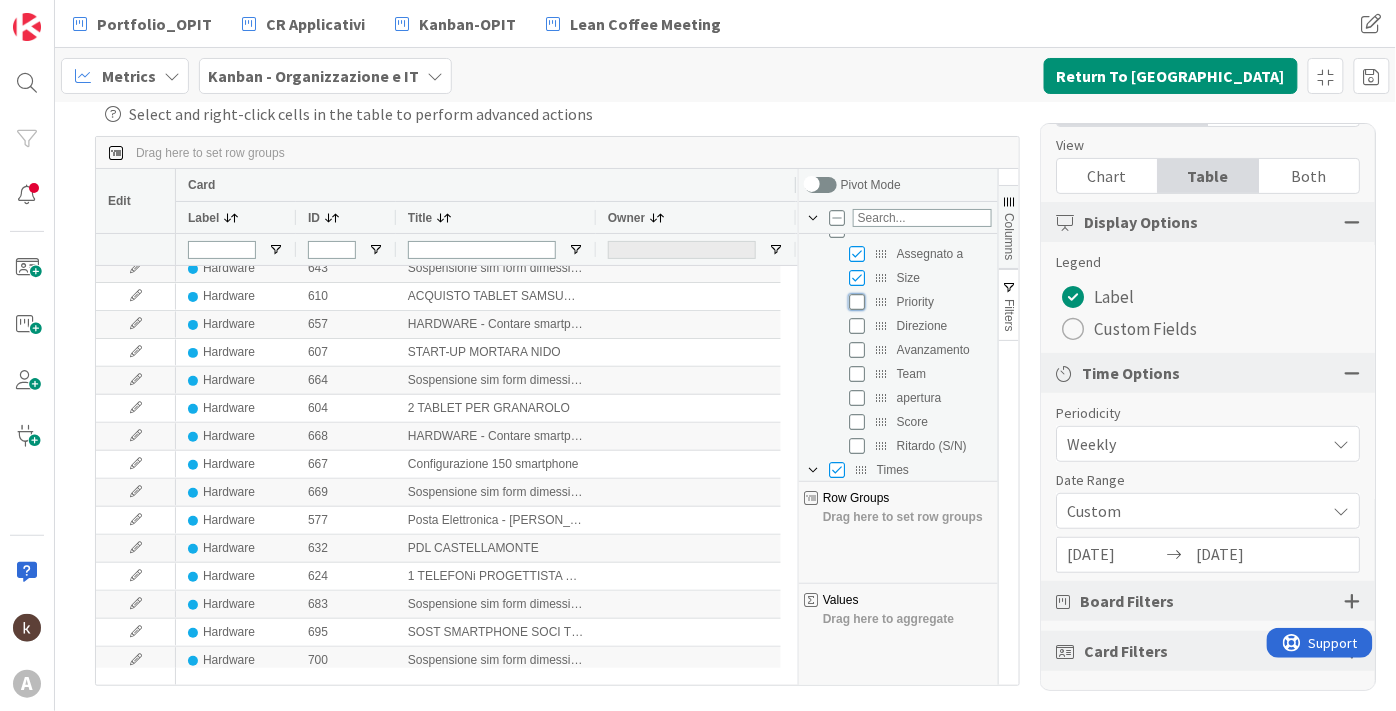 click at bounding box center [857, 302] 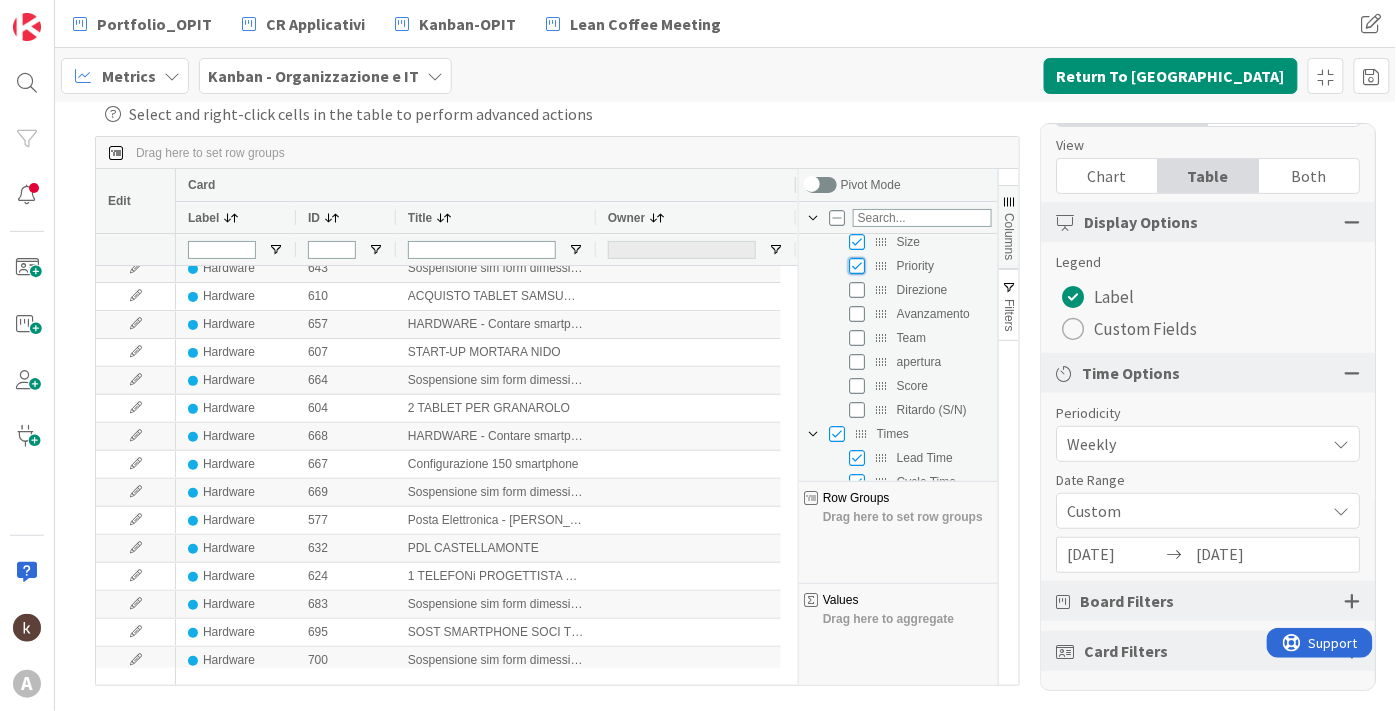 scroll, scrollTop: 401, scrollLeft: 0, axis: vertical 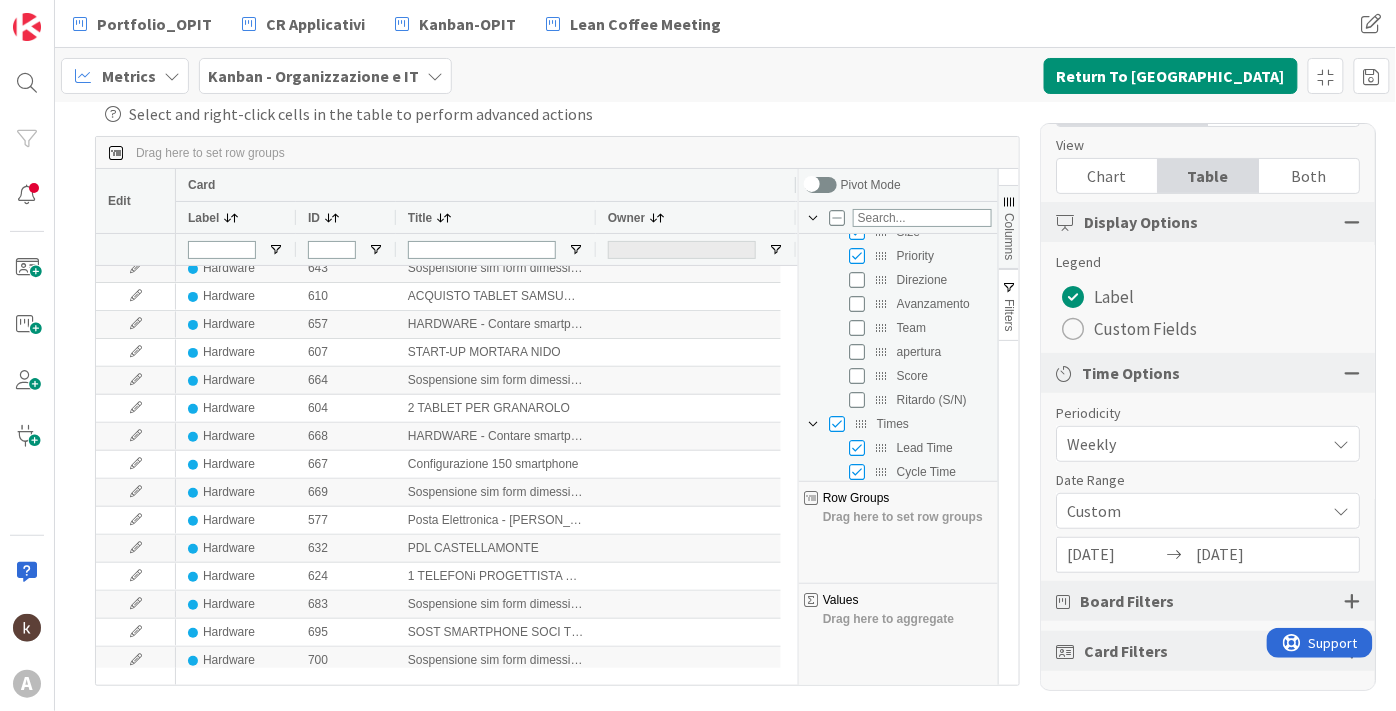 click on "Metrics Kanban - Organizzazione e IT Return To Kanban Save As Save Cancel Previously Saved" at bounding box center [725, 75] 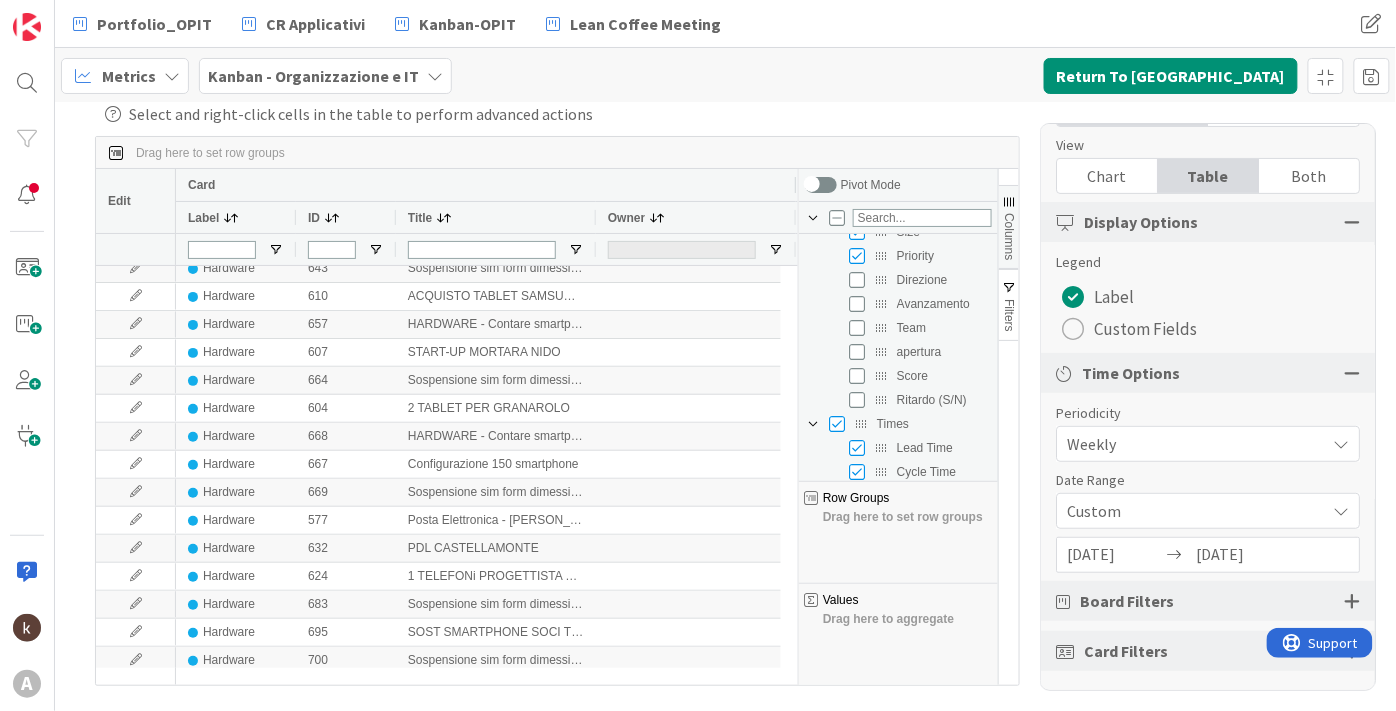 click on "Columns" at bounding box center [1009, 227] 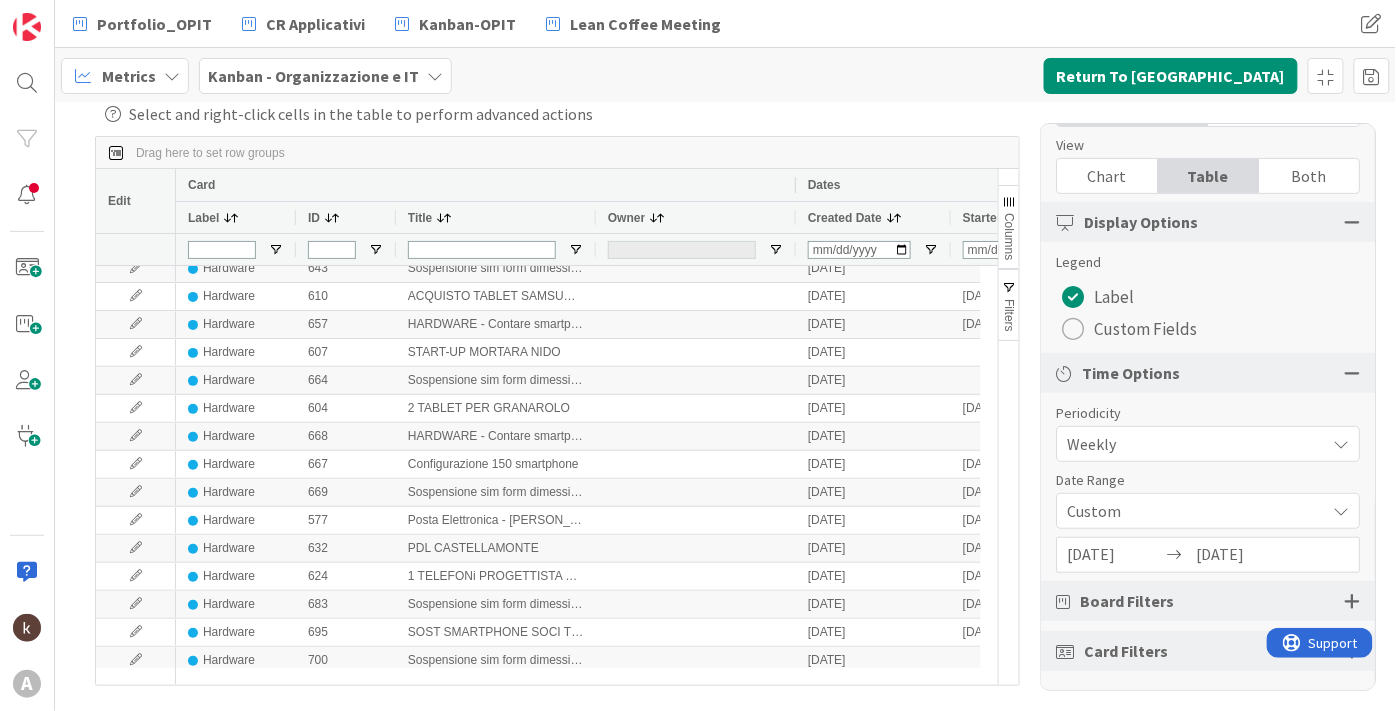 scroll, scrollTop: 0, scrollLeft: 108, axis: horizontal 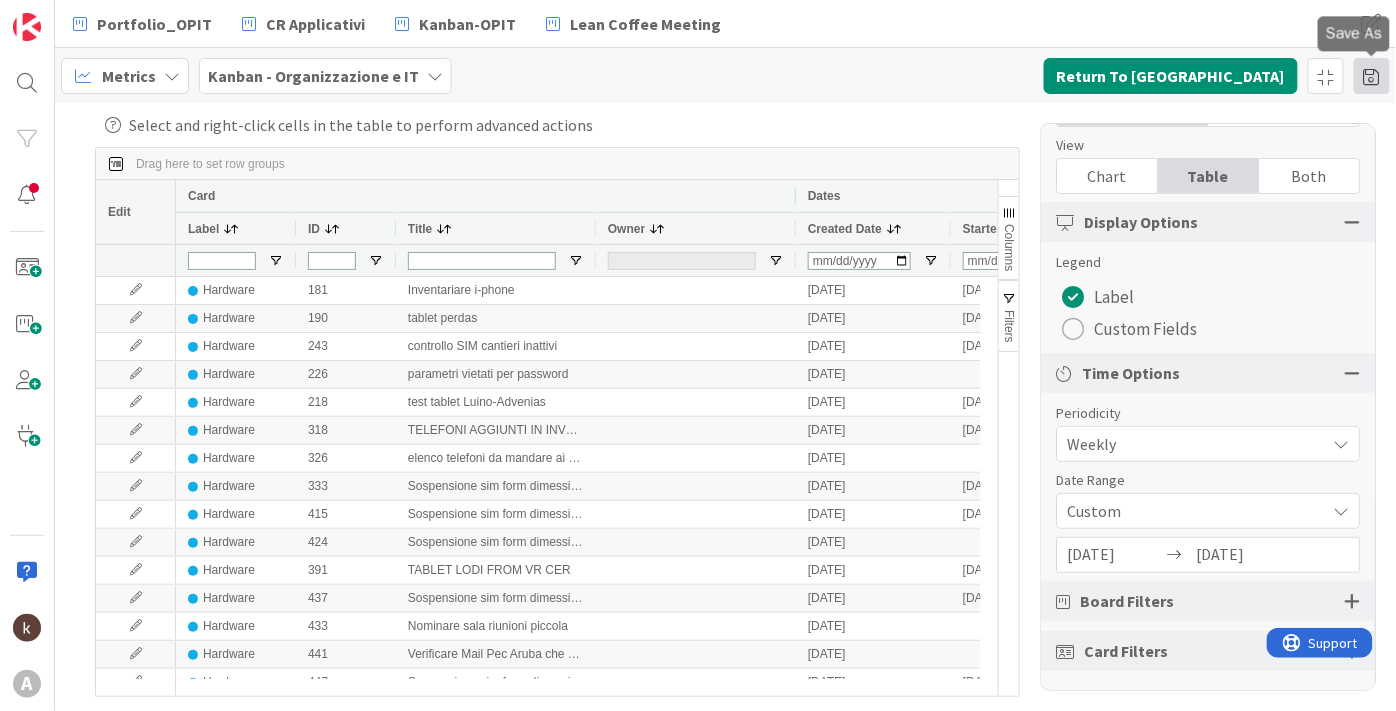 click at bounding box center [1372, 76] 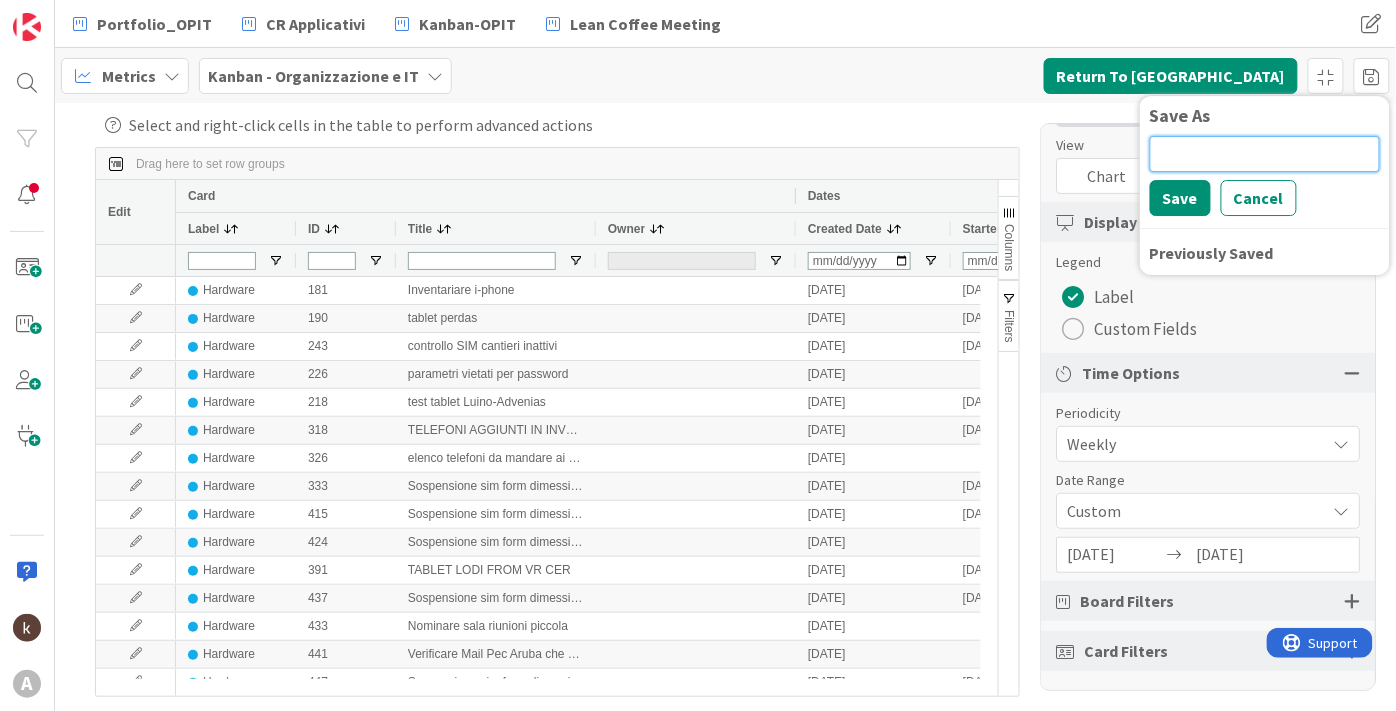 click at bounding box center (1265, 154) 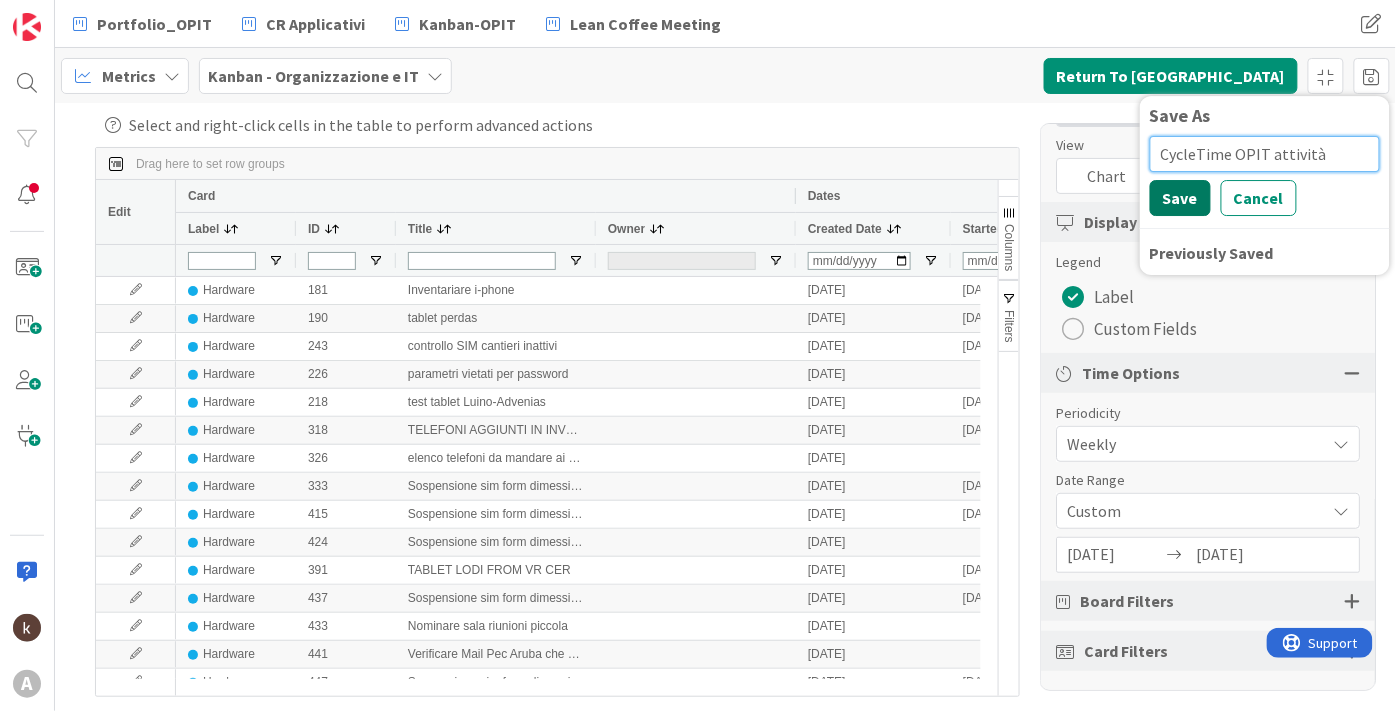 type on "CycleTime OPIT attività" 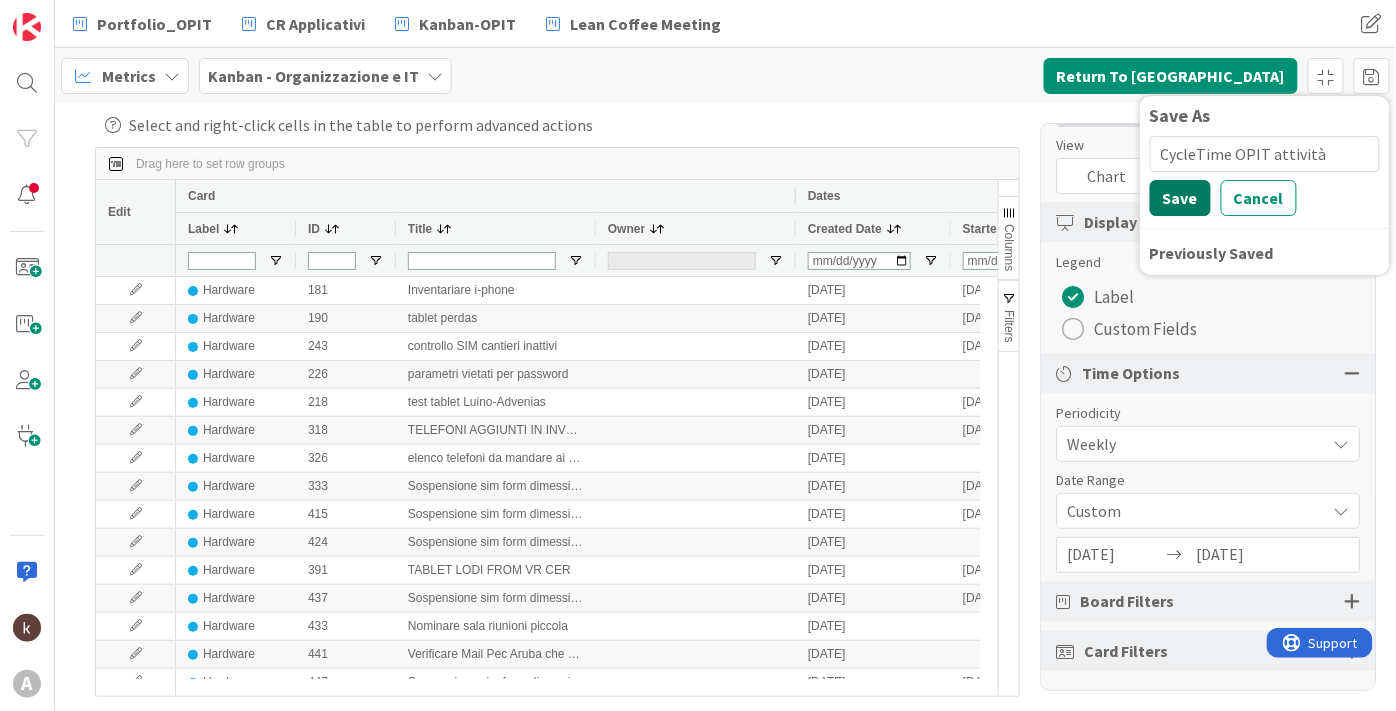 click on "Save" at bounding box center (1180, 198) 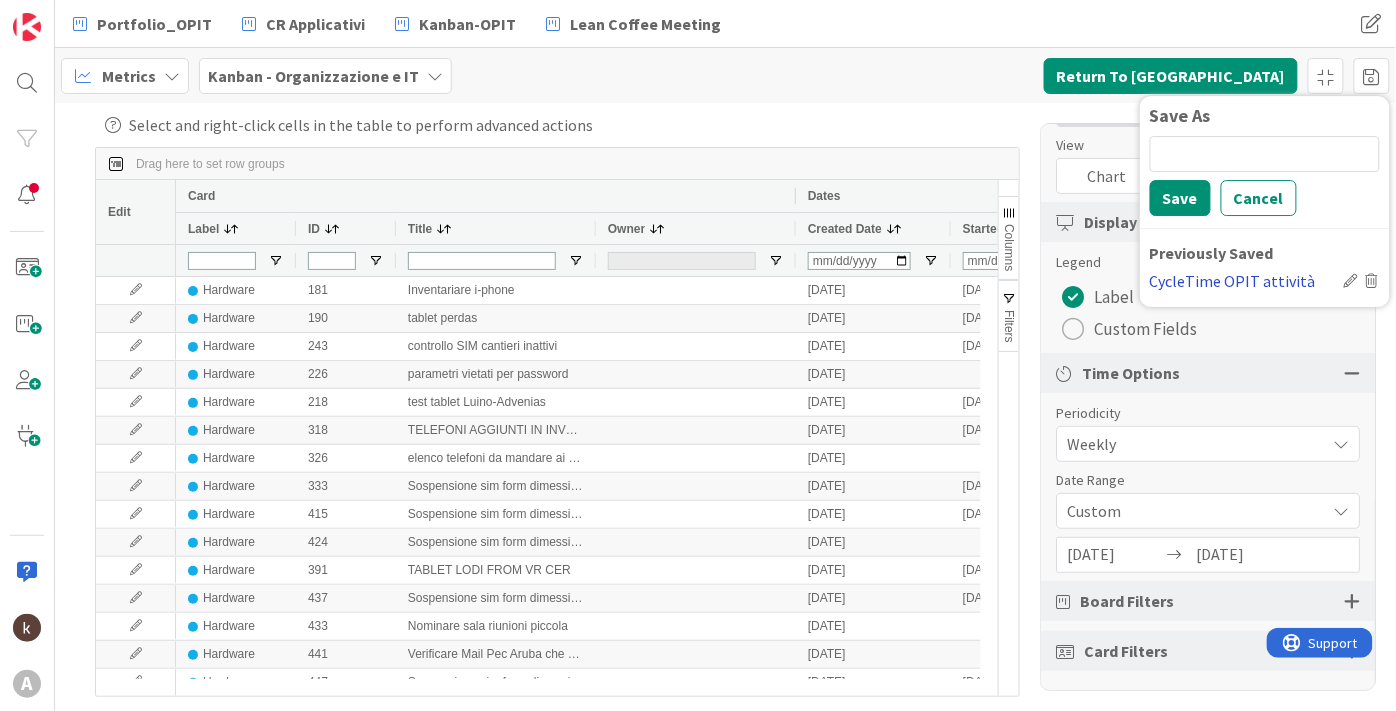 click on "CycleTime OPIT attività" at bounding box center [1243, 281] 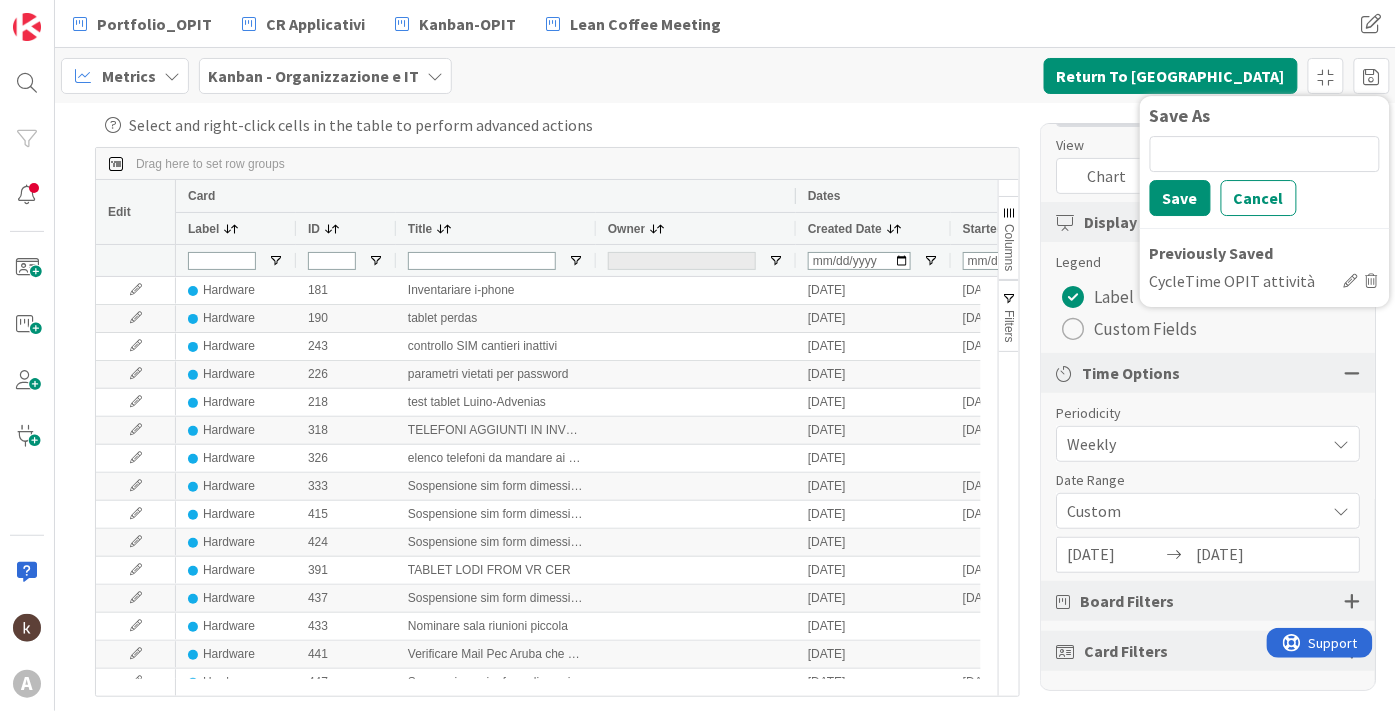 click on "Columns" at bounding box center (1009, 247) 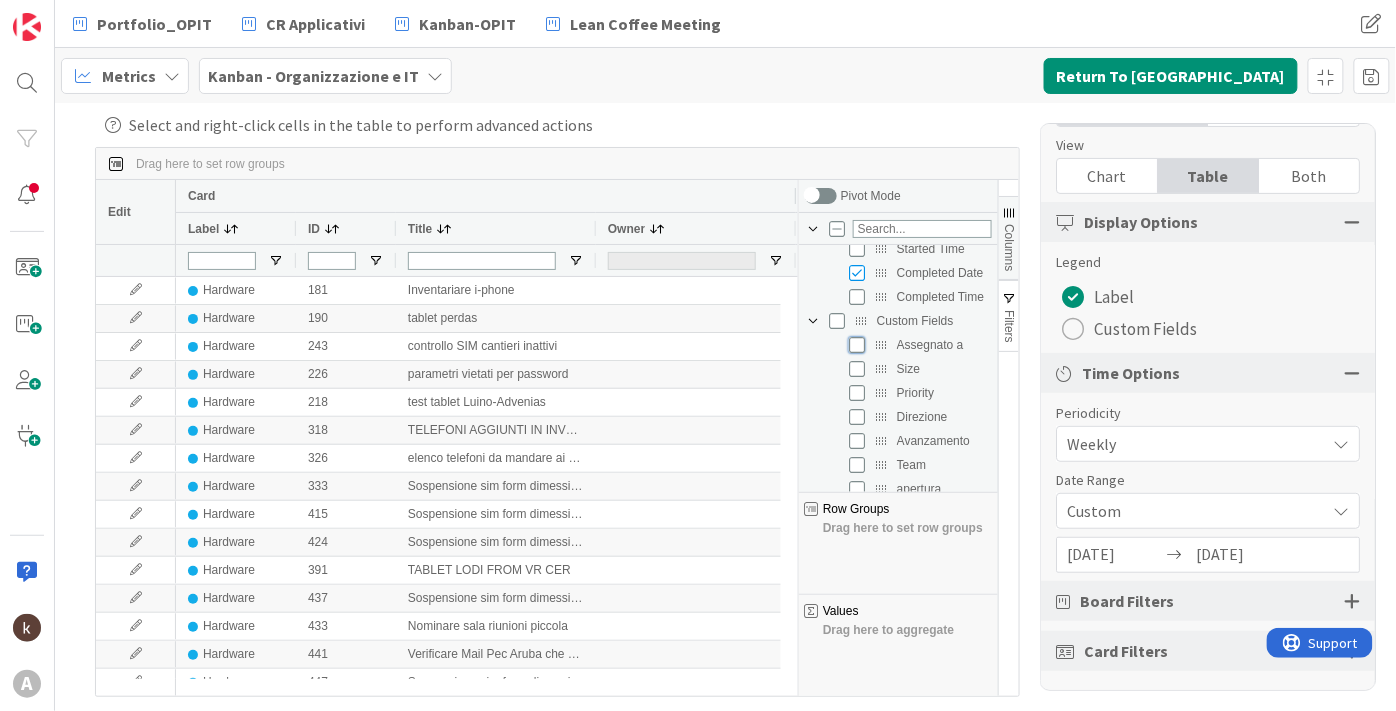click at bounding box center (857, 345) 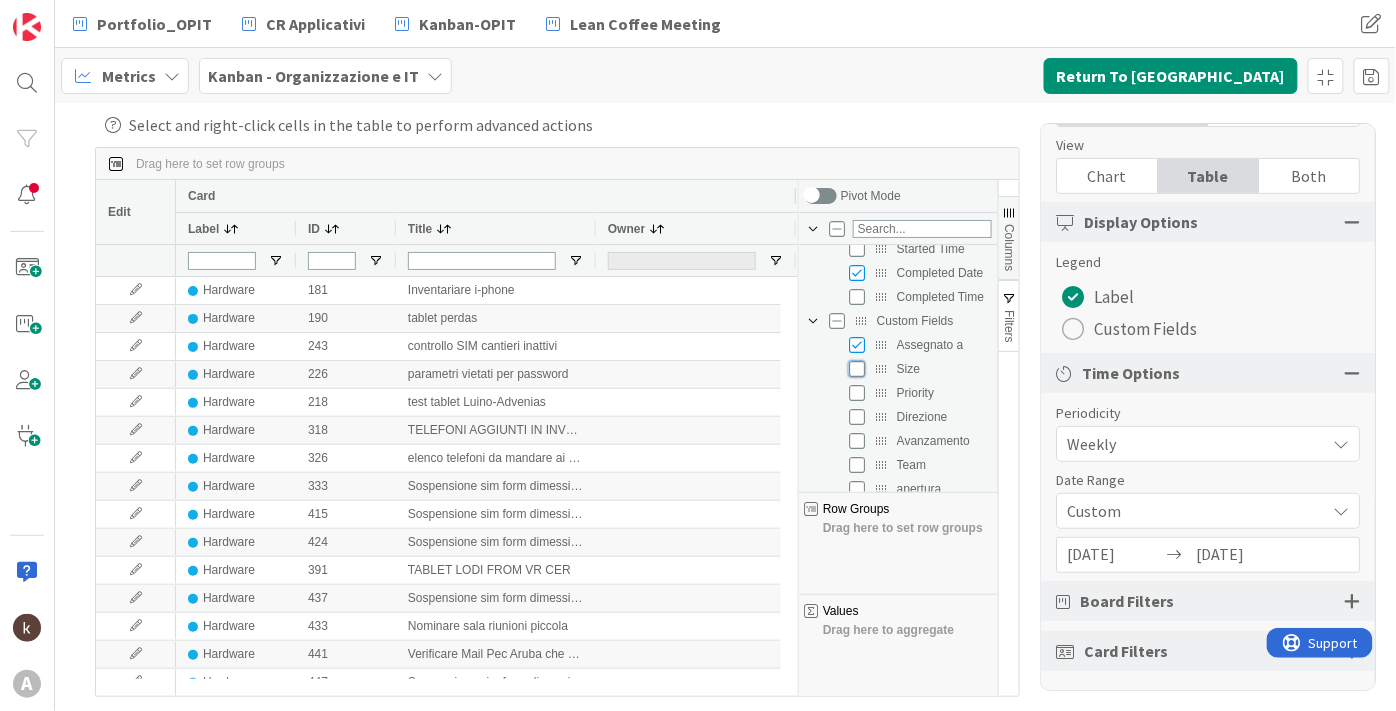 click at bounding box center (857, 369) 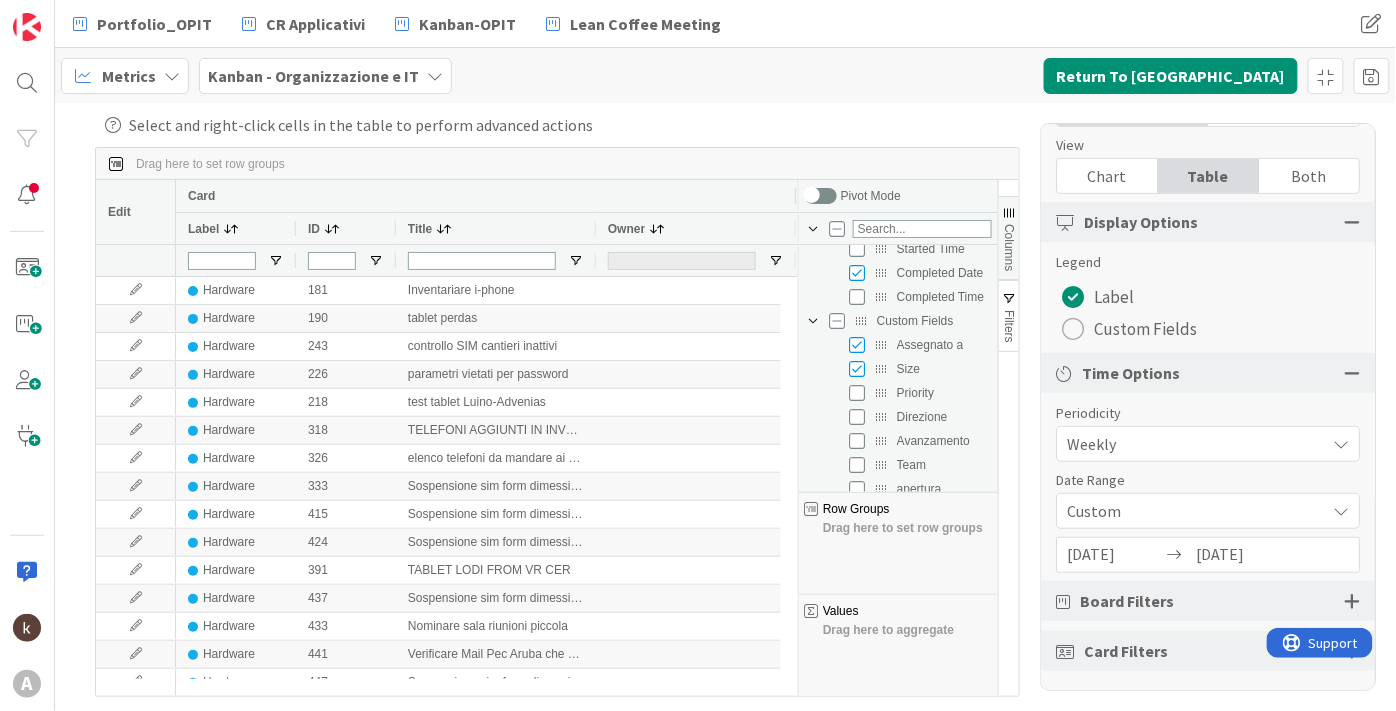click on "Priority" at bounding box center [910, 393] 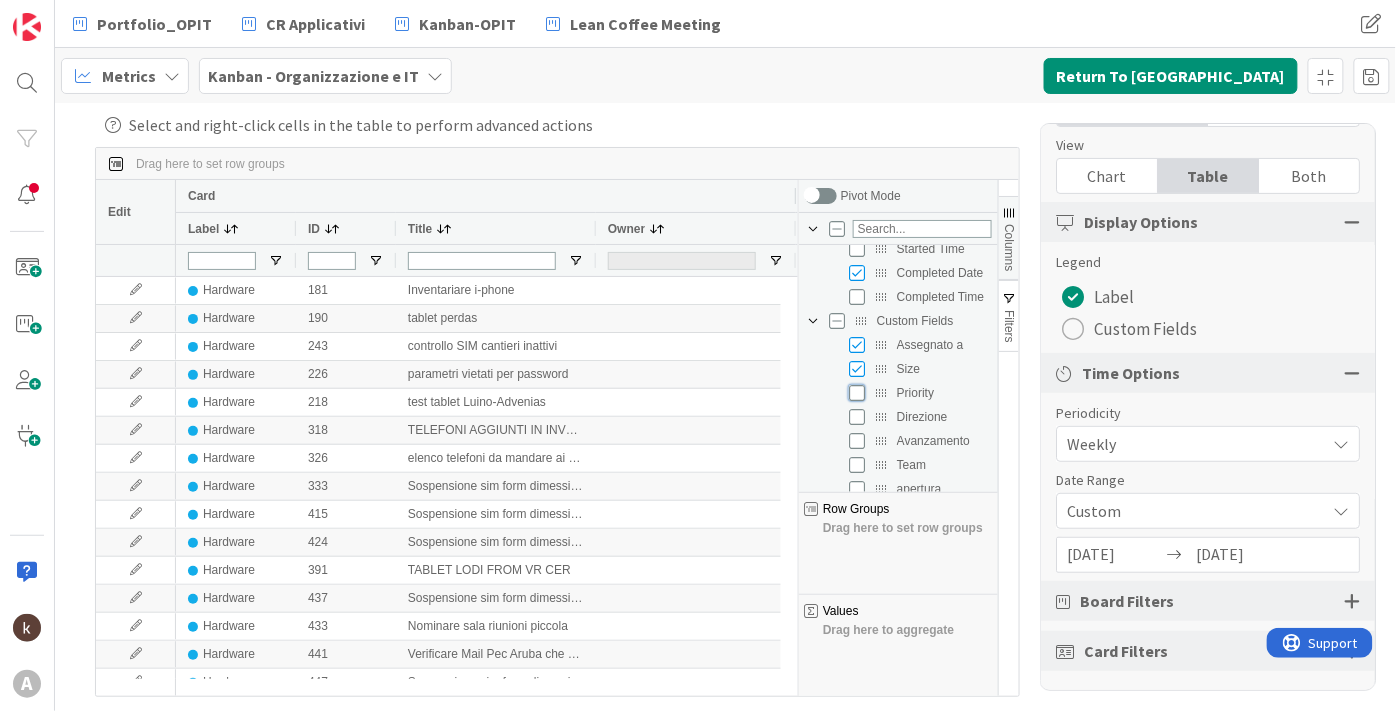 click at bounding box center (857, 393) 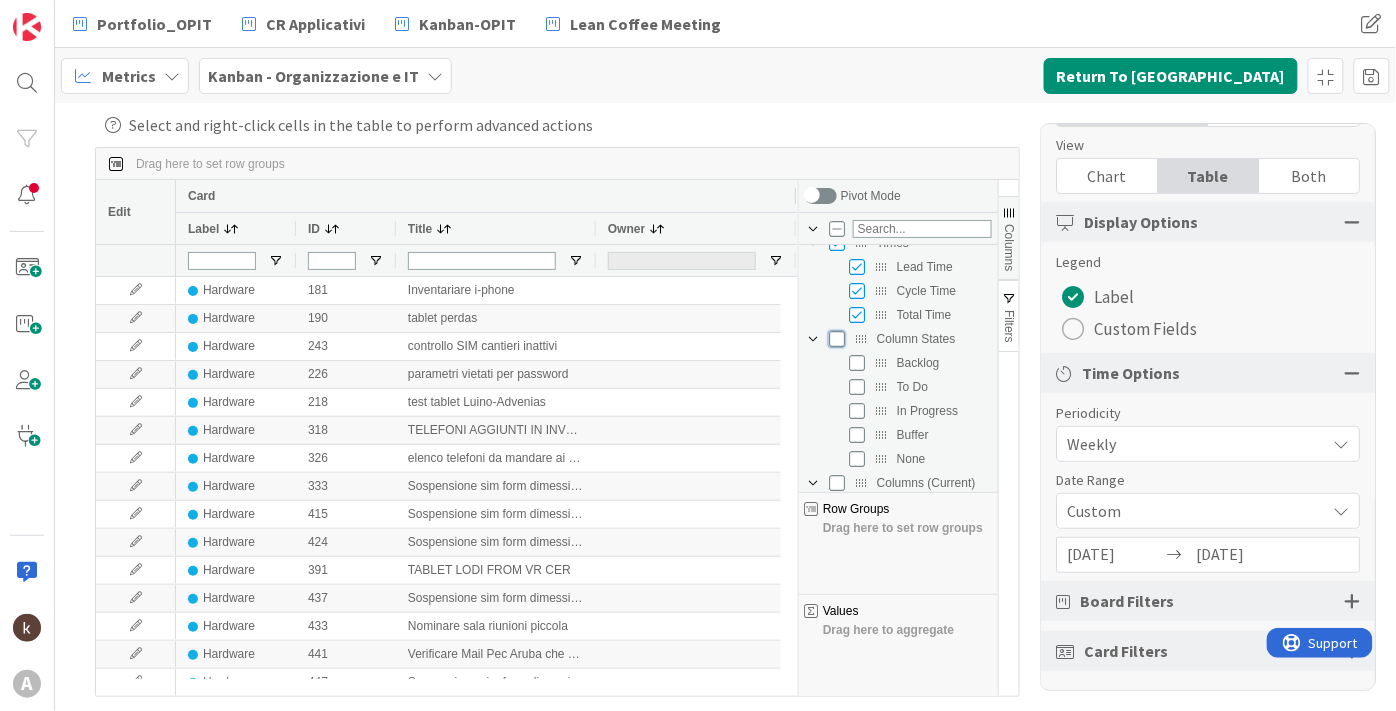 click at bounding box center (837, 339) 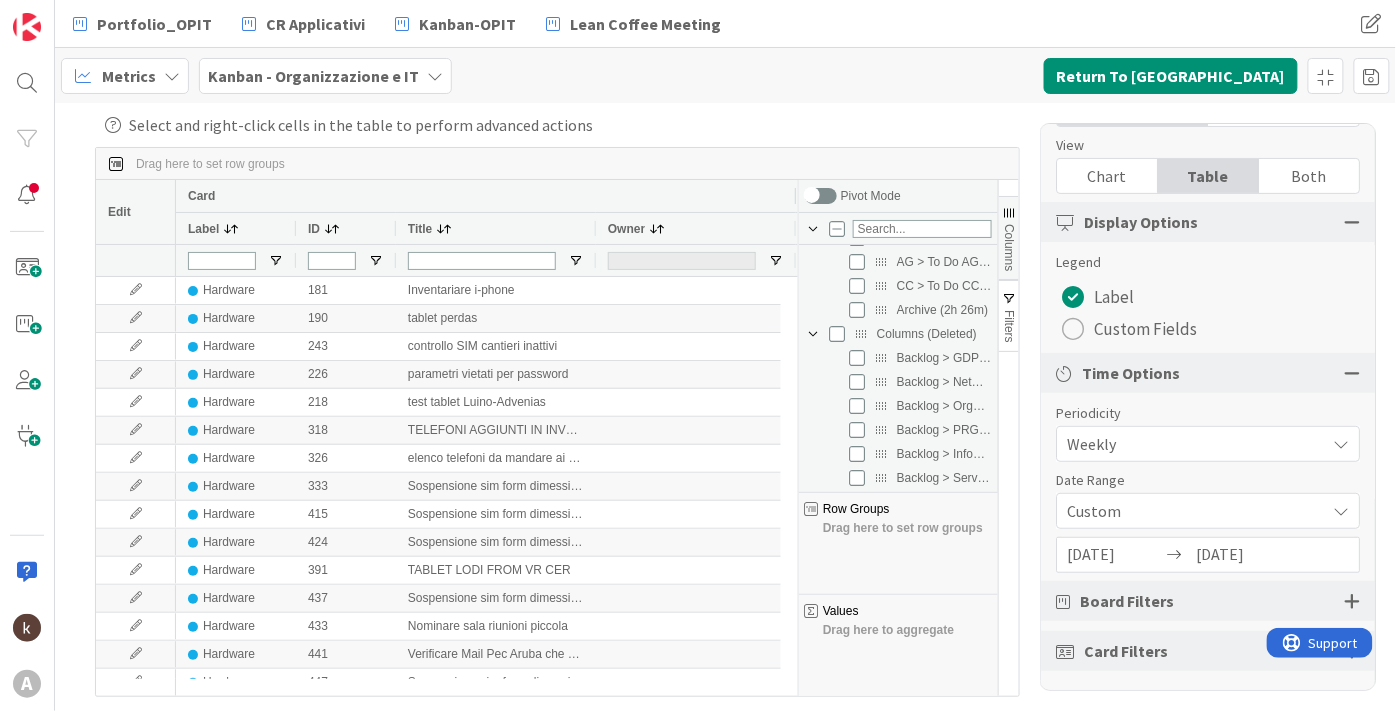 click at bounding box center [1009, 213] 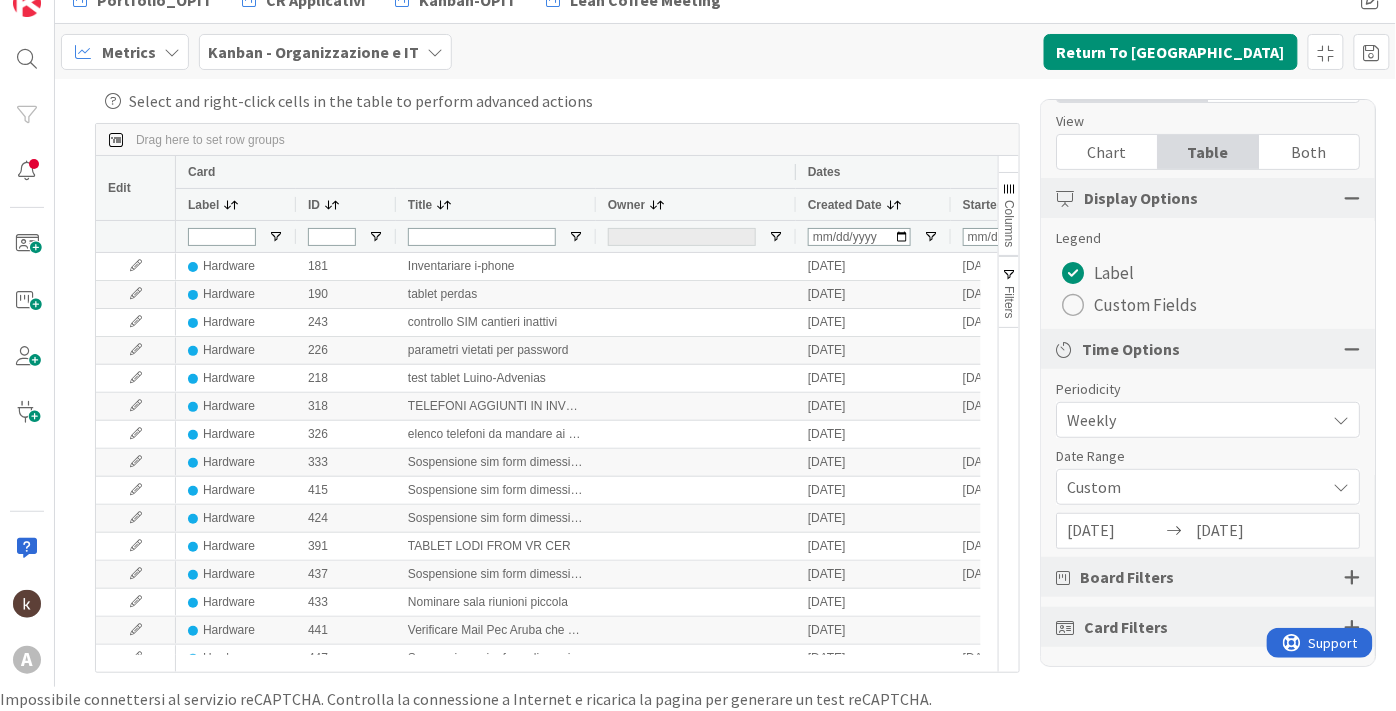 click on "Edit" at bounding box center (126, 188) 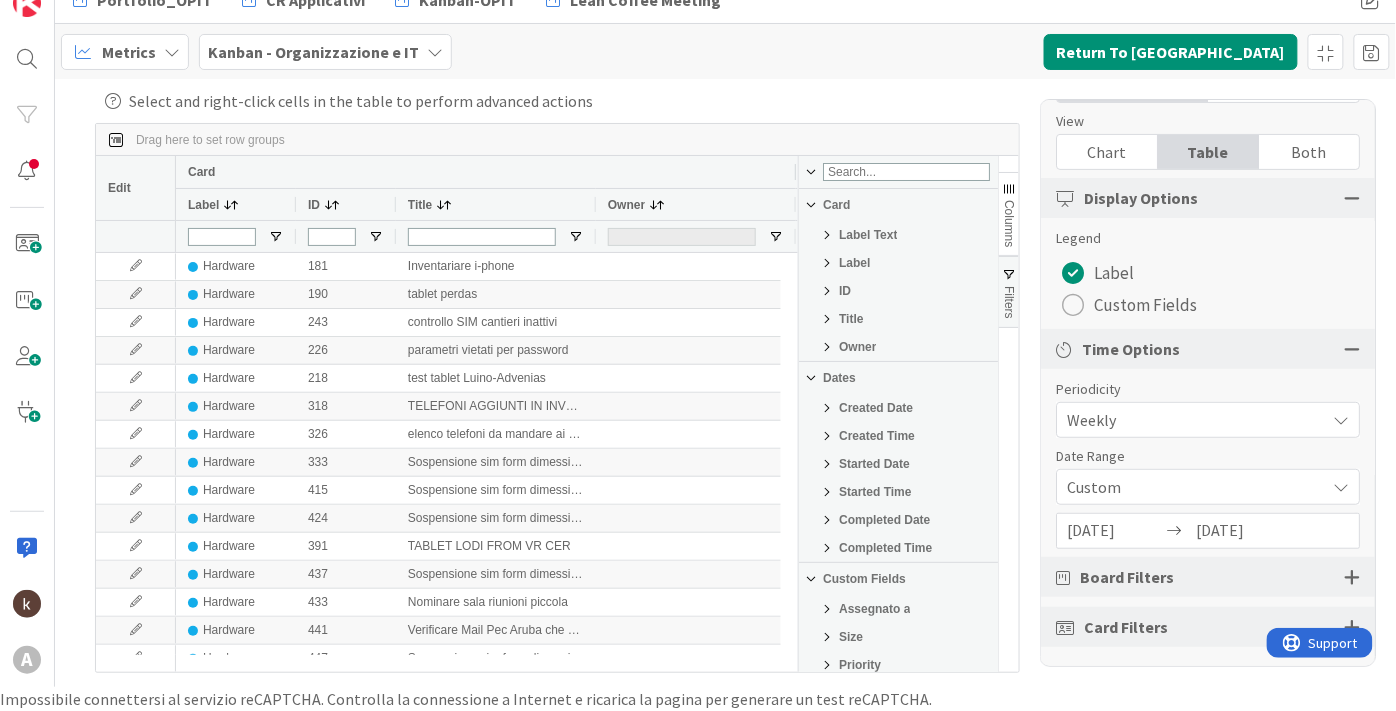 click at bounding box center (811, 205) 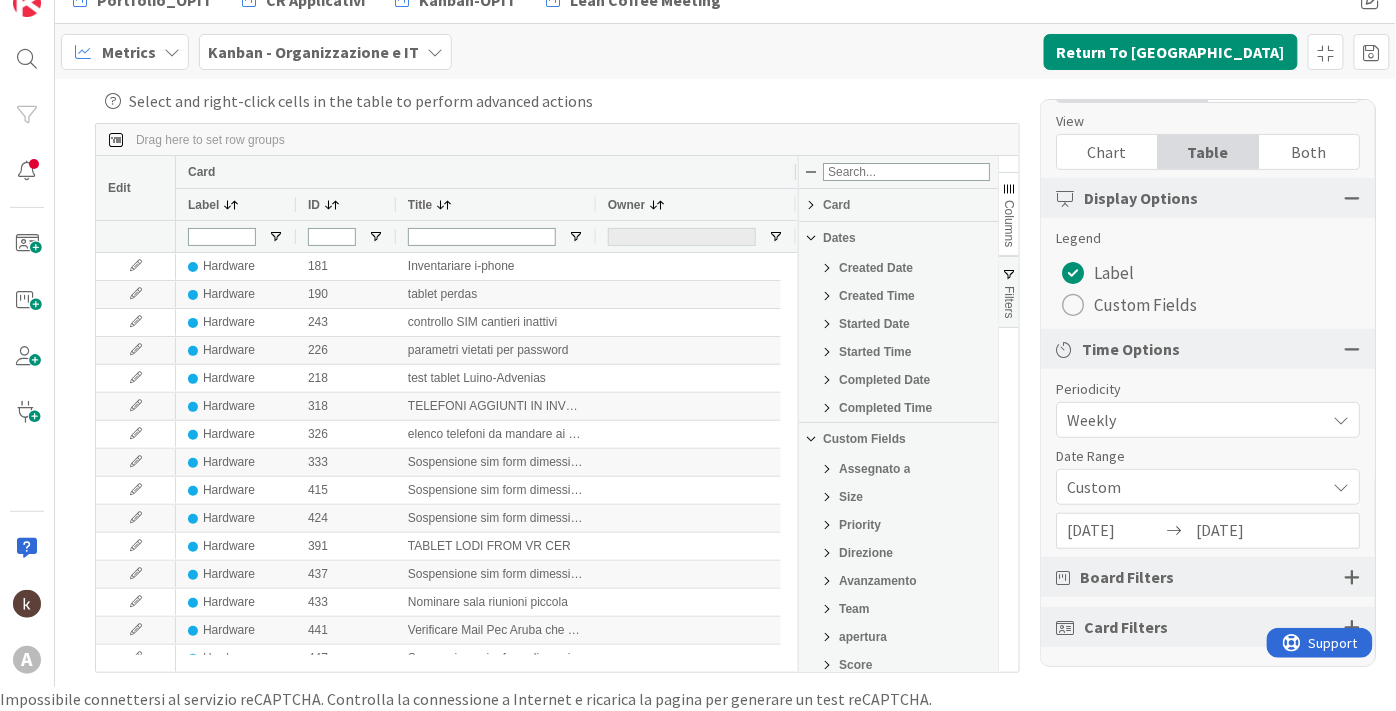 click at bounding box center (811, 238) 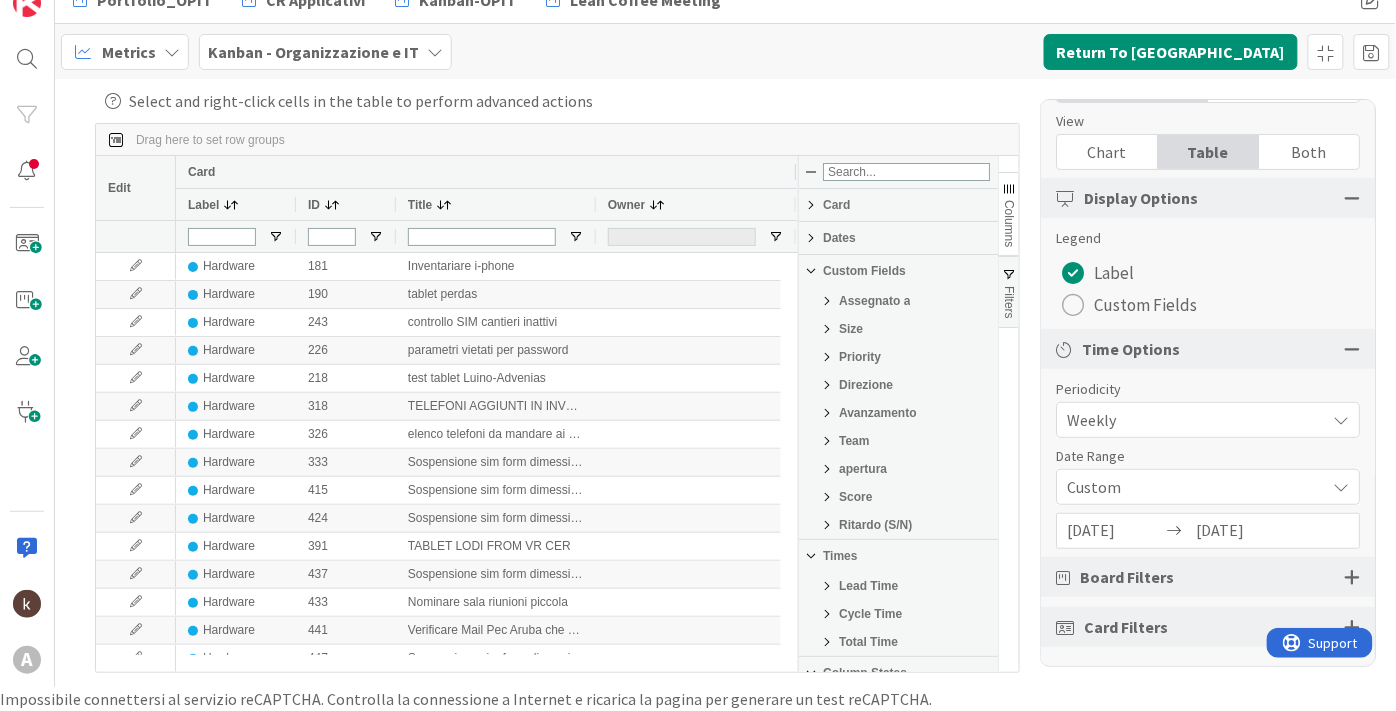 click at bounding box center [811, 271] 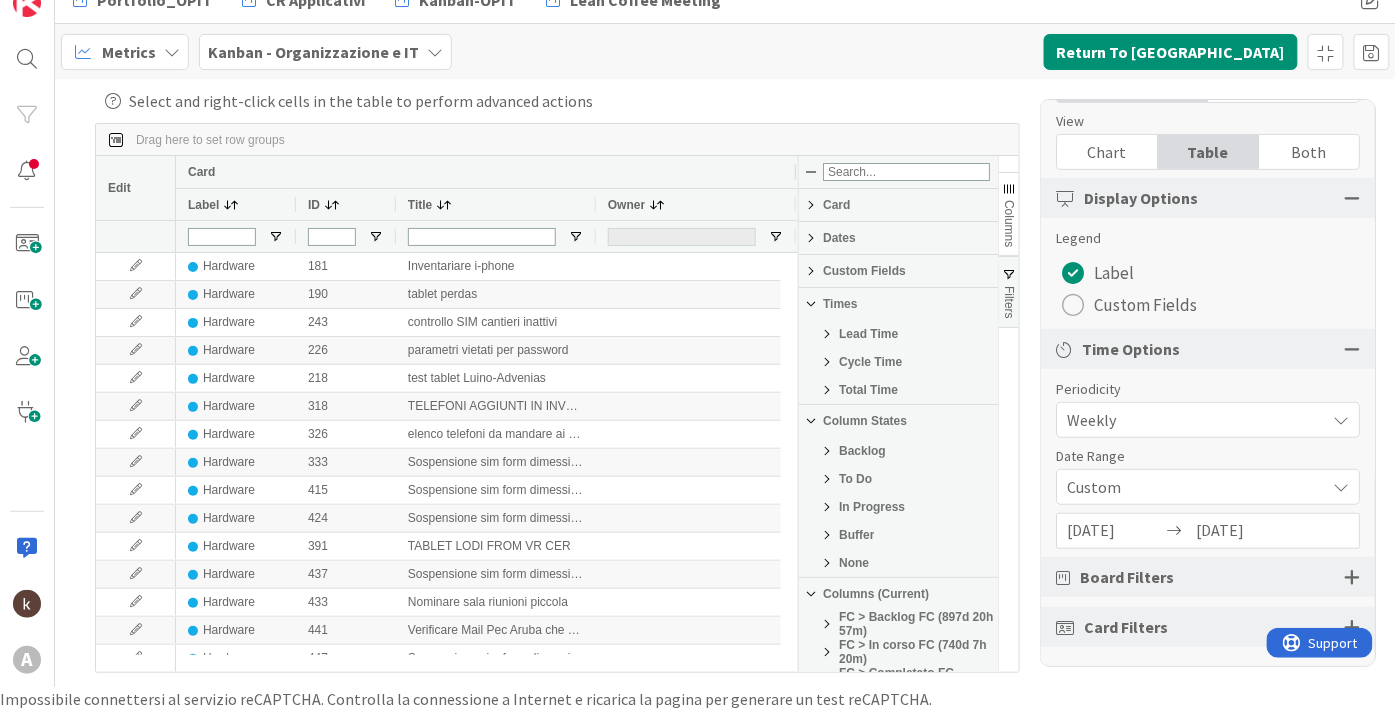 click at bounding box center (811, 304) 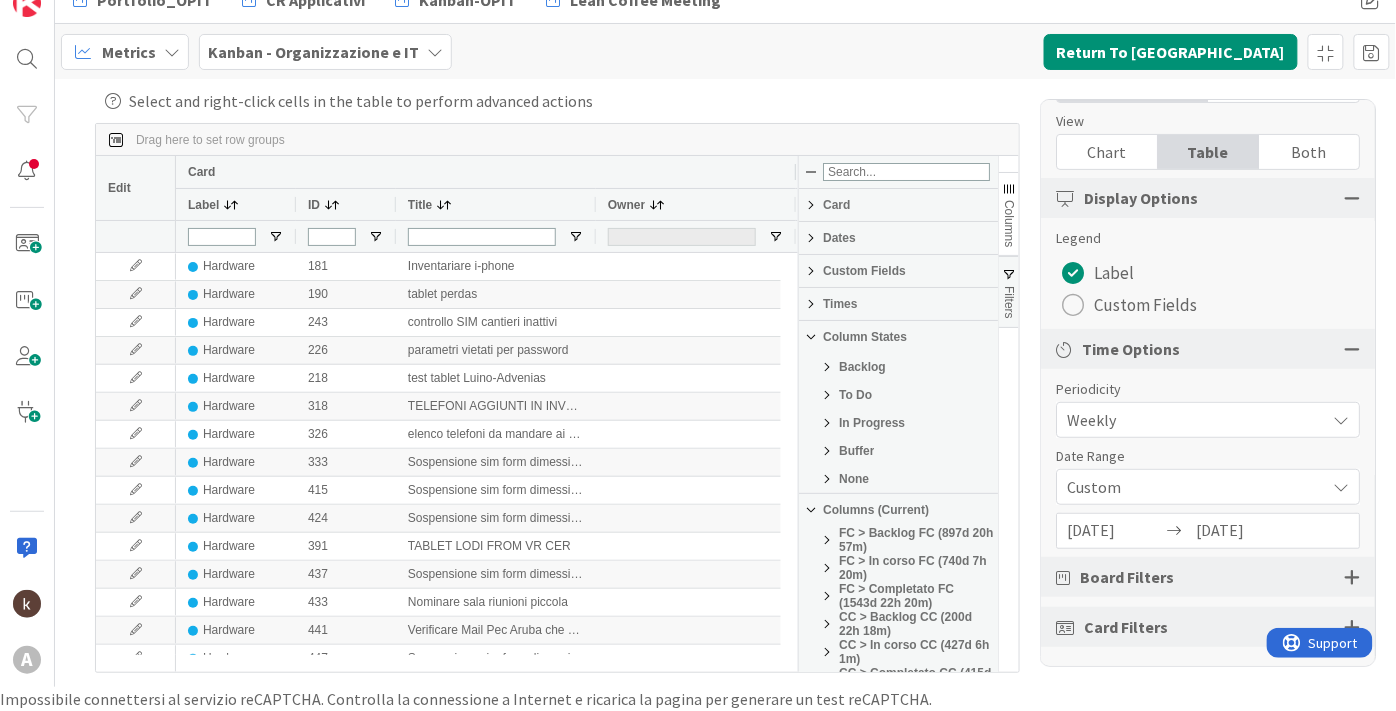 click at bounding box center [811, 337] 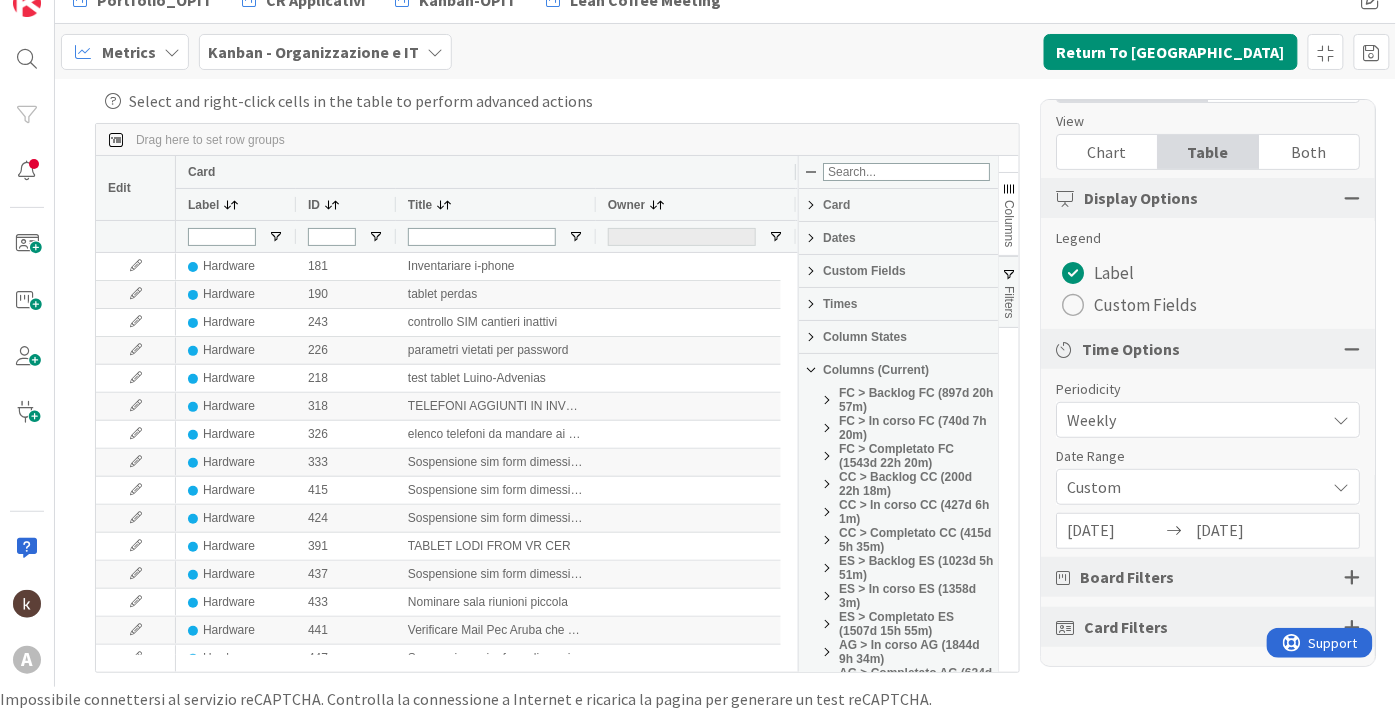 click at bounding box center [811, 370] 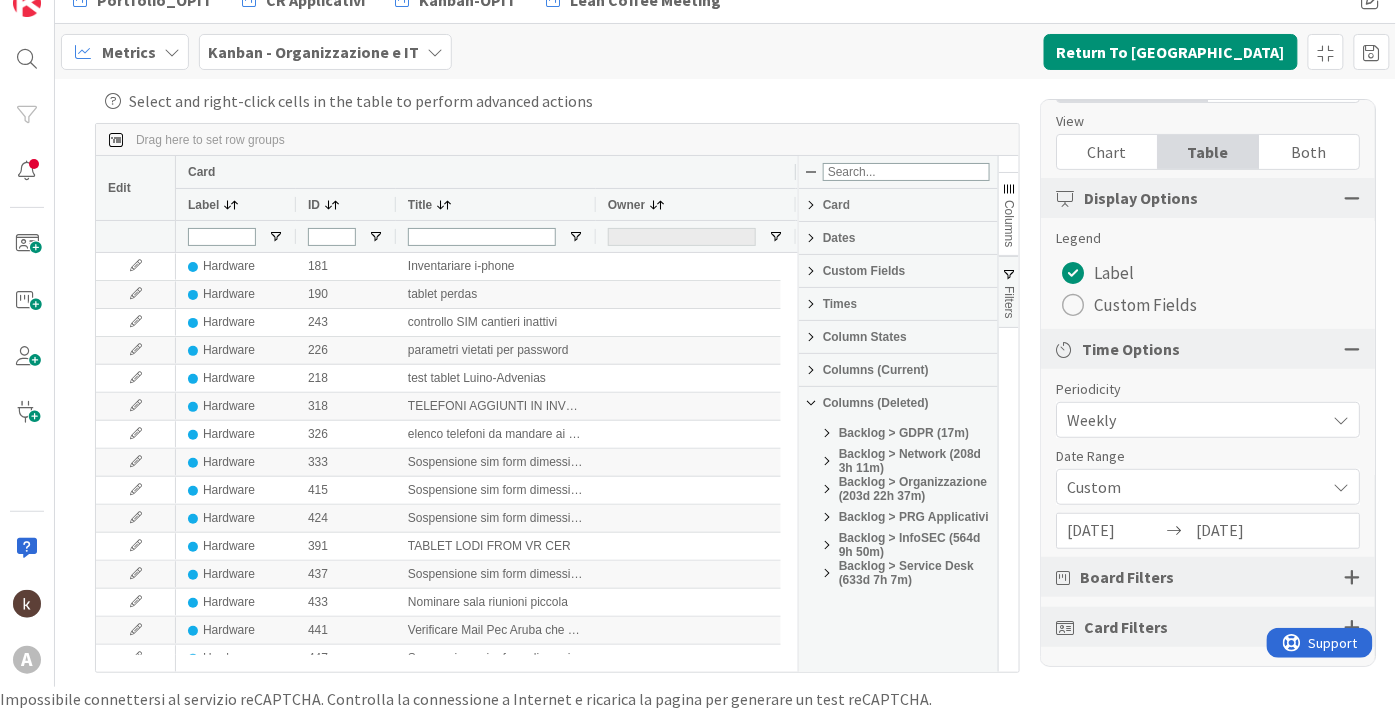 click at bounding box center [811, 403] 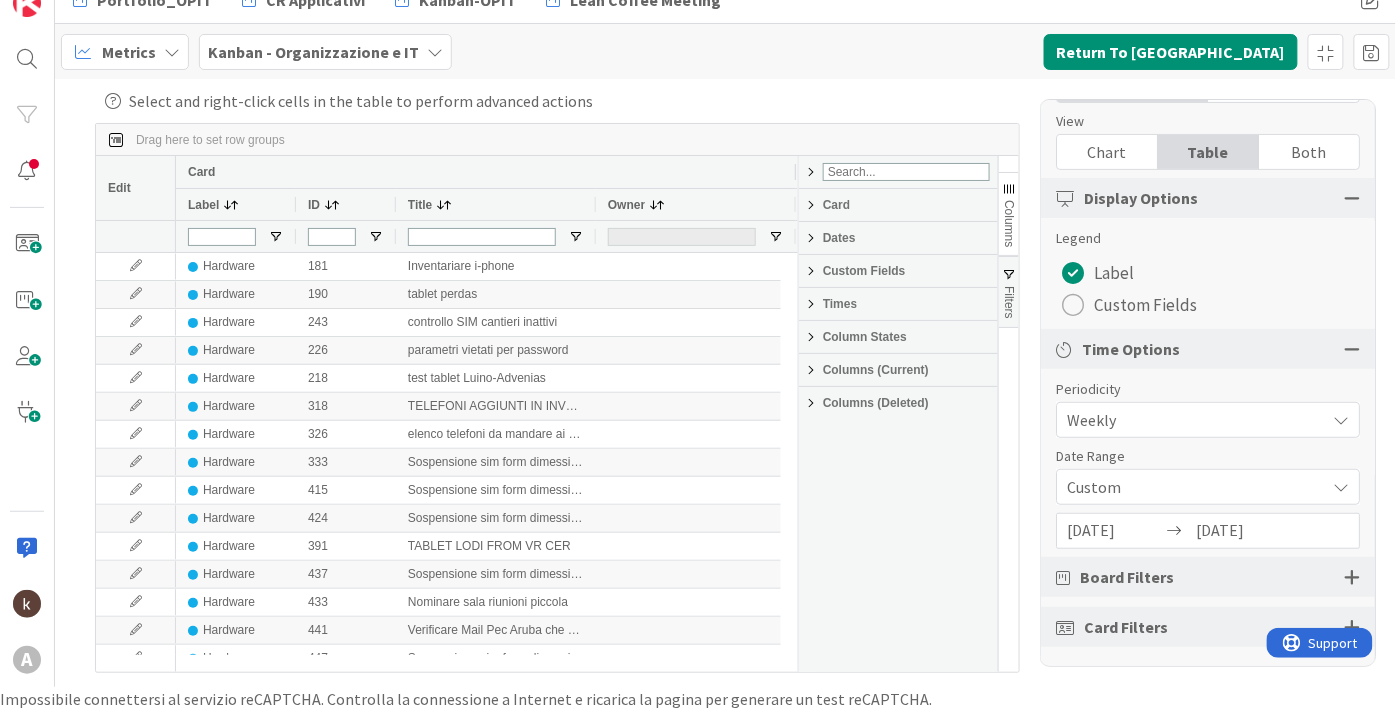 click at bounding box center (1009, 275) 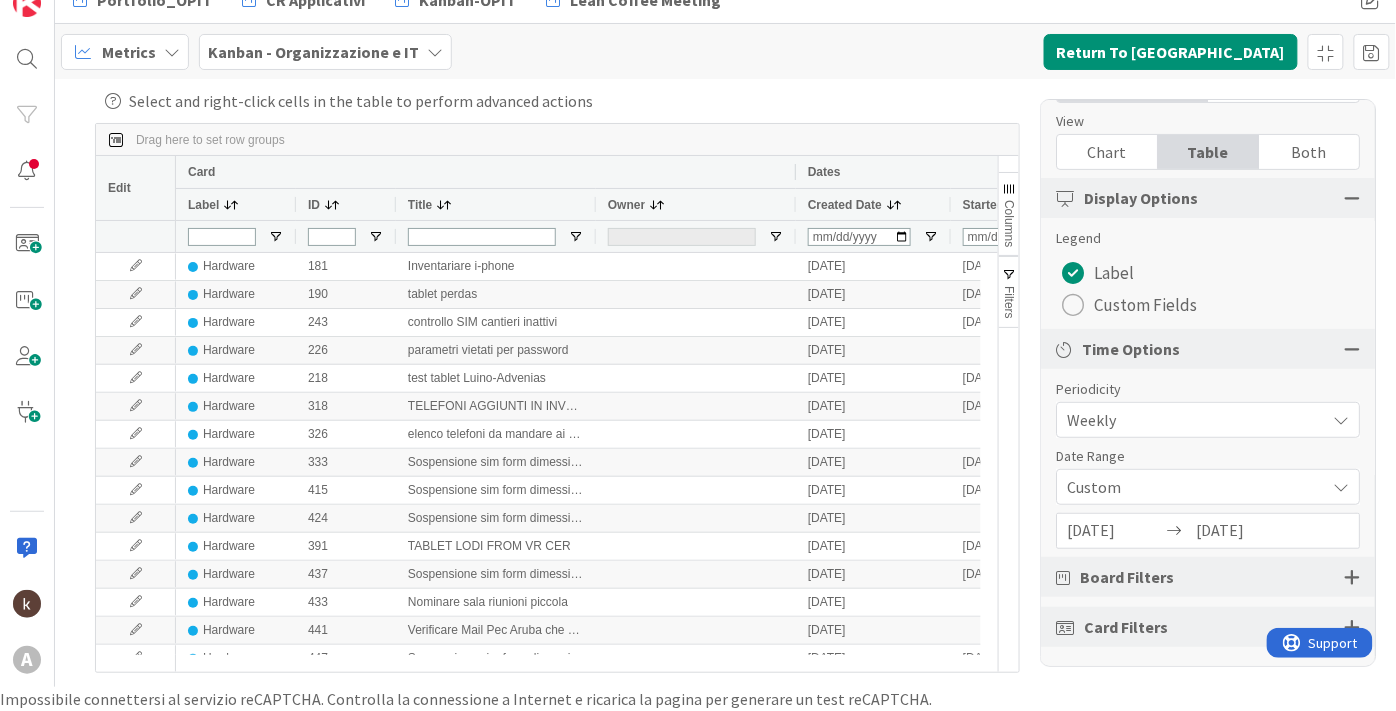 drag, startPoint x: 161, startPoint y: 97, endPoint x: 774, endPoint y: 74, distance: 613.43134 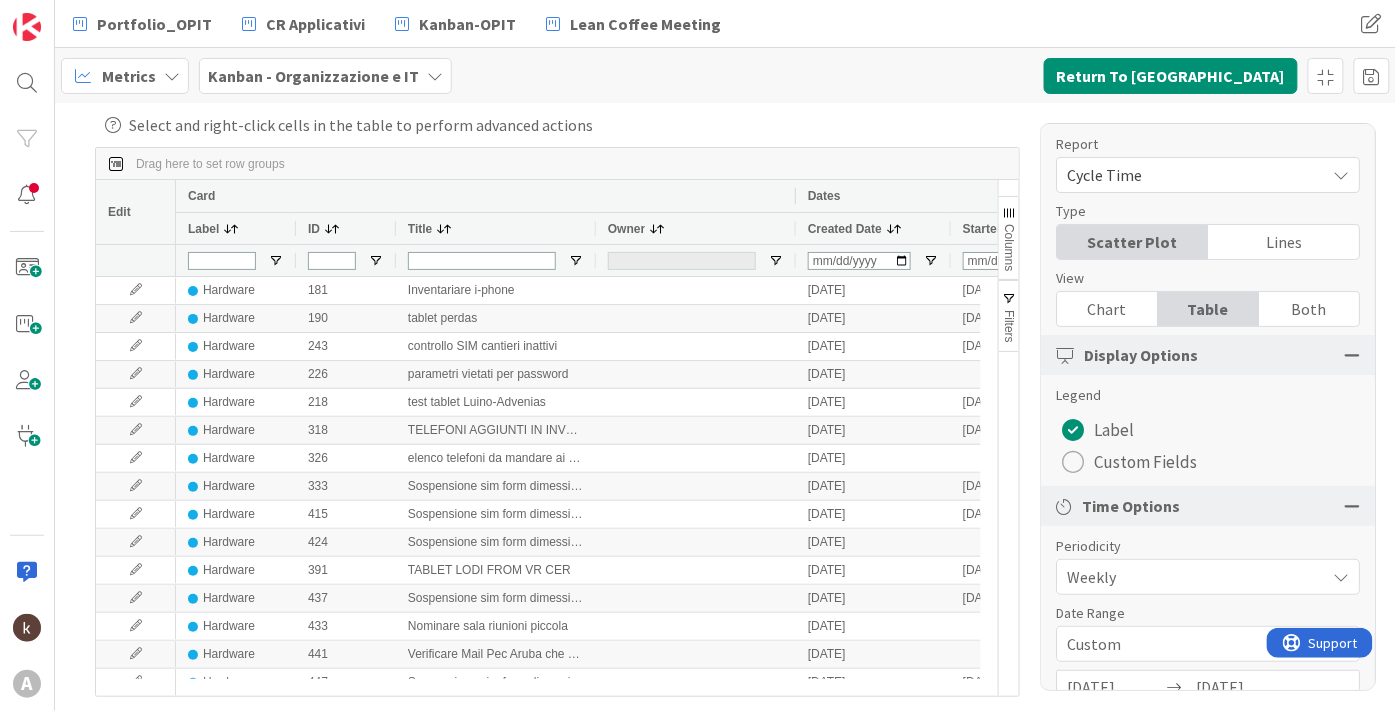 scroll, scrollTop: 0, scrollLeft: 25, axis: horizontal 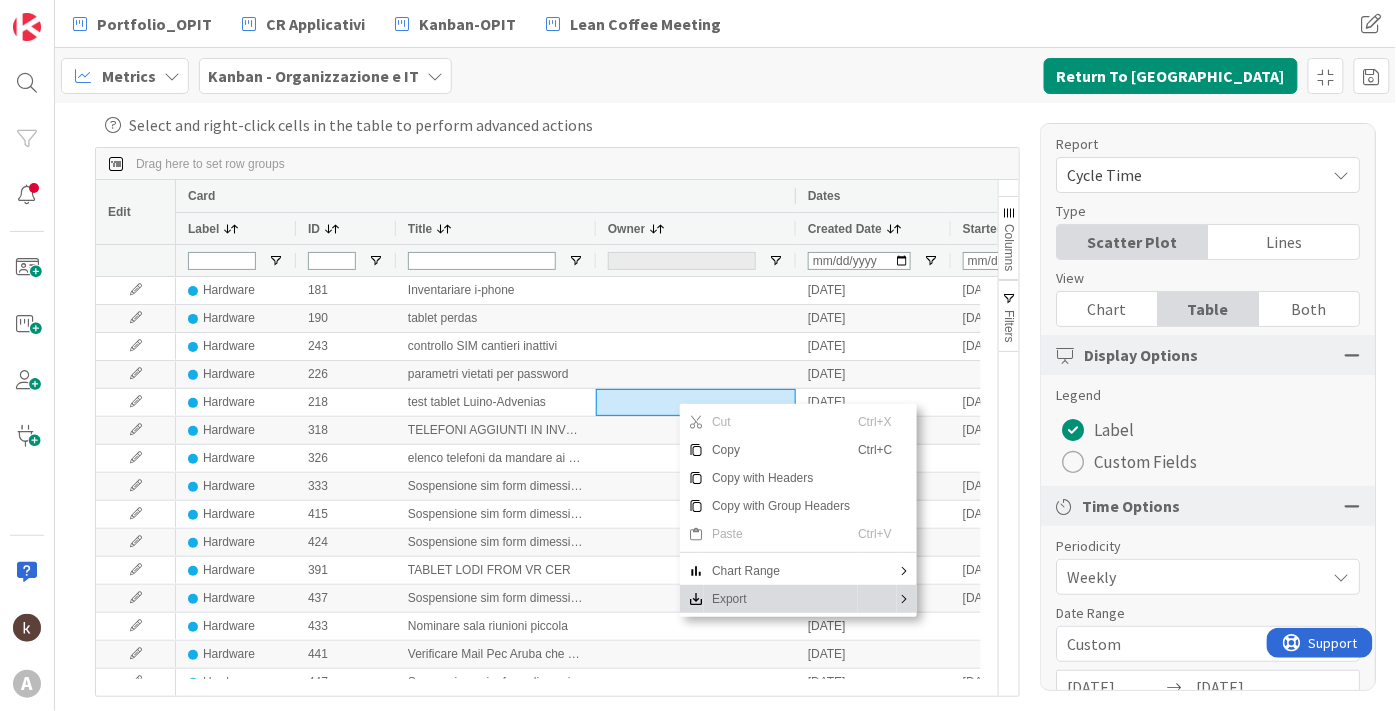 click on "Export" at bounding box center [781, 599] 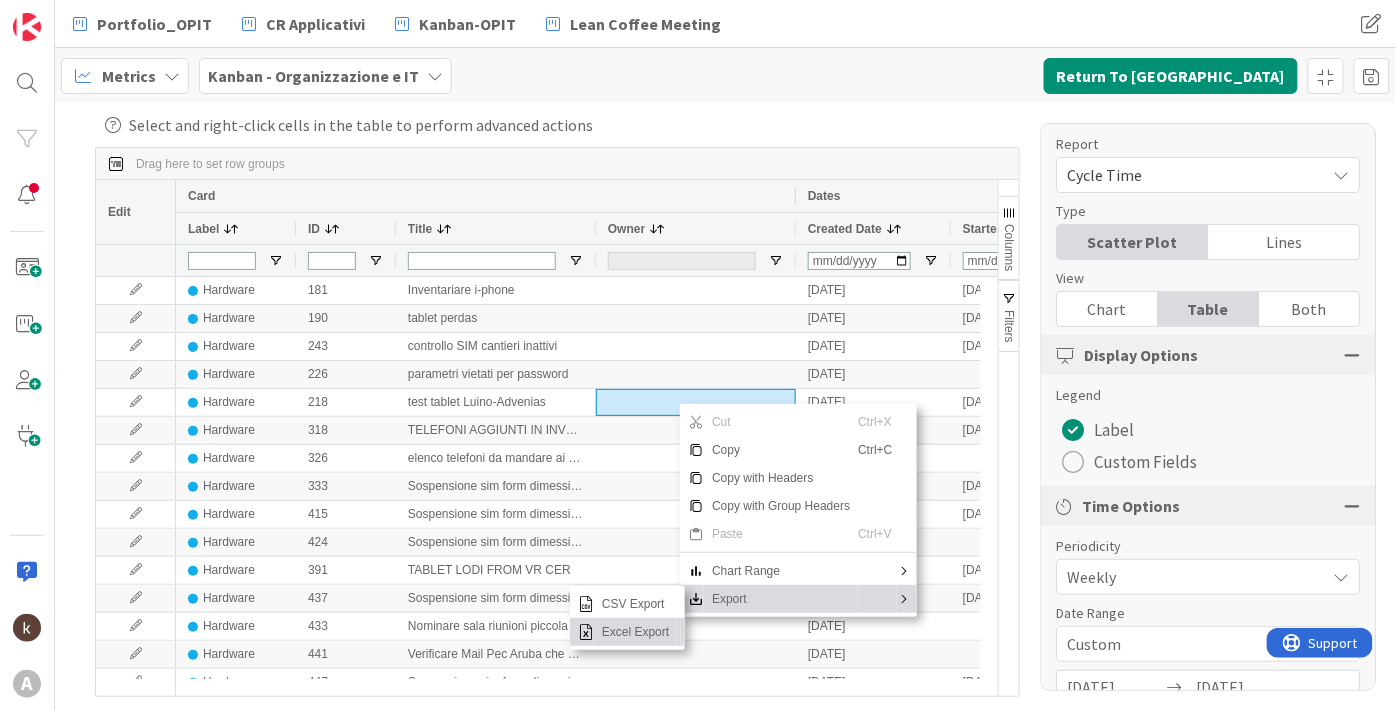 click on "Excel Export" at bounding box center [635, 632] 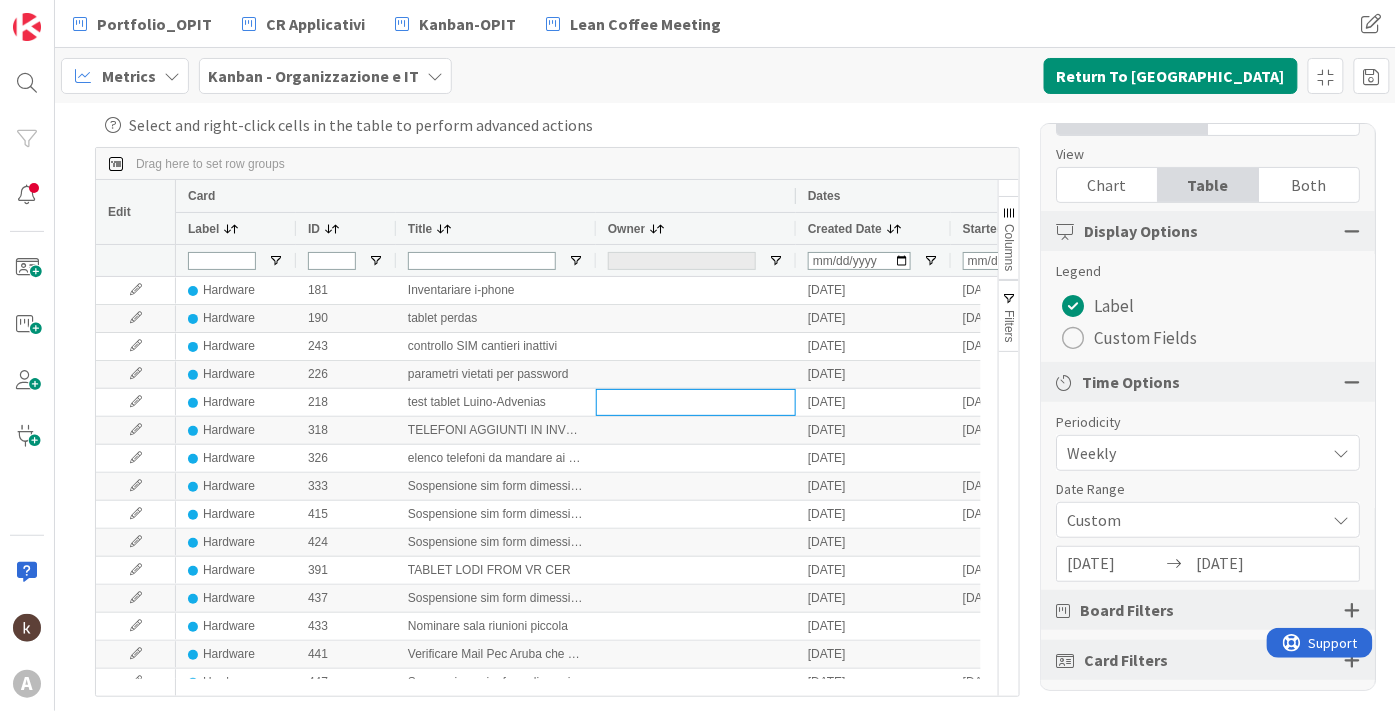 scroll, scrollTop: 133, scrollLeft: 0, axis: vertical 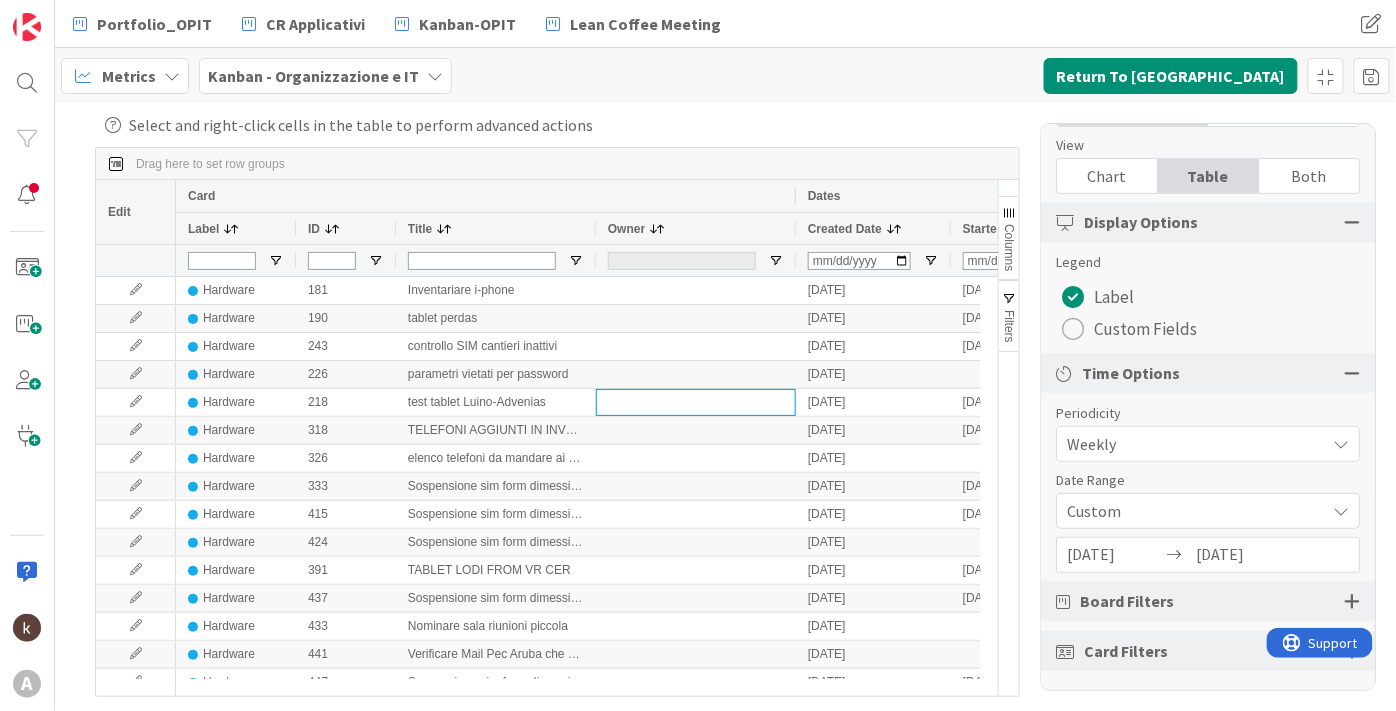 click on "[DATE]" at bounding box center (1243, 555) 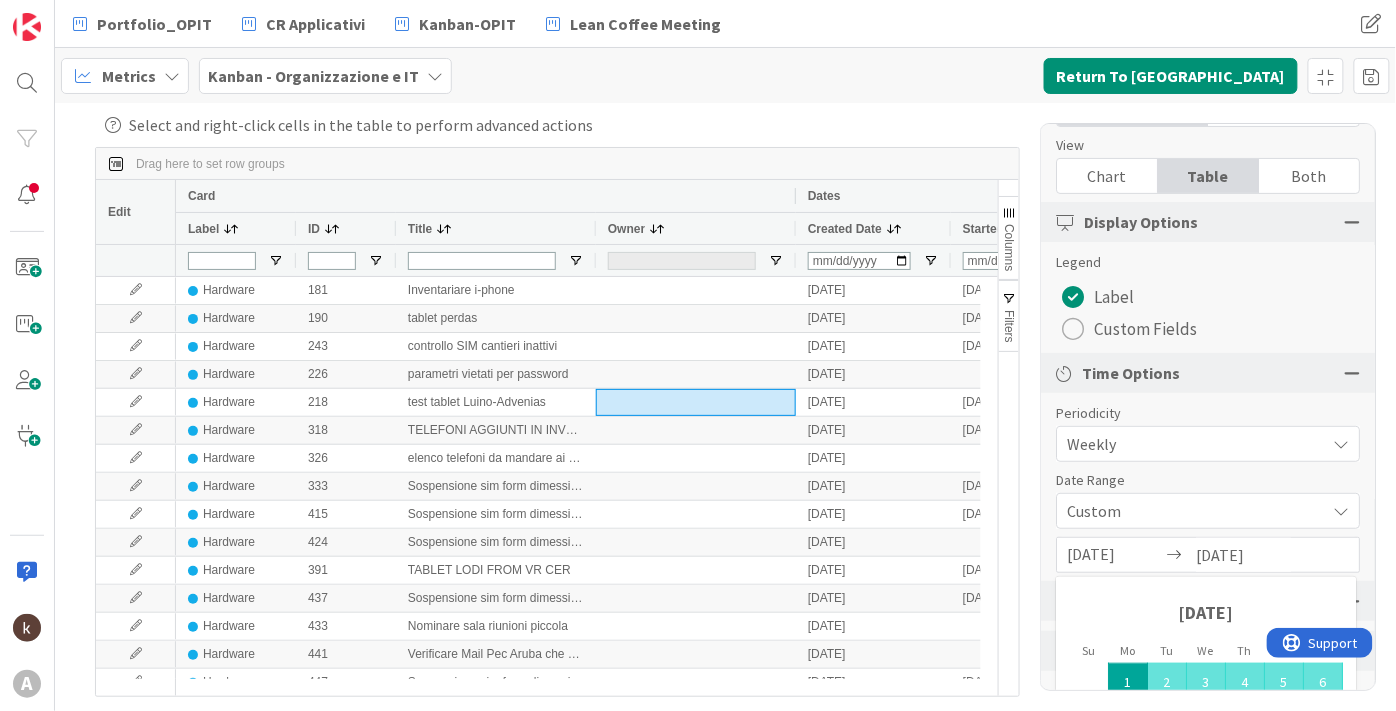 click on "Report Cycle Time Dashboard Performance Tuning Streamline Allocation Cumulative Flow Flow Efficiency Response Time Cycle Time Time Distribution Productivity Arrival Rate Throughput Created vs Done Abandoned Effort Type Scatter Plot Lines View Chart Table Both Display Options Legend Label Custom Fields Time Options Periodicity Weekly Quarterly Monthly Weekly Daily Date Range Custom Last 4 weeks Last 8 weeks Last 13 weeks Last 26 weeks Custom 01/01/2024 Navigate forward to interact with the calendar and select a date. Press the question mark key to get the keyboard shortcuts for changing dates. Su Mo Tu We Th Fr Sa December 2023 1 2 3 4 5 6 7 8 9 10 11 12 13 14 15 16 17 18 19 20 21 22 23 24 25 26 27 28 29 30 31 January 2024 1 2 3 4 5 6 7 8 9 10 11 12 13 14 15 16 17 18 19 20 21 22 23 24 25 26 27 28 29 30 31 February 2024 1 2 3 4 5 6 7 8 9 10 11 12 13 14 15 16 17 18 19 20 21 22 23 24 25 26 27 28 29 March 2024 1 2 3 4 5 6 7 8 9 10 11 12 13 14 15 16 17 18 19 20 21 22 23 24 25 26 27 28 29 30 31 07/10/2025" at bounding box center (1208, 407) 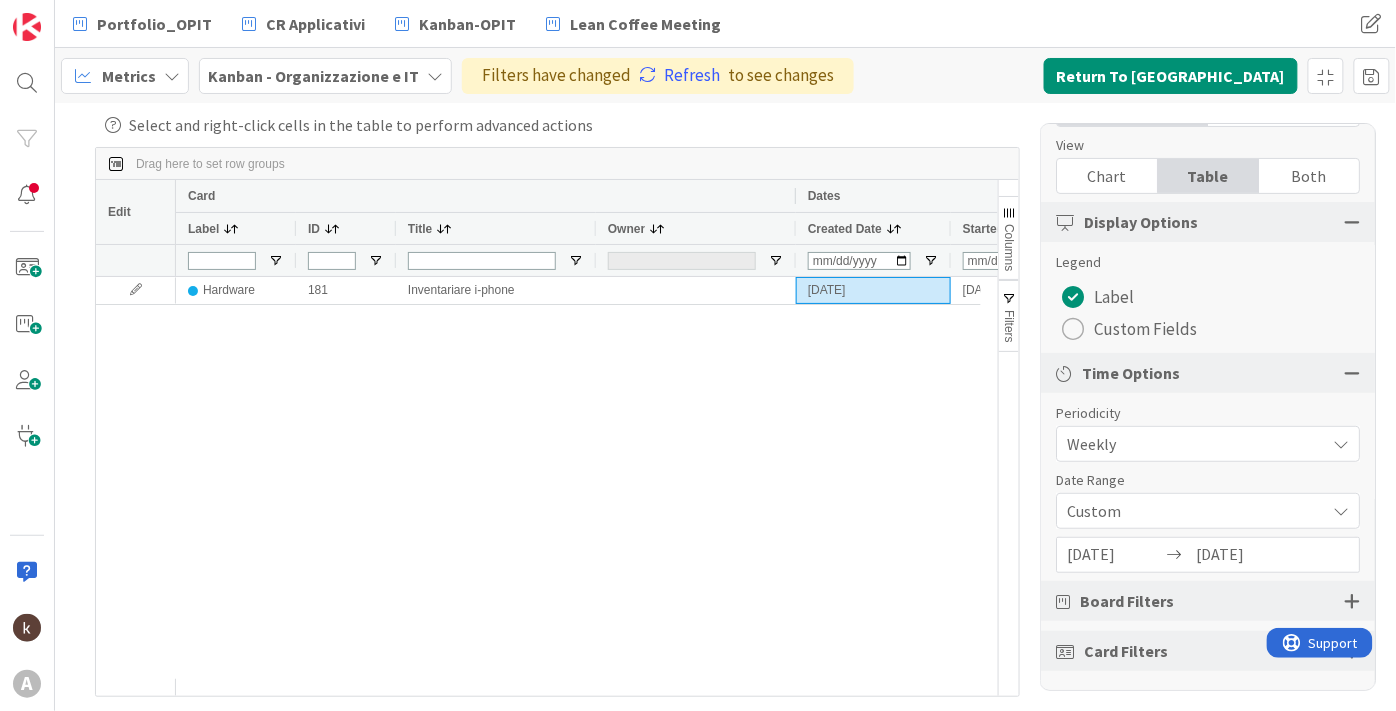 click at bounding box center (1341, 444) 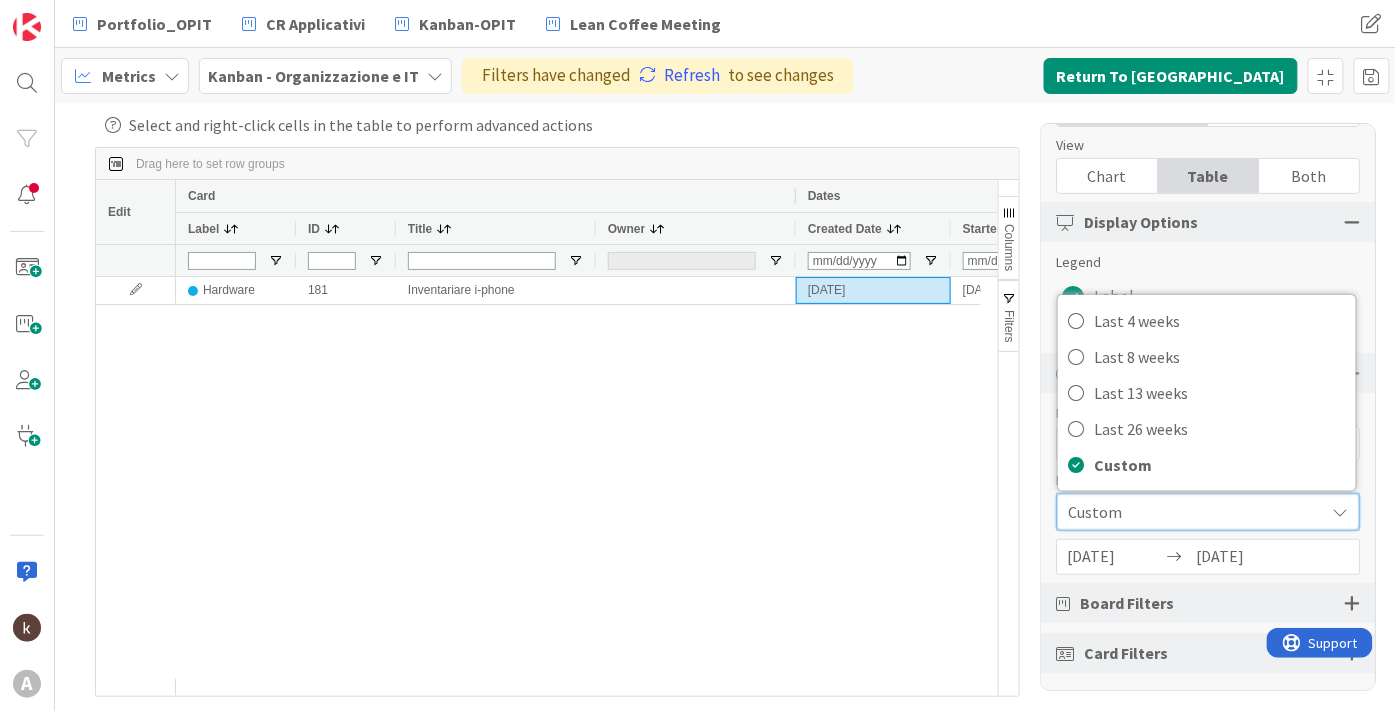 scroll, scrollTop: 7373, scrollLeft: 0, axis: vertical 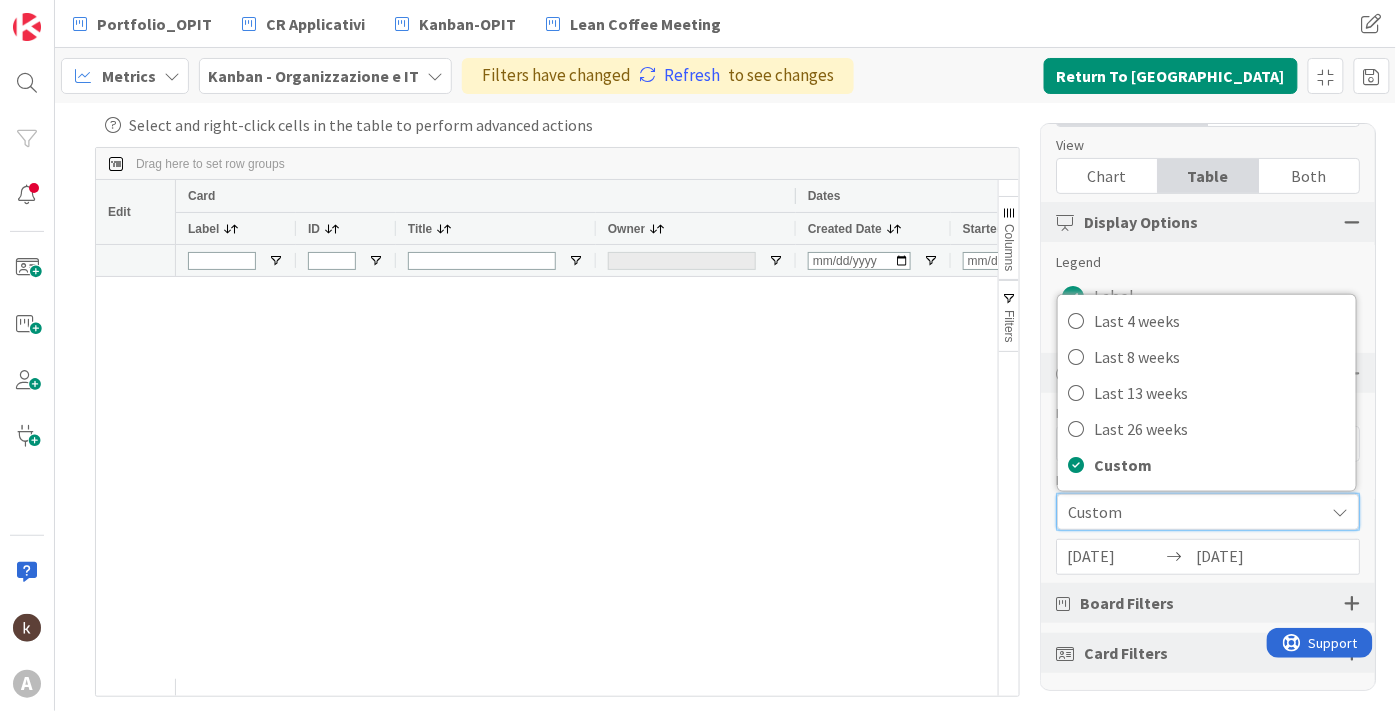click on "View" at bounding box center (1198, 145) 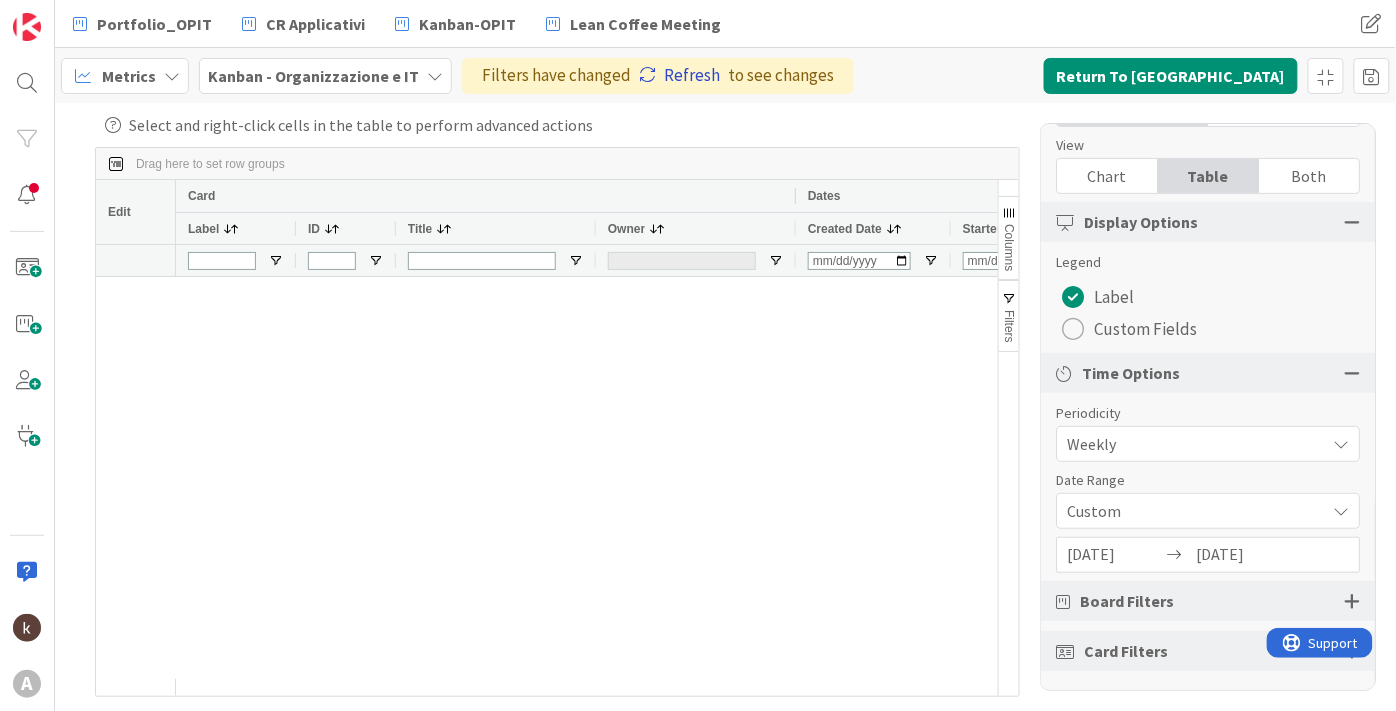 click on "Refresh" at bounding box center [679, 76] 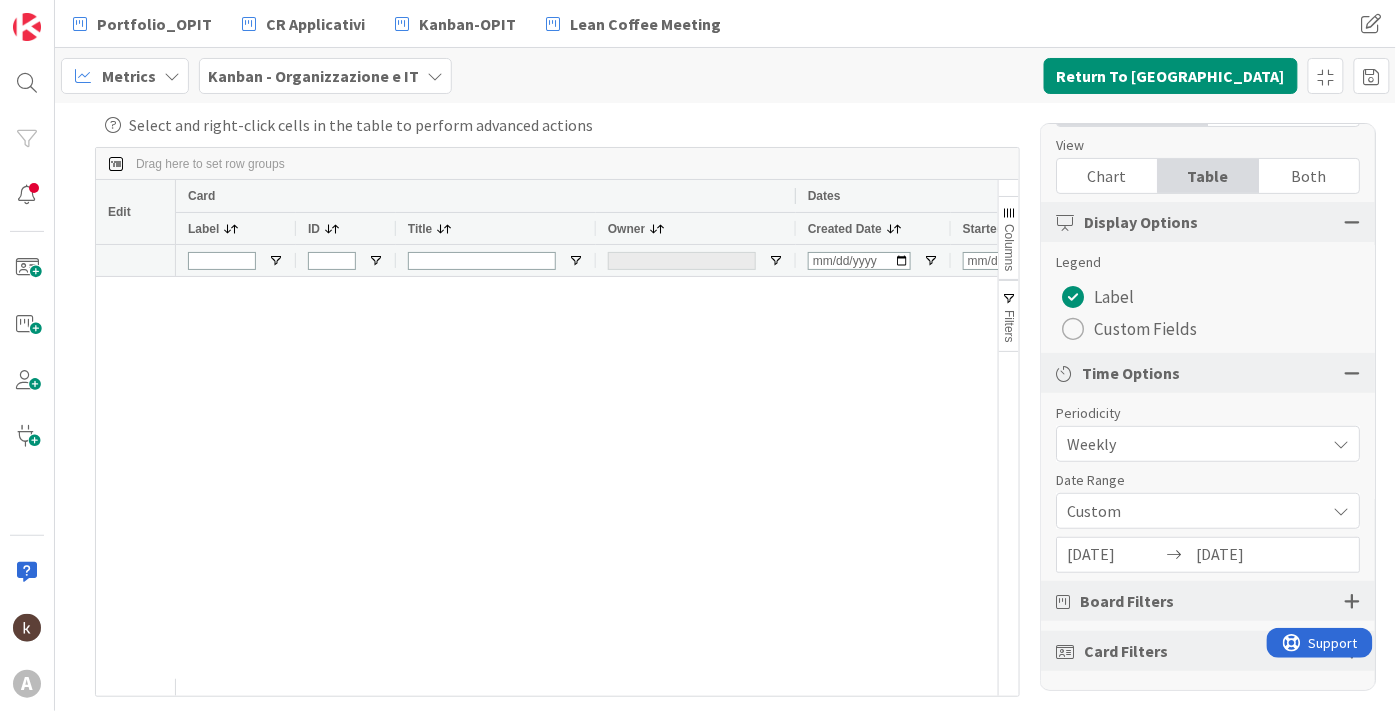 scroll, scrollTop: 15865, scrollLeft: 0, axis: vertical 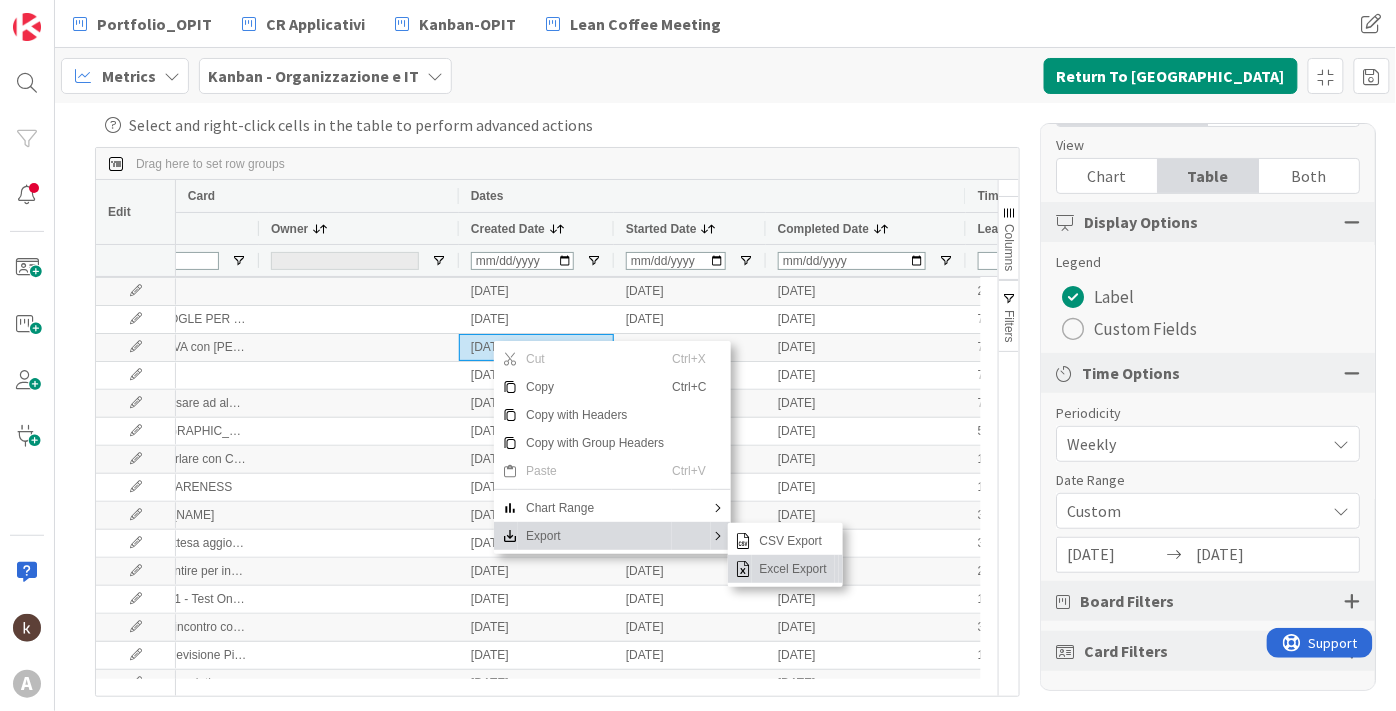 click on "Excel Export" at bounding box center [793, 569] 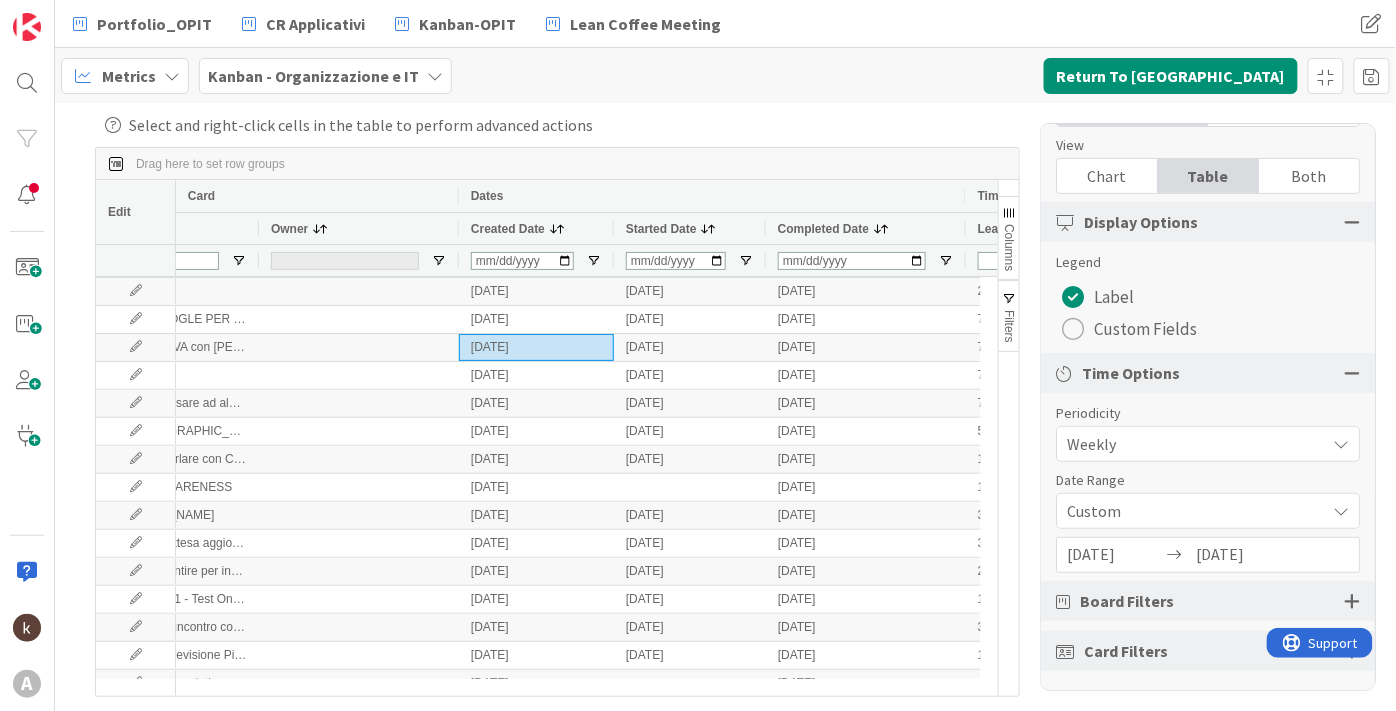 drag, startPoint x: 1036, startPoint y: 602, endPoint x: 1023, endPoint y: 614, distance: 17.691807 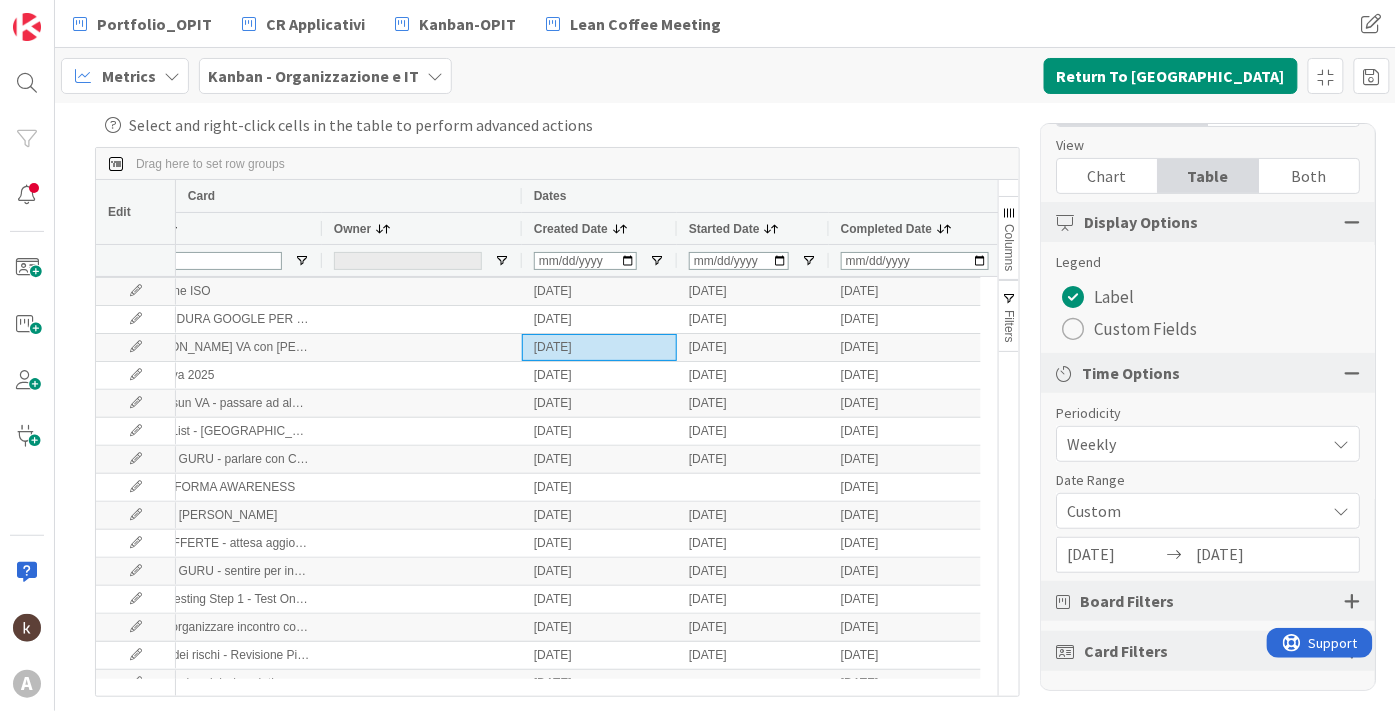 scroll, scrollTop: 0, scrollLeft: 252, axis: horizontal 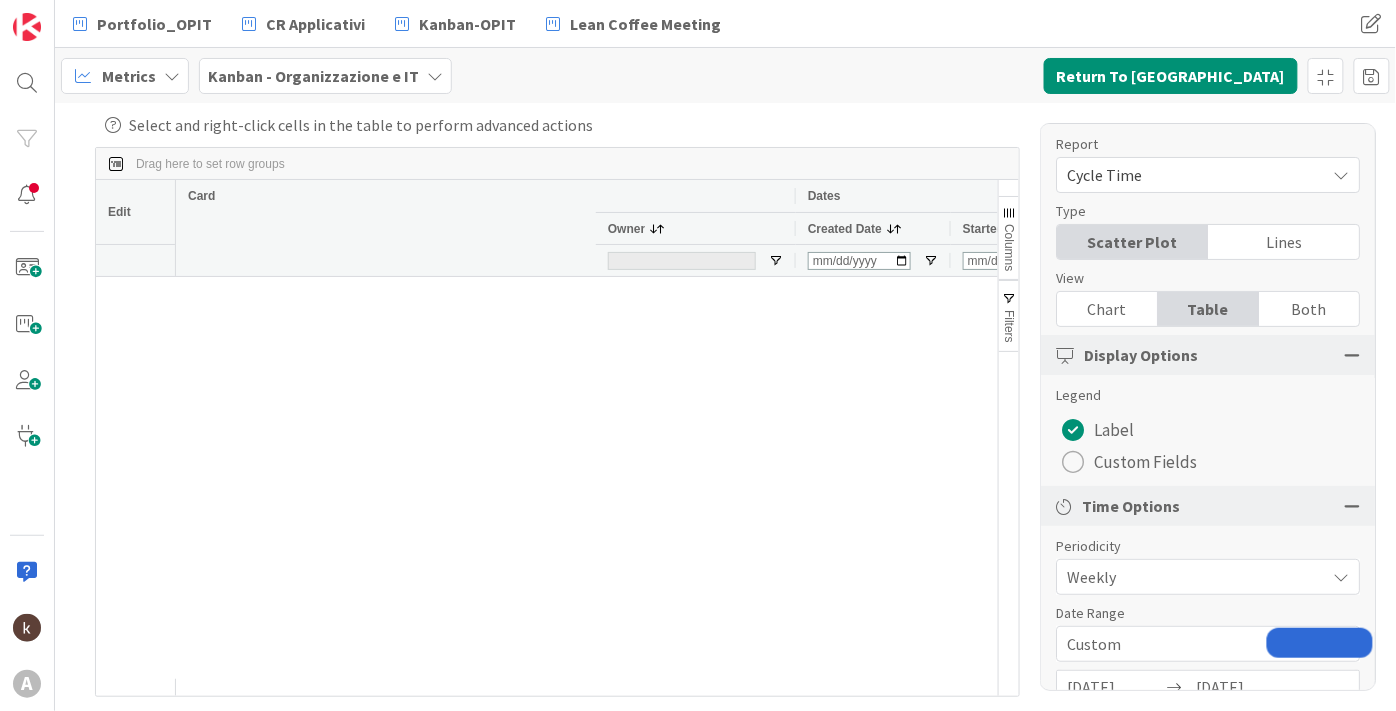 click on "21h 37m" at bounding box center (1403, 25686) 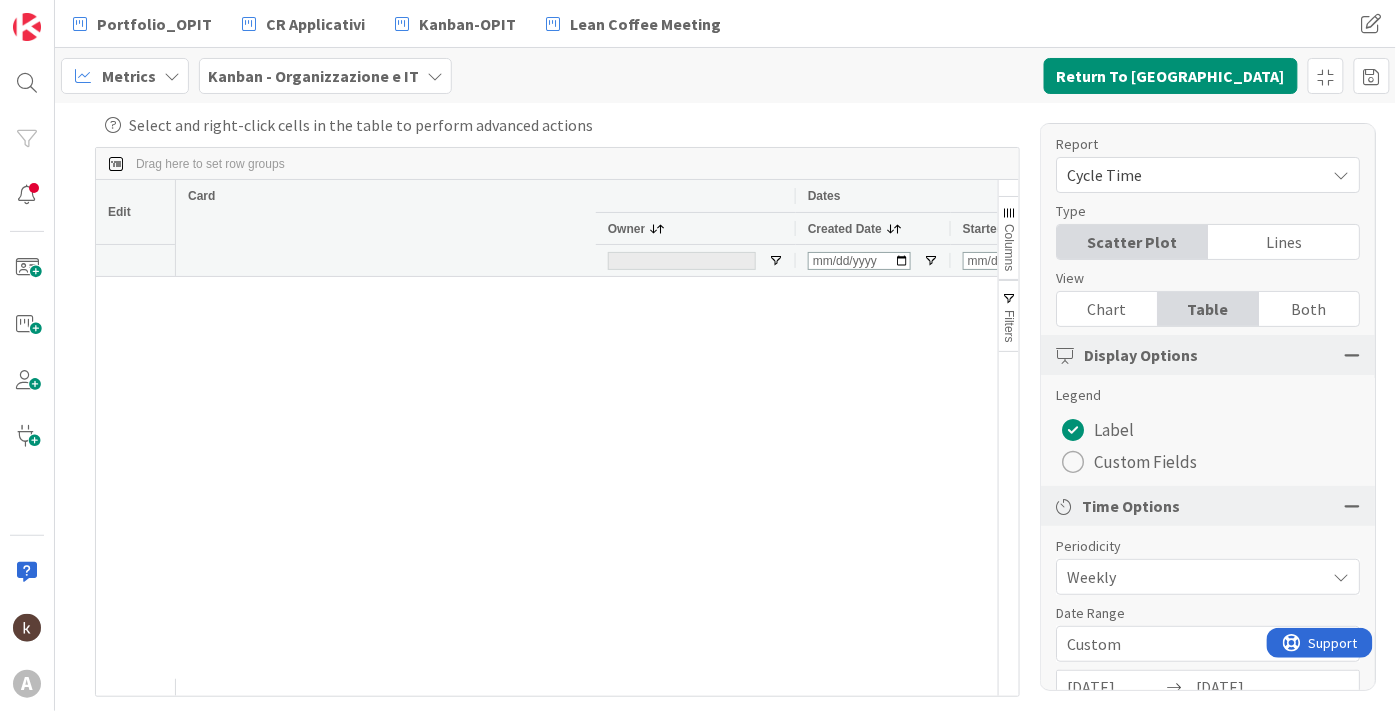 scroll, scrollTop: 0, scrollLeft: 672, axis: horizontal 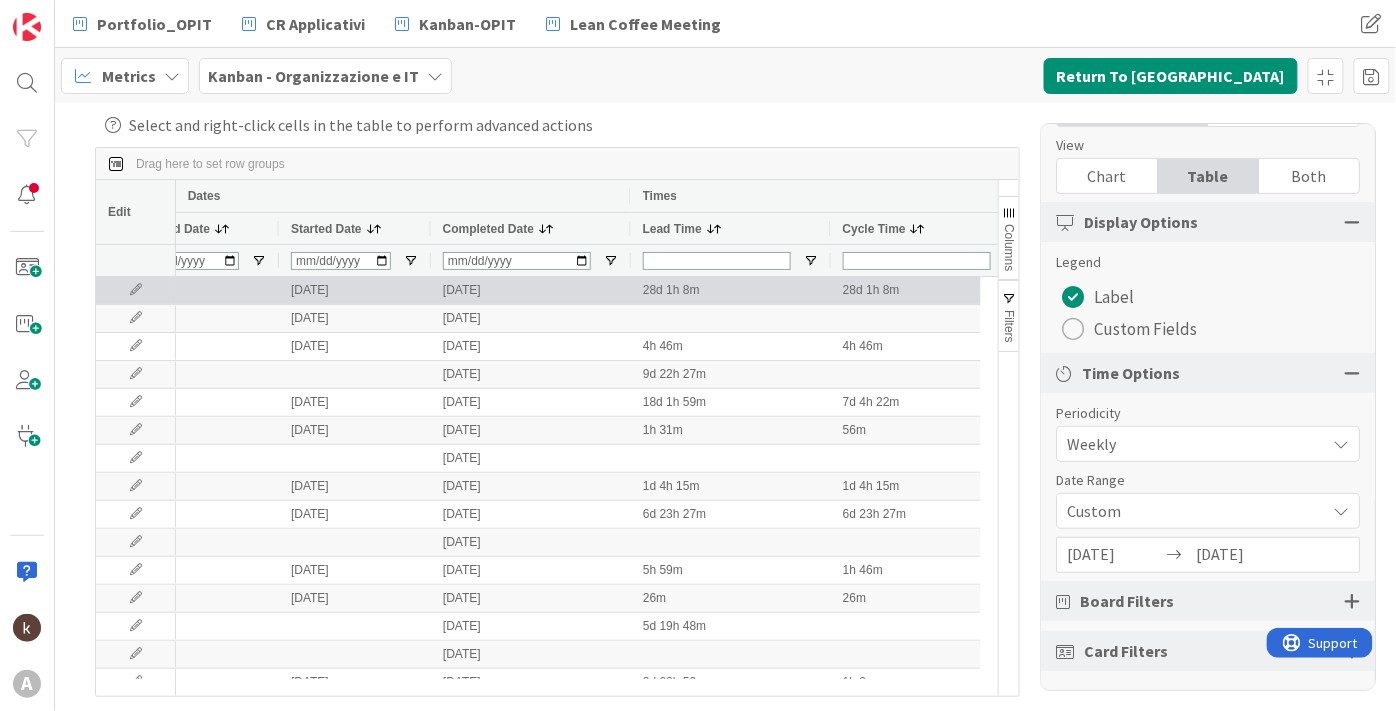 click on "28d 1h 8m" at bounding box center (731, 290) 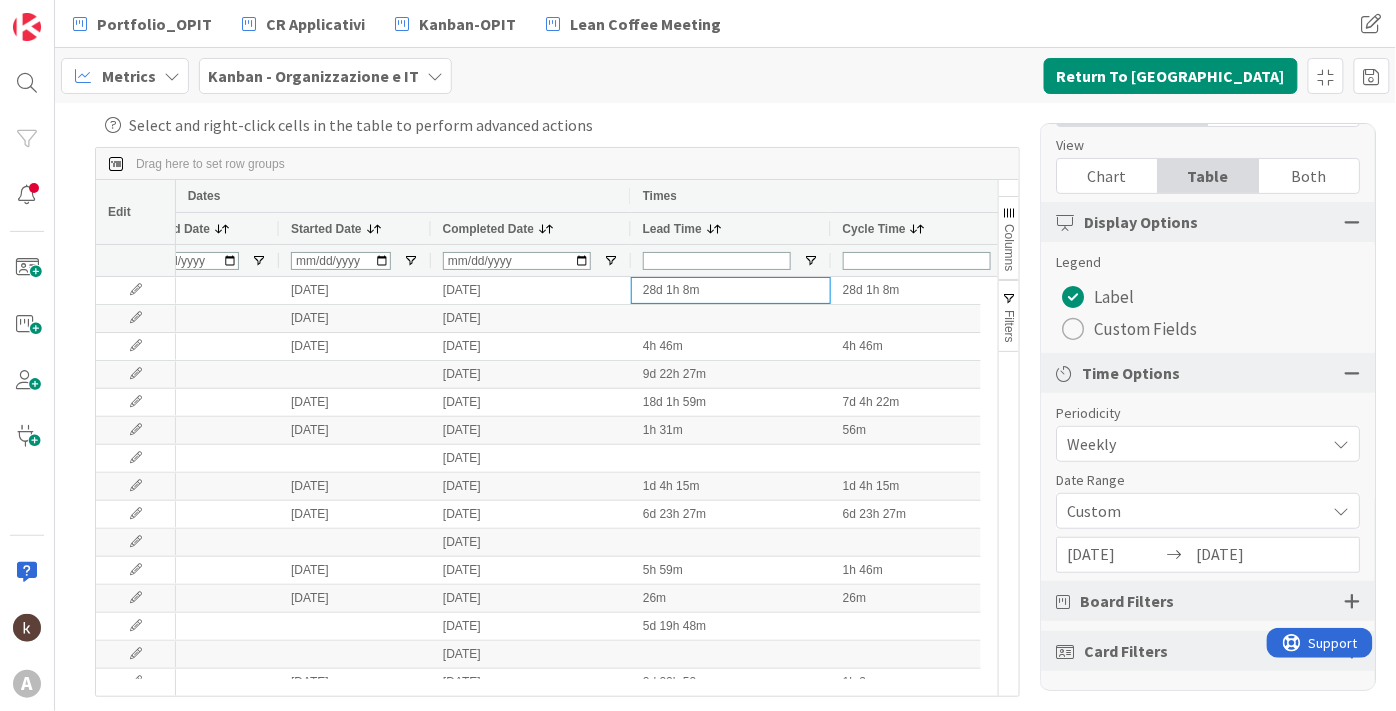scroll, scrollTop: 0, scrollLeft: 616, axis: horizontal 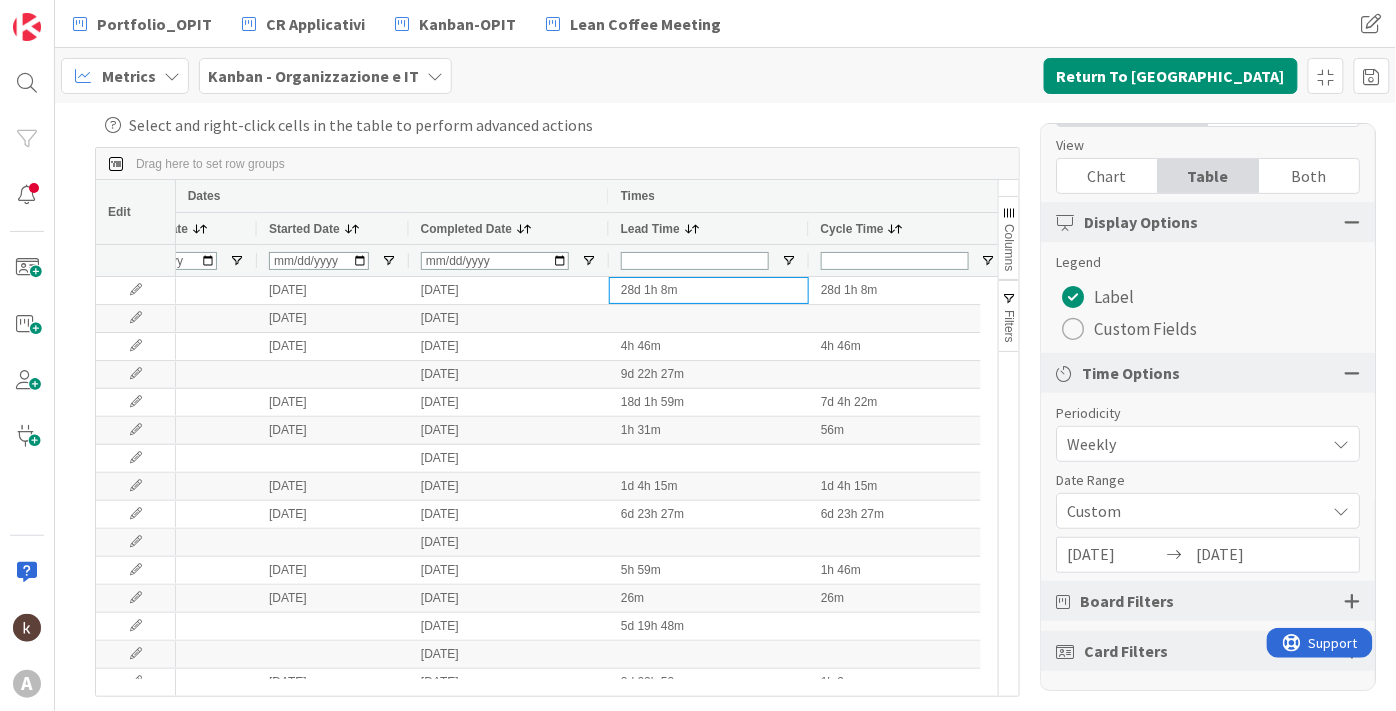 click on "Columns" at bounding box center [1009, 247] 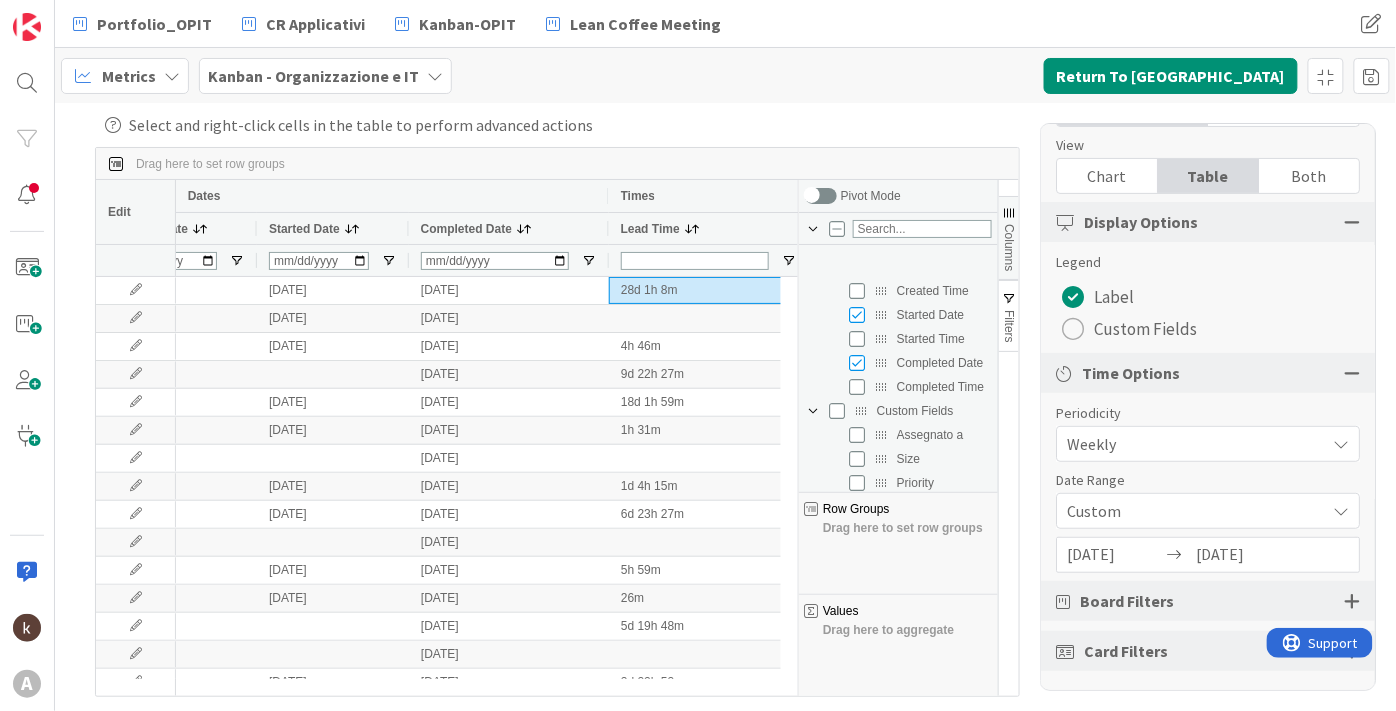 scroll, scrollTop: 222, scrollLeft: 0, axis: vertical 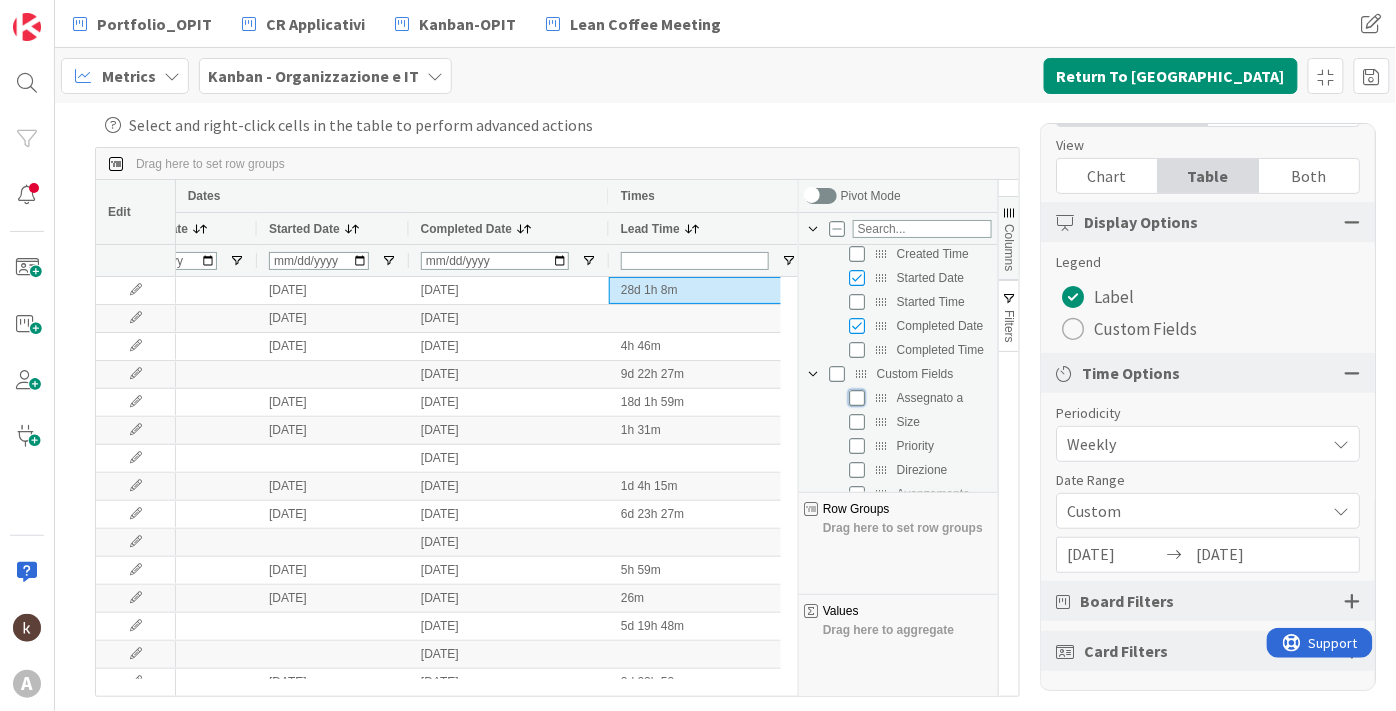 click at bounding box center [857, 398] 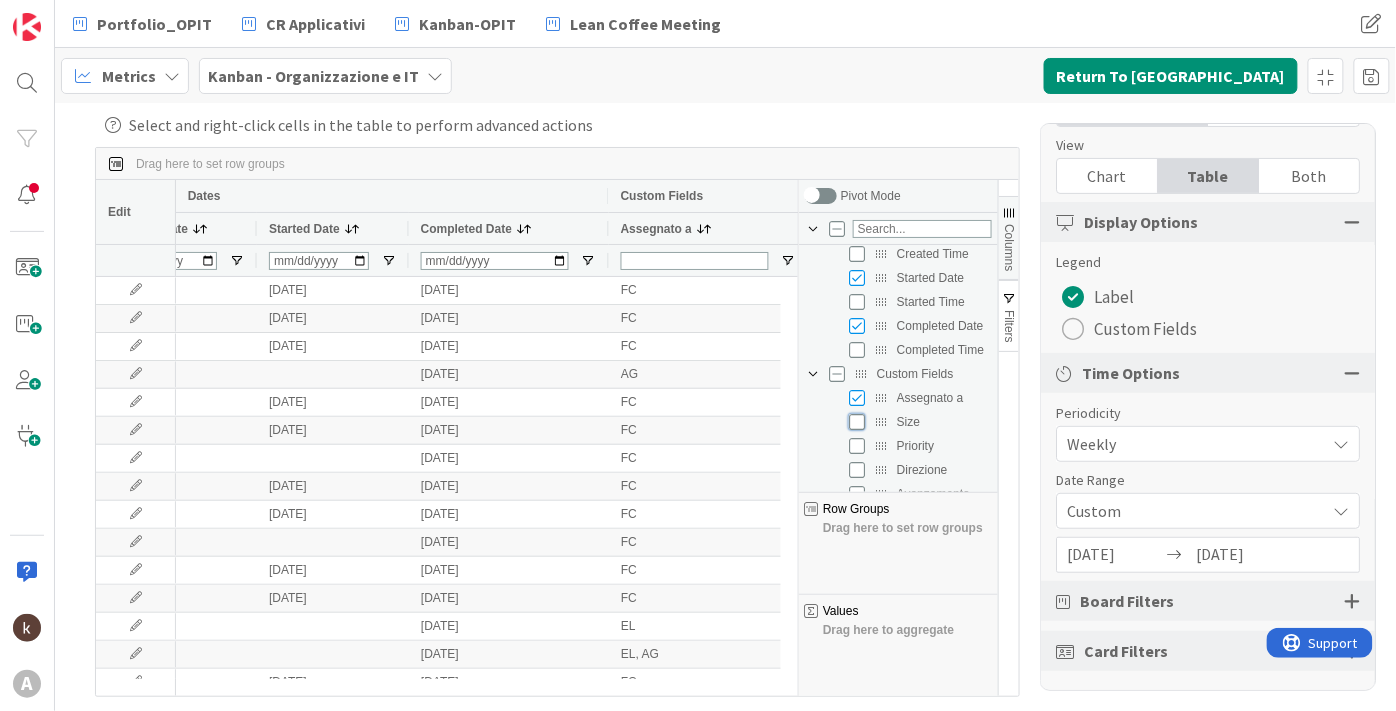 click at bounding box center (857, 422) 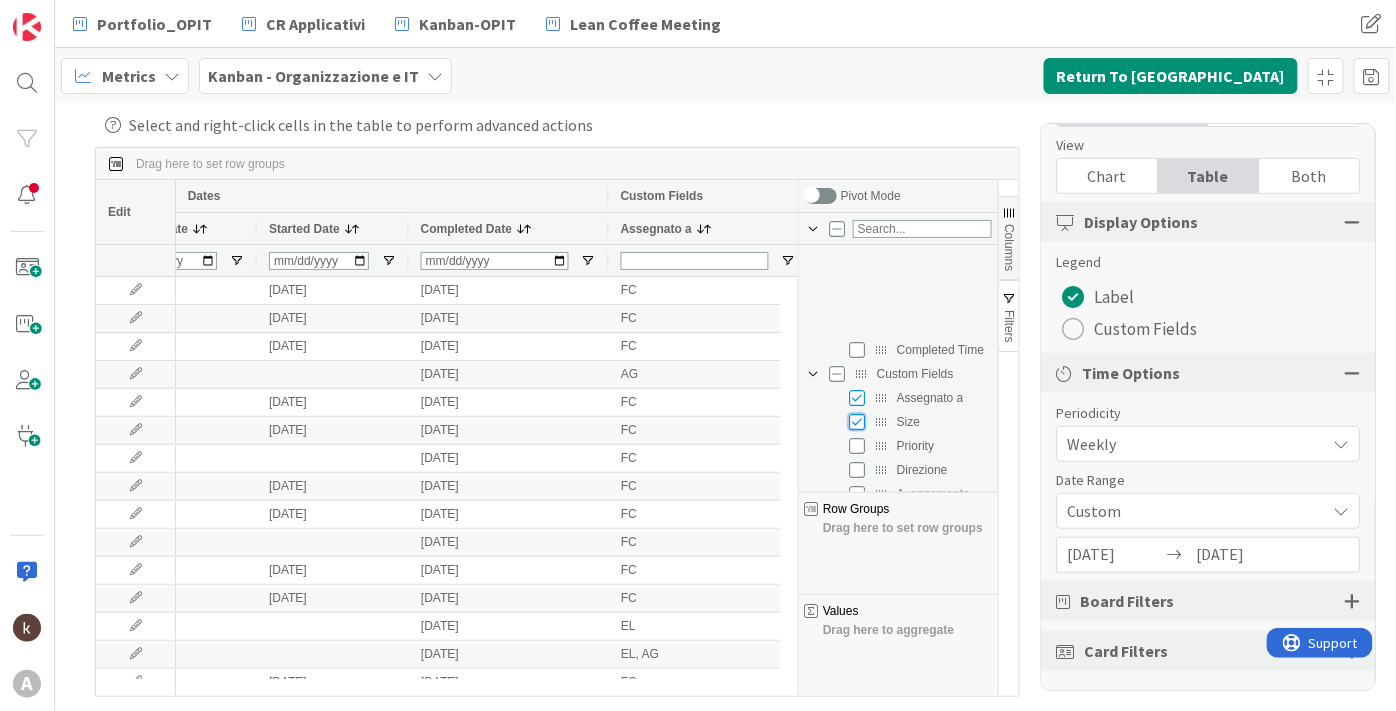 scroll, scrollTop: 333, scrollLeft: 0, axis: vertical 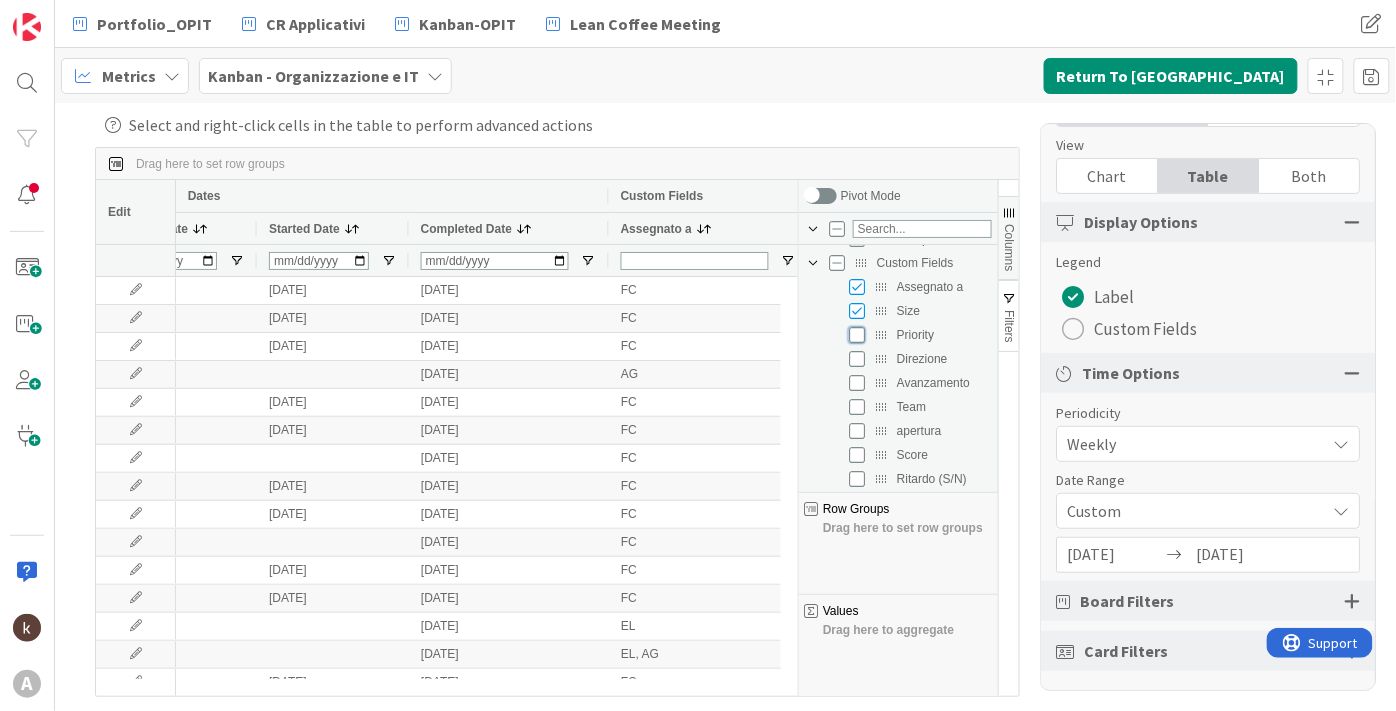 click at bounding box center [857, 335] 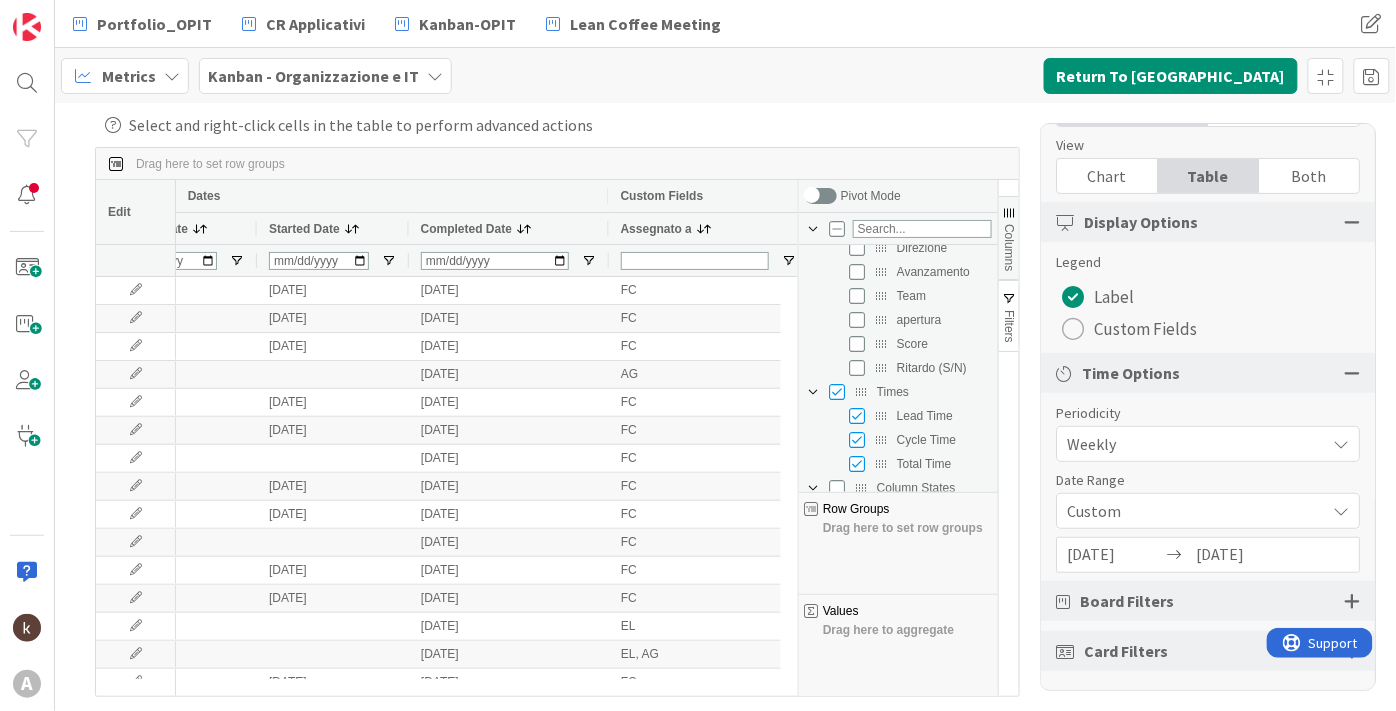 scroll, scrollTop: 666, scrollLeft: 0, axis: vertical 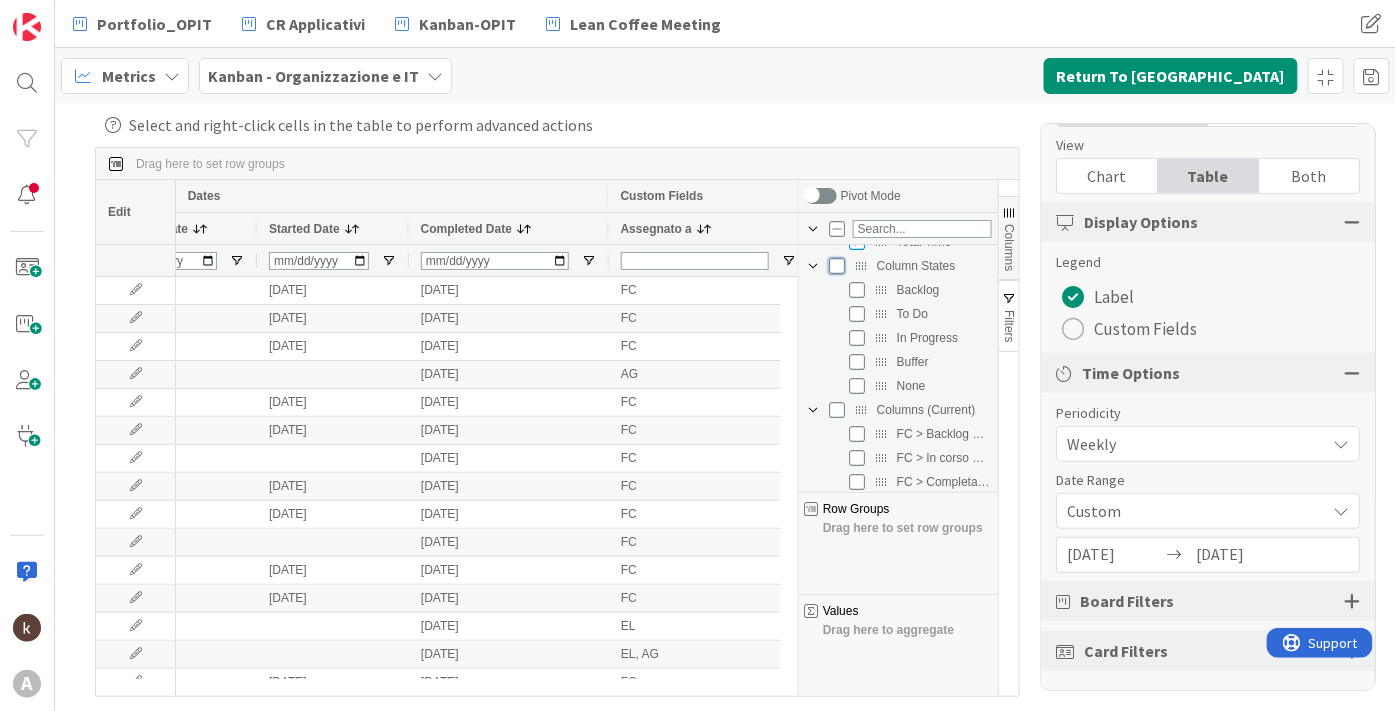 click at bounding box center (837, 266) 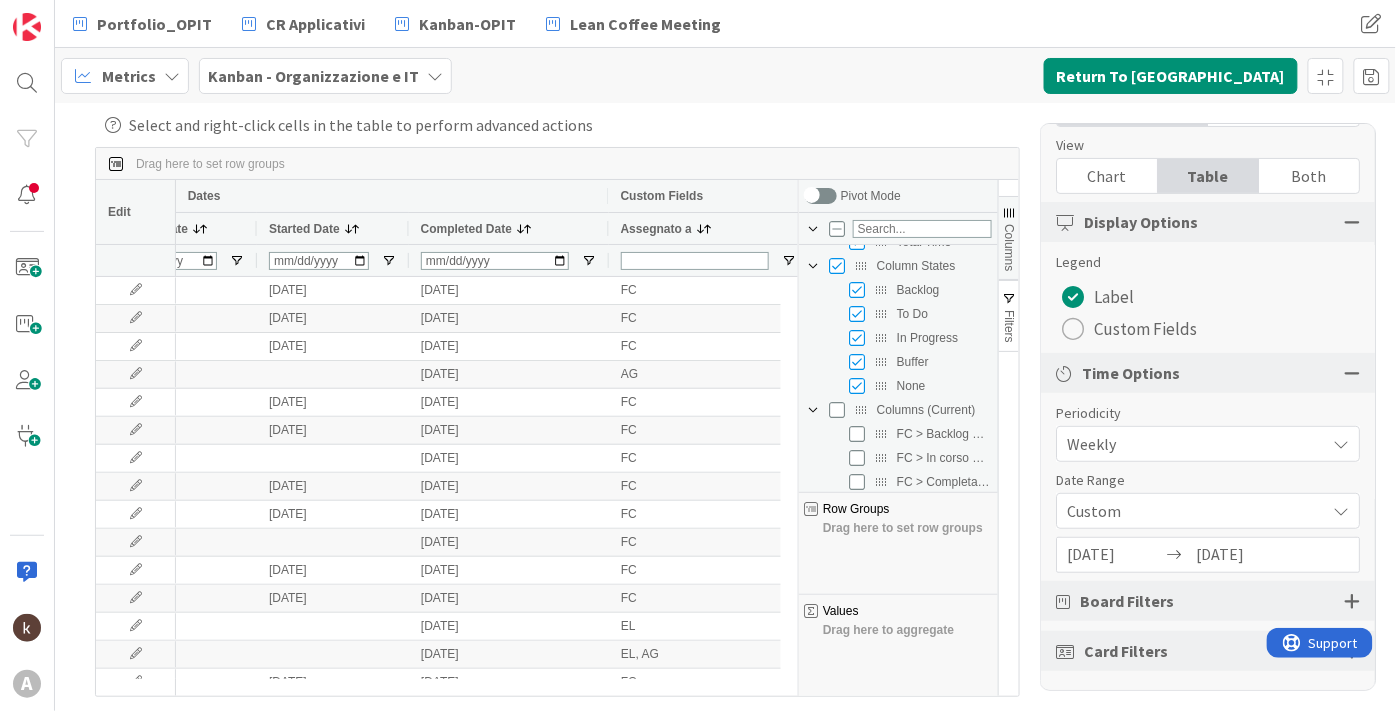click at bounding box center (1009, 213) 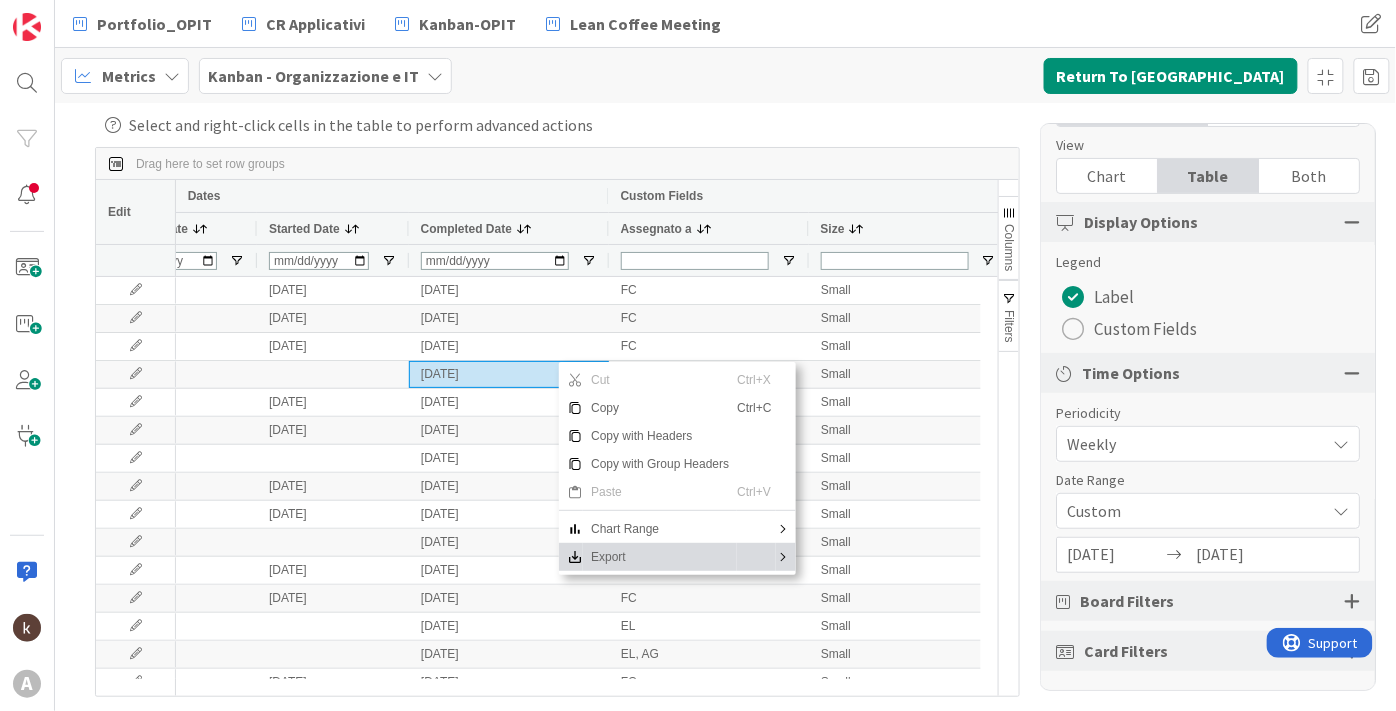 click on "Export" at bounding box center [660, 557] 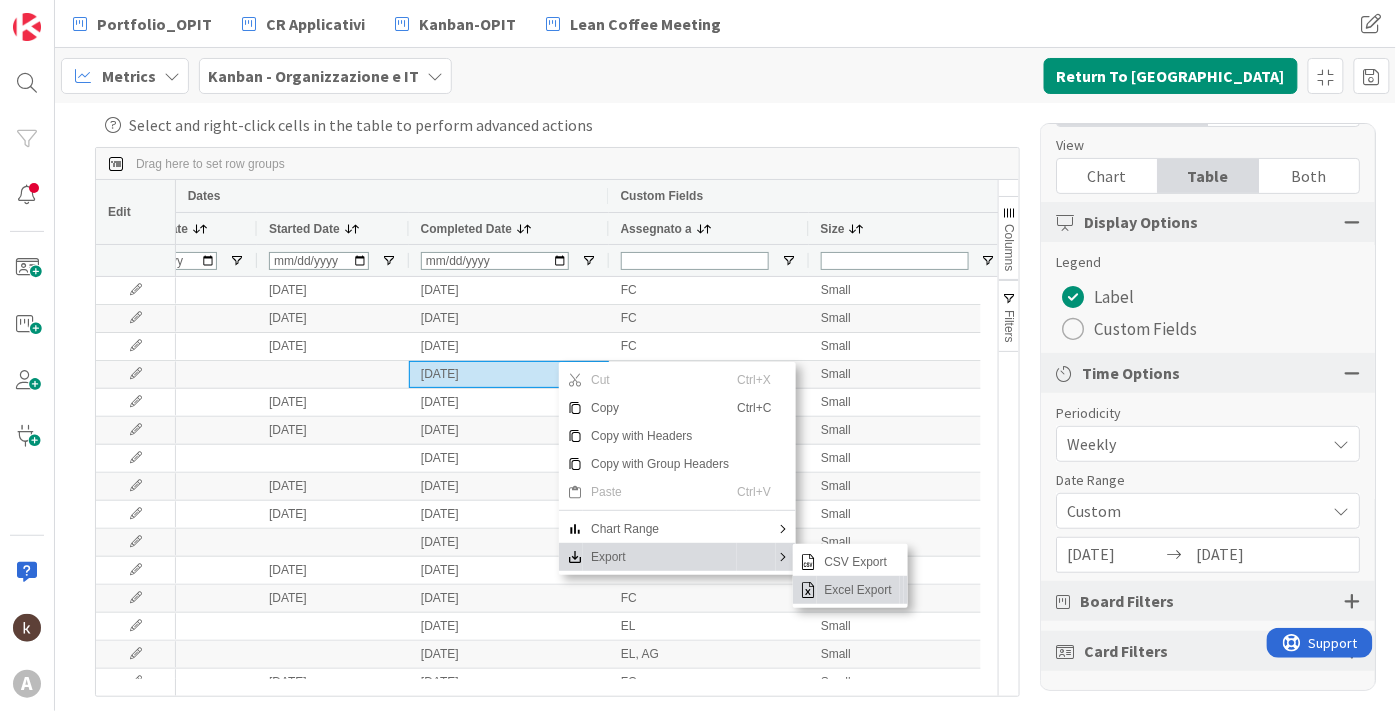 click on "Excel Export" at bounding box center [858, 590] 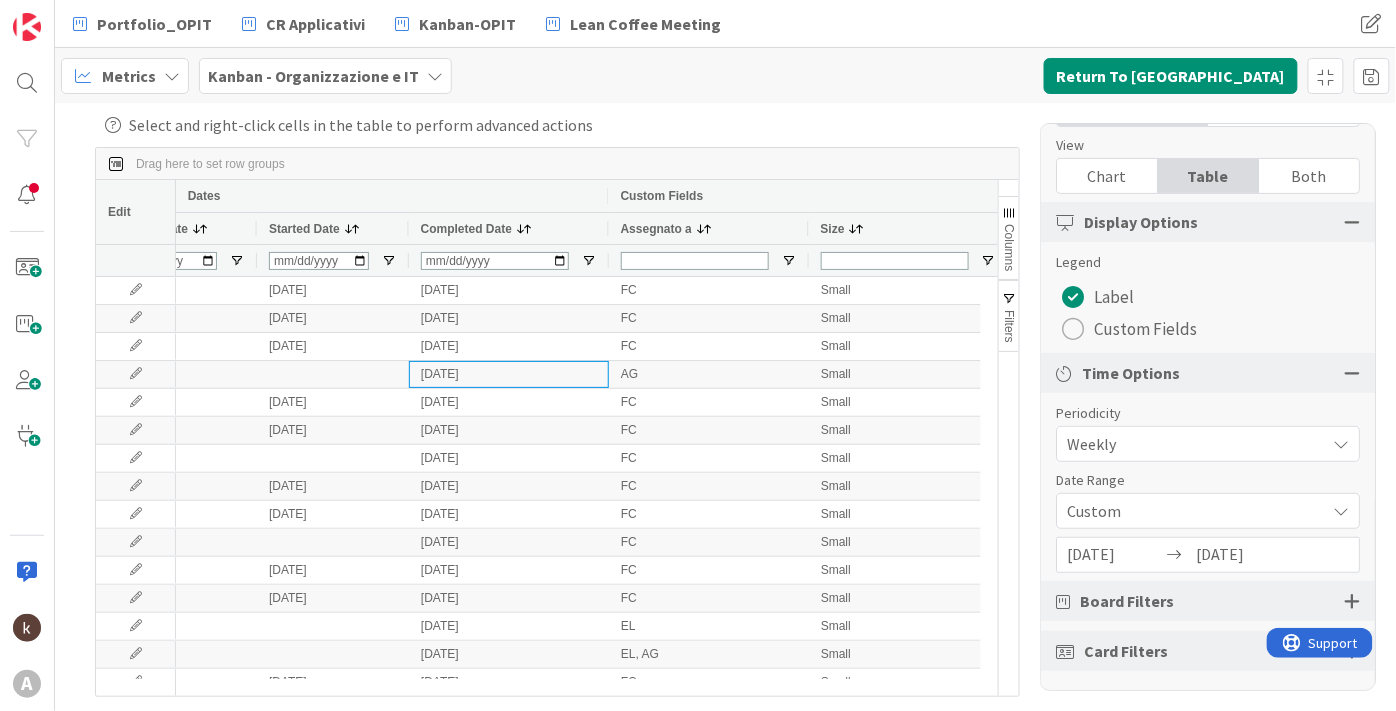click on "Report Cycle Time Dashboard Performance Tuning Streamline Allocation Cumulative Flow Flow Efficiency Response Time Cycle Time Time Distribution Productivity Arrival Rate Throughput Created vs Done Abandoned Effort Type Scatter Plot Lines View Chart Table Both Display Options Legend Label Custom Fields Time Options Periodicity Weekly Quarterly Monthly Weekly Daily Date Range Custom Last 4 weeks Last 8 weeks Last 13 weeks Last 26 weeks Custom [DATE] Navigate forward to interact with the calendar and select a date. Press the question mark key to get the keyboard shortcuts for changing dates. [DATE] Navigate backward to interact with the calendar and select a date. Press the question mark key to get the keyboard shortcuts for changing dates. Board Filters Card Filters" at bounding box center (1208, 407) 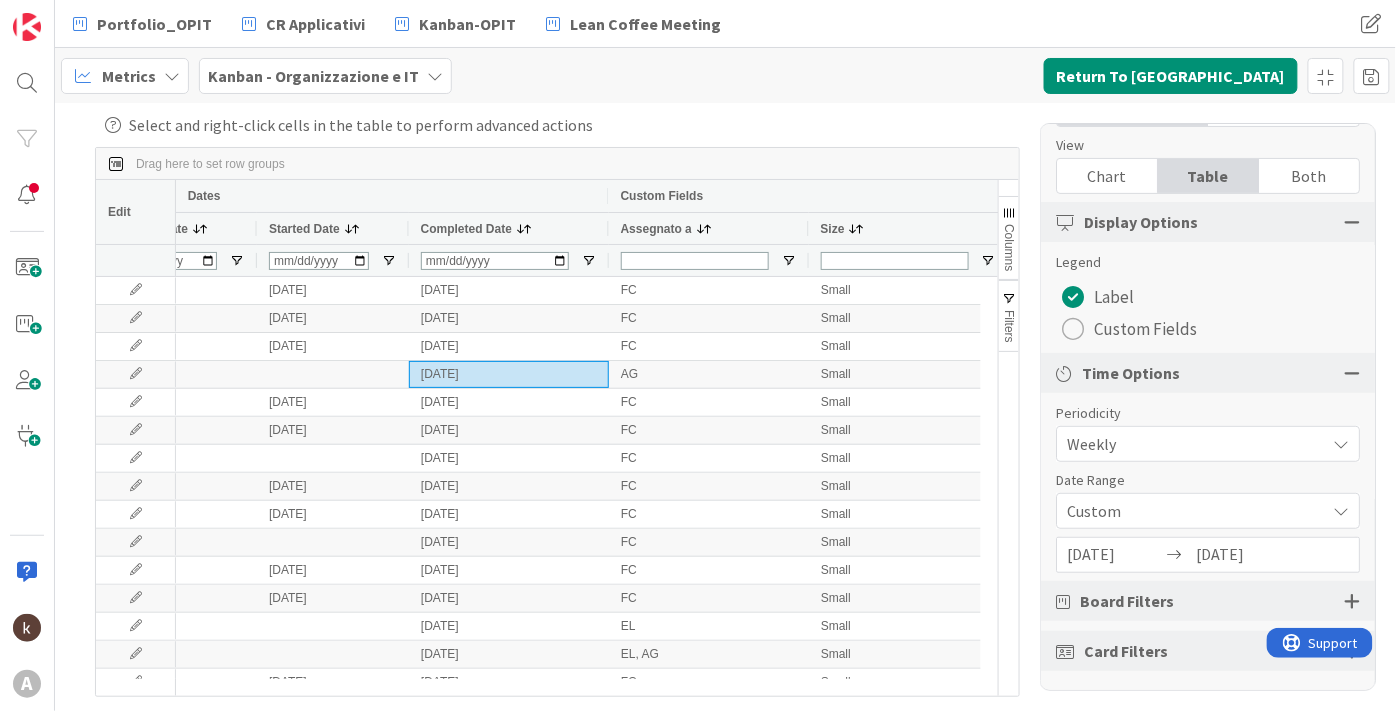 scroll, scrollTop: 0, scrollLeft: 731, axis: horizontal 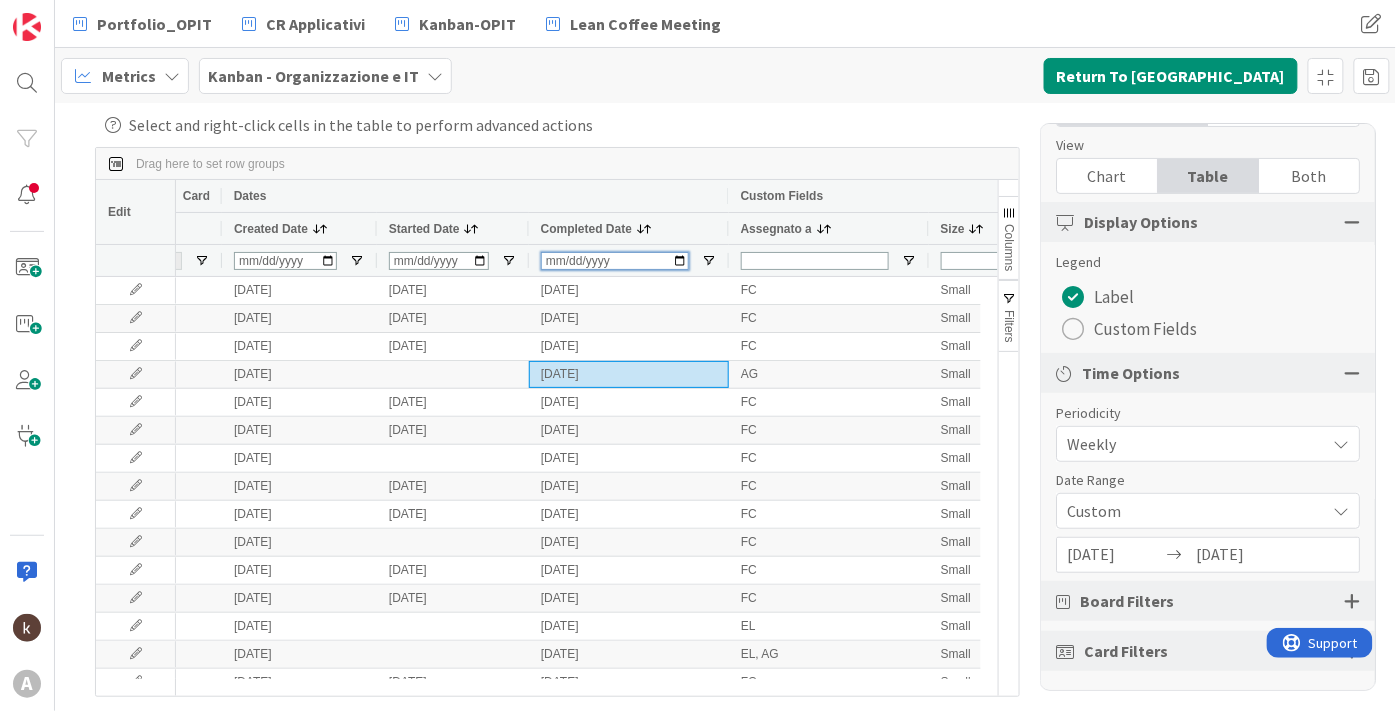 click at bounding box center [615, 261] 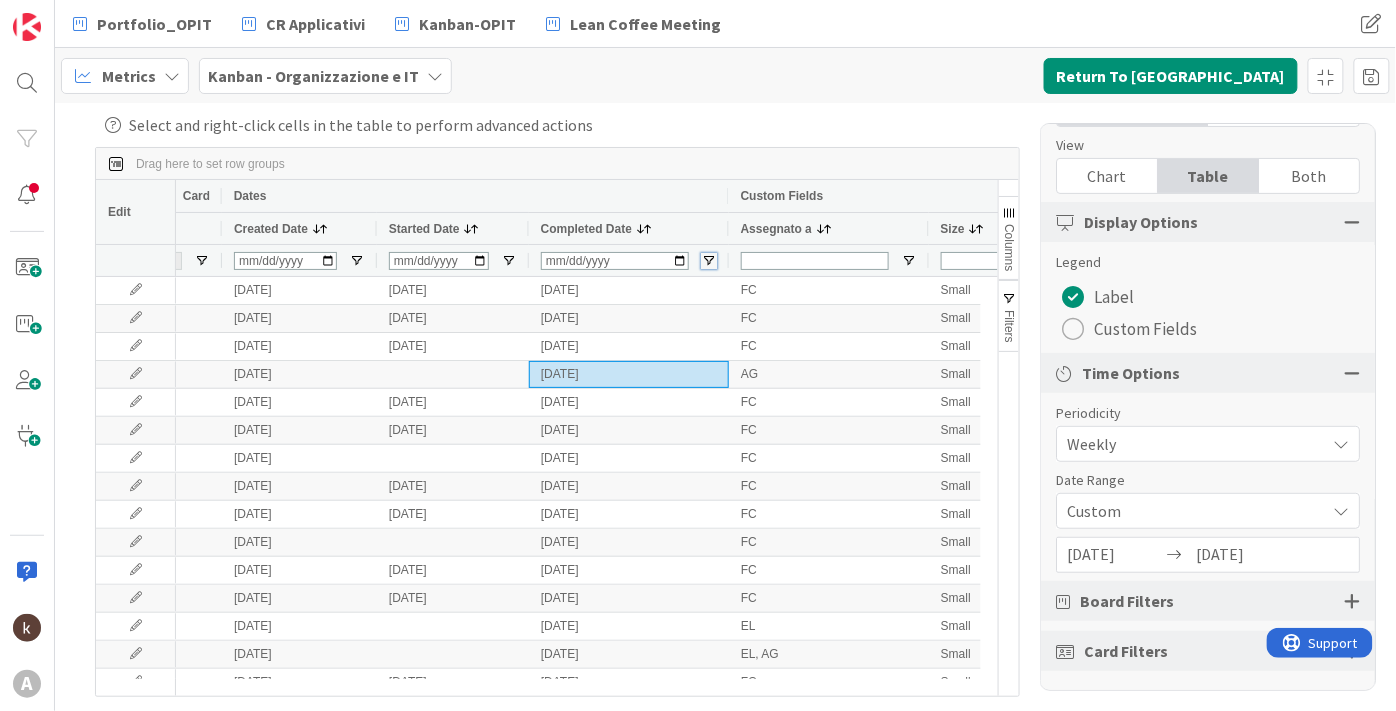 click at bounding box center [709, 261] 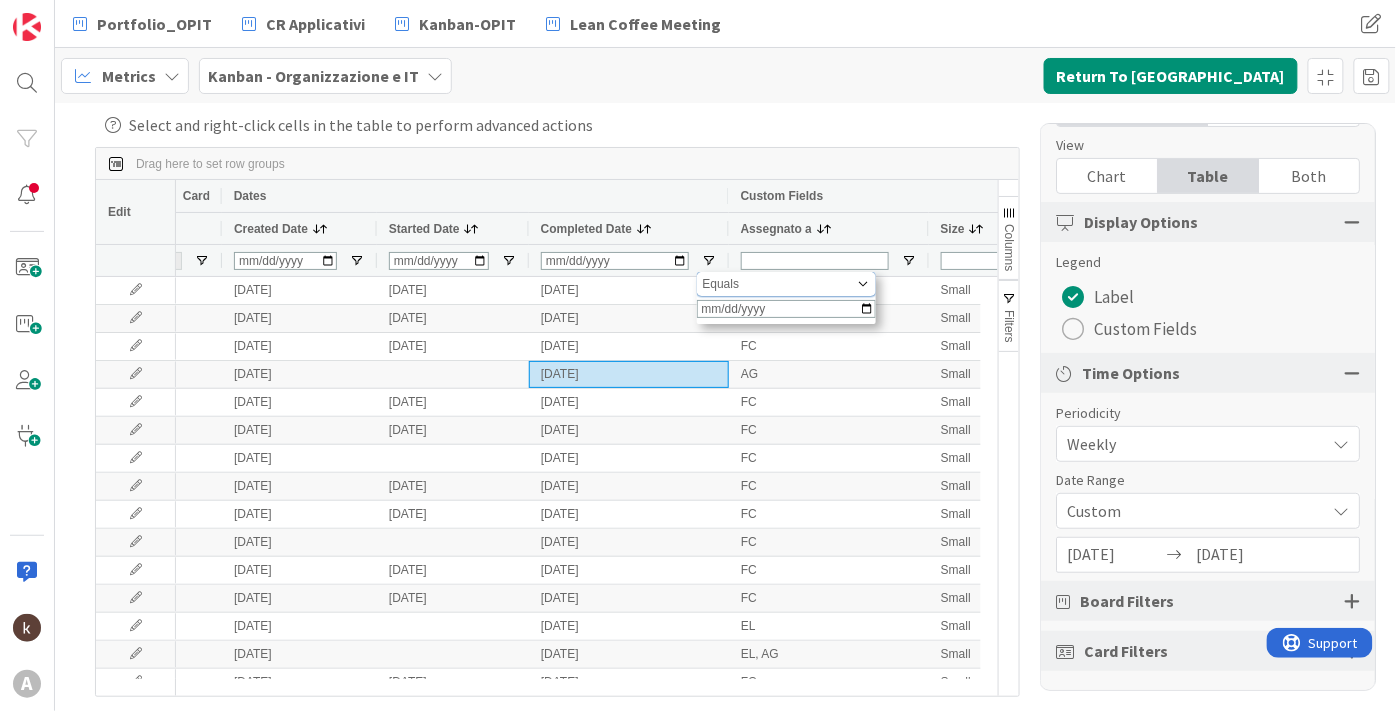 click on "Equals" at bounding box center [779, 284] 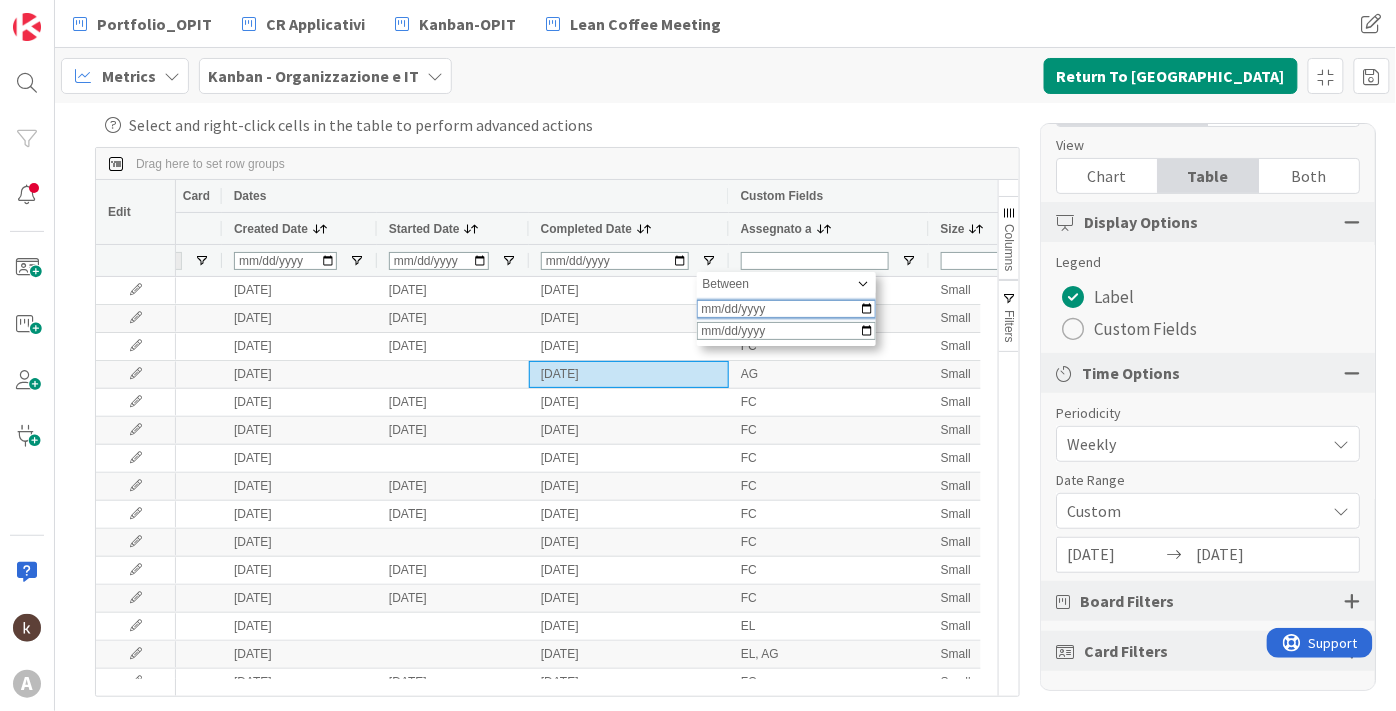 click at bounding box center (786, 309) 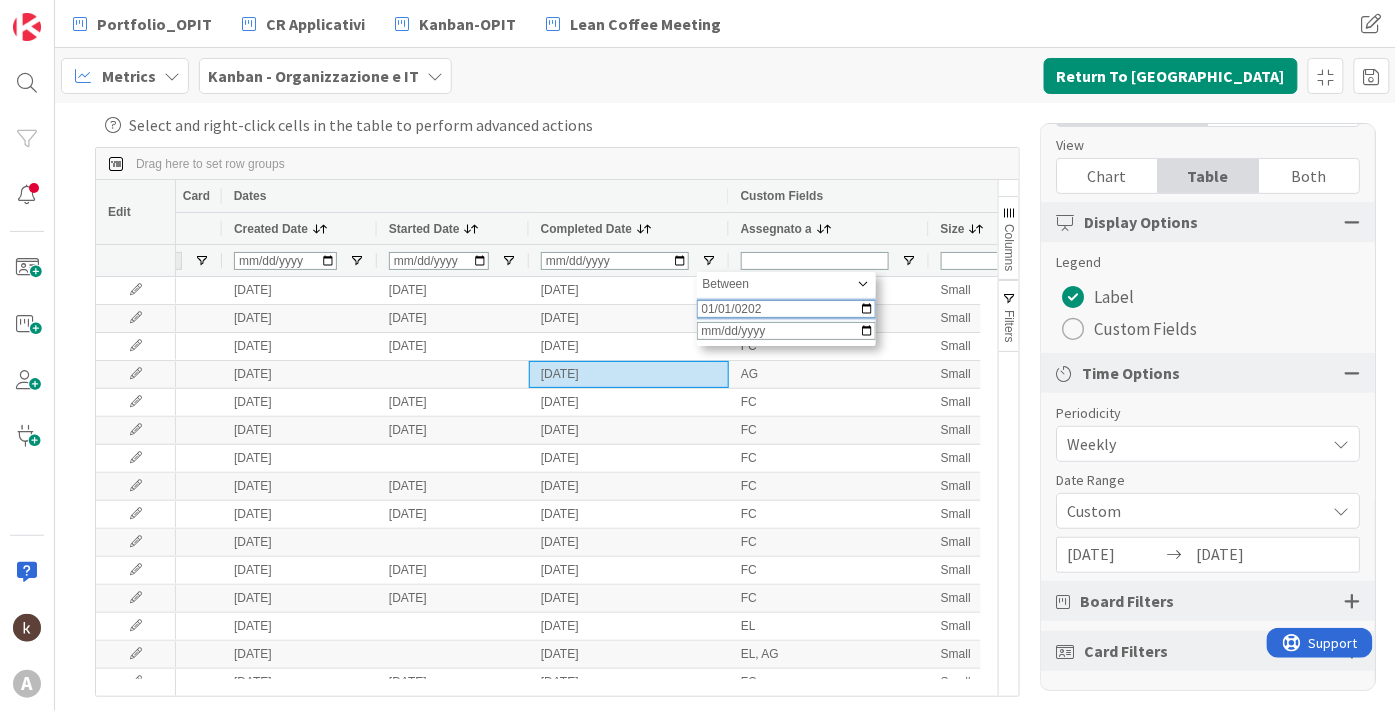 type on "[DATE]" 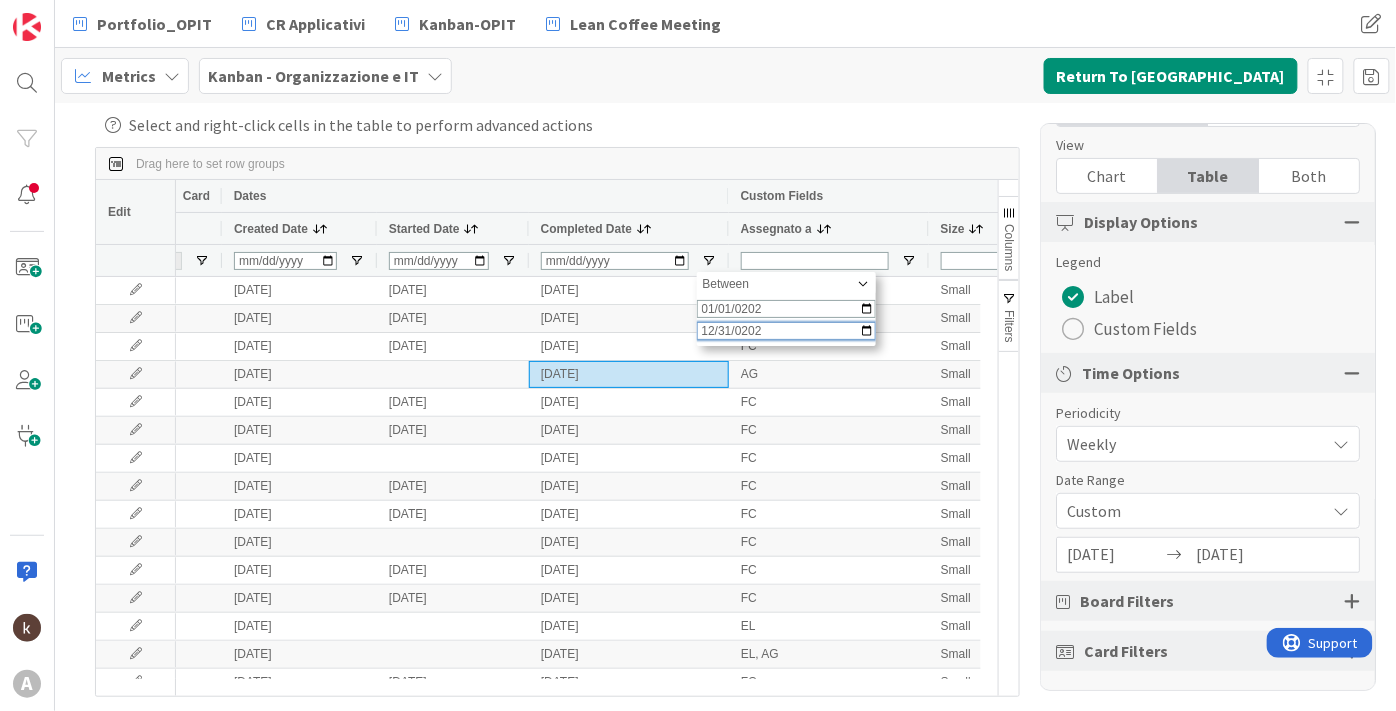 type on "[DATE]" 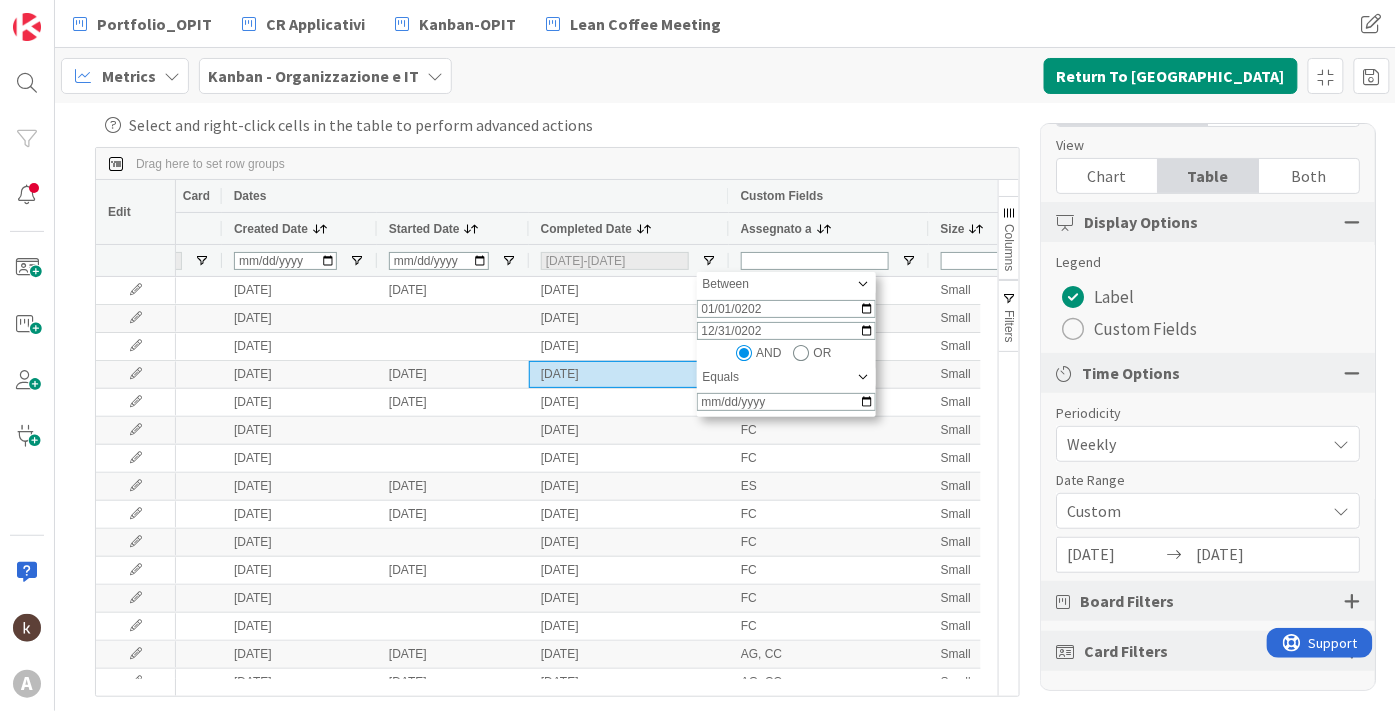 click on "Drag here to set row groups" at bounding box center [557, 164] 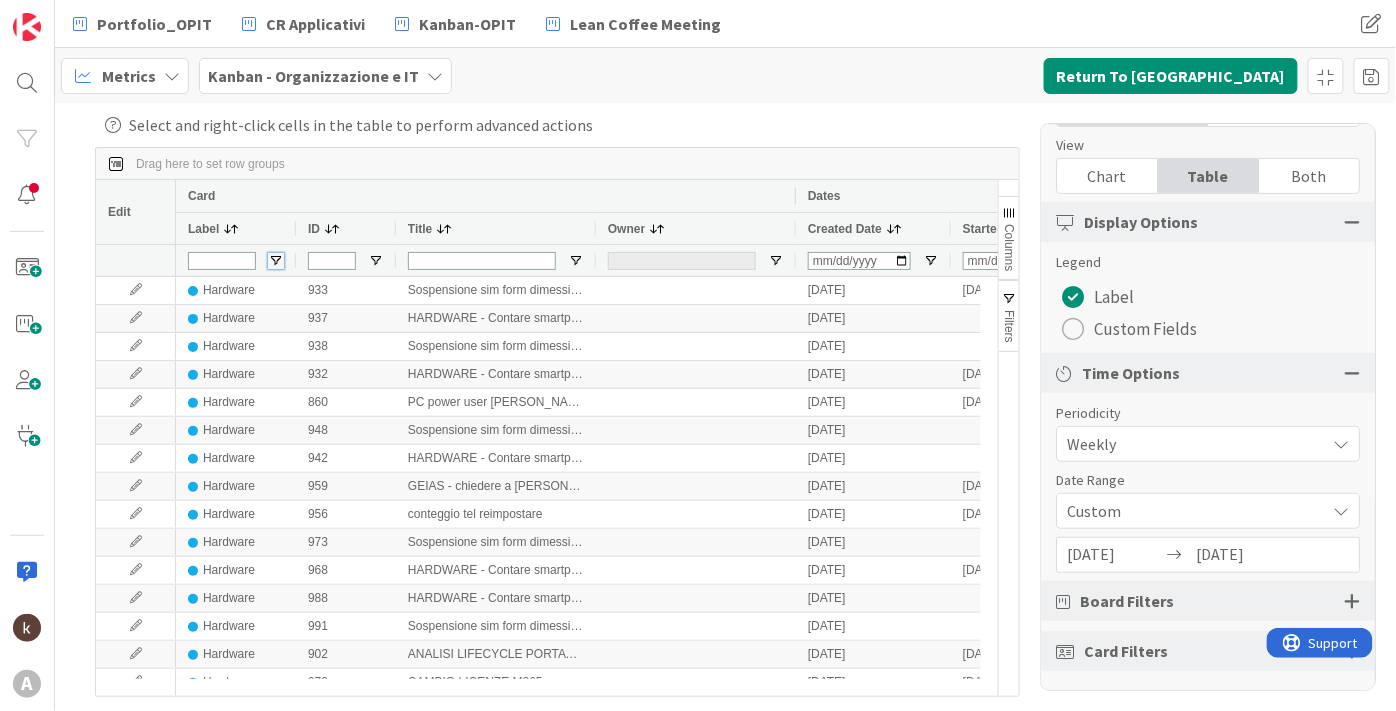 click at bounding box center (276, 261) 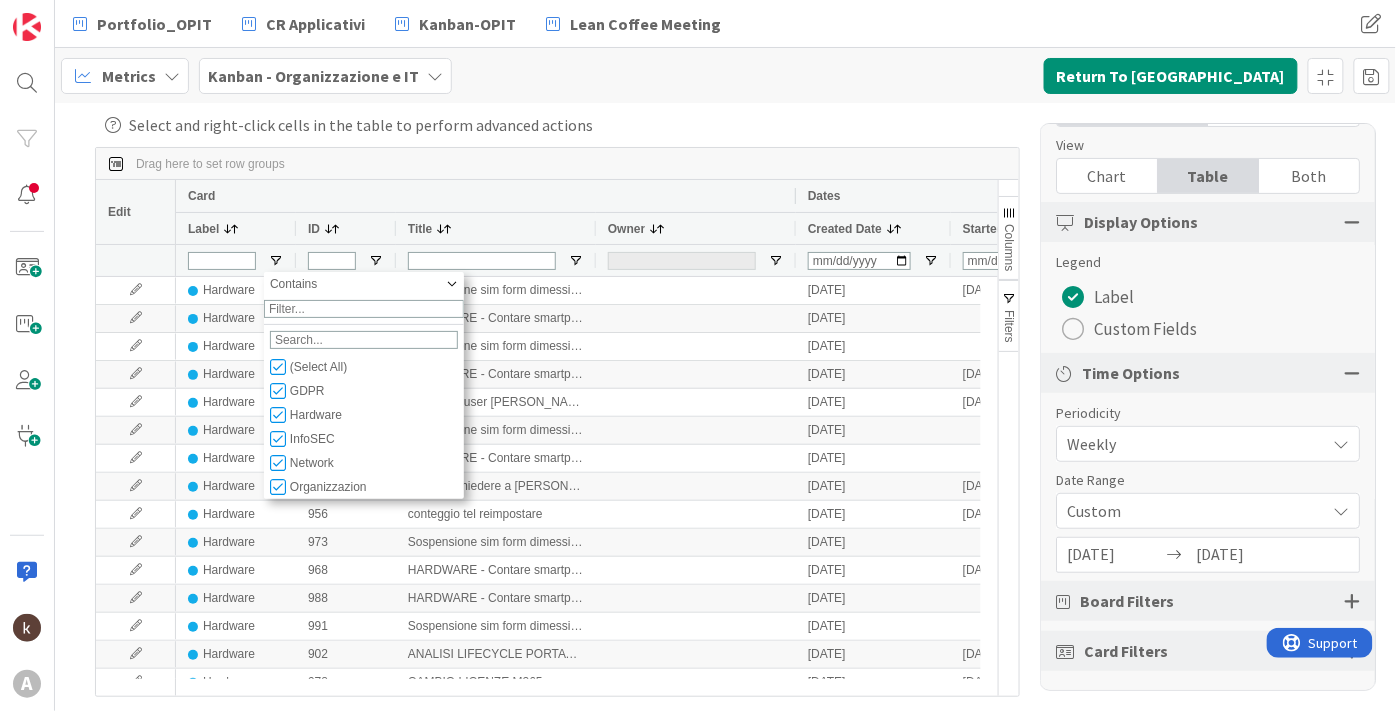 click on "(Select All)" at bounding box center (364, 367) 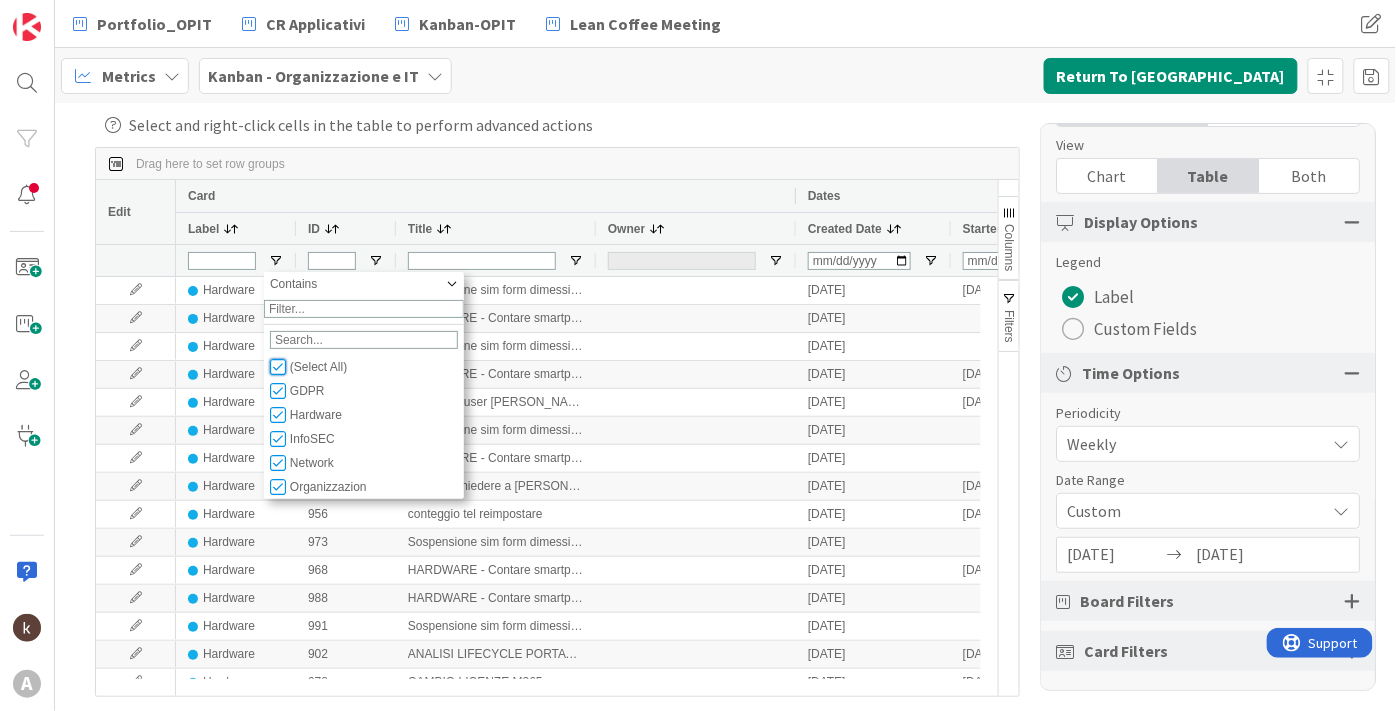 click at bounding box center [278, 367] 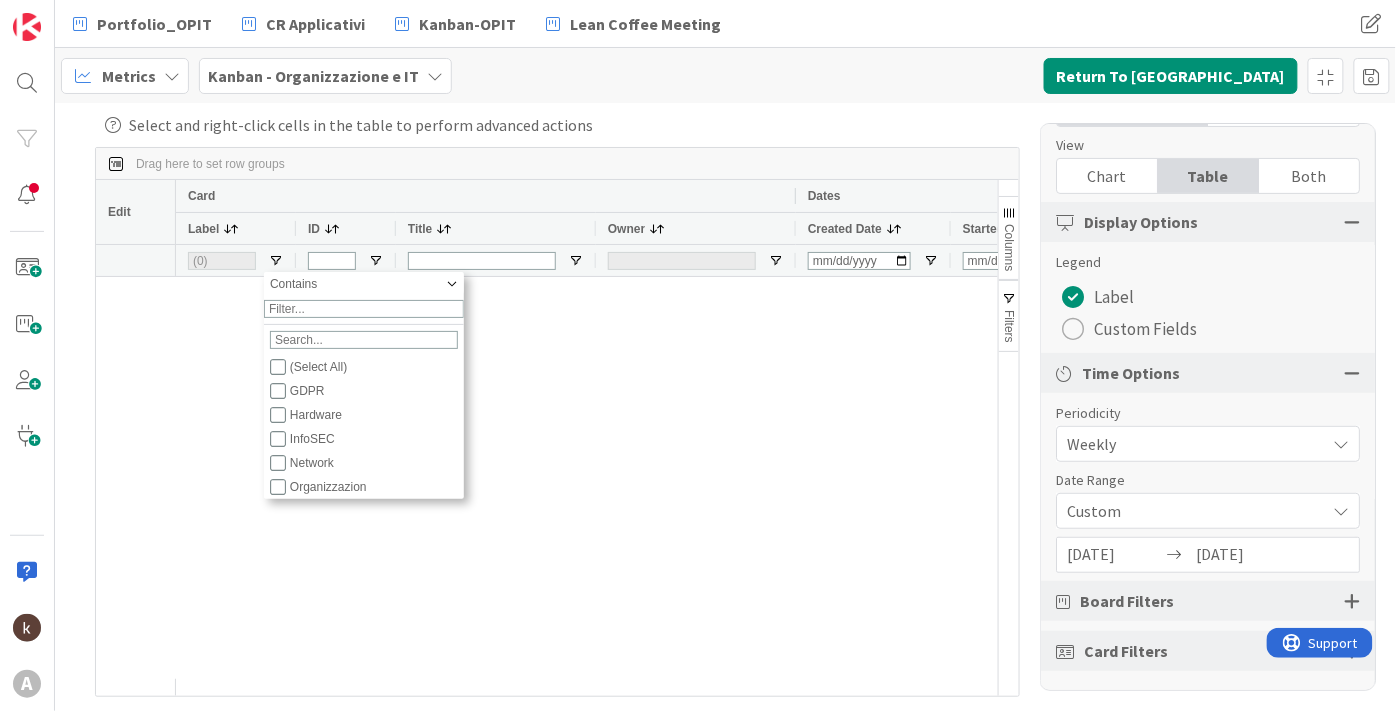 click at bounding box center (461, 385) 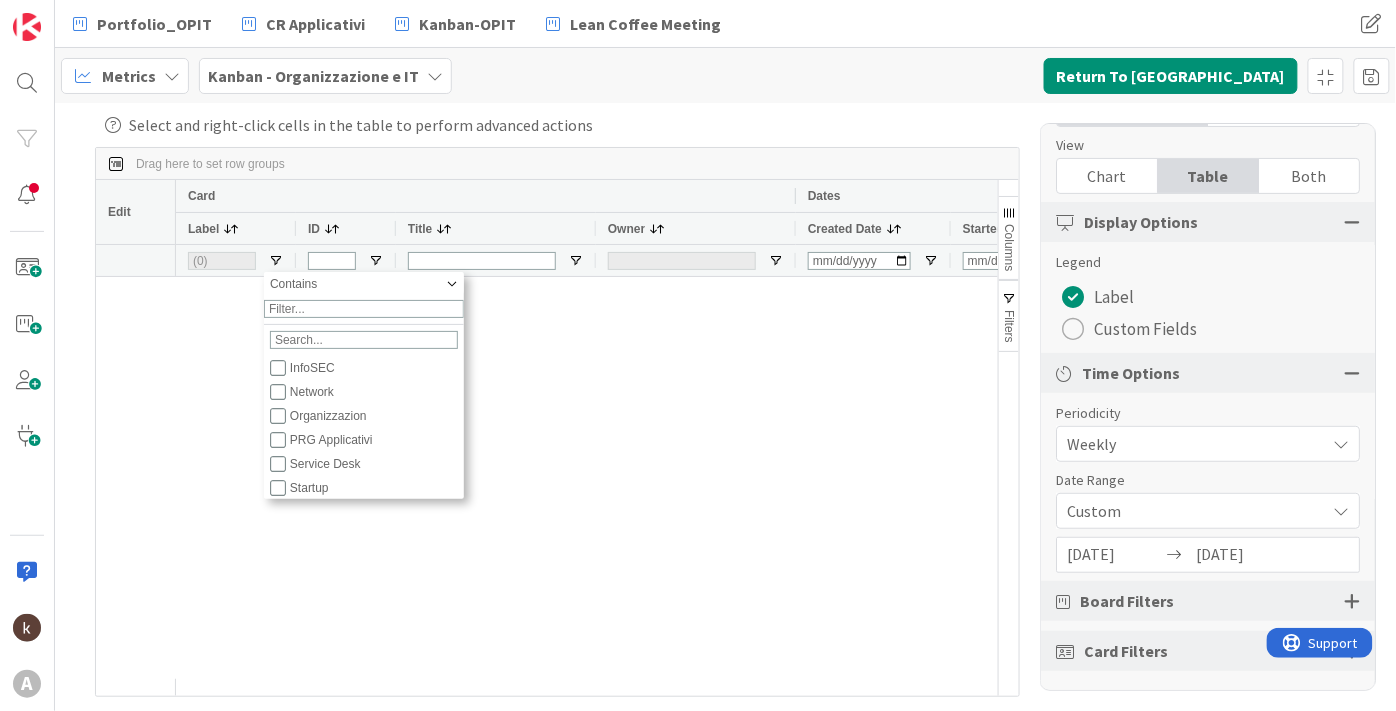 click on "Service Desk" at bounding box center (367, 464) 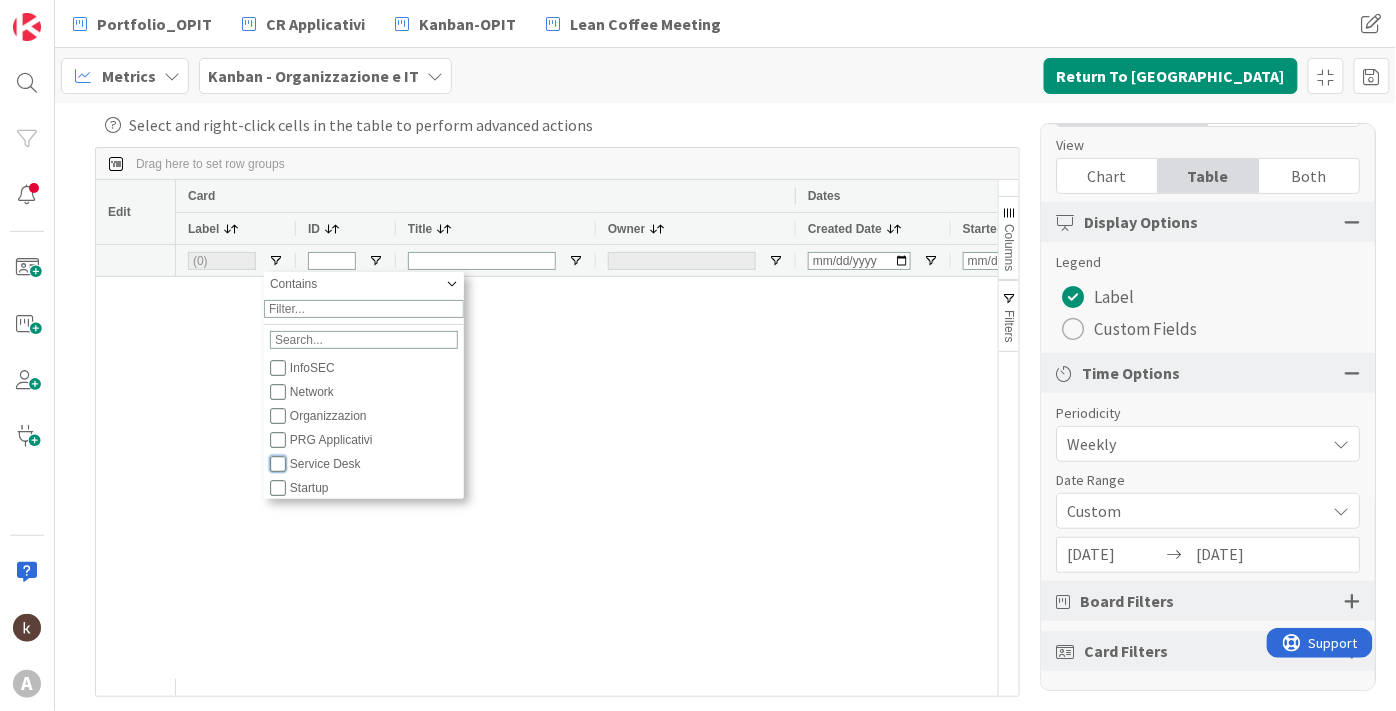 click at bounding box center (278, 464) 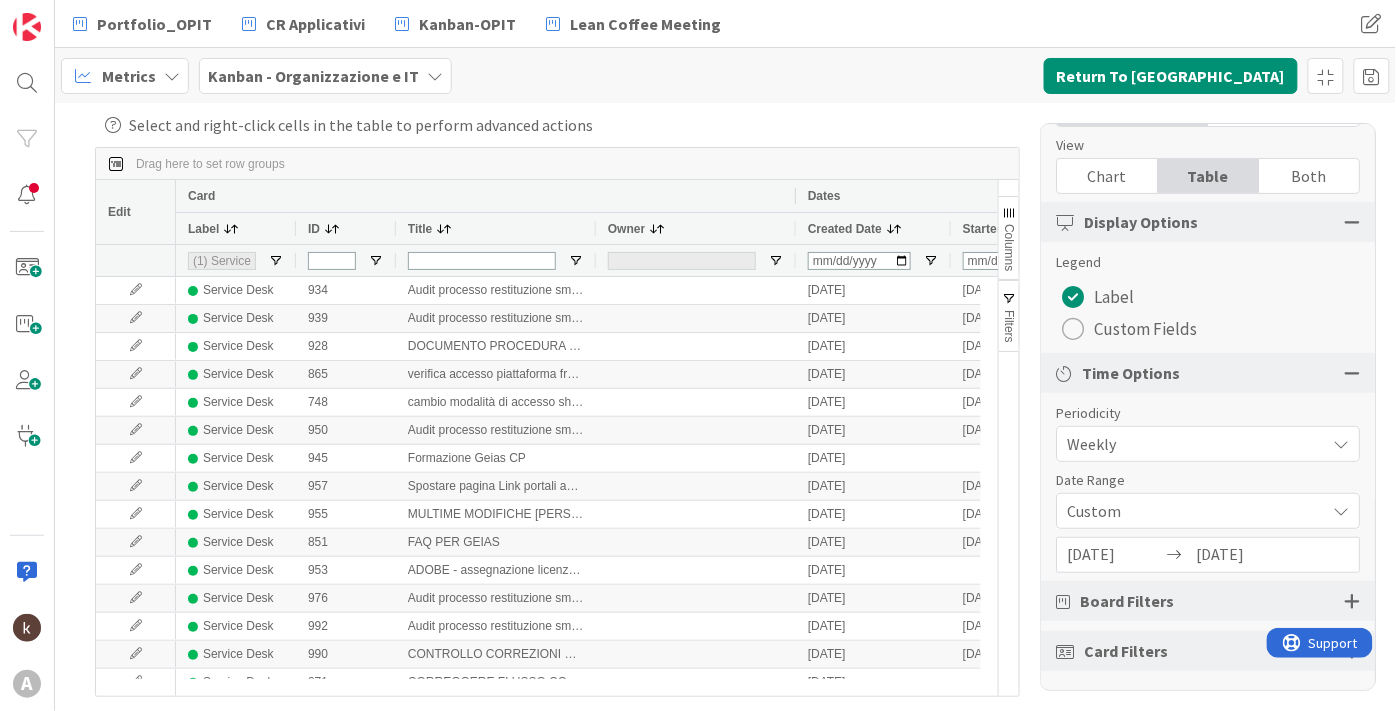 click on "Drag here to set row groups" at bounding box center (557, 164) 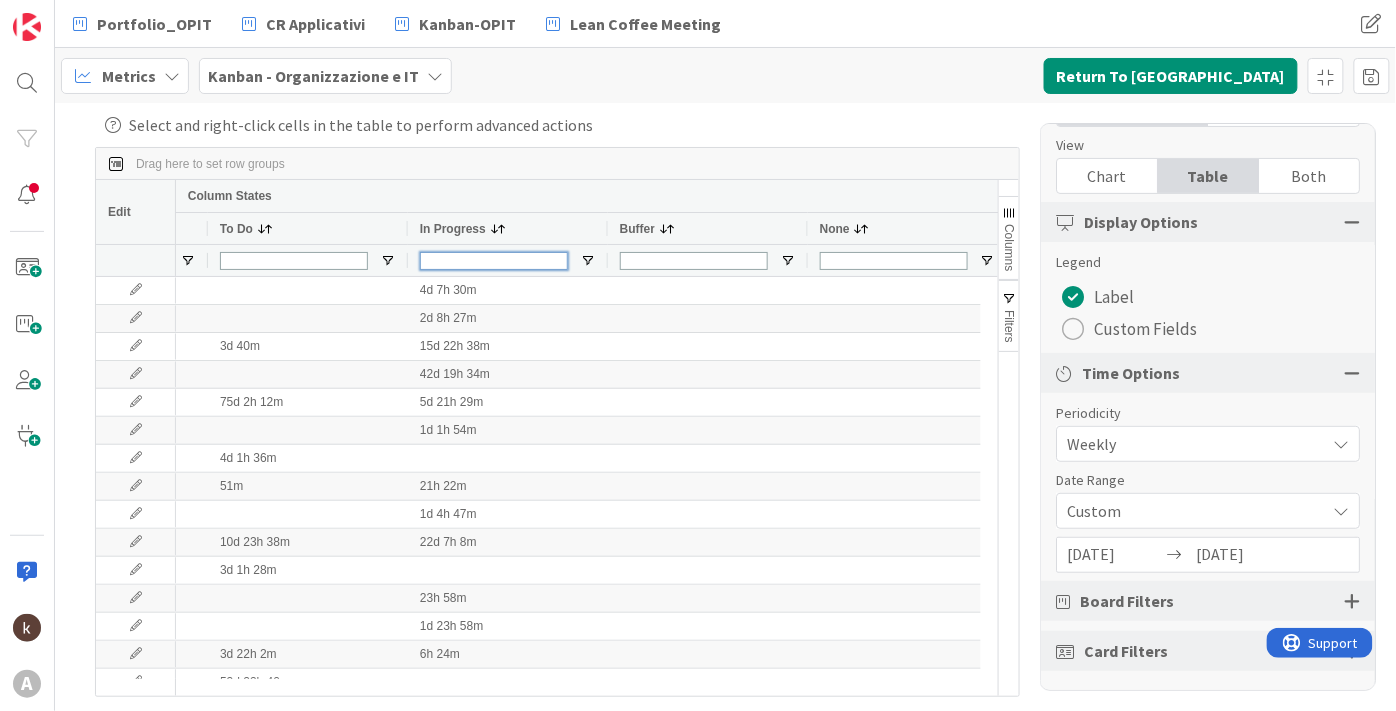 click at bounding box center [494, 261] 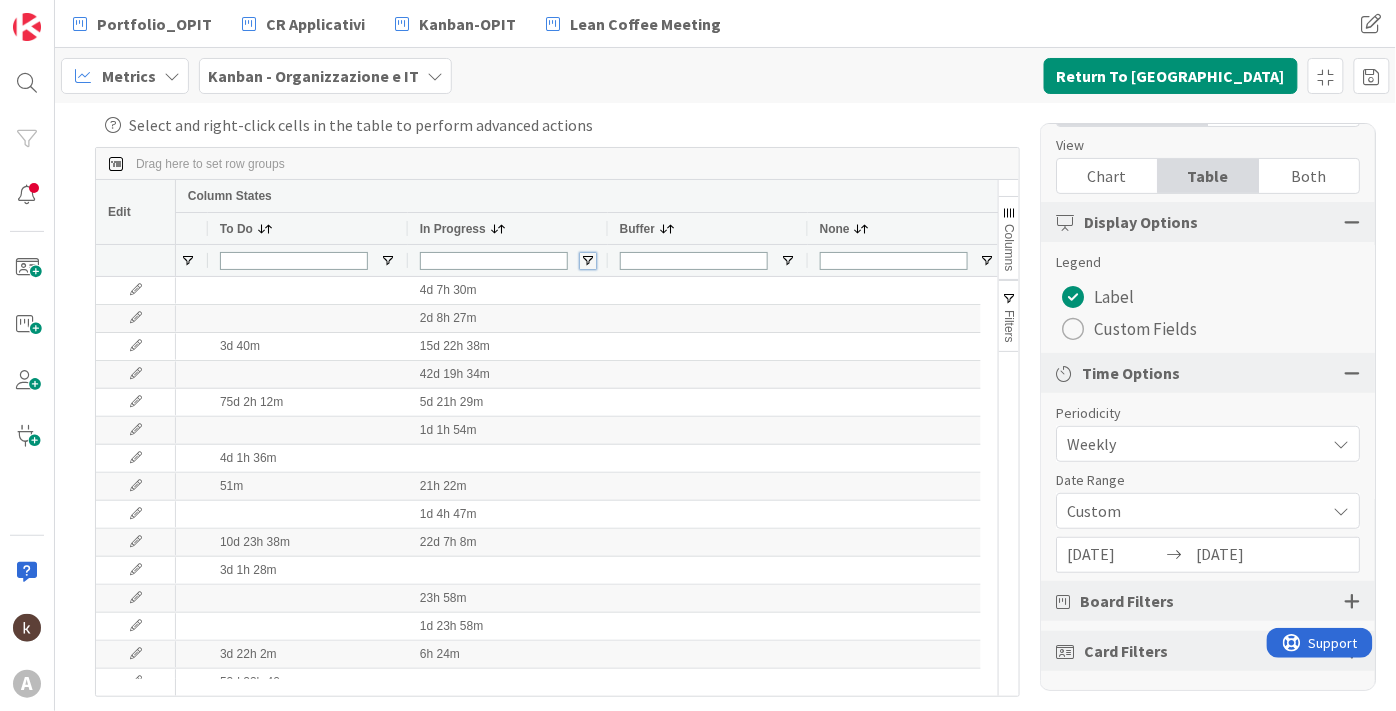 click at bounding box center (588, 261) 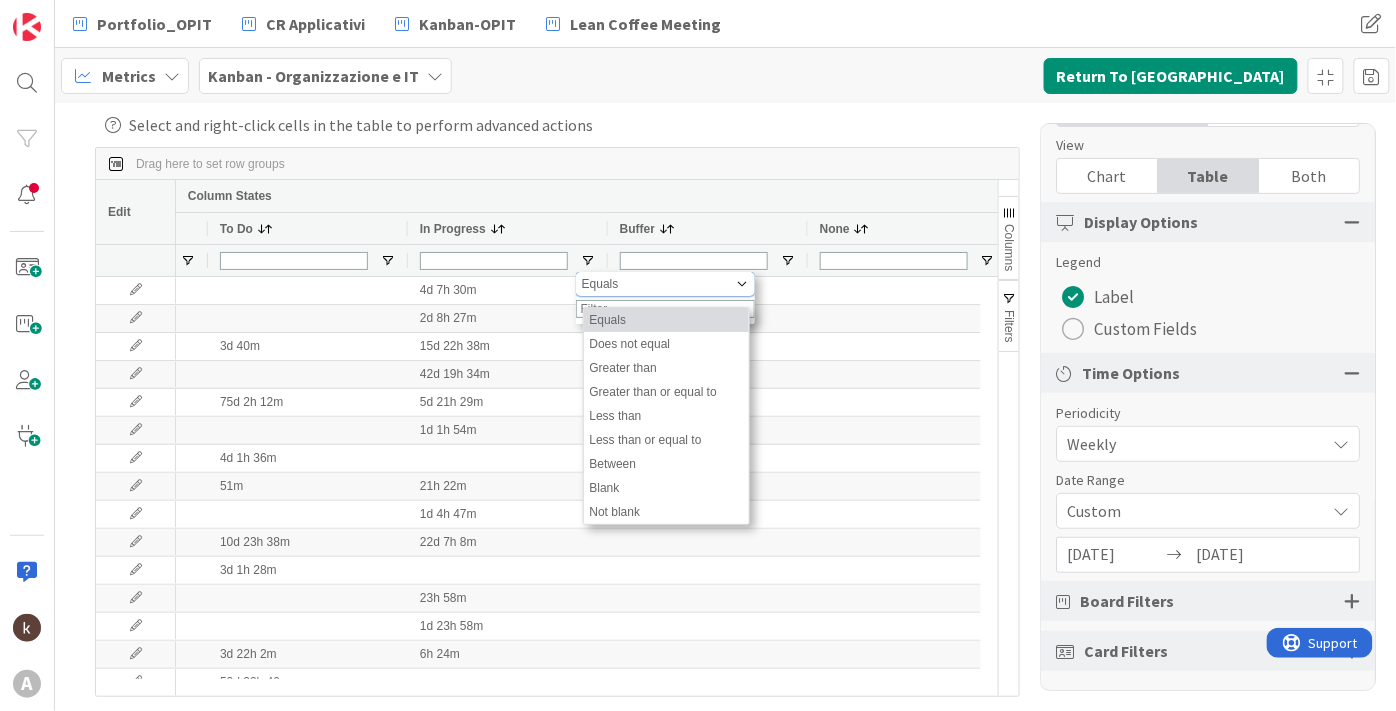 click at bounding box center (743, 284) 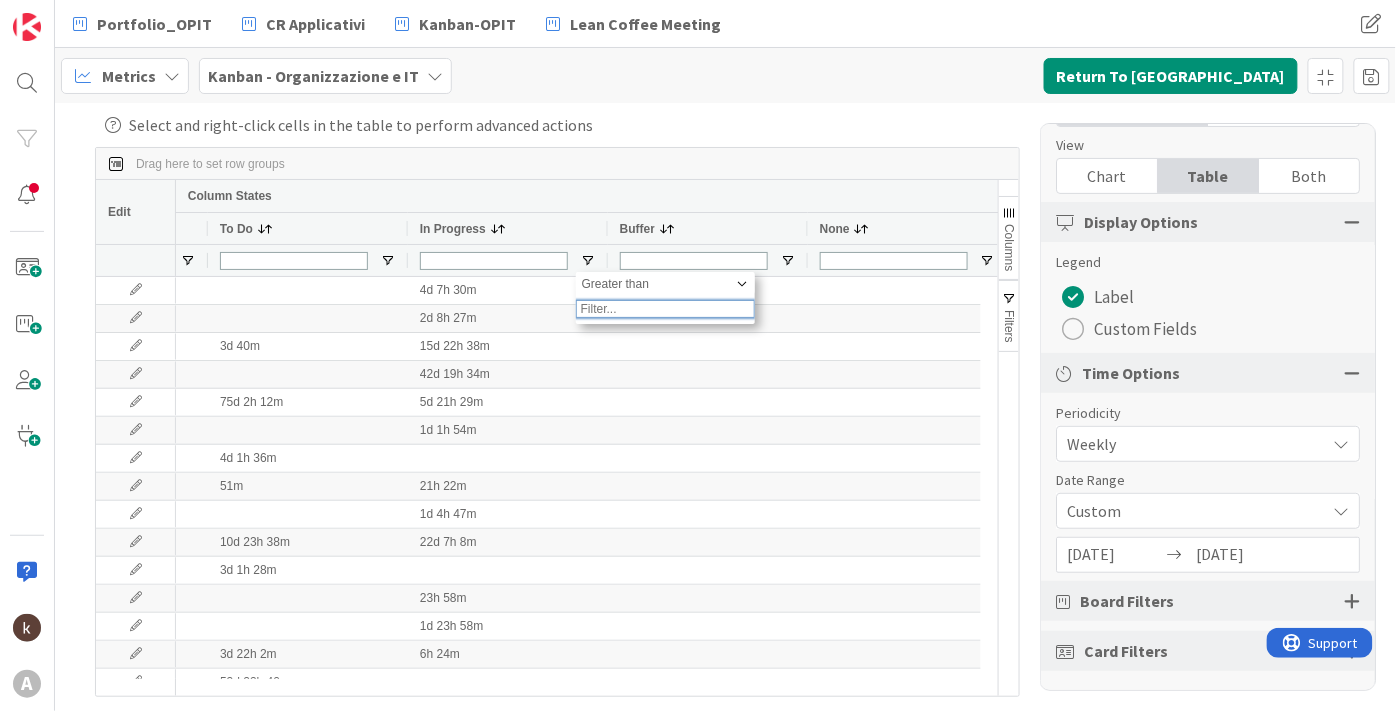 click at bounding box center (665, 309) 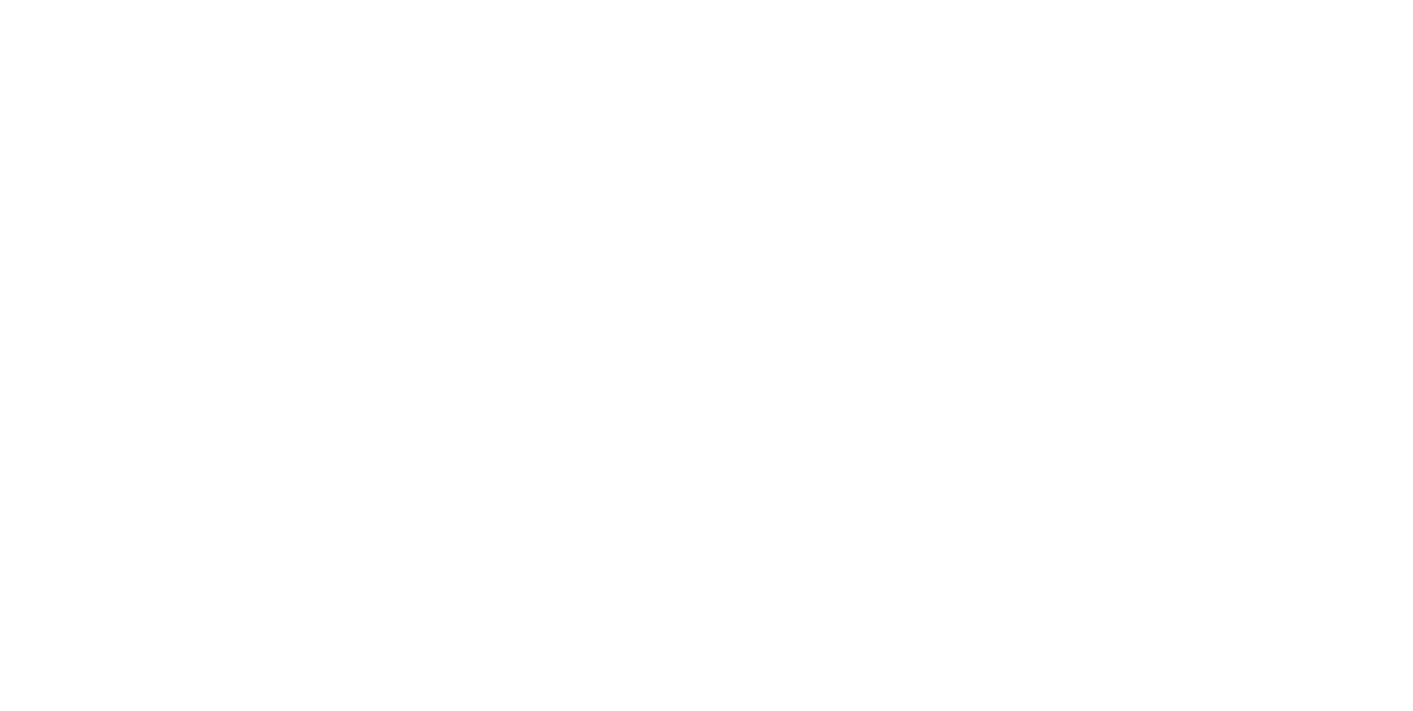 scroll, scrollTop: 0, scrollLeft: 0, axis: both 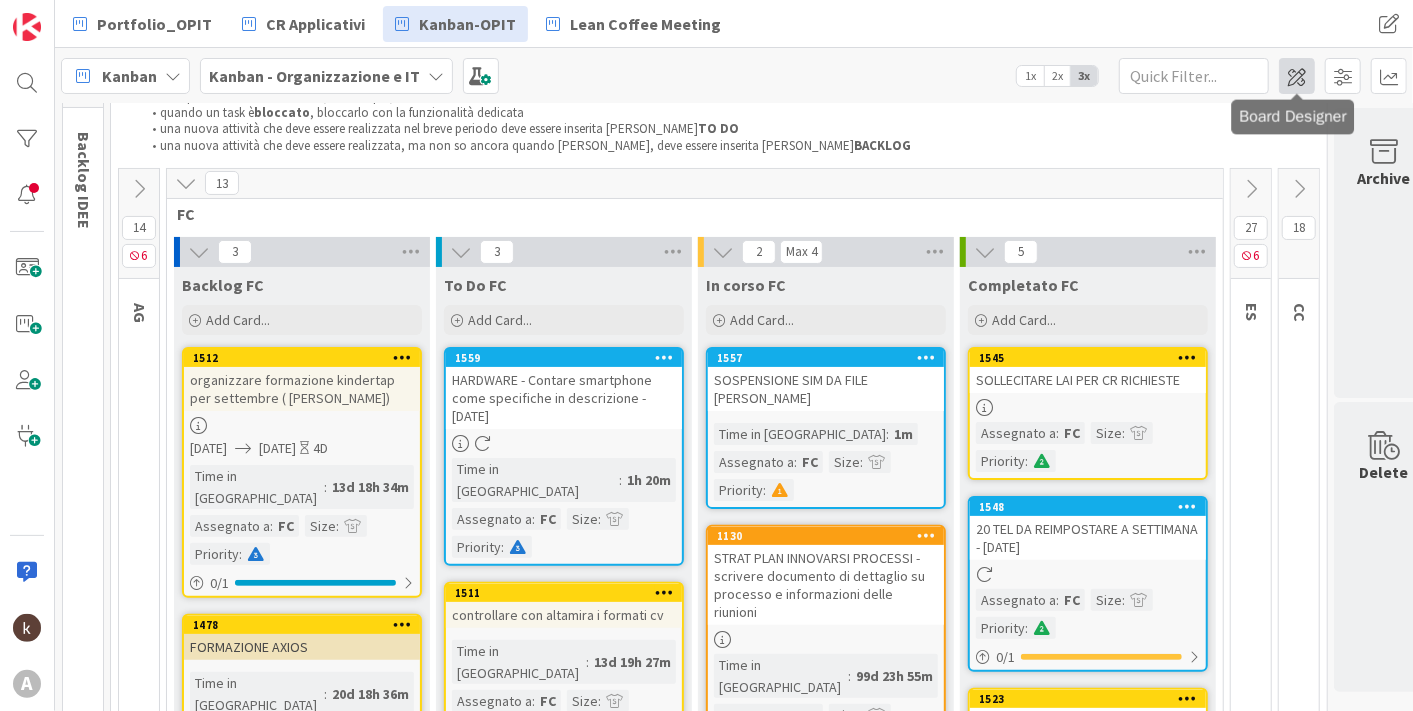 click at bounding box center (1297, 76) 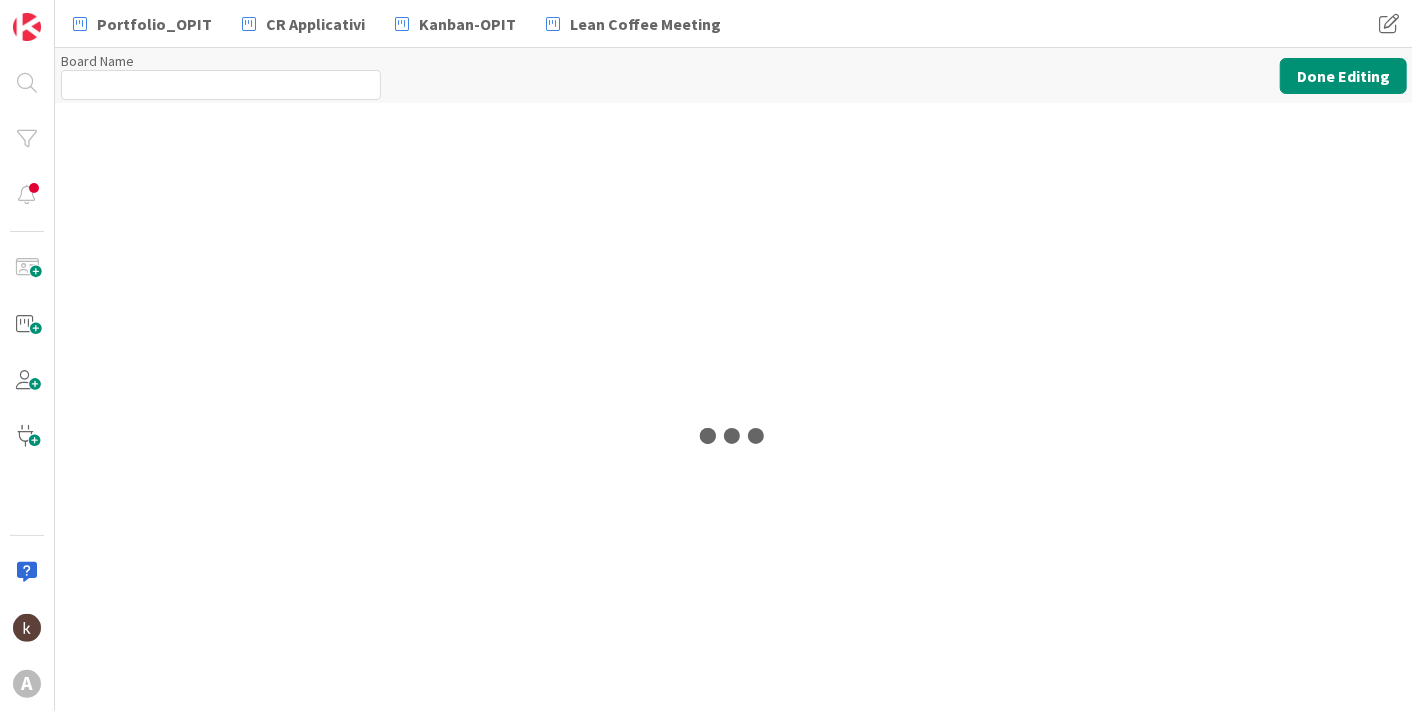 type on "Kanban - Organizzazione e IT" 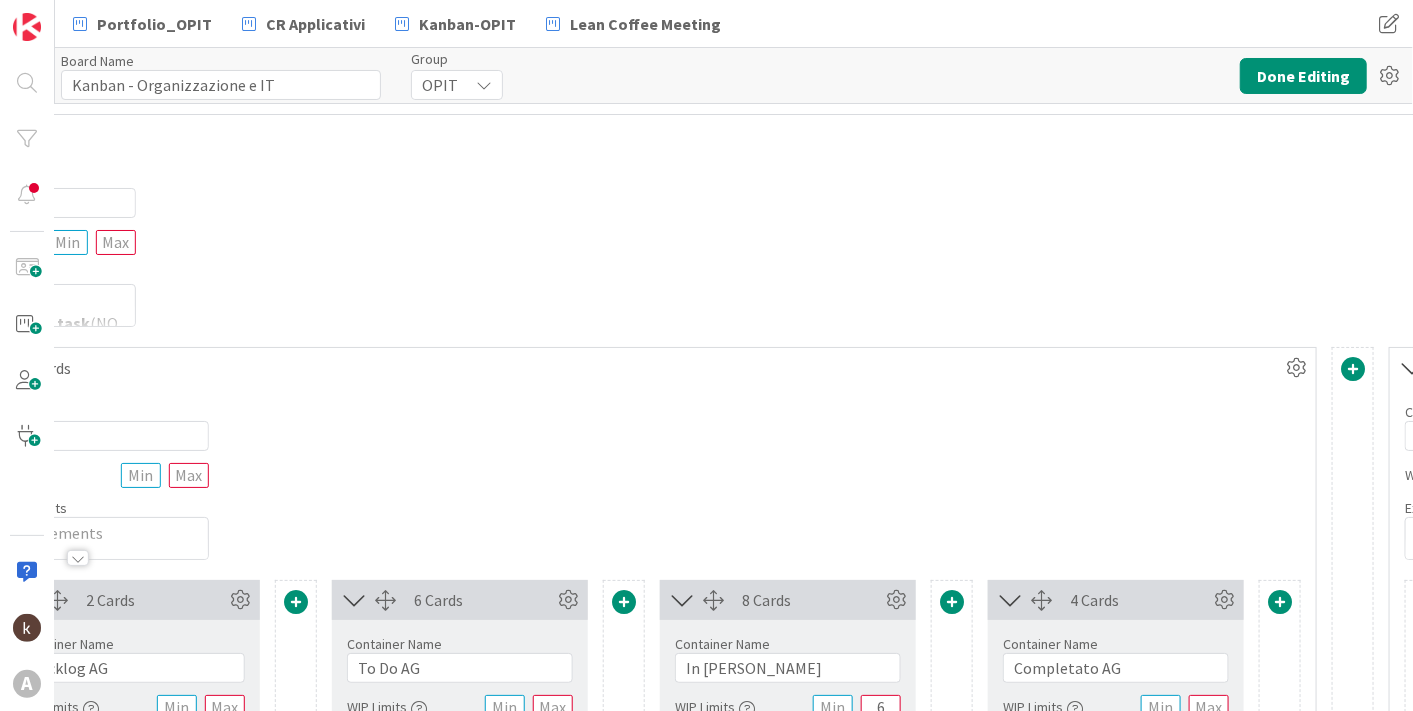 scroll, scrollTop: 0, scrollLeft: 647, axis: horizontal 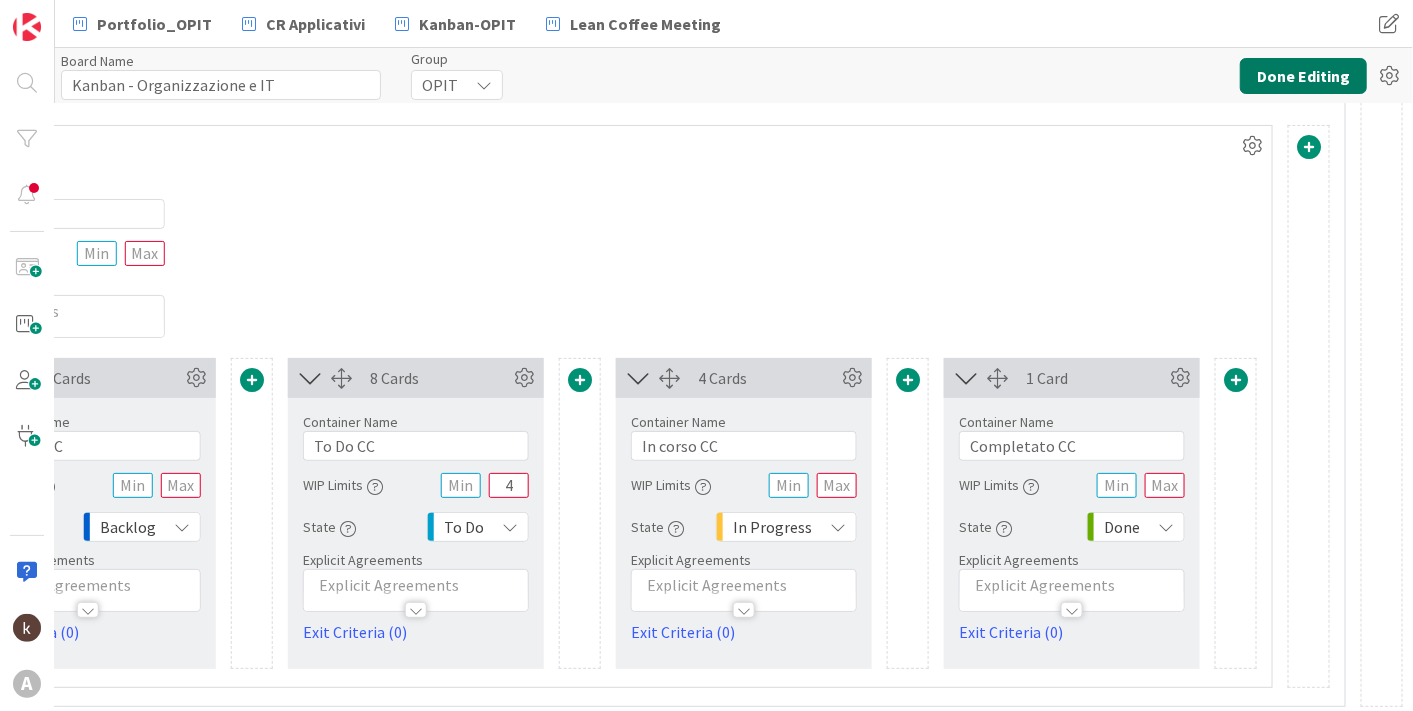click on "Done Editing" at bounding box center (1303, 76) 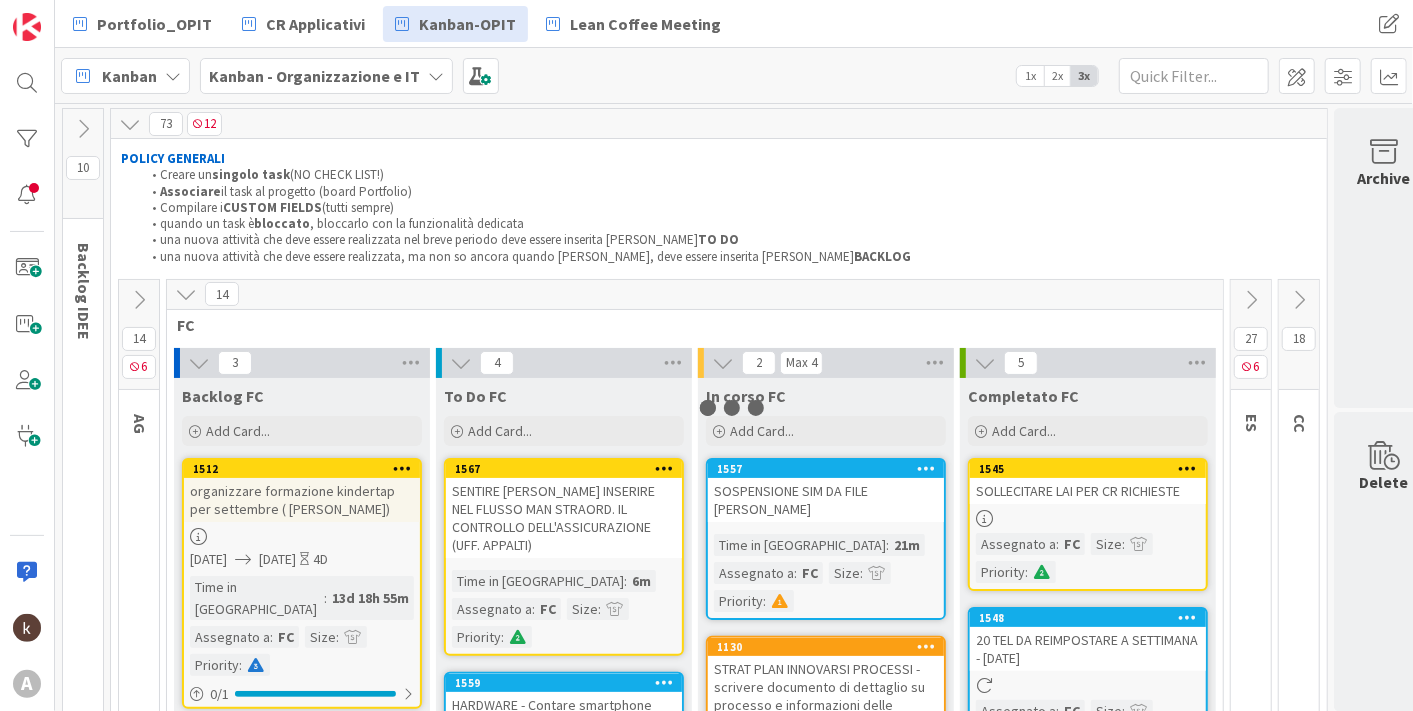 click on "Kanban - Organizzazione e IT" at bounding box center [314, 76] 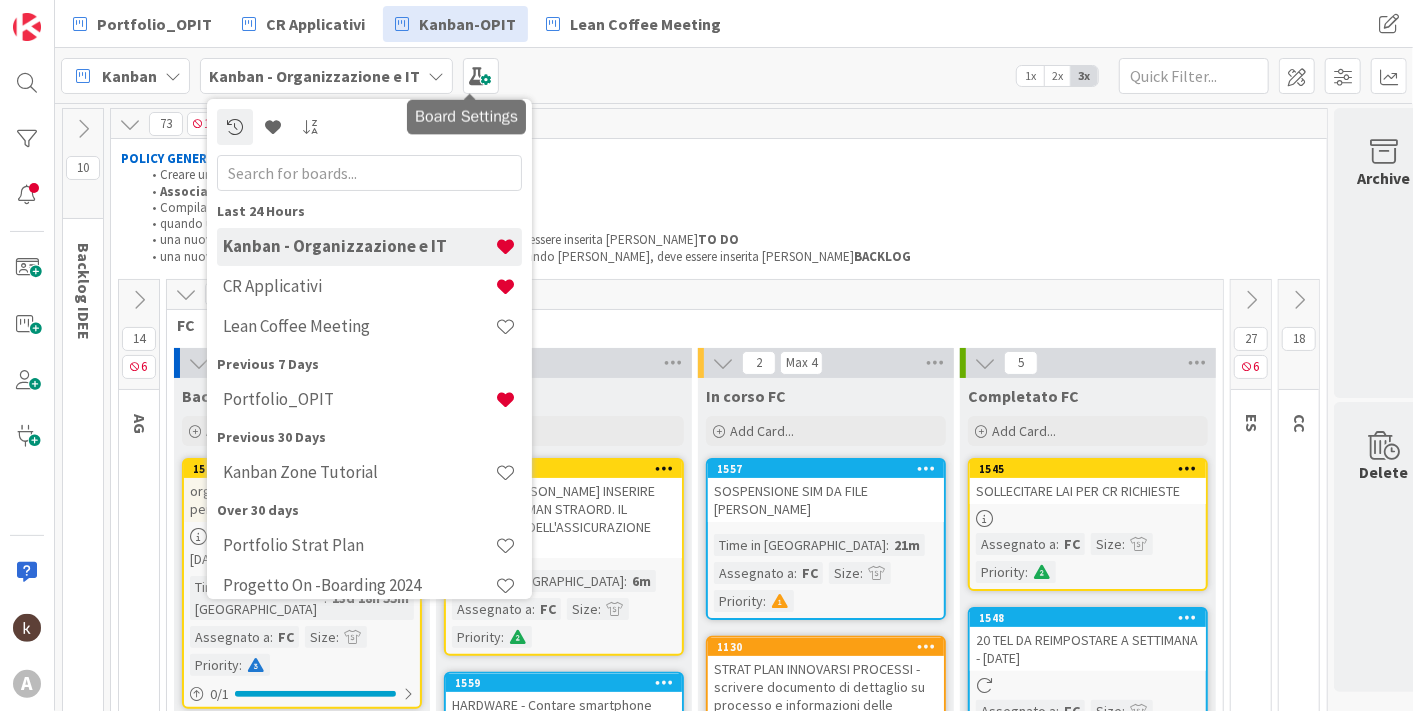 click on "Kanban Kanban - Organizzazione e IT Last 24 Hours Kanban - Organizzazione e IT CR Applicativi Lean Coffee Meeting Previous 7 Days Portfolio_OPIT Previous 30 Days Kanban Zone Tutorial Over 30 days Portfolio Strat Plan Progetto On -Boarding 2024 1x 2x 3x" at bounding box center (734, 75) 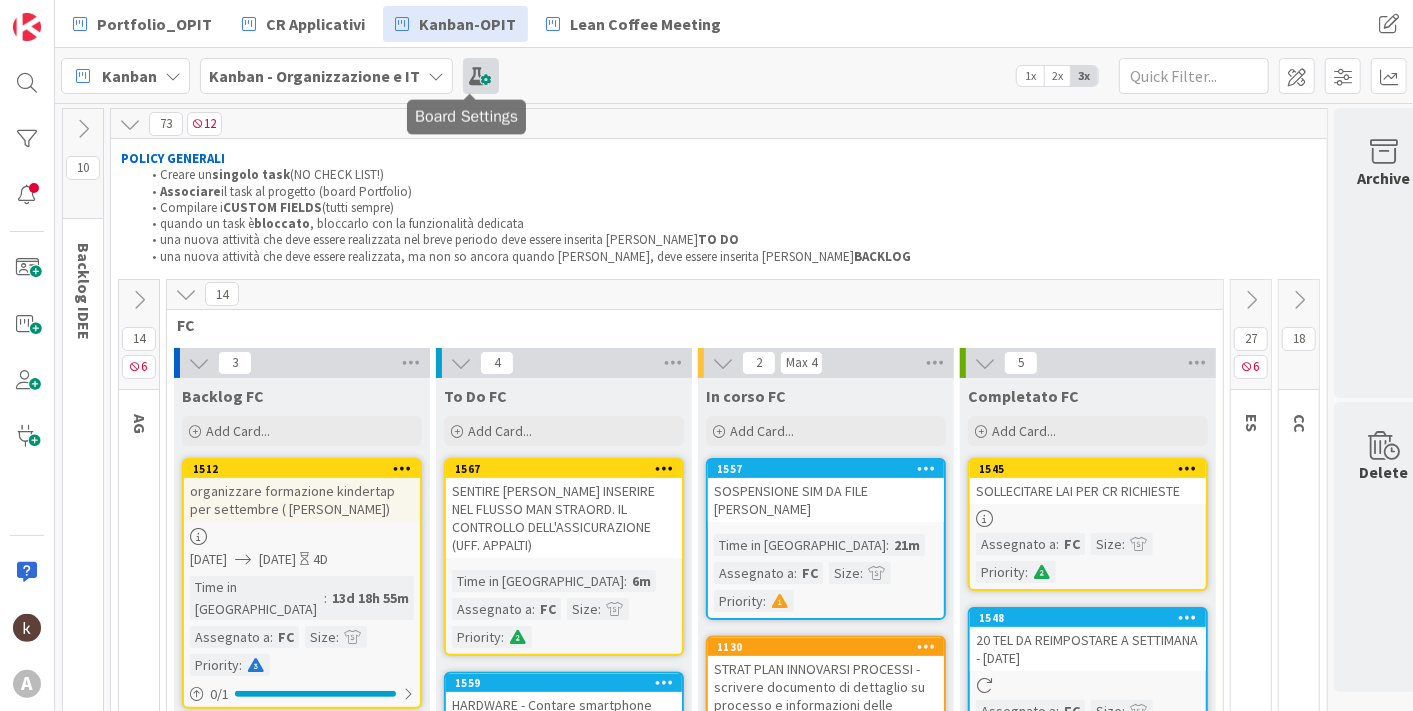click at bounding box center [481, 76] 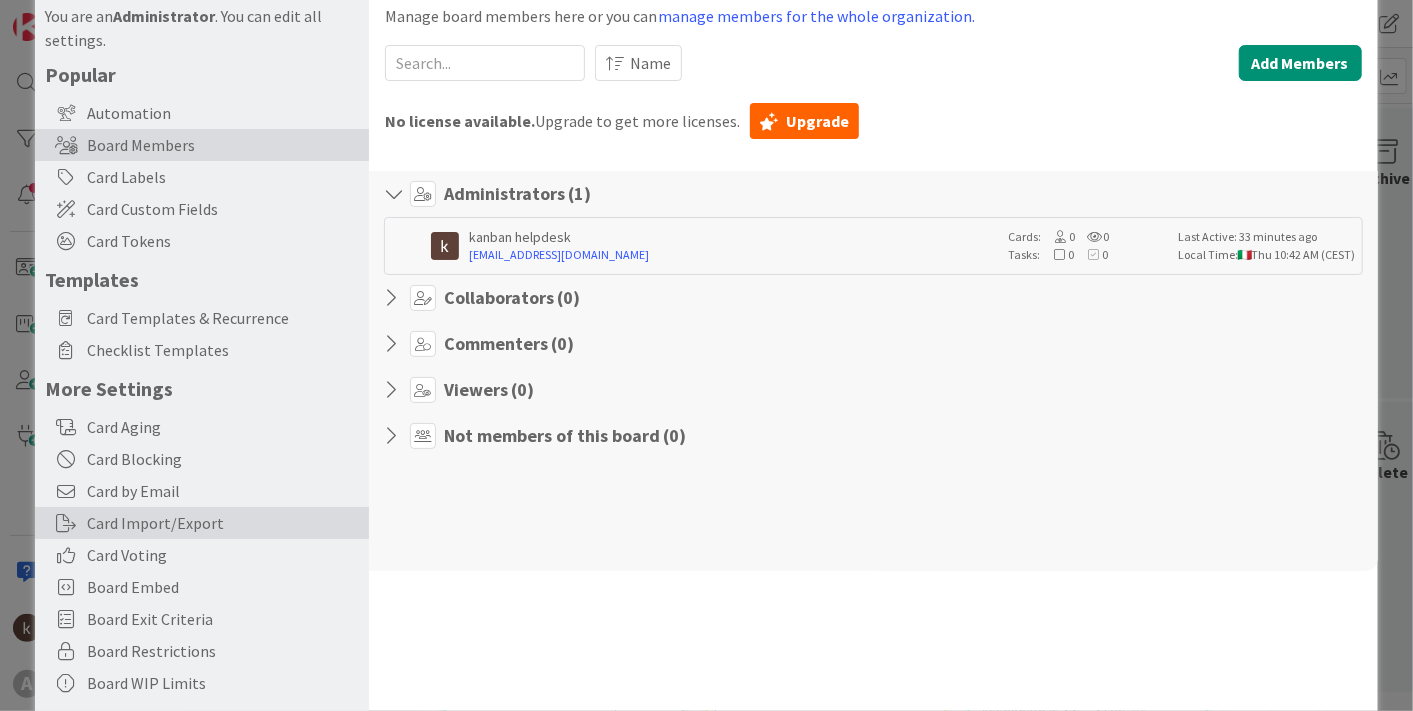 scroll, scrollTop: 112, scrollLeft: 0, axis: vertical 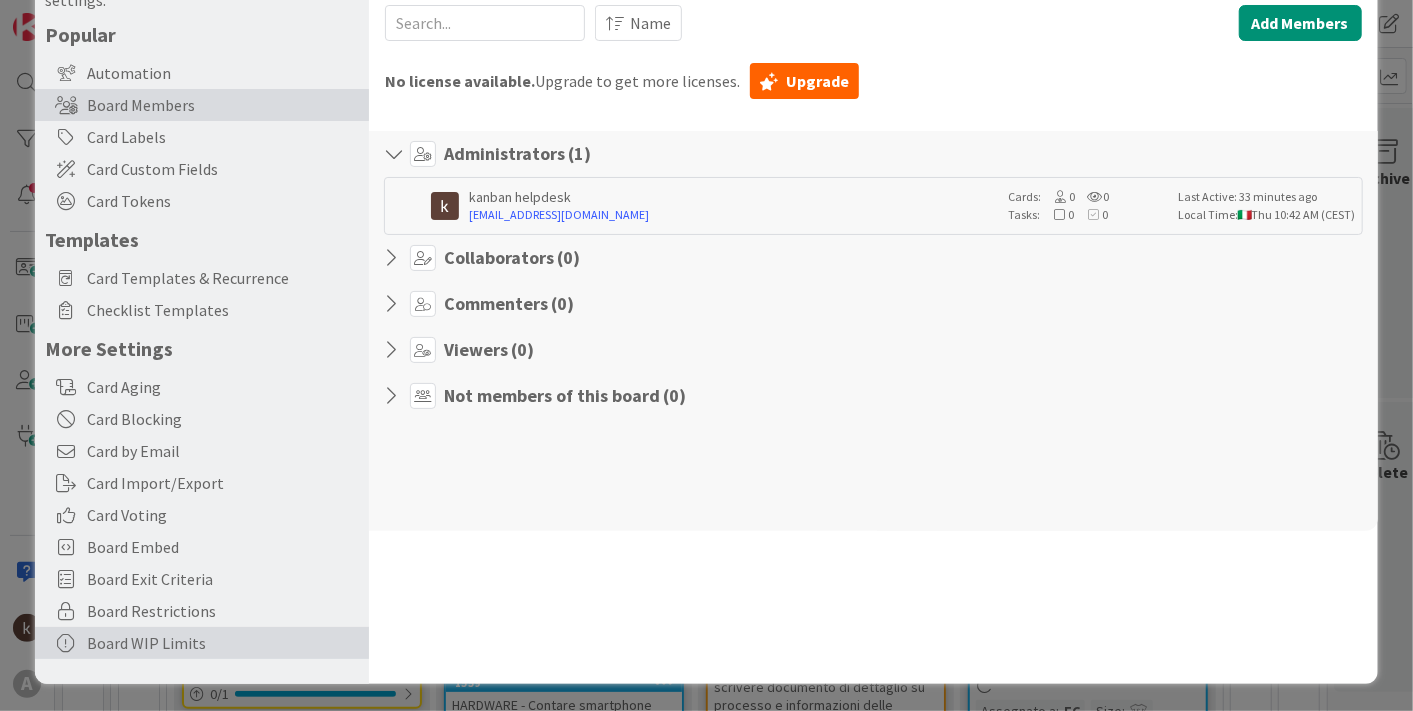 click on "Board WIP Limits" at bounding box center [202, 643] 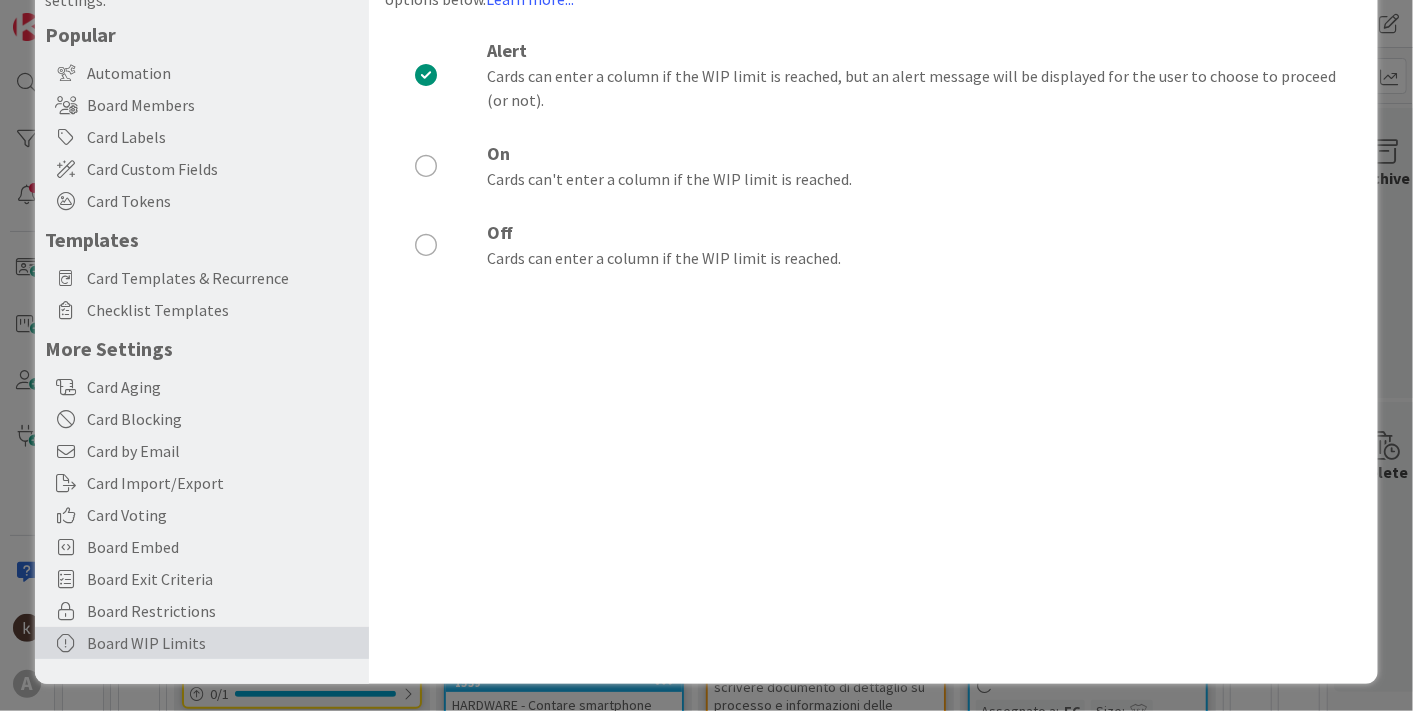 click on "On Cards can't enter a column if the WIP limit is reached." at bounding box center (873, 165) 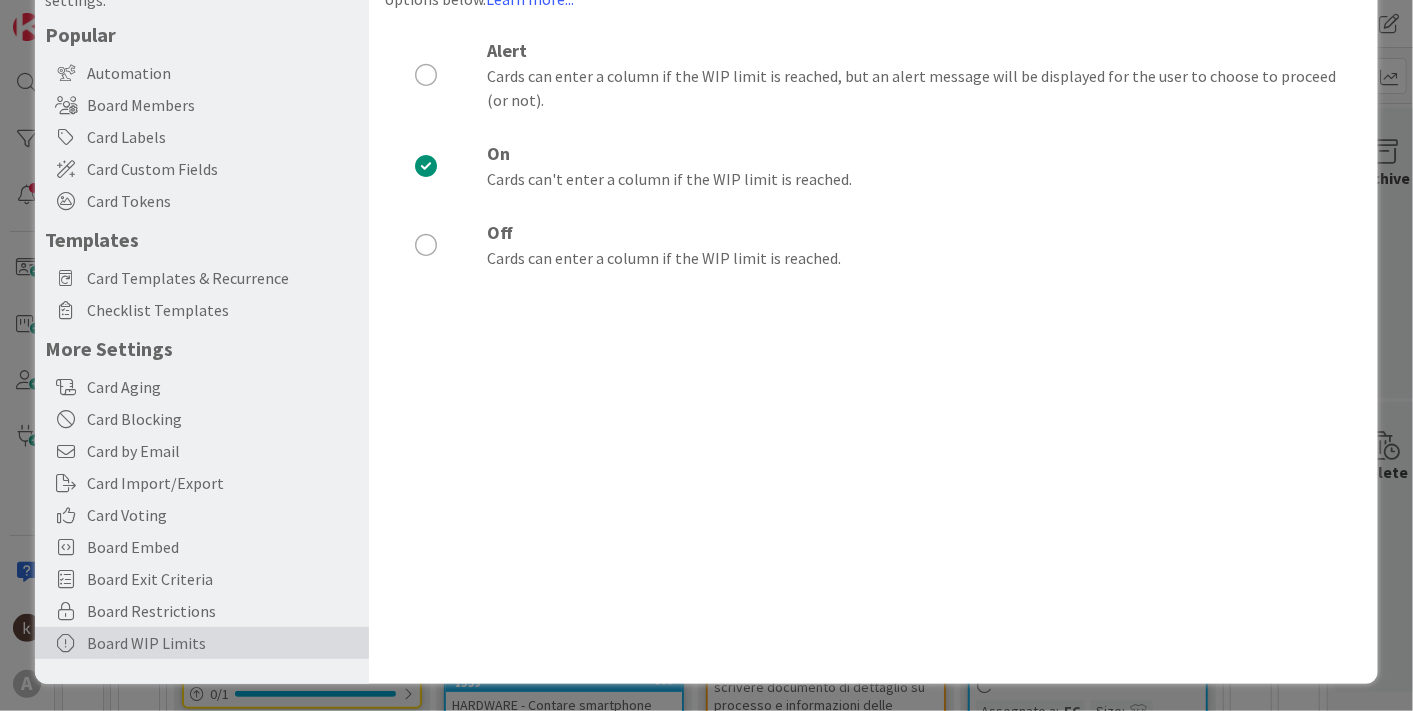 scroll, scrollTop: 0, scrollLeft: 0, axis: both 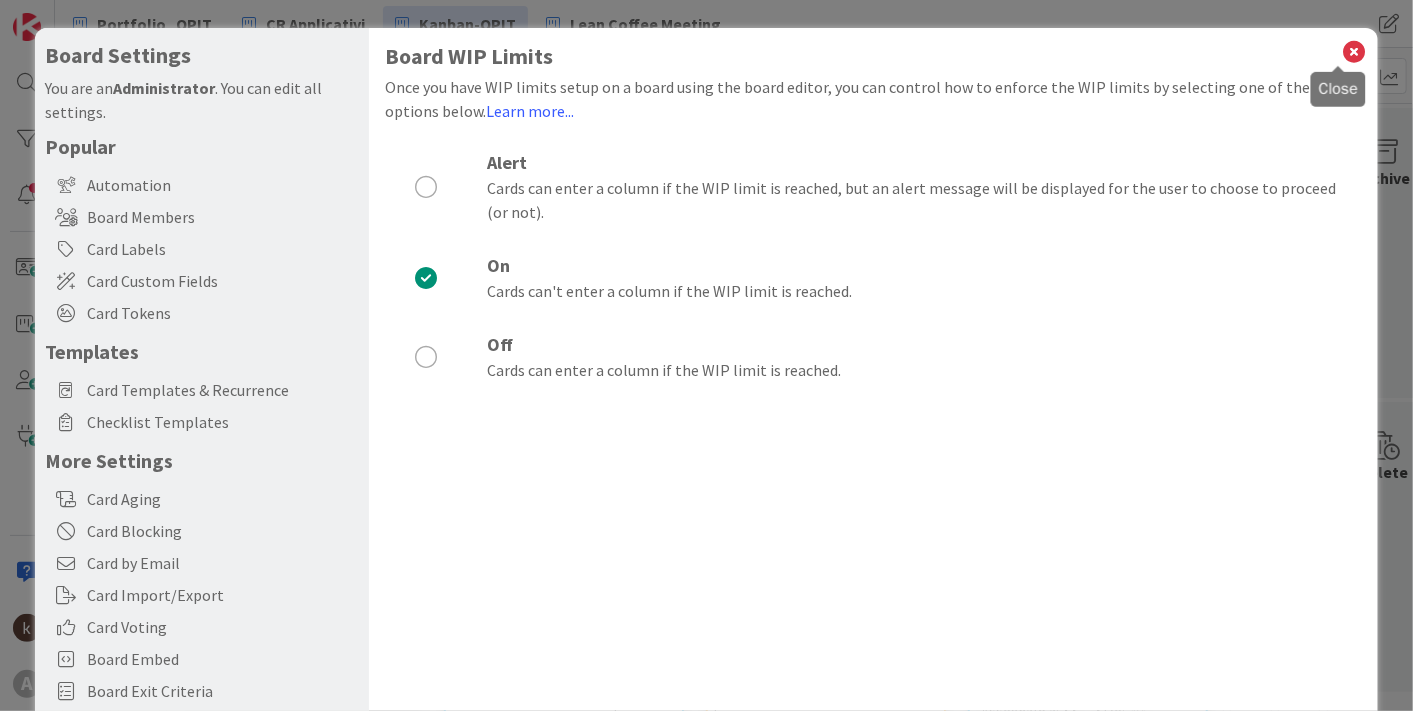 click at bounding box center (1355, 52) 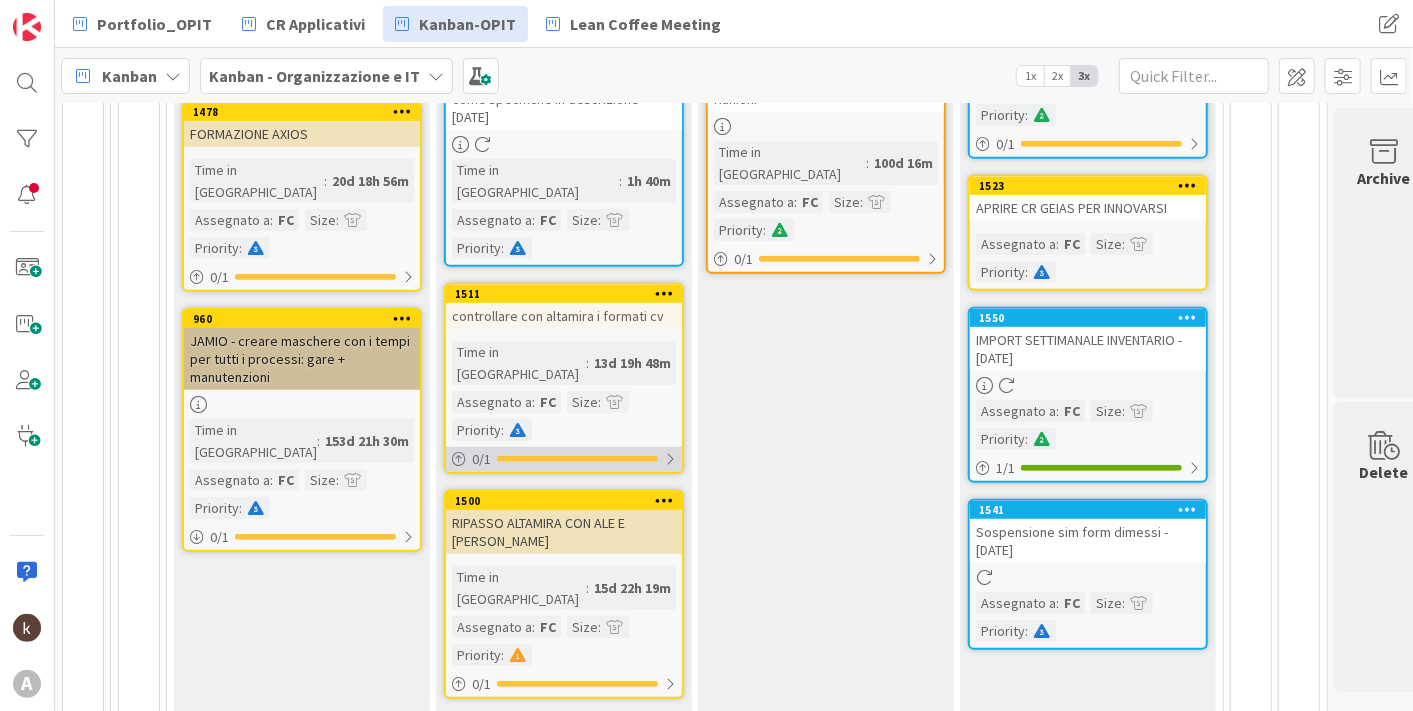 scroll, scrollTop: 68, scrollLeft: 0, axis: vertical 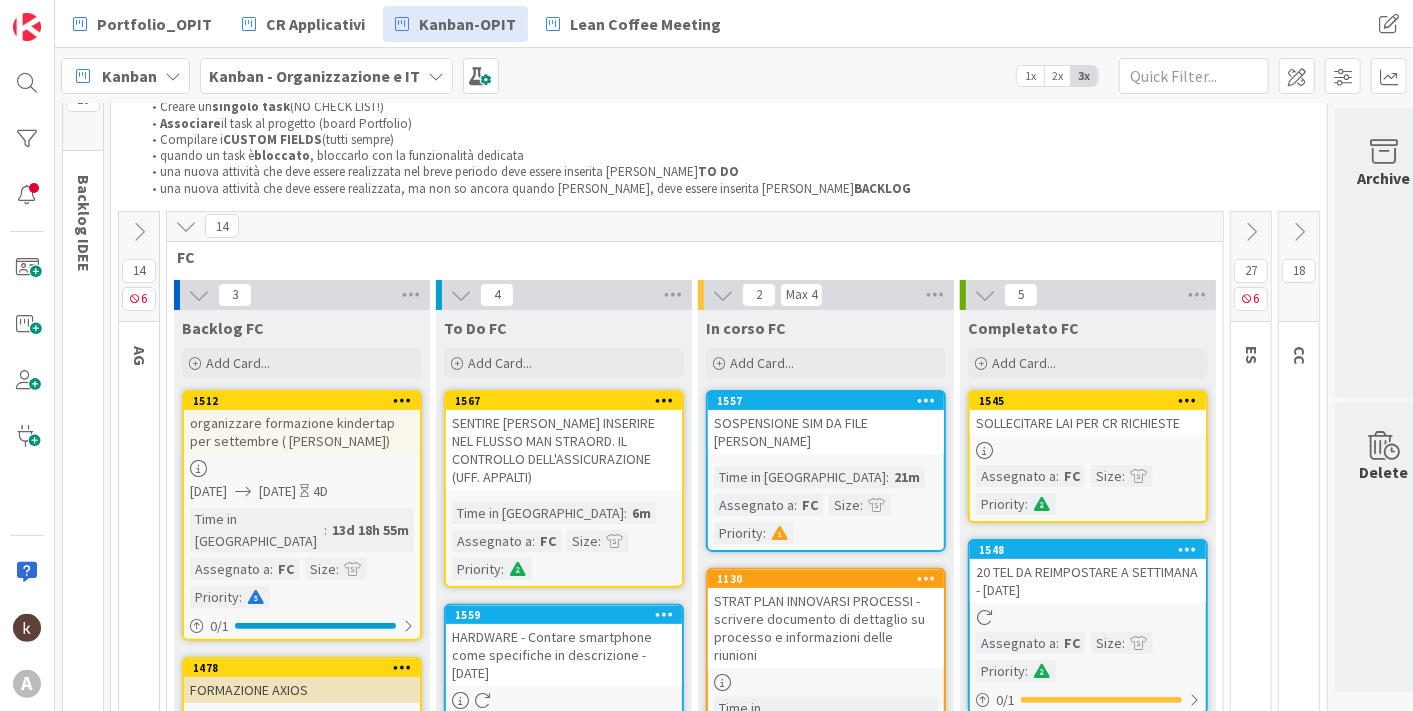 click at bounding box center (139, 232) 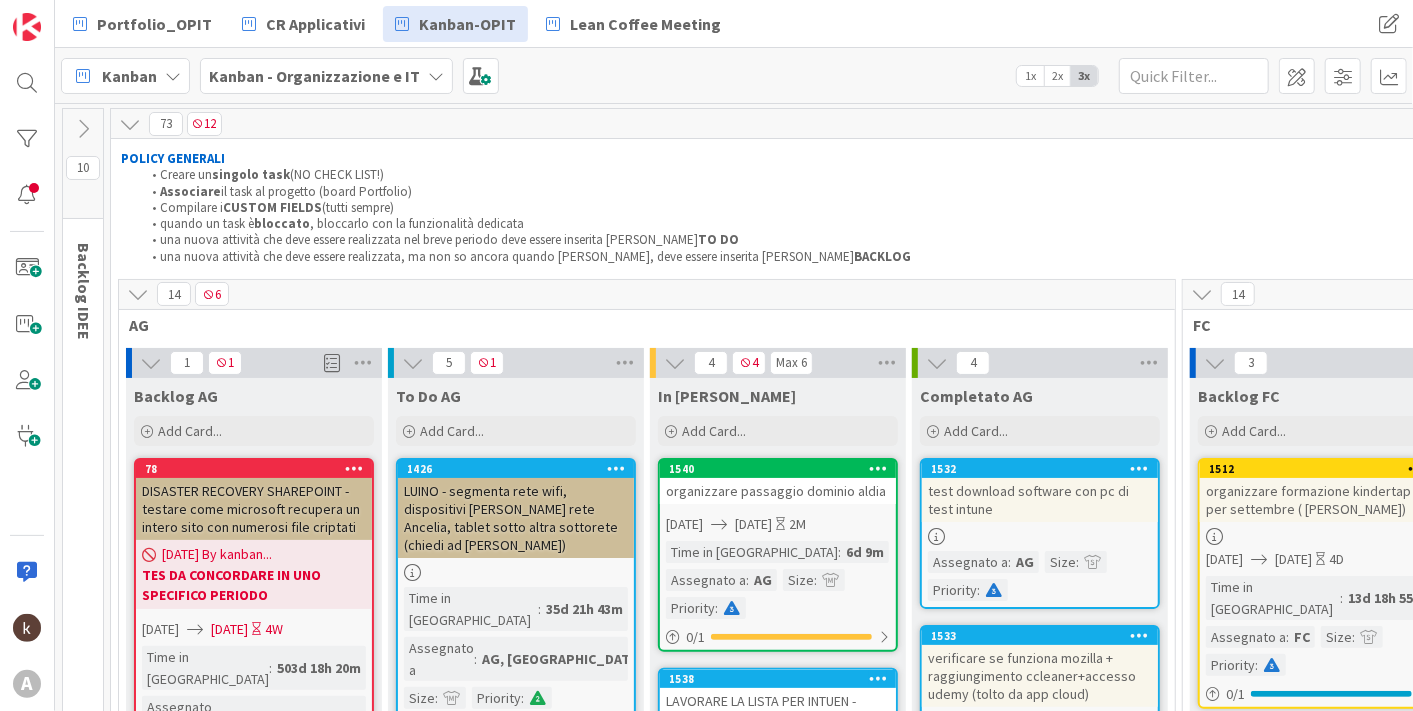 click at bounding box center [138, 294] 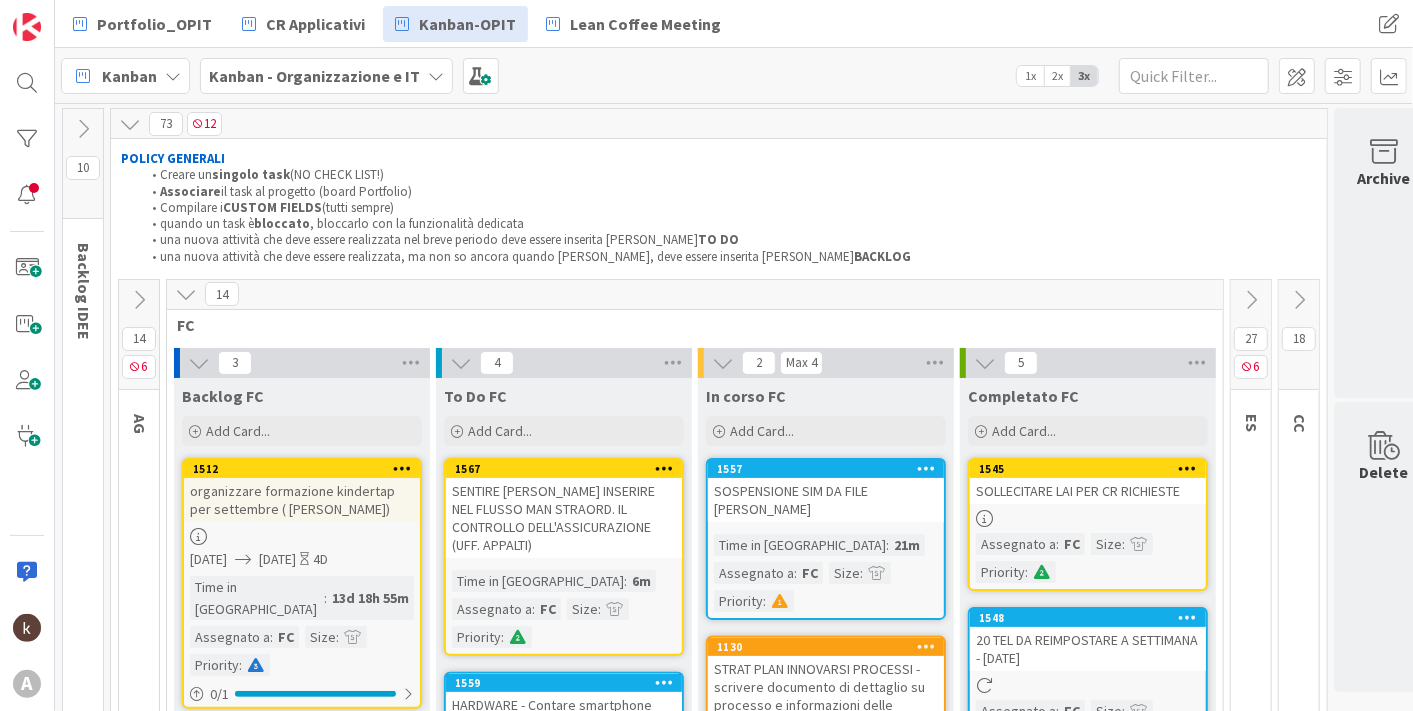 click at bounding box center (186, 294) 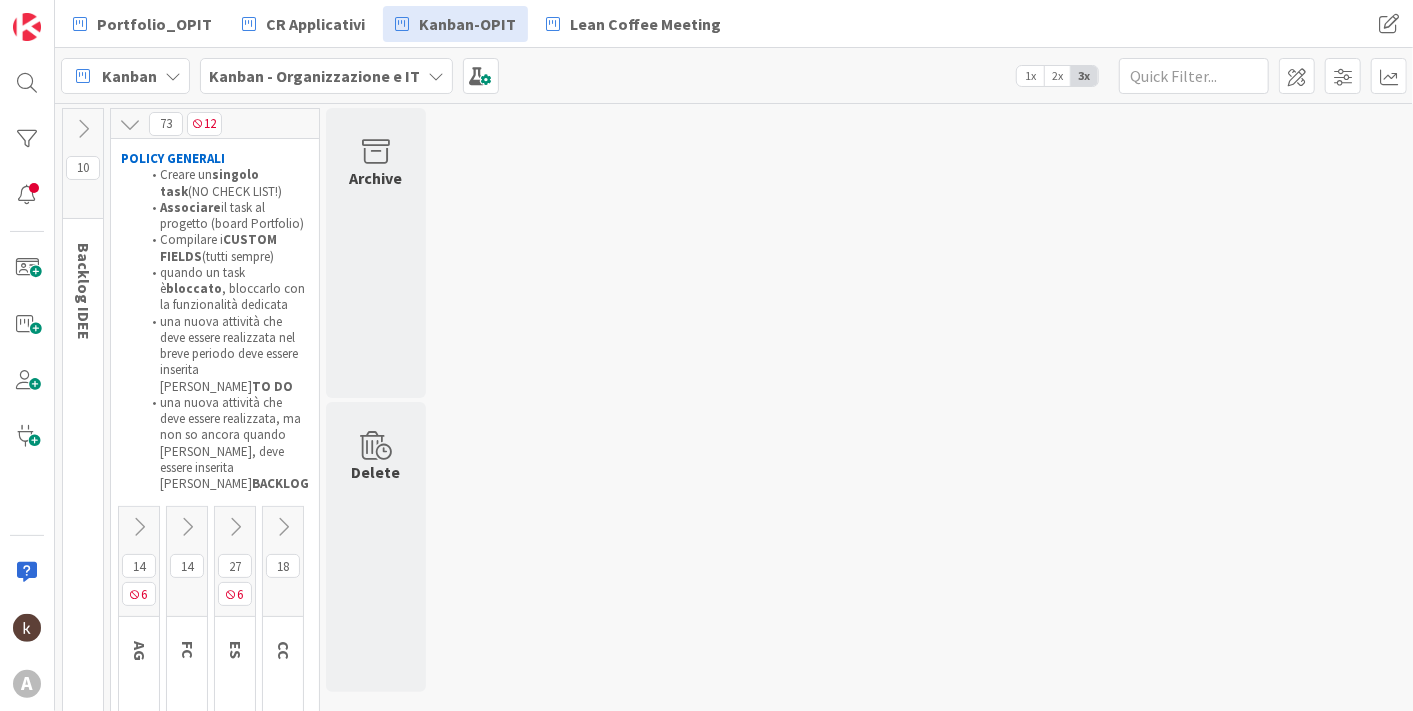 click at bounding box center [235, 527] 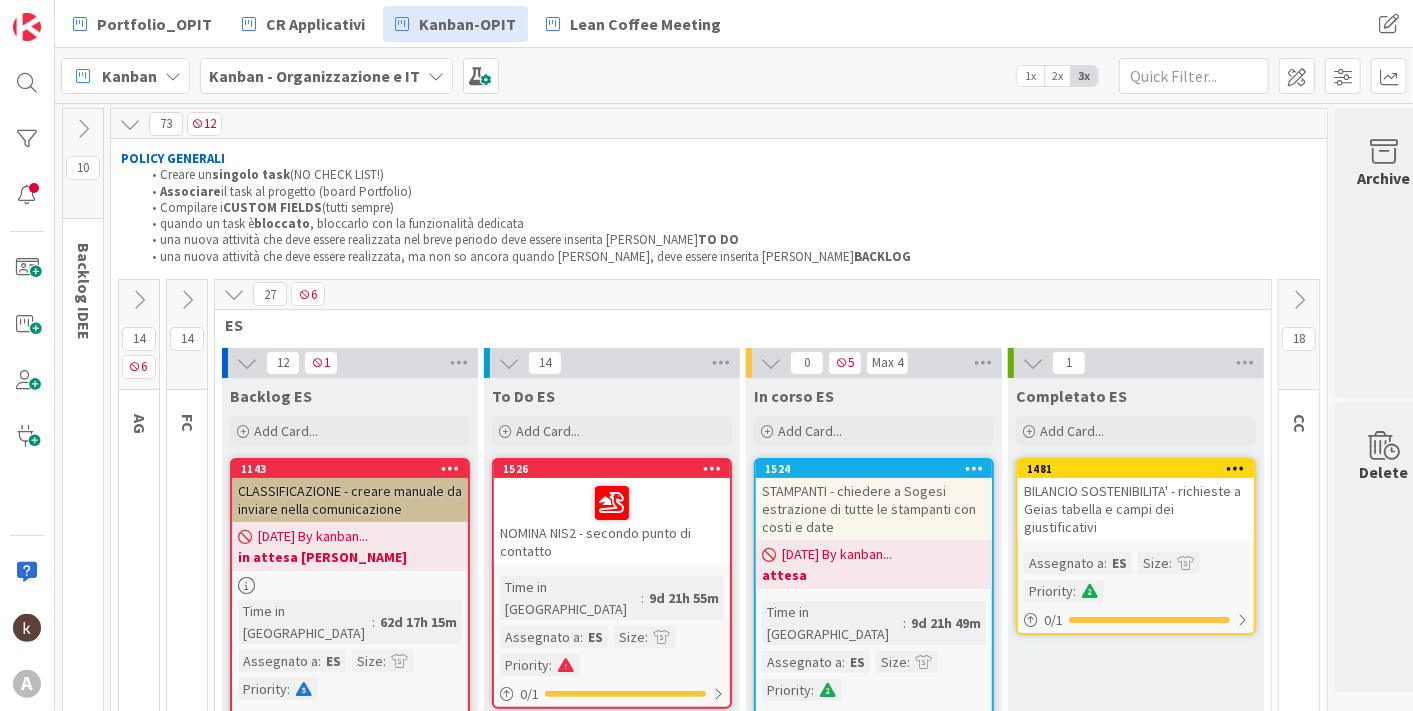 click at bounding box center [234, 294] 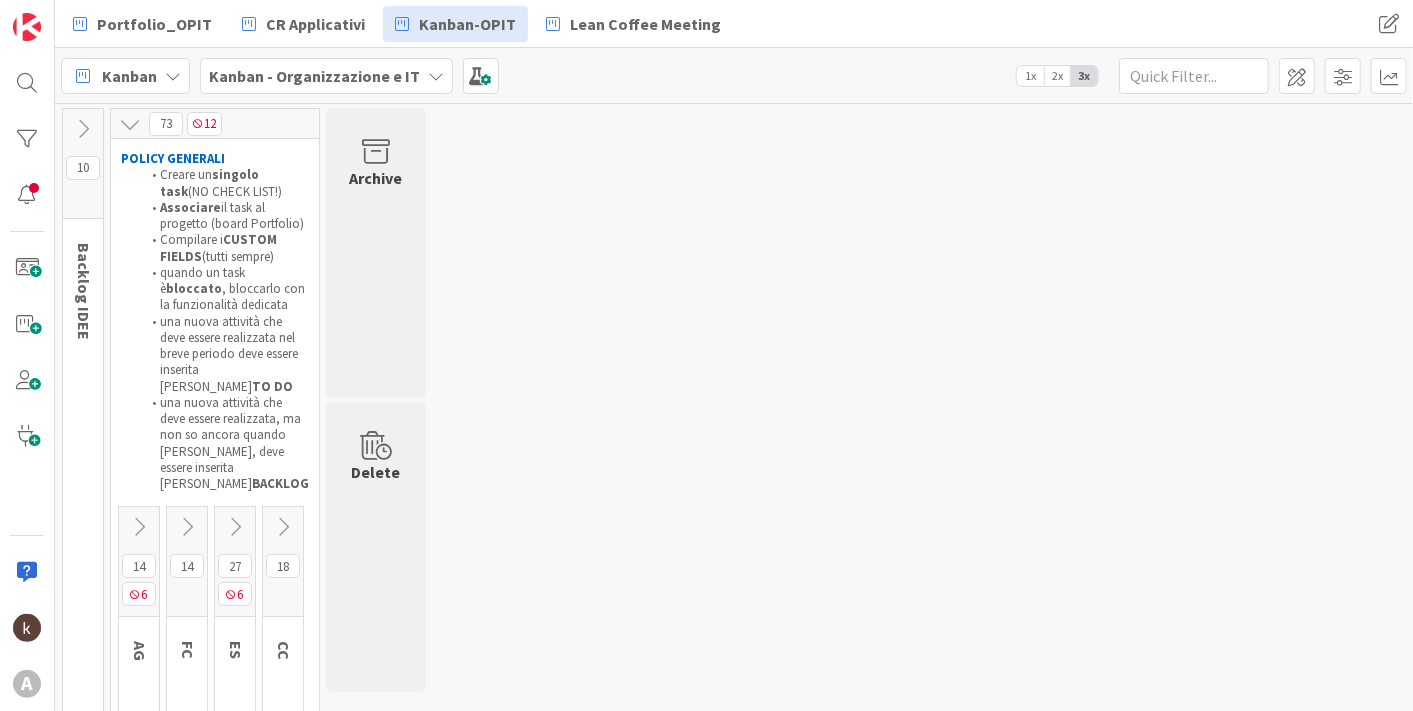 click at bounding box center (283, 527) 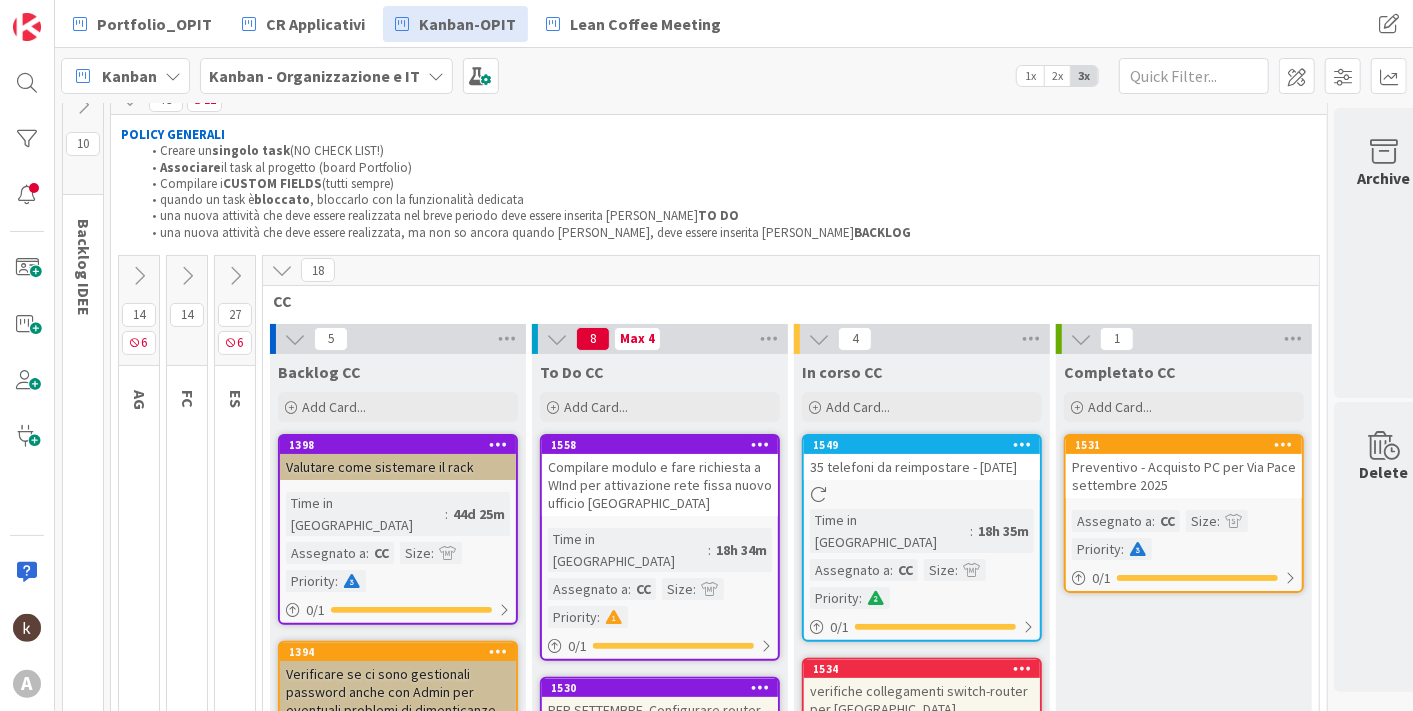 scroll, scrollTop: 0, scrollLeft: 0, axis: both 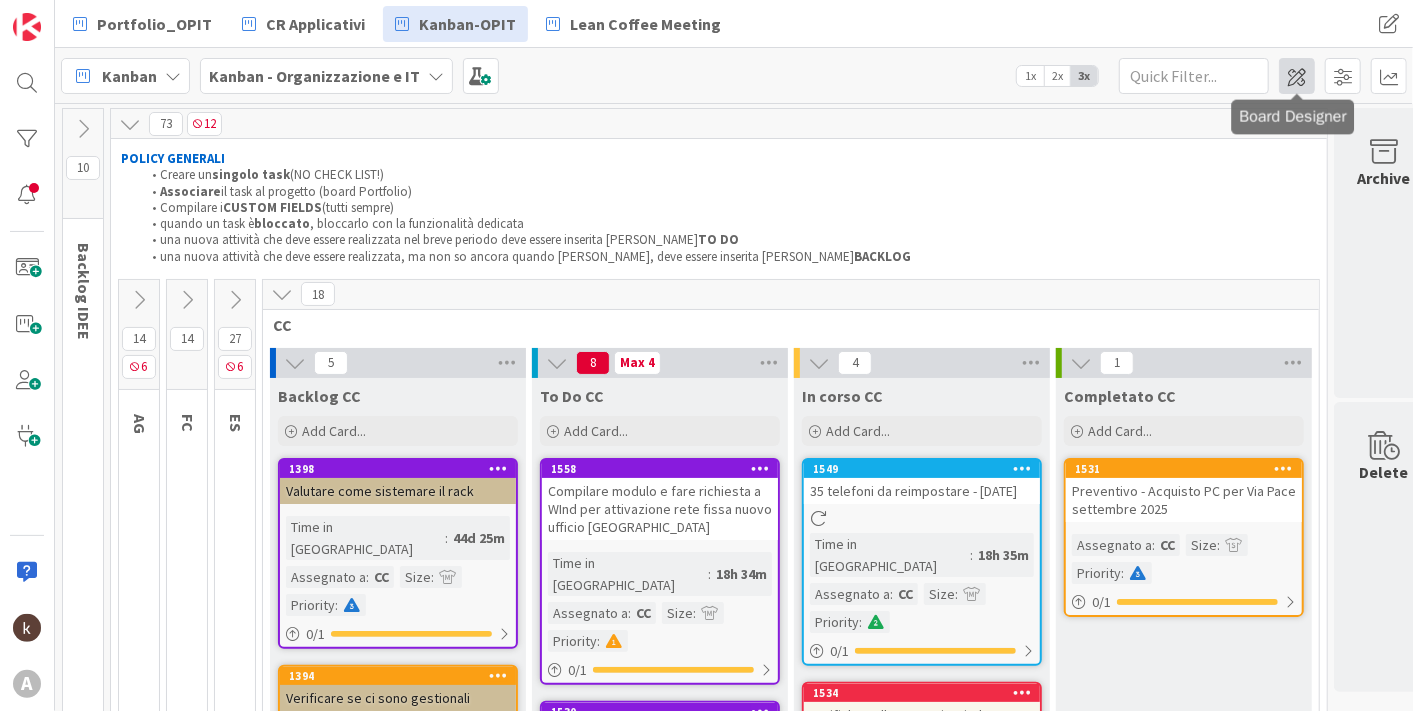 click at bounding box center [1297, 76] 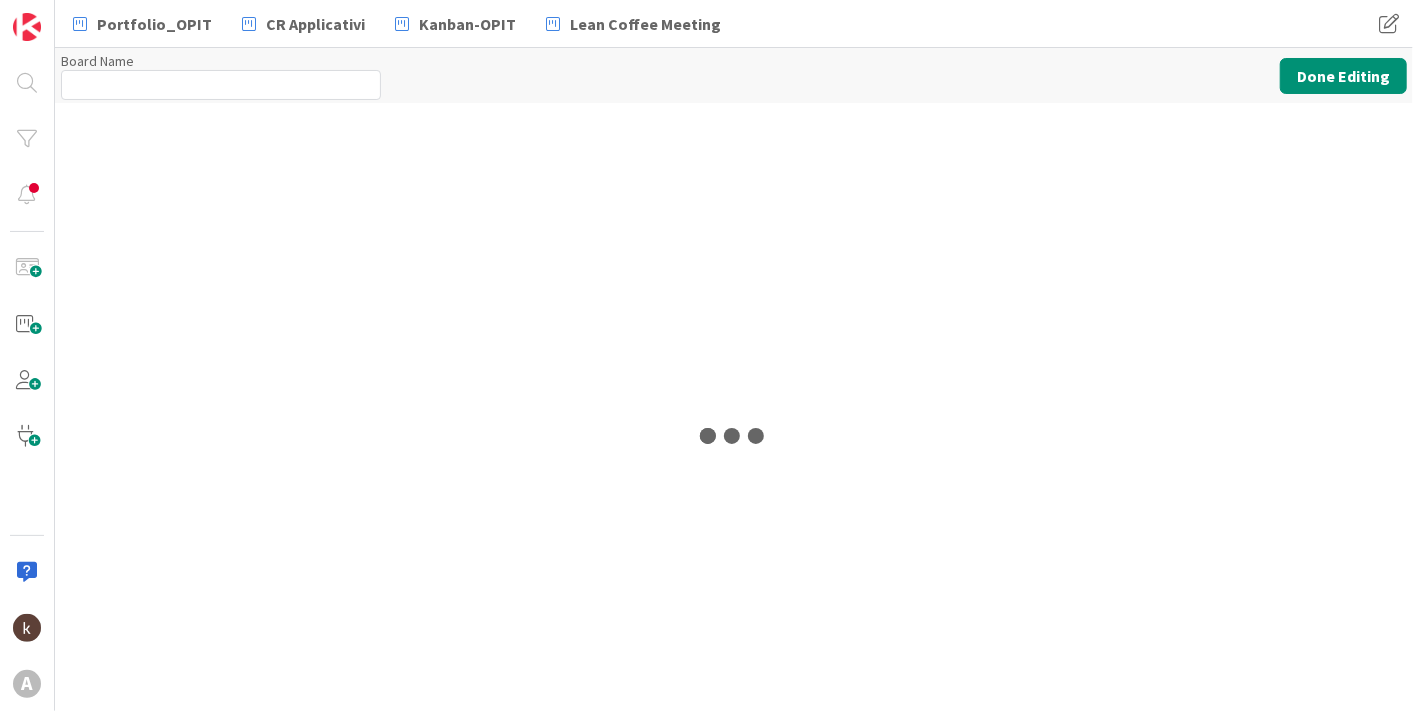 type on "Kanban - Organizzazione e IT" 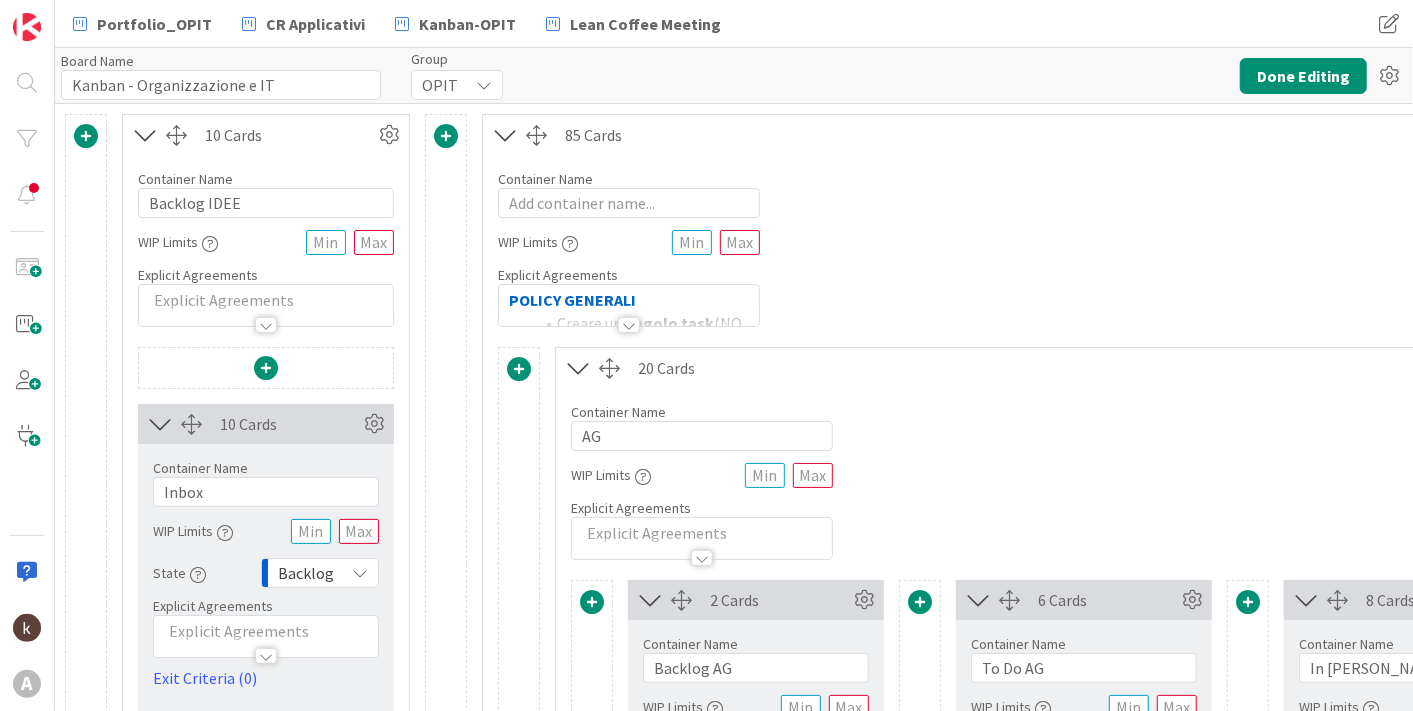 click at bounding box center (578, 368) 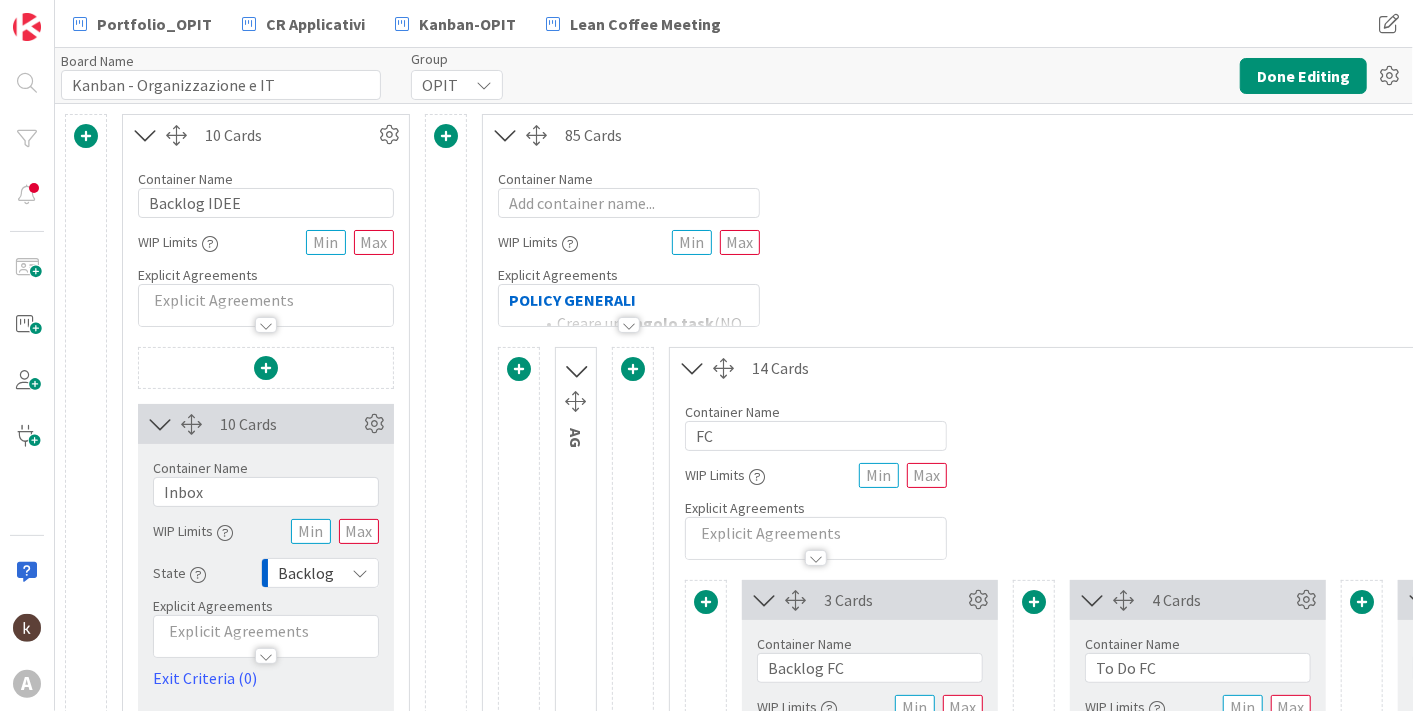 click at bounding box center [692, 368] 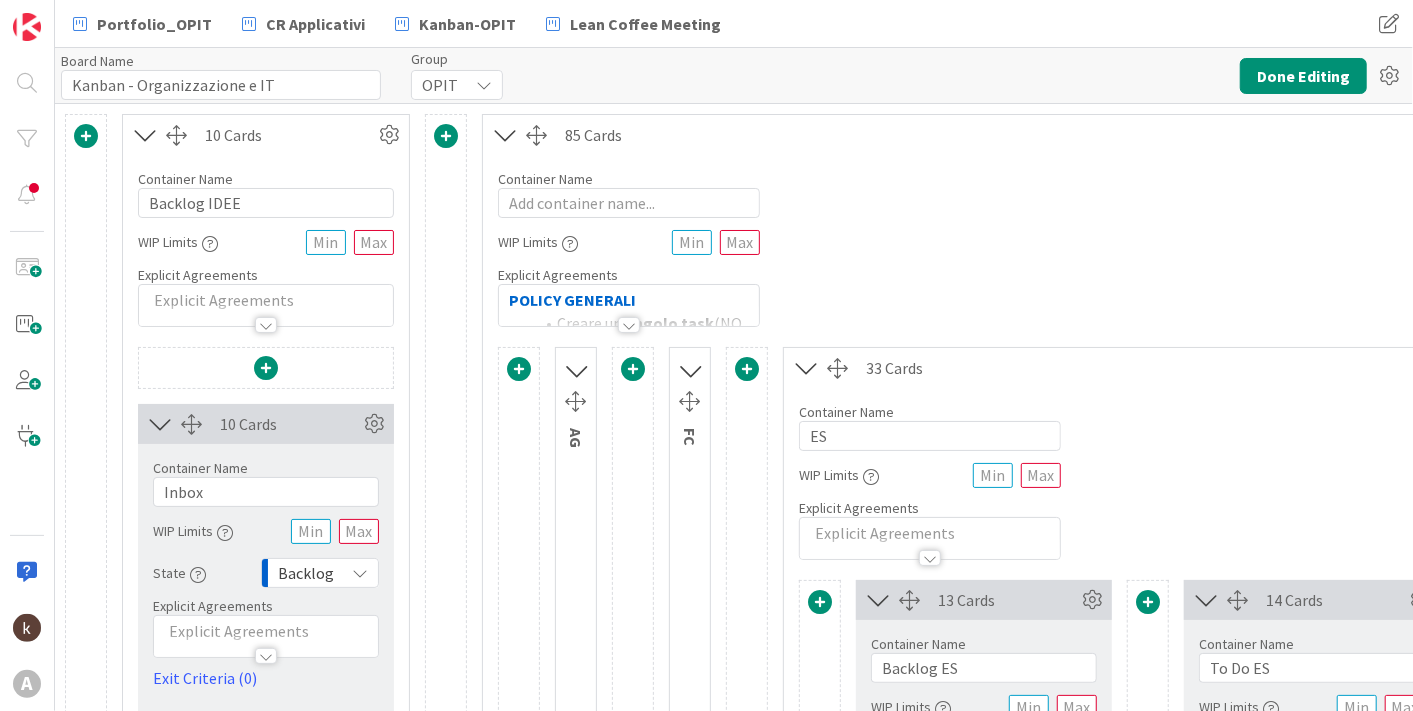 click at bounding box center (806, 368) 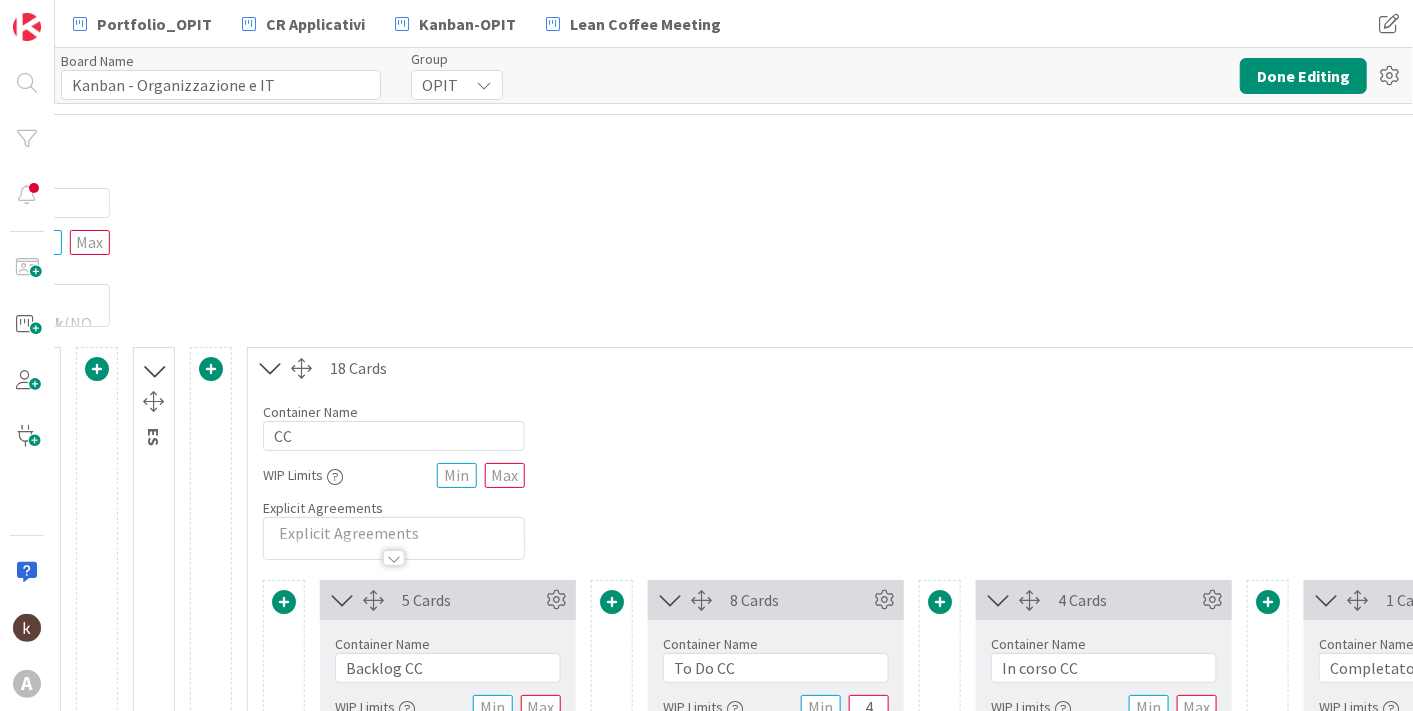 scroll, scrollTop: 0, scrollLeft: 681, axis: horizontal 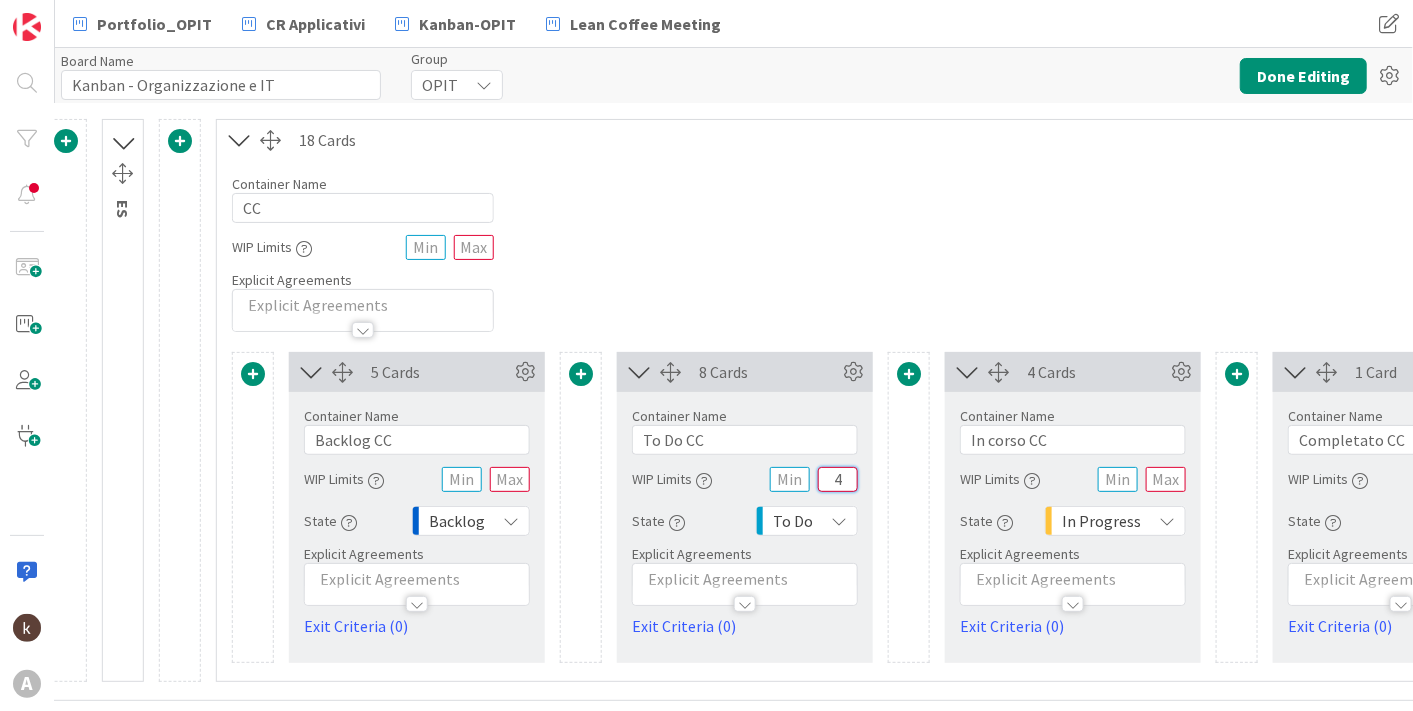 drag, startPoint x: 841, startPoint y: 456, endPoint x: 820, endPoint y: 456, distance: 21 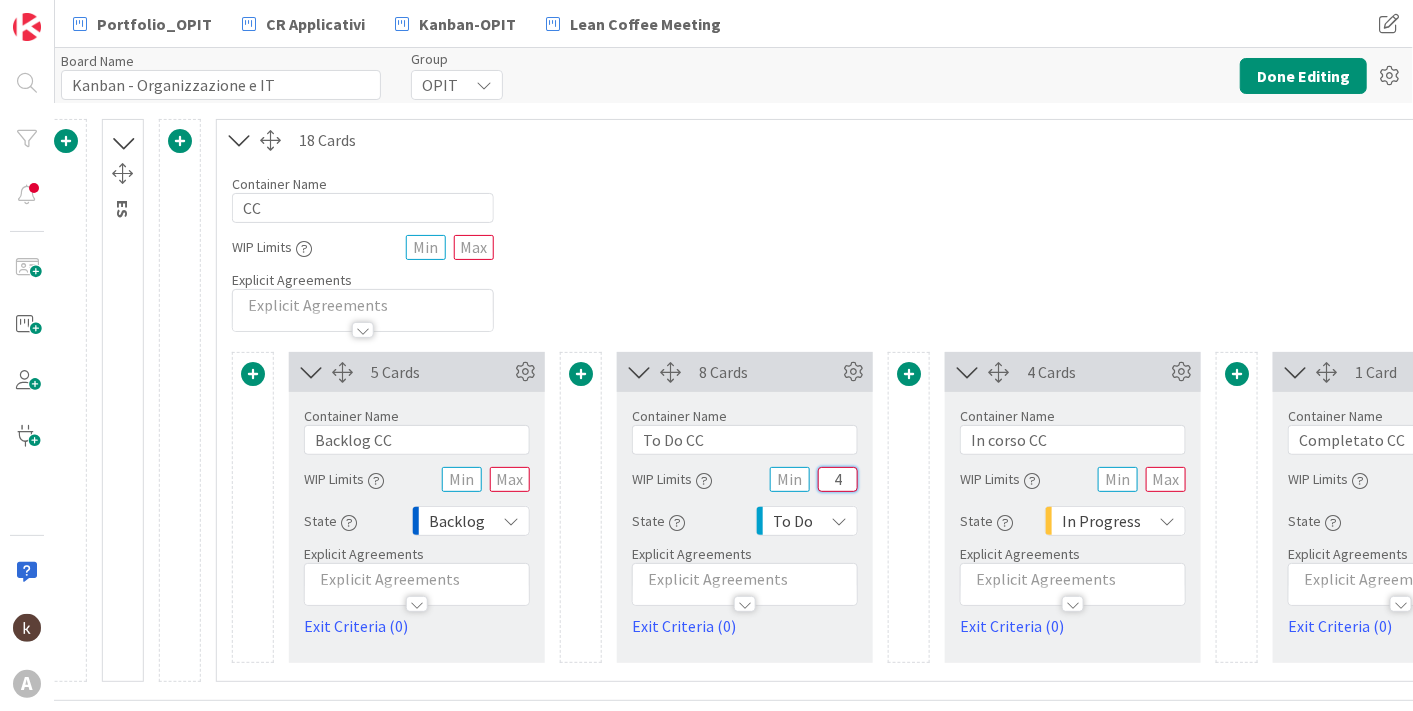 click on "4" at bounding box center (838, 479) 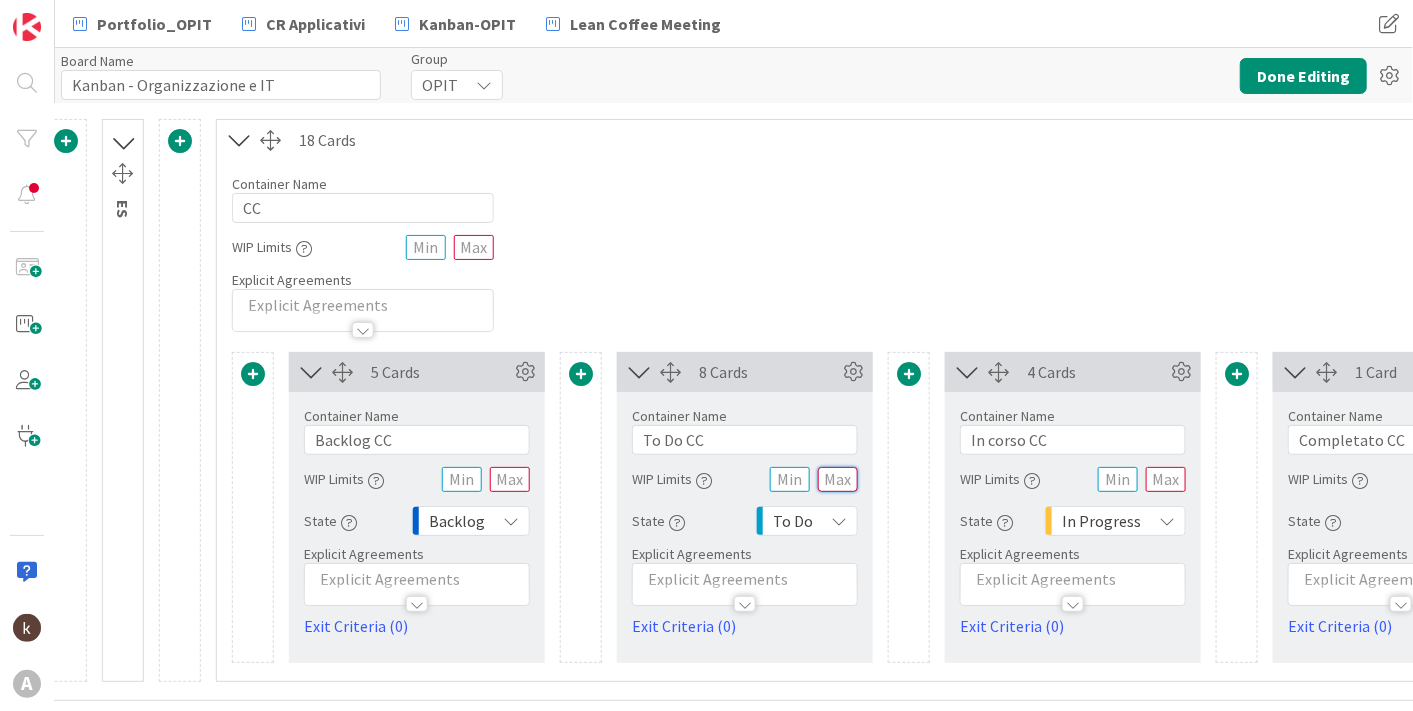 type 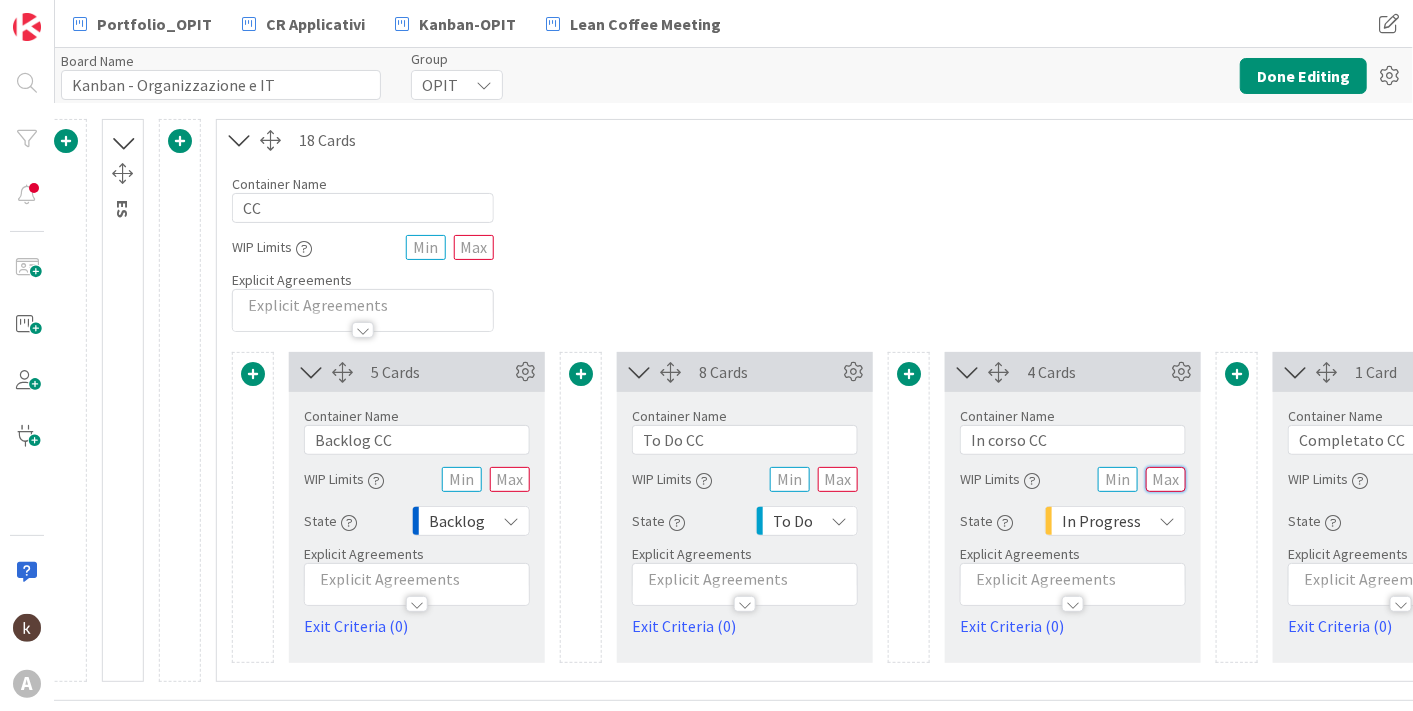 click at bounding box center (1166, 479) 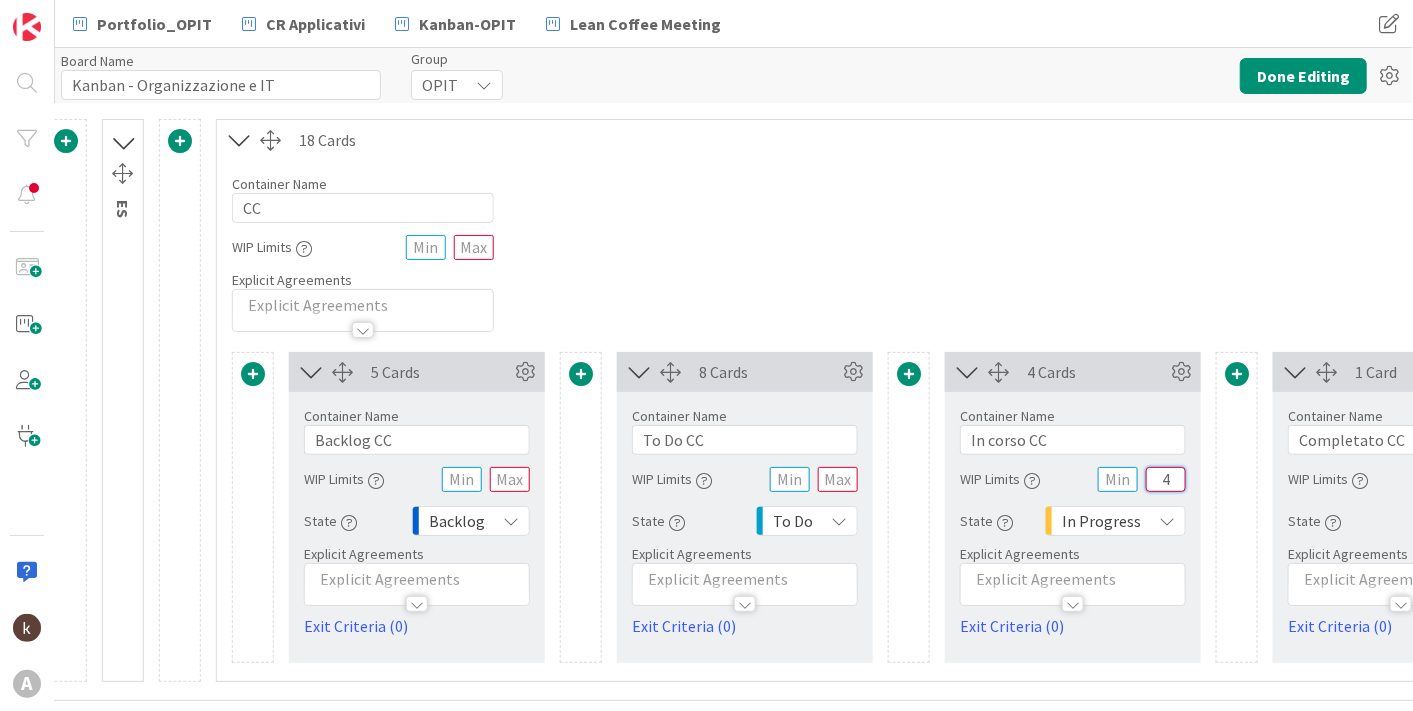type on "4" 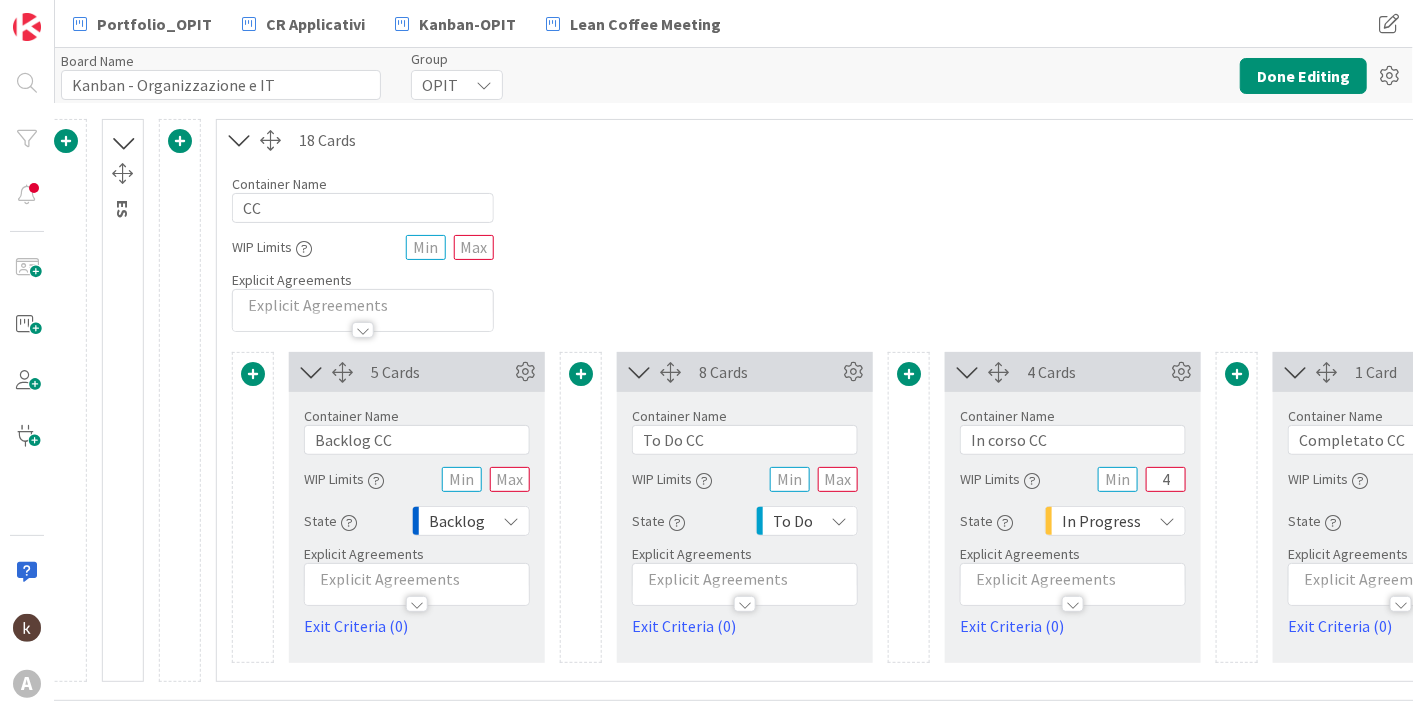 click on "Container Name 2 / 64 CC WIP Limits Explicit Agreements" at bounding box center [909, 246] 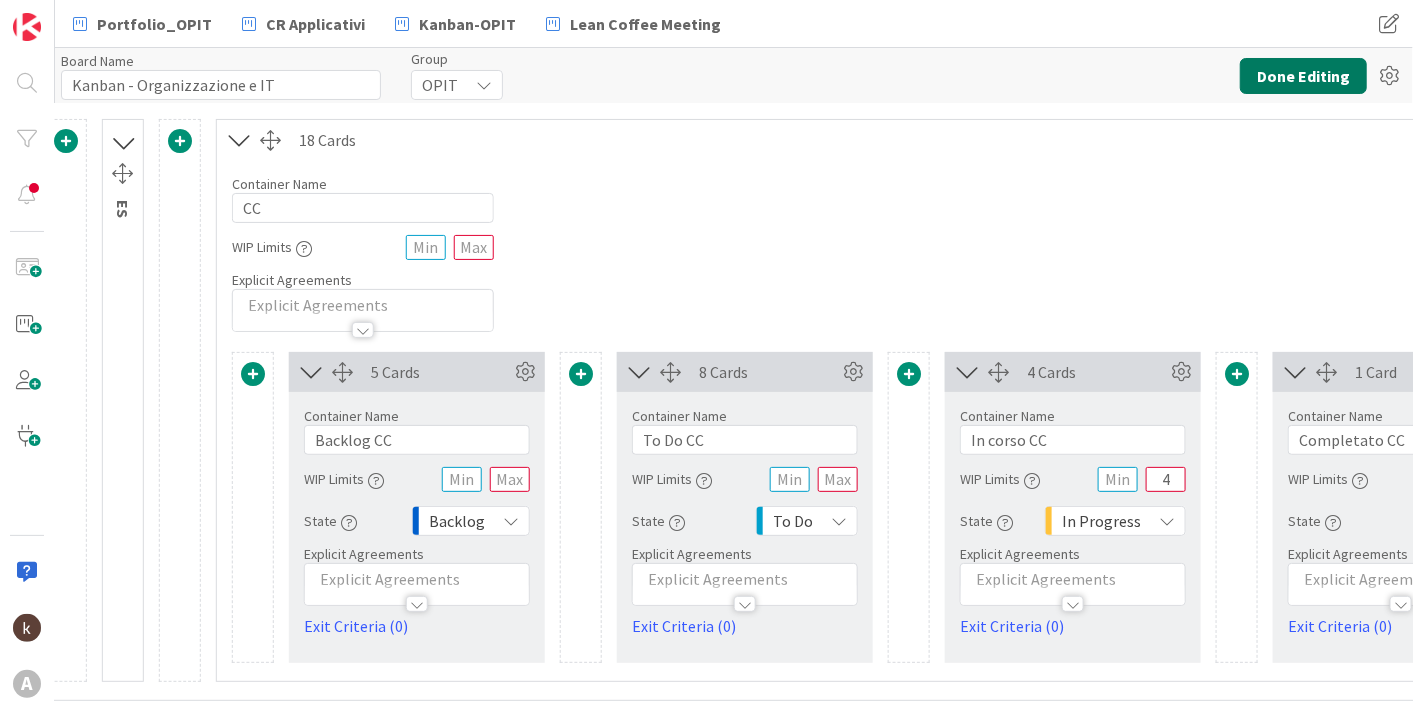 click on "Done Editing" at bounding box center (1303, 76) 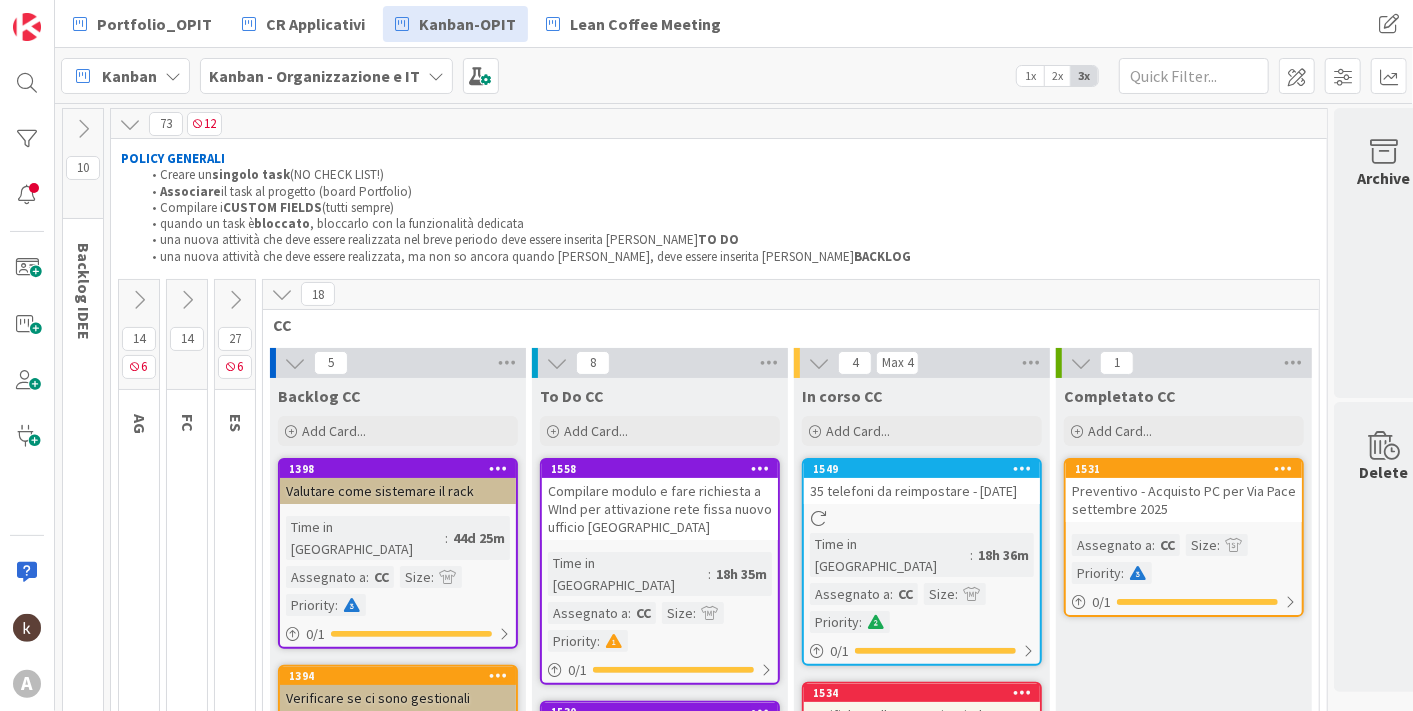 click at bounding box center (282, 294) 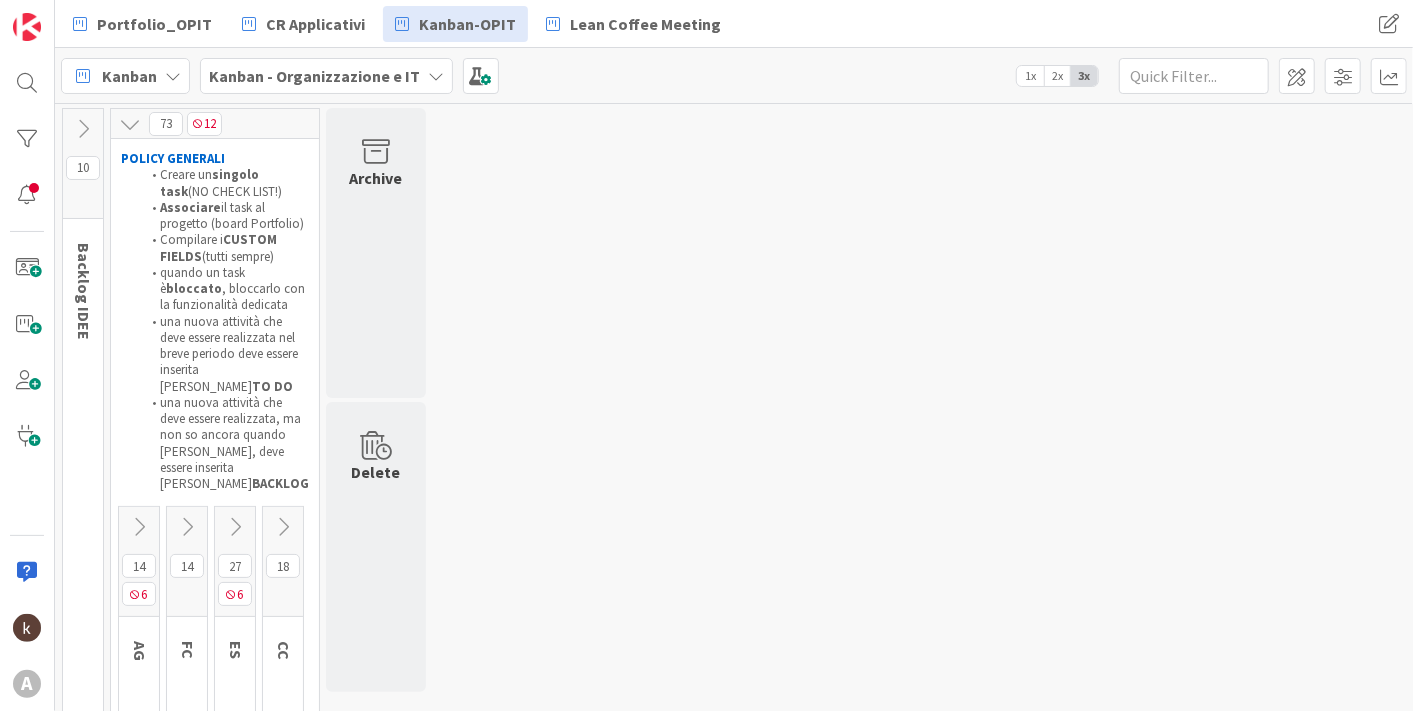 click at bounding box center [235, 527] 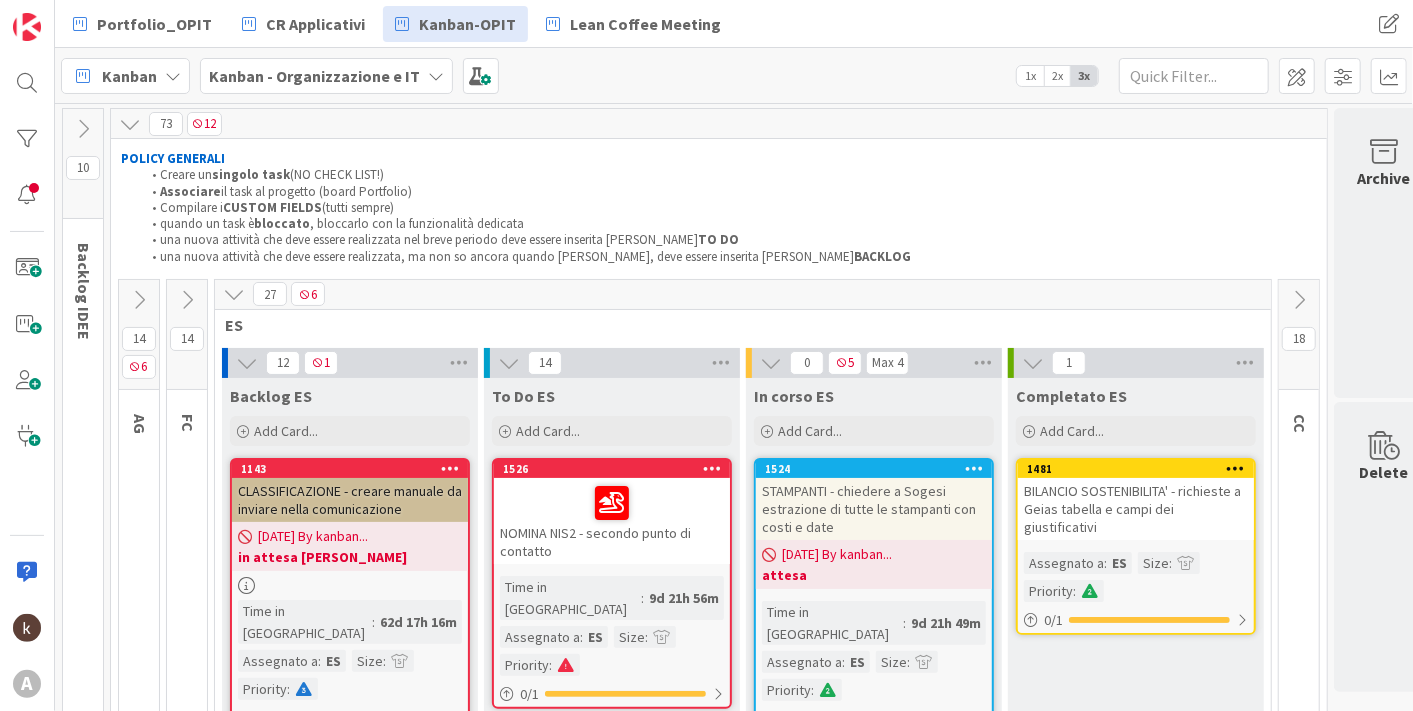 click at bounding box center (234, 294) 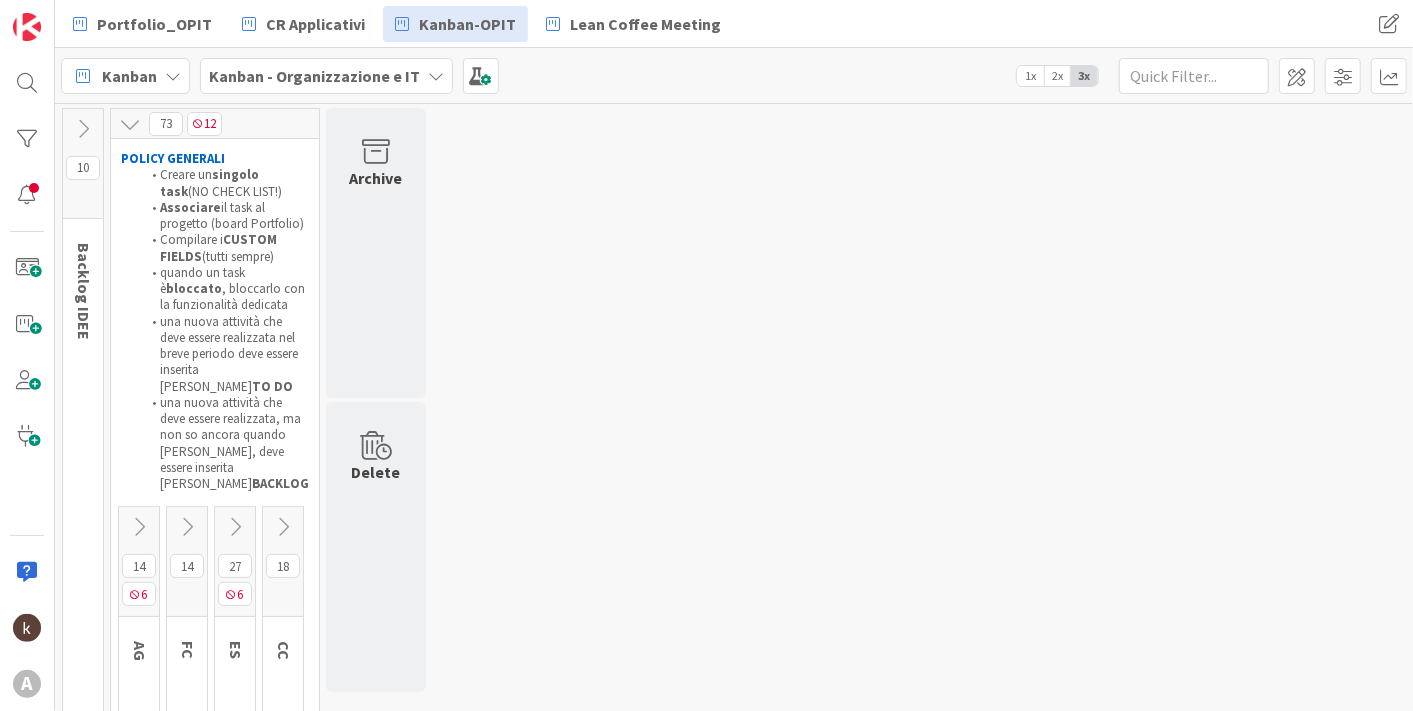 click at bounding box center (187, 527) 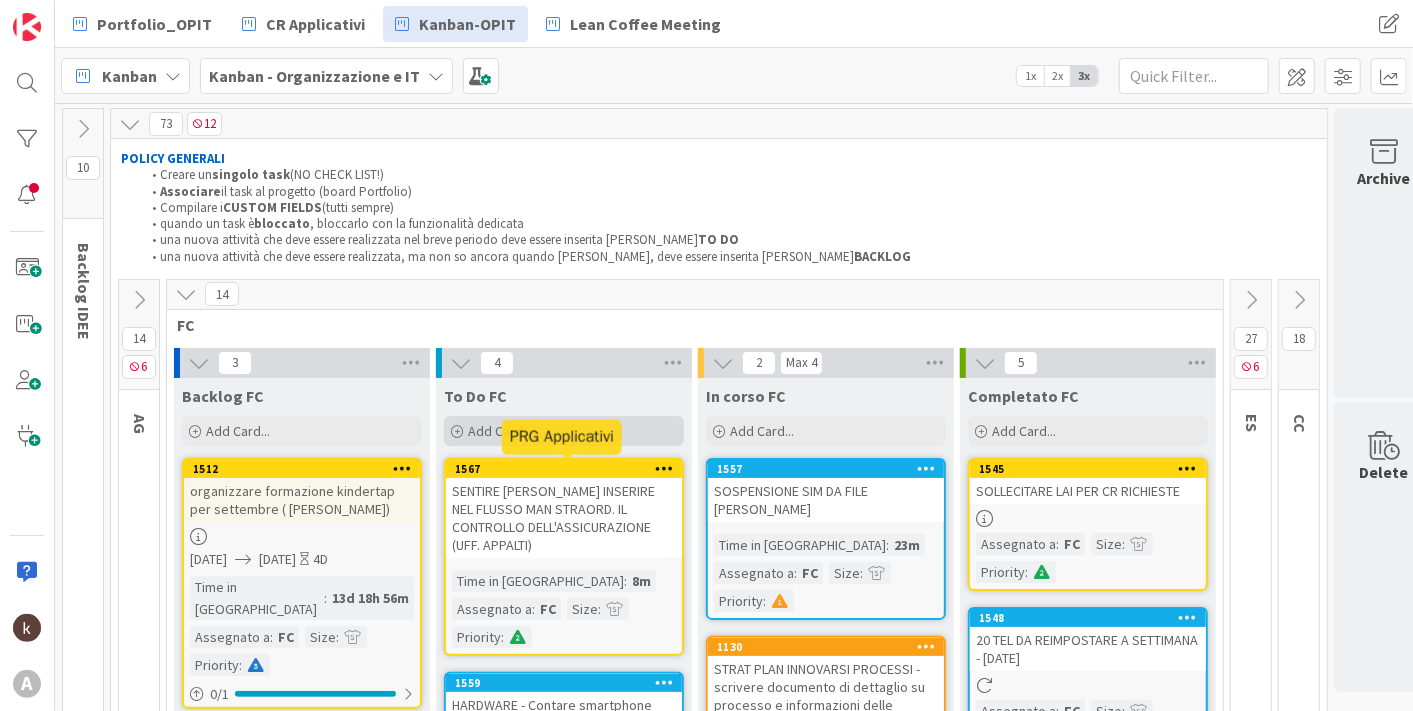 scroll, scrollTop: 111, scrollLeft: 0, axis: vertical 